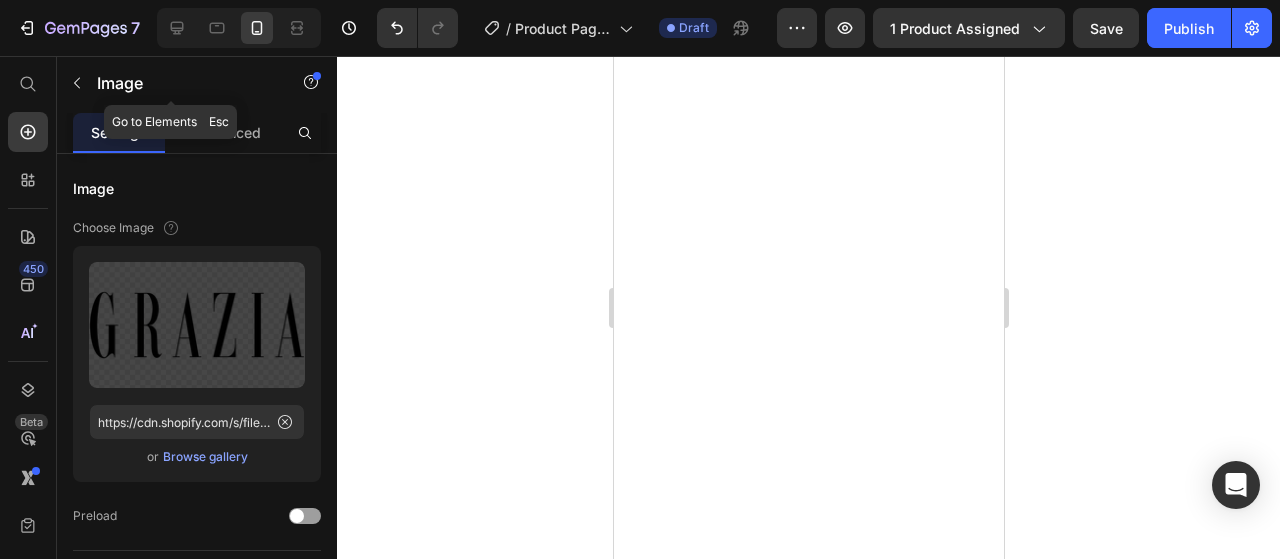 scroll, scrollTop: 0, scrollLeft: 0, axis: both 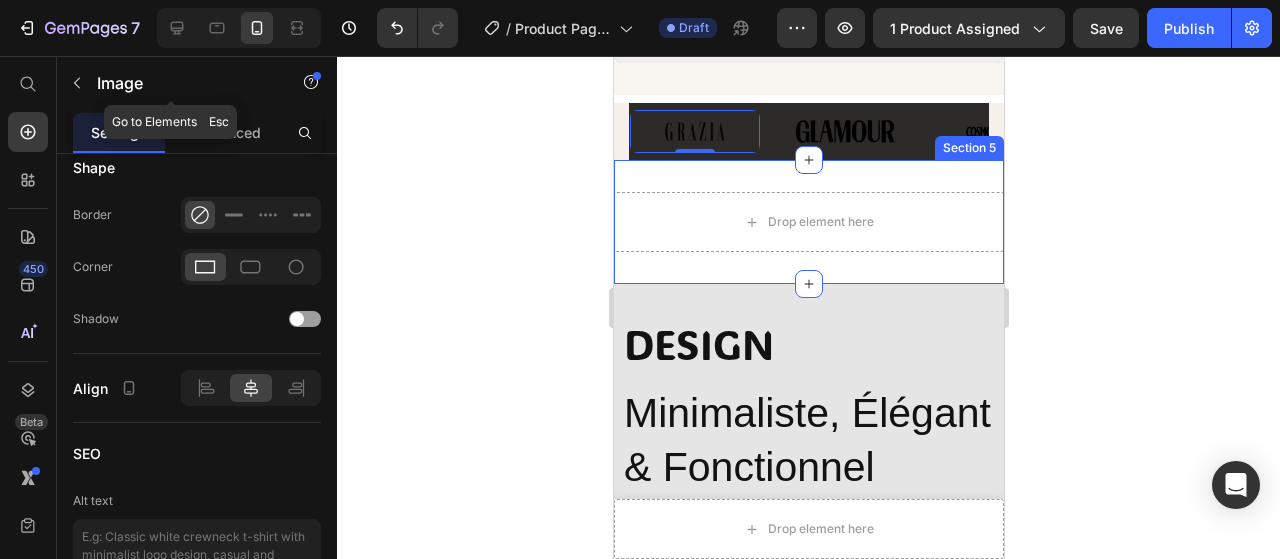 click at bounding box center [844, 131] 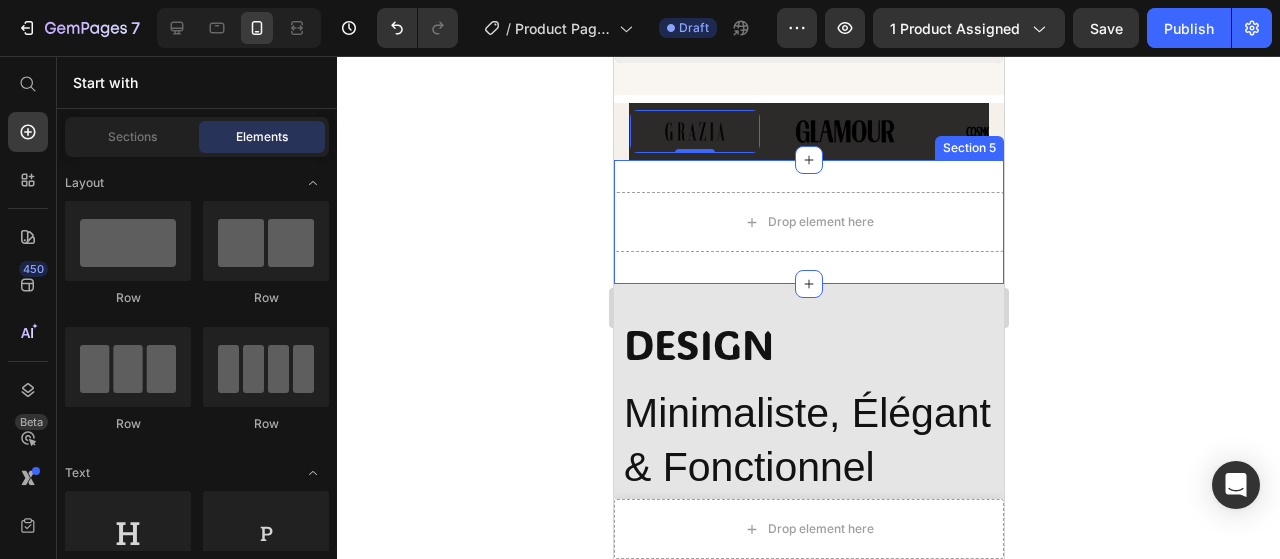 click on "Drop element here Sticky
Product Images ORU VERA Product Title €69,00 Product Price €79,00 Product Price Row L’élégance dans sa forme la plus pure. Avec son design épuré et sa silhouette géométrique, le sac  Vera  incarne le minimalisme chic à la française. Compact mais raffiné, il accueille l’essentiel avec justesse – téléphone, portefeuille, clés – tout en sublimant une tenue avec discrétion. Sa bandoulière ajustable permet un porté épaule ou croisé selon ton humeur, tandis que ses détails dorés ajoutent une touche de sophistication. L’allié idéal des journées actives et des soirées spontanées. Product Description Couleur: Kaki Noir Noir Beige Beige Kaki Kaki Marron Marron Product Variants & Swatches Quantity Text Block 1 Product Quantity
Ajouter au panier Add to Cart Acheter maintenant Dynamic Checkout Image
Dimensions
Entretien
Livraison & Retours Product" at bounding box center [808, 1478] 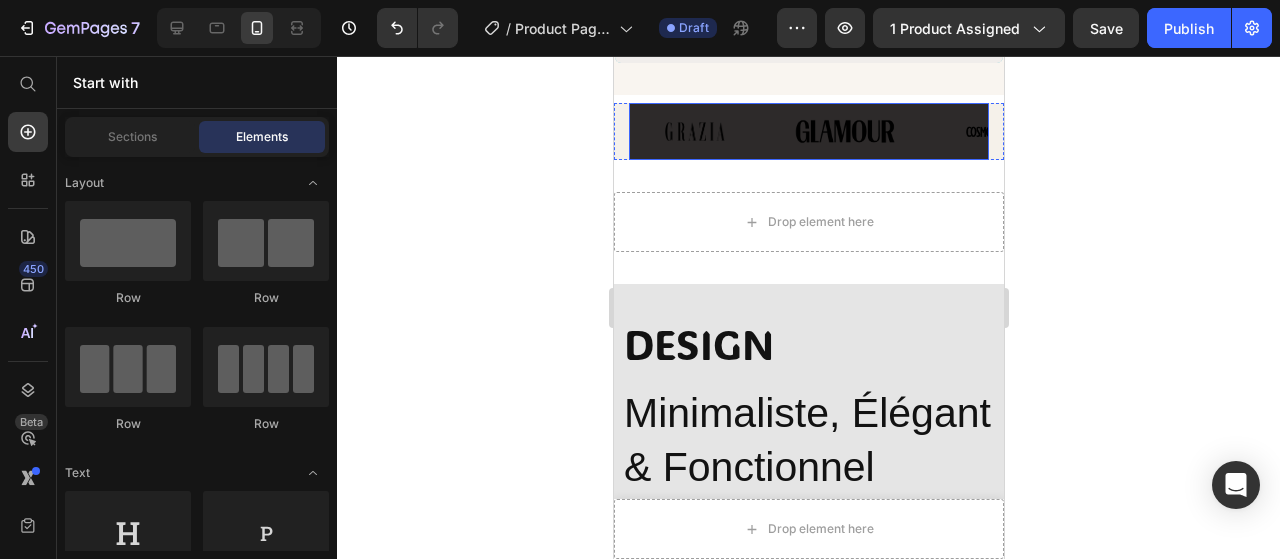 click at bounding box center (994, 132) 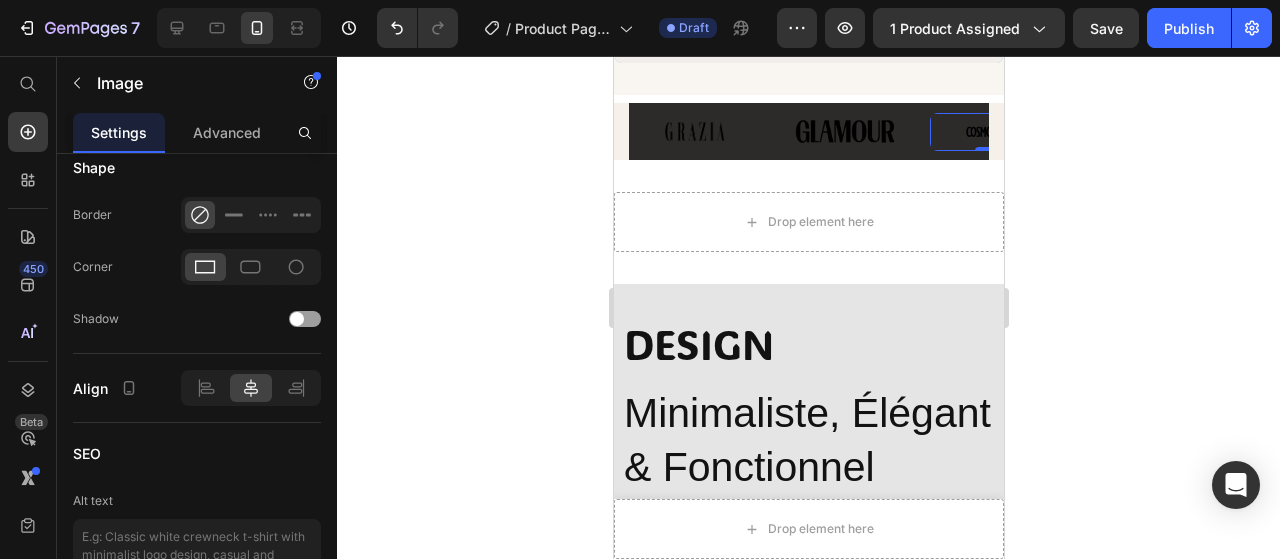 scroll, scrollTop: 0, scrollLeft: 0, axis: both 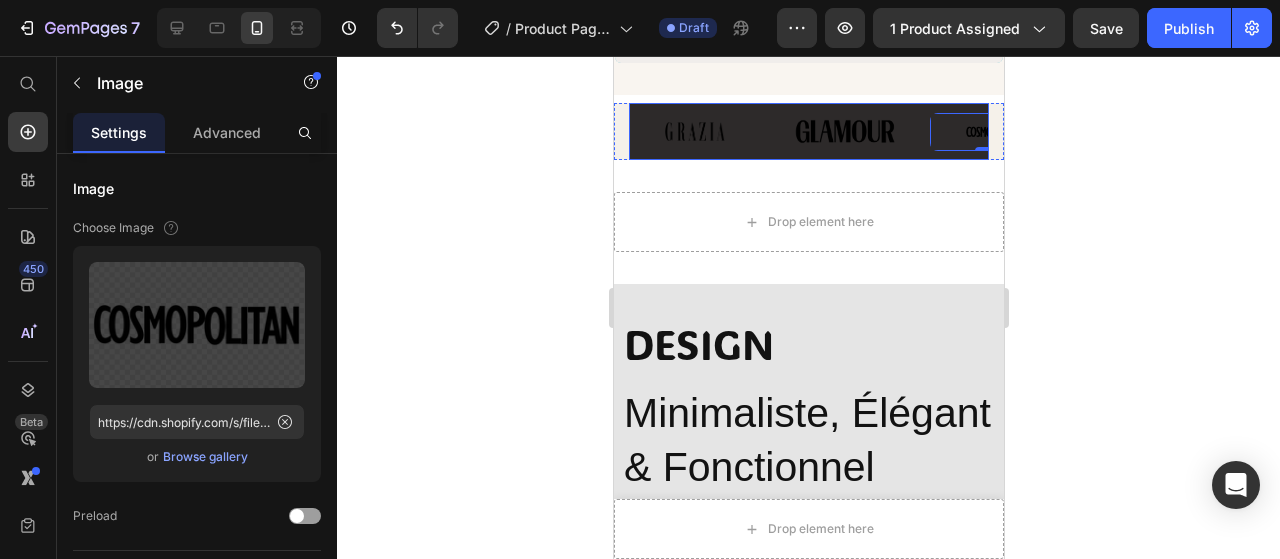 click on "Image" at bounding box center [854, 131] 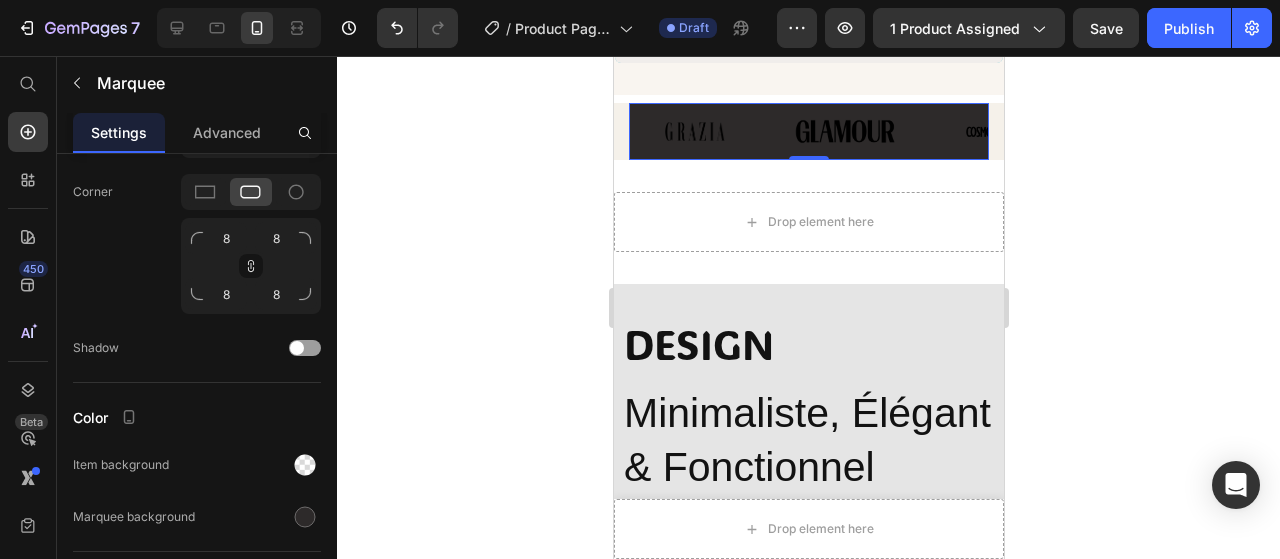 scroll, scrollTop: 1300, scrollLeft: 0, axis: vertical 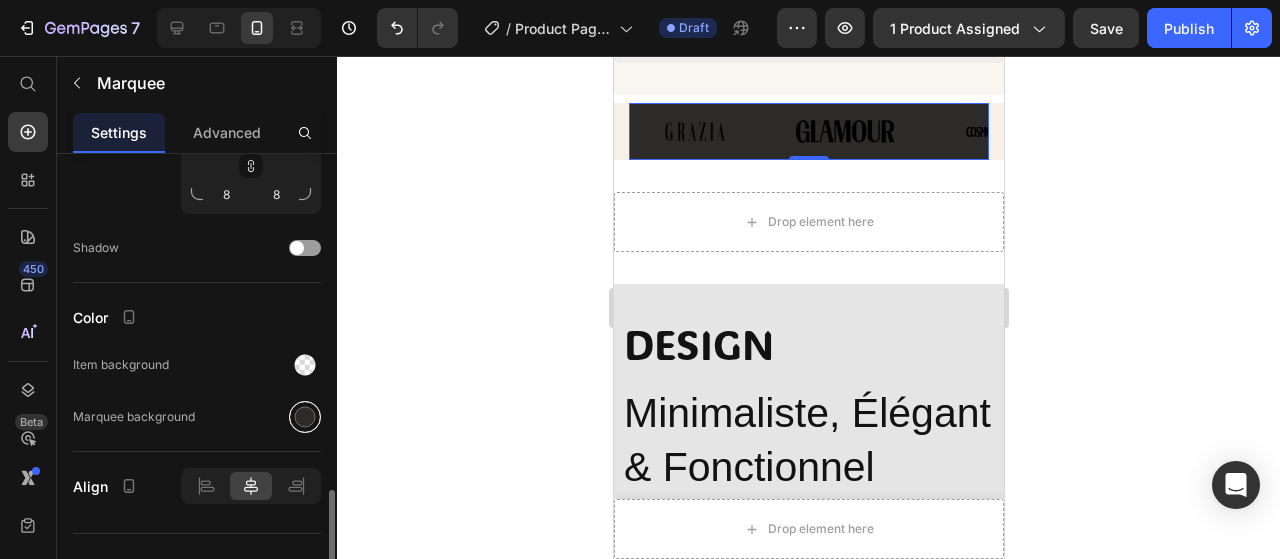 click at bounding box center [305, 417] 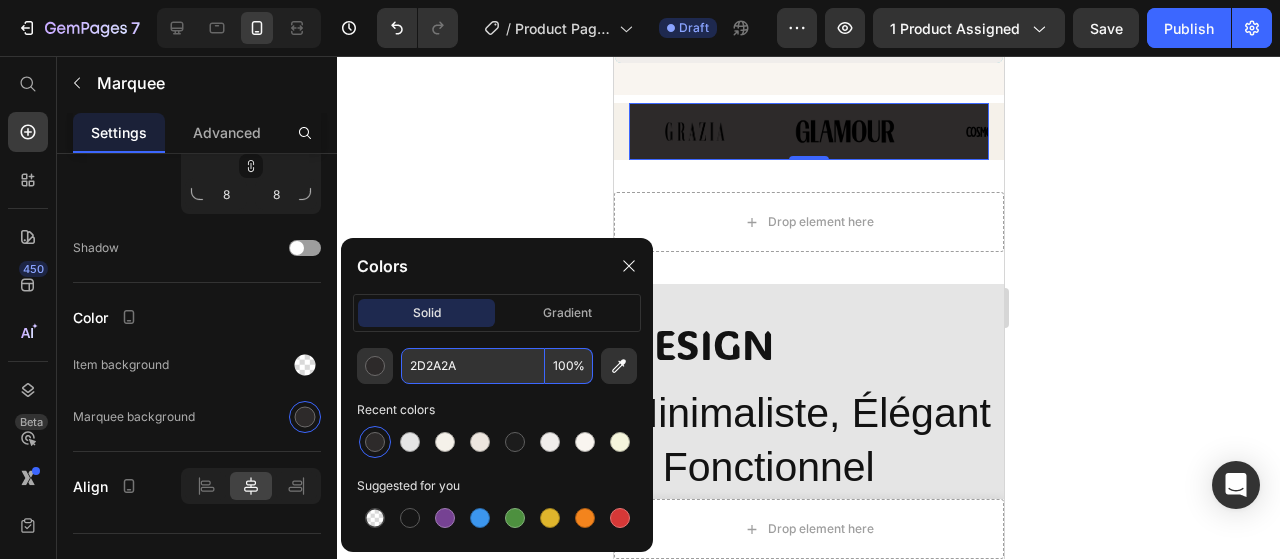 click on "2D2A2A" at bounding box center [473, 366] 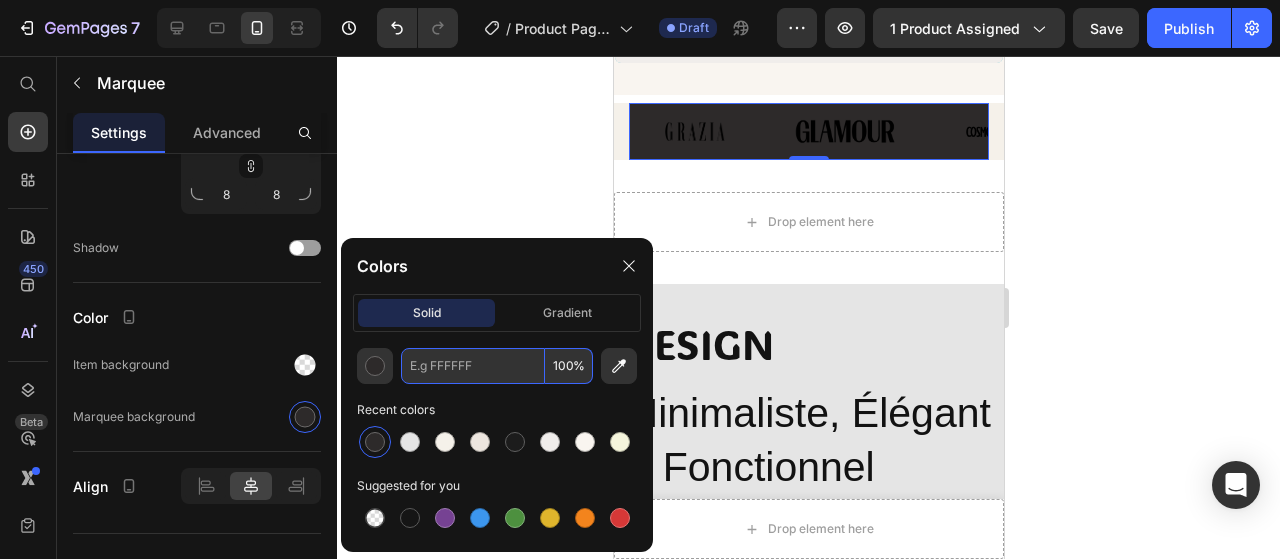 paste on "F5F1EA" 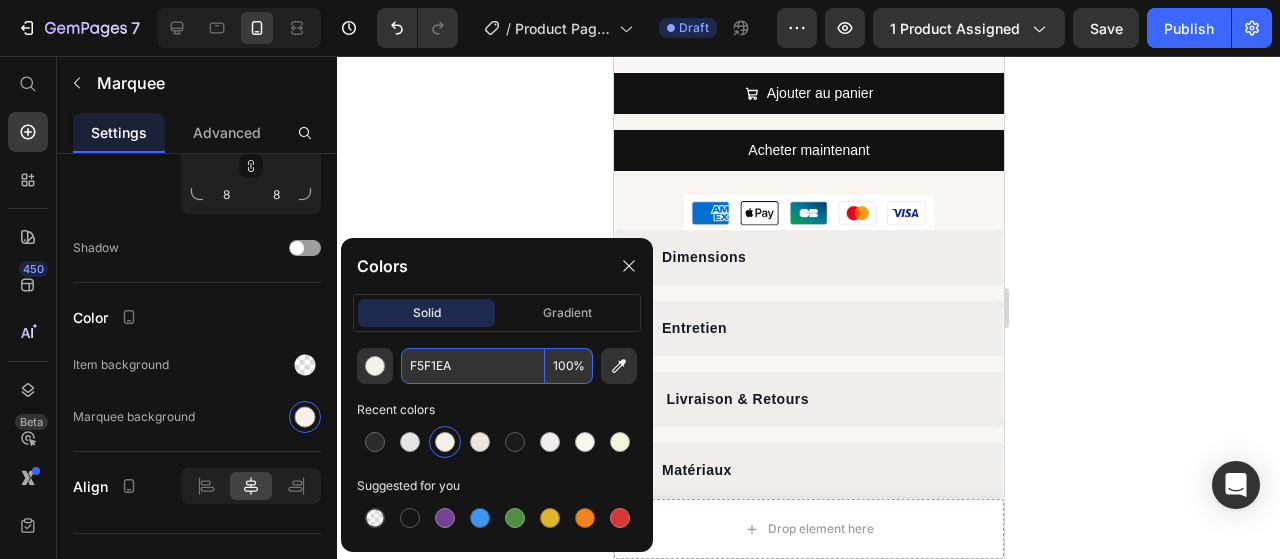 scroll, scrollTop: 1343, scrollLeft: 0, axis: vertical 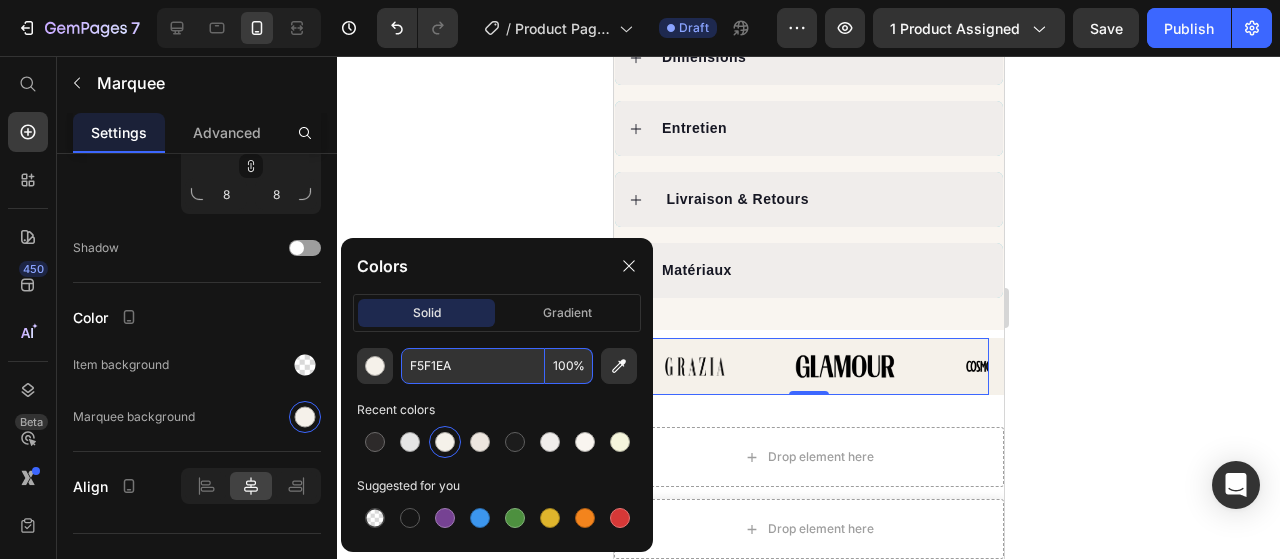 type on "F5F1EA" 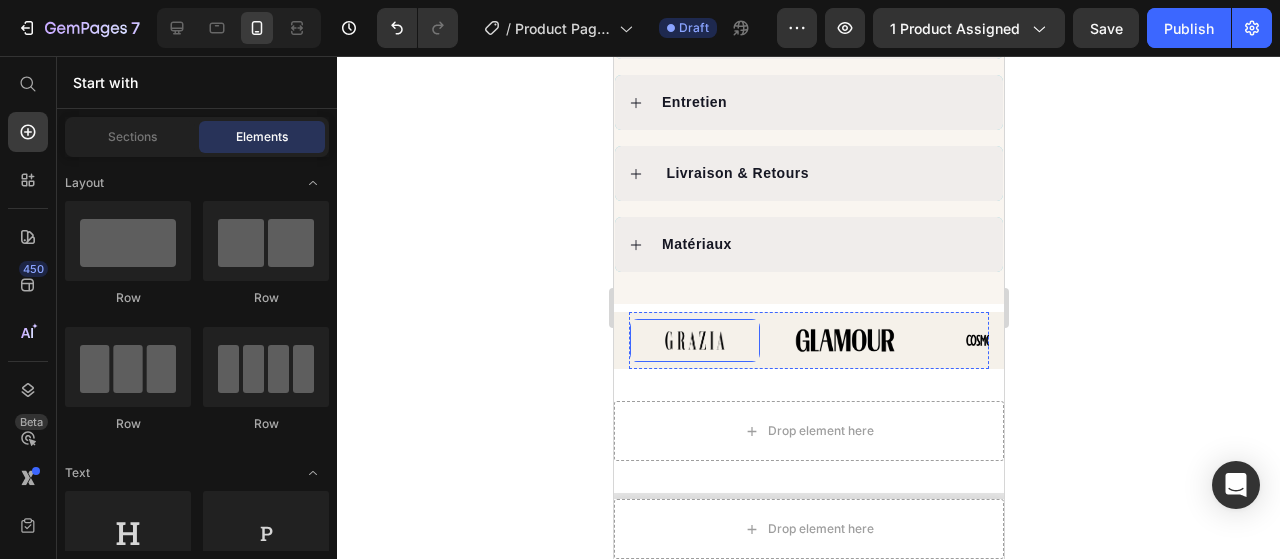 scroll, scrollTop: 1443, scrollLeft: 0, axis: vertical 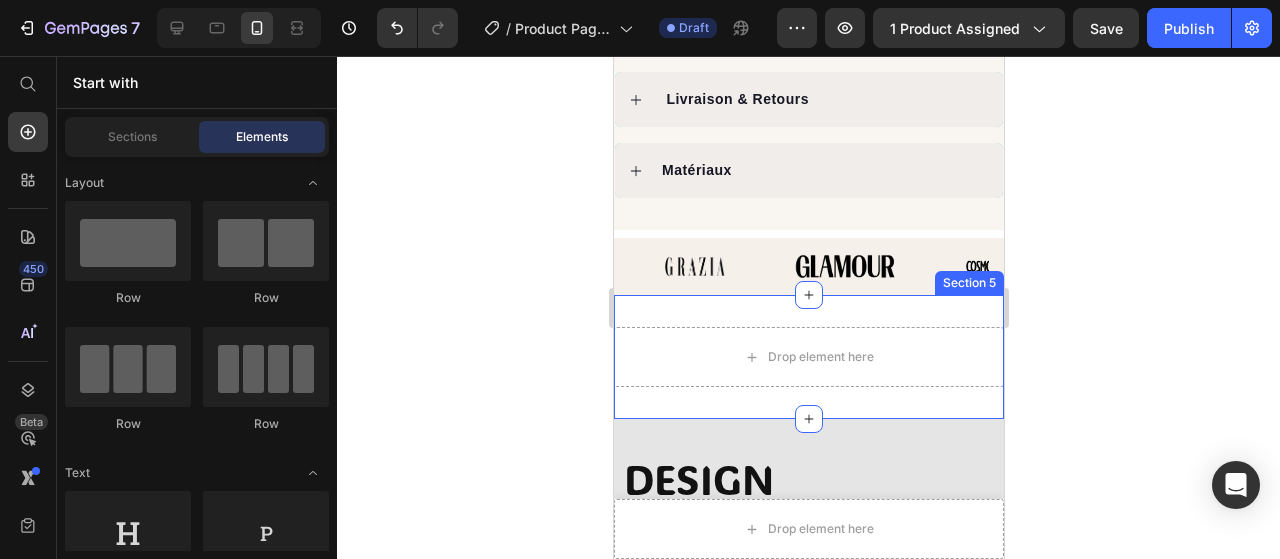 click 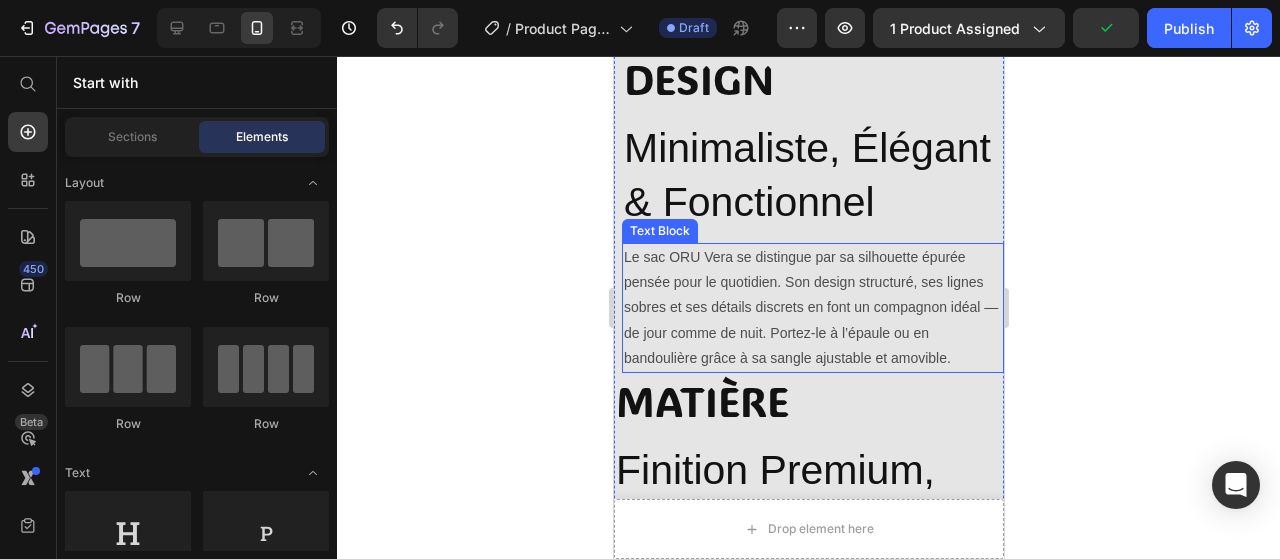scroll, scrollTop: 1743, scrollLeft: 0, axis: vertical 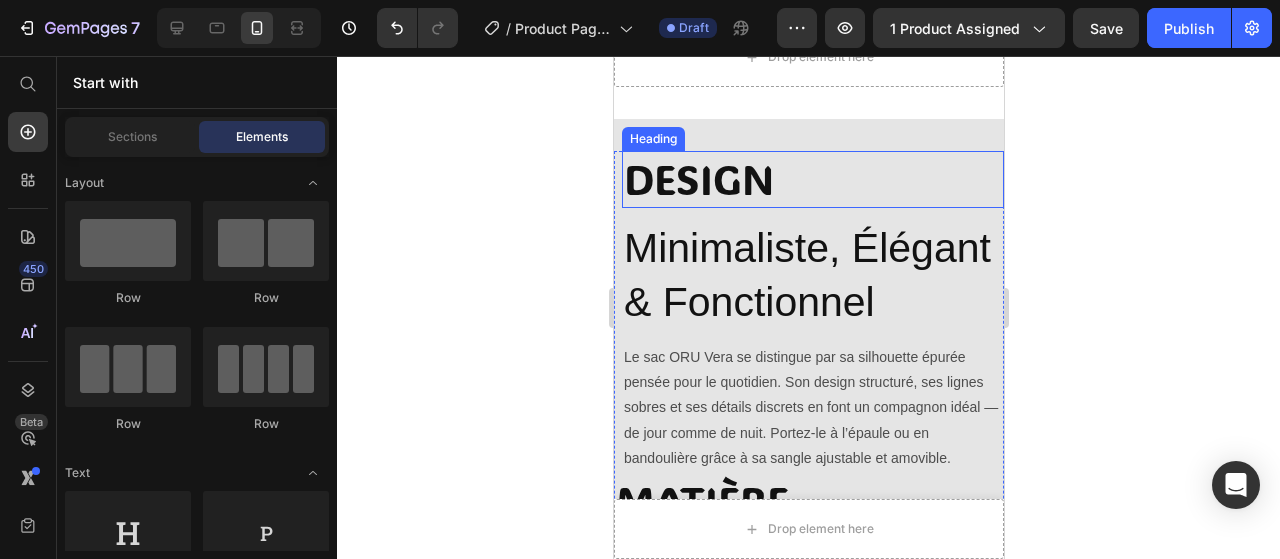 click on "DESIGN" at bounding box center [812, 179] 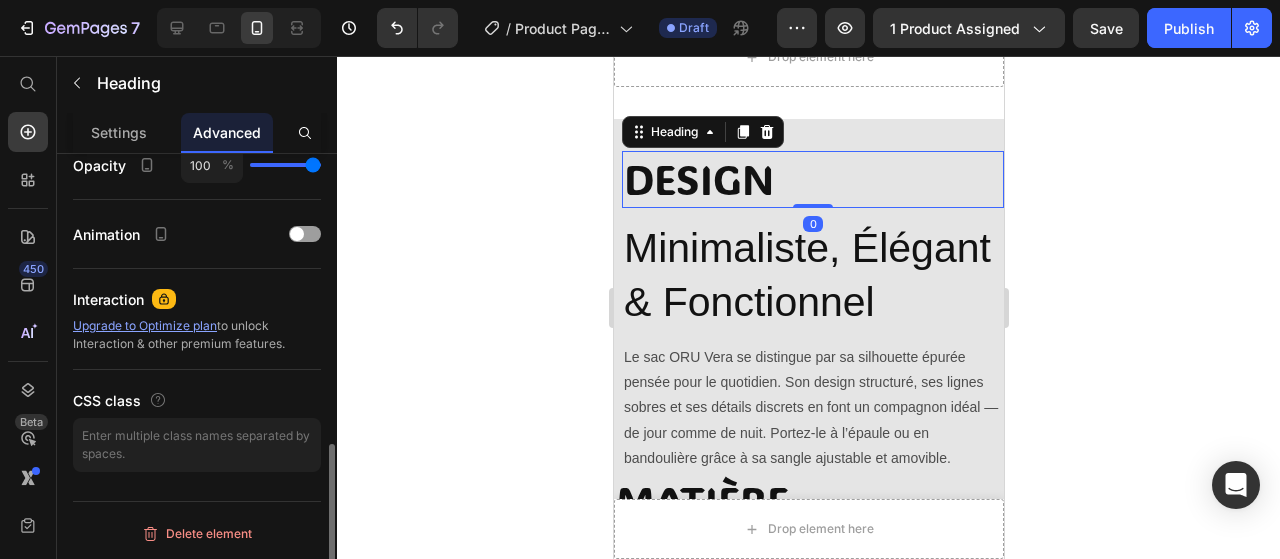 scroll, scrollTop: 0, scrollLeft: 0, axis: both 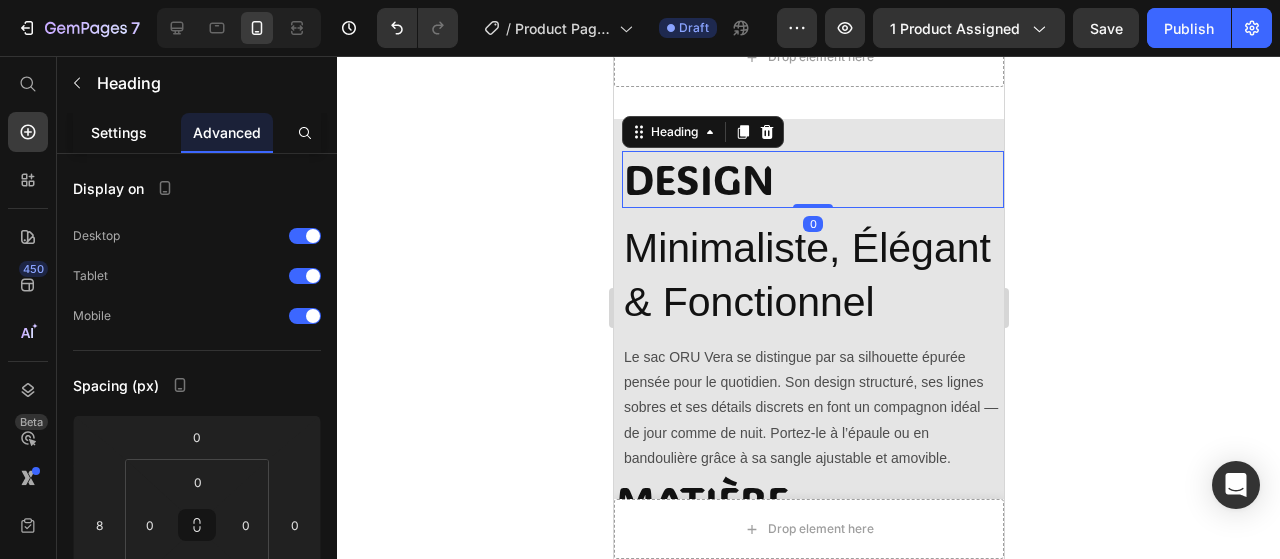 click on "Settings" at bounding box center (119, 132) 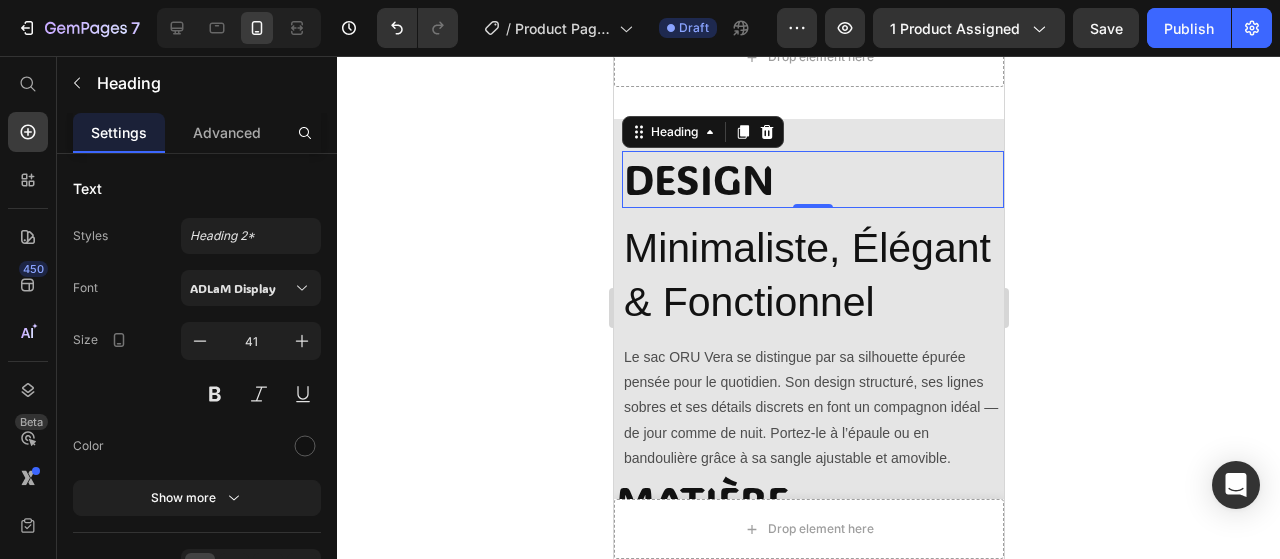 click on "DESIGN" at bounding box center (812, 179) 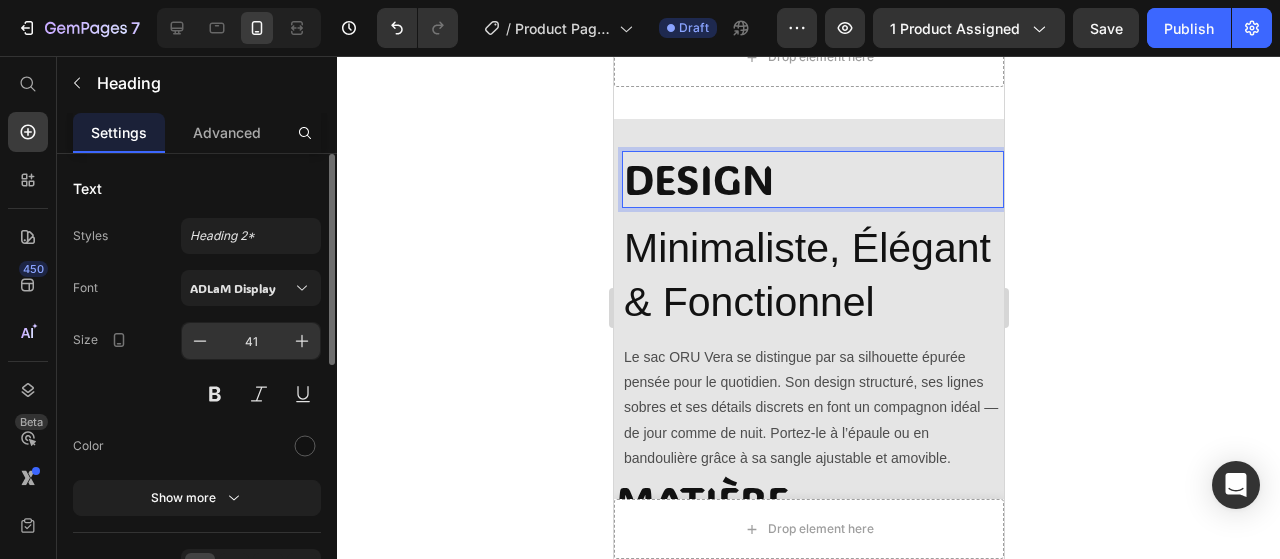 click on "41" at bounding box center (251, 341) 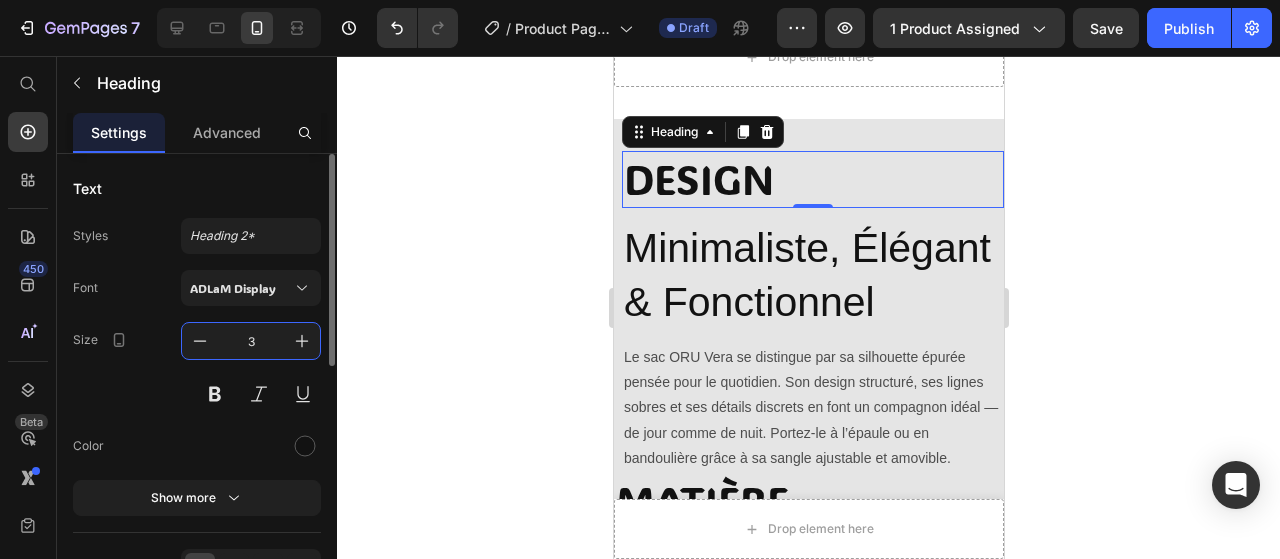 type on "30" 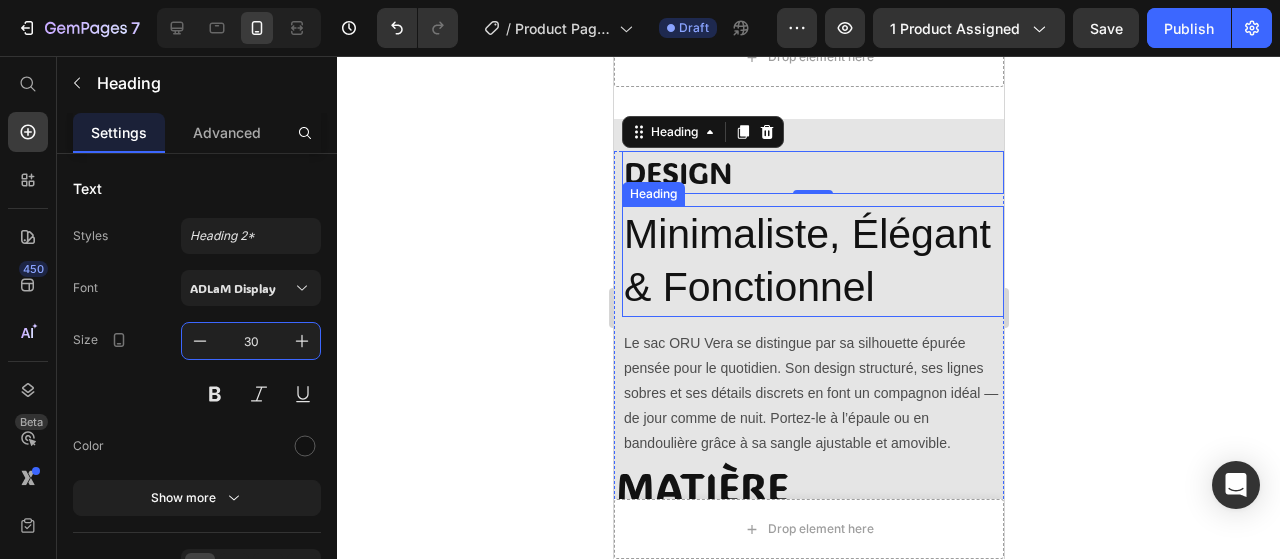 click on "Minimaliste, Élégant & Fonctionnel" at bounding box center [812, 261] 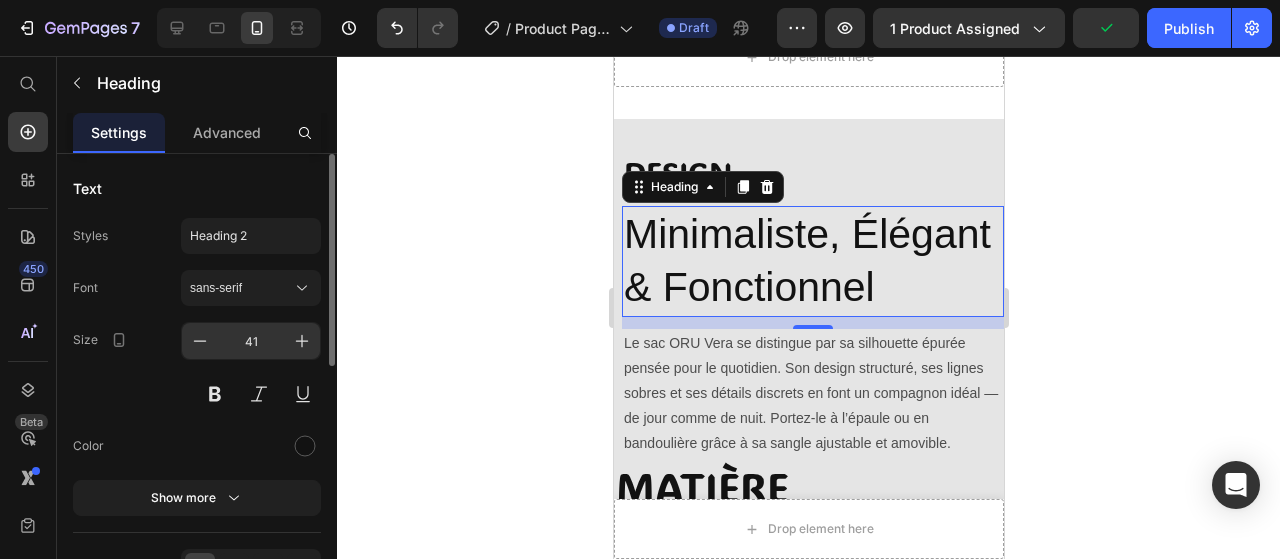 click on "41" at bounding box center [251, 341] 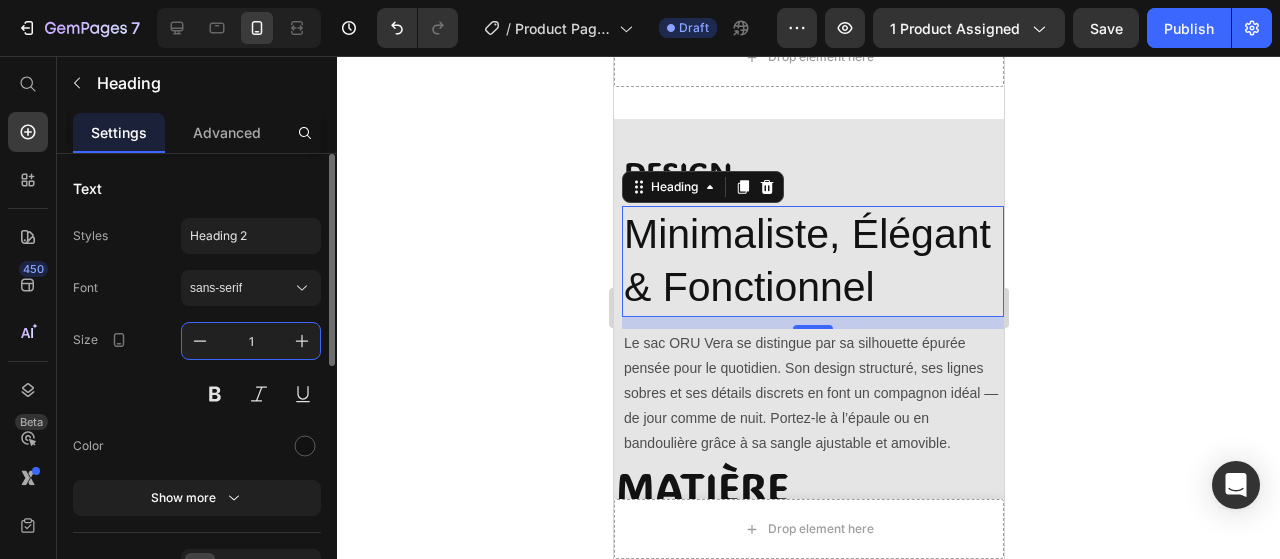 type on "18" 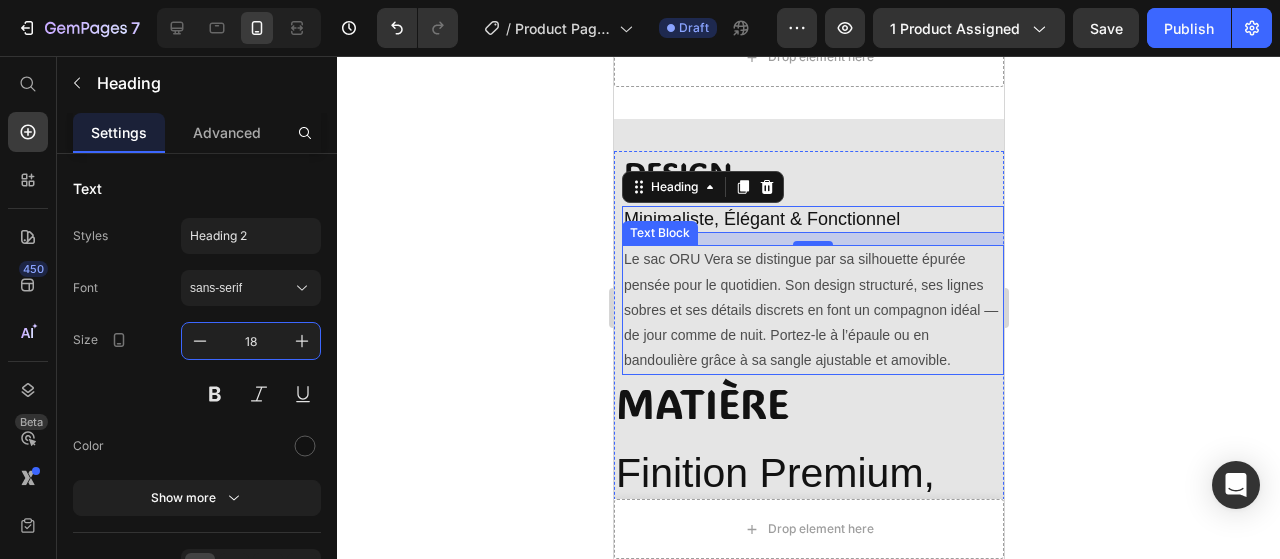 click on "Le sac ORU Vera se distingue par sa silhouette épurée pensée pour le quotidien. Son design structuré, ses lignes sobres et ses détails discrets en font un compagnon idéal — de jour comme de nuit. Portez-le à l’épaule ou en bandoulière grâce à sa sangle ajustable et amovible." at bounding box center [812, 310] 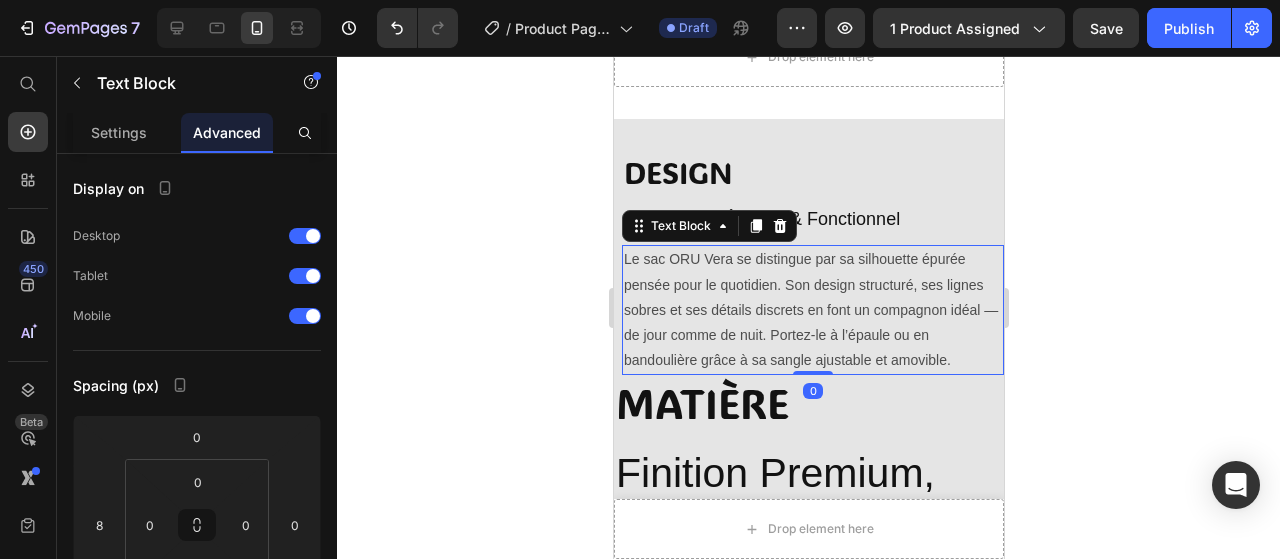 click on "Le sac ORU Vera se distingue par sa silhouette épurée pensée pour le quotidien. Son design structuré, ses lignes sobres et ses détails discrets en font un compagnon idéal — de jour comme de nuit. Portez-le à l’épaule ou en bandoulière grâce à sa sangle ajustable et amovible." at bounding box center [812, 310] 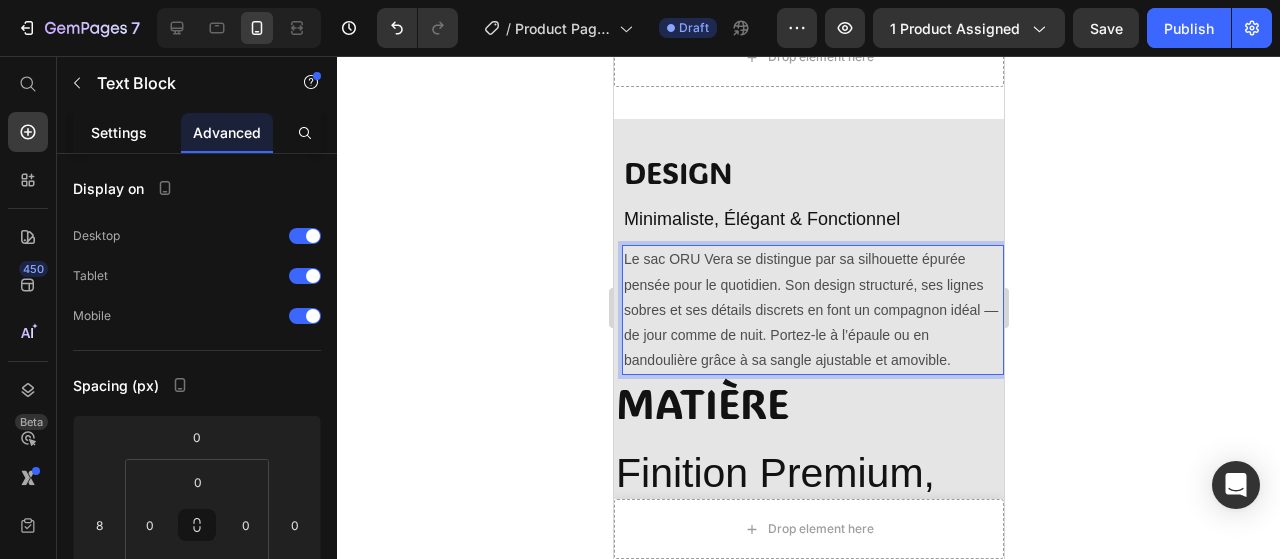 click on "Settings" at bounding box center (119, 132) 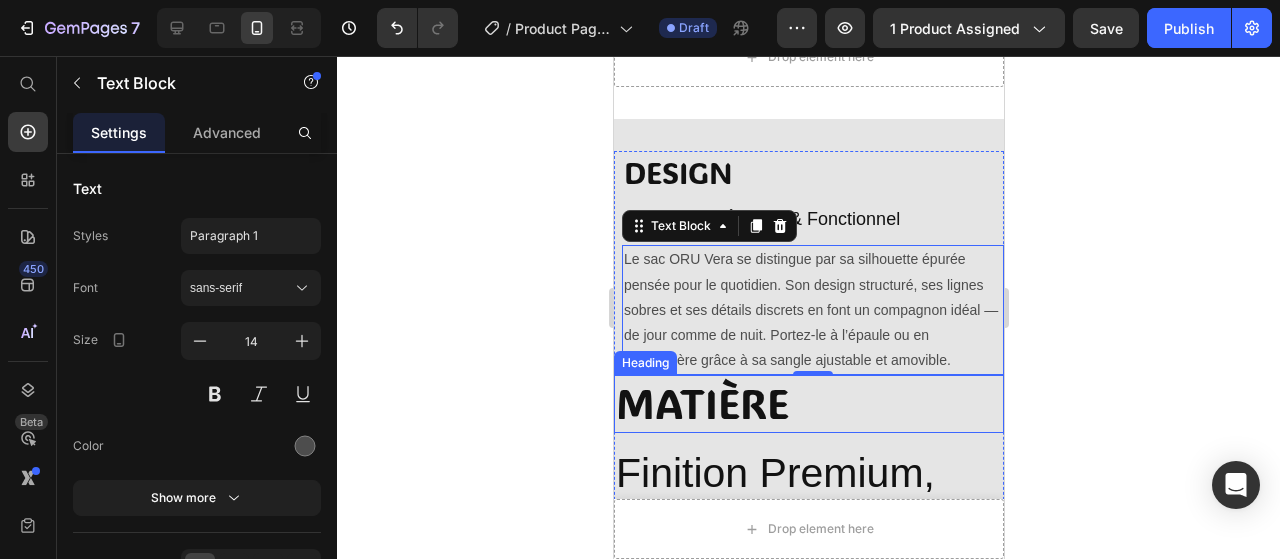 scroll, scrollTop: 1843, scrollLeft: 0, axis: vertical 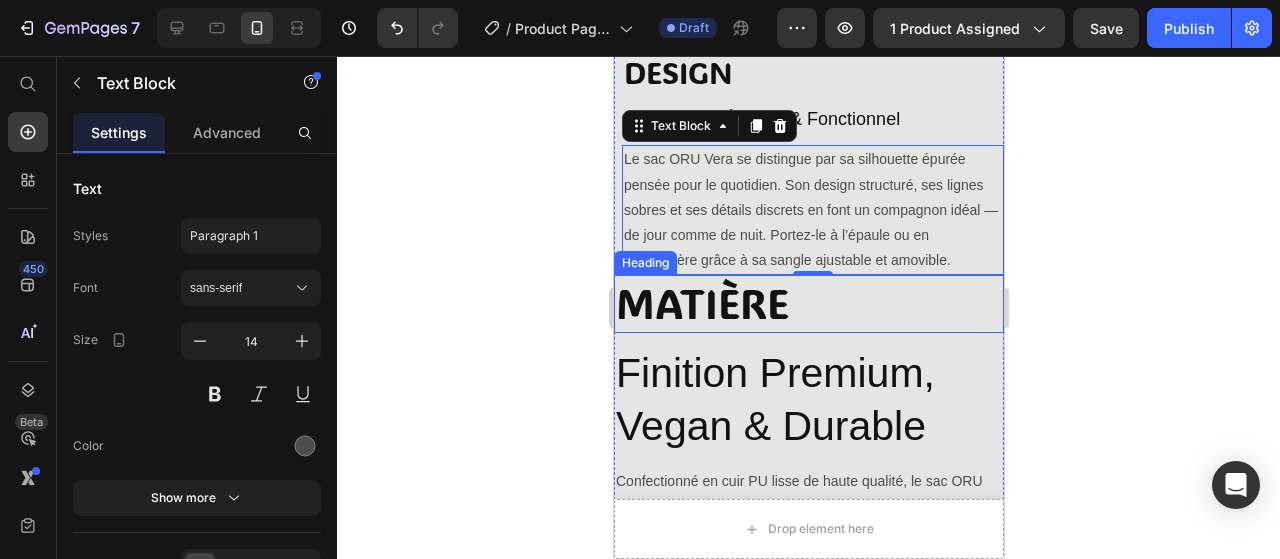 click on "MATIÈRE" at bounding box center [808, 303] 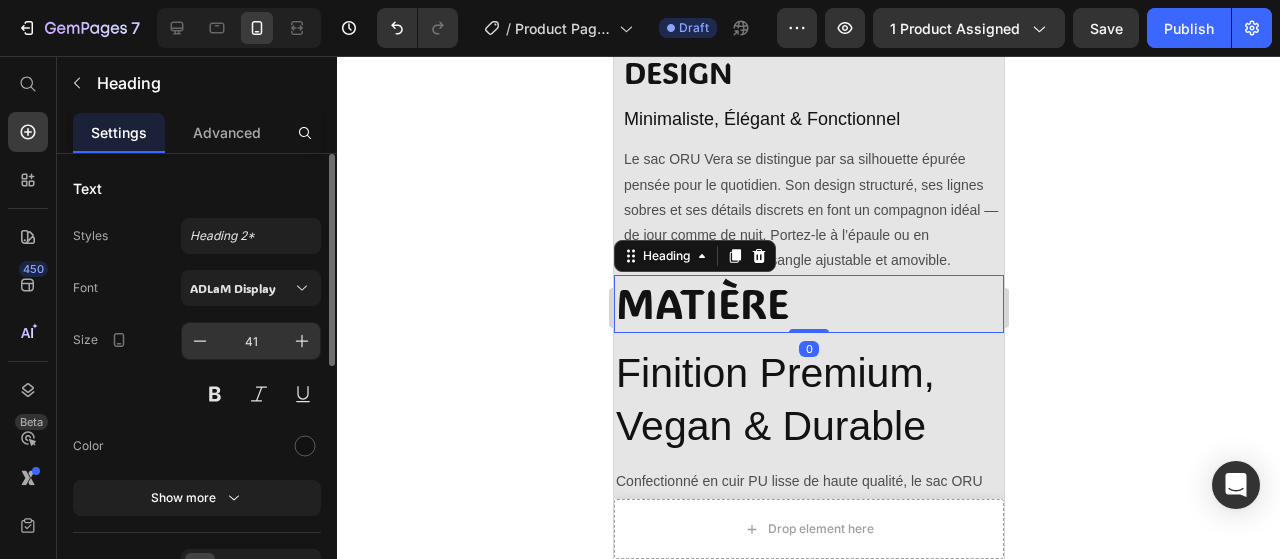click on "41" at bounding box center [251, 341] 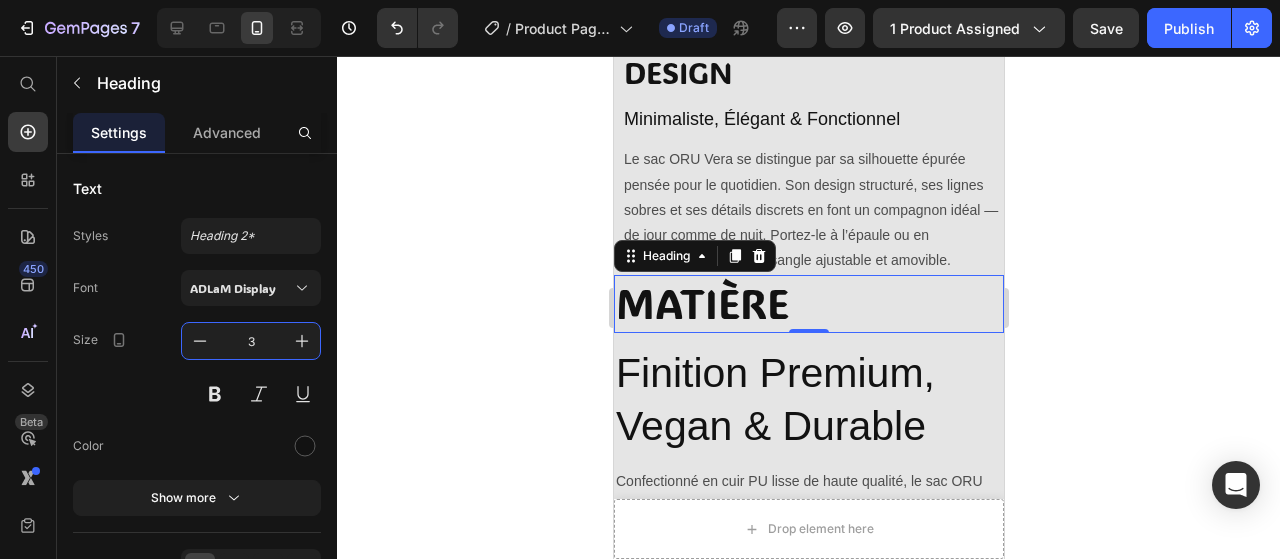 type on "30" 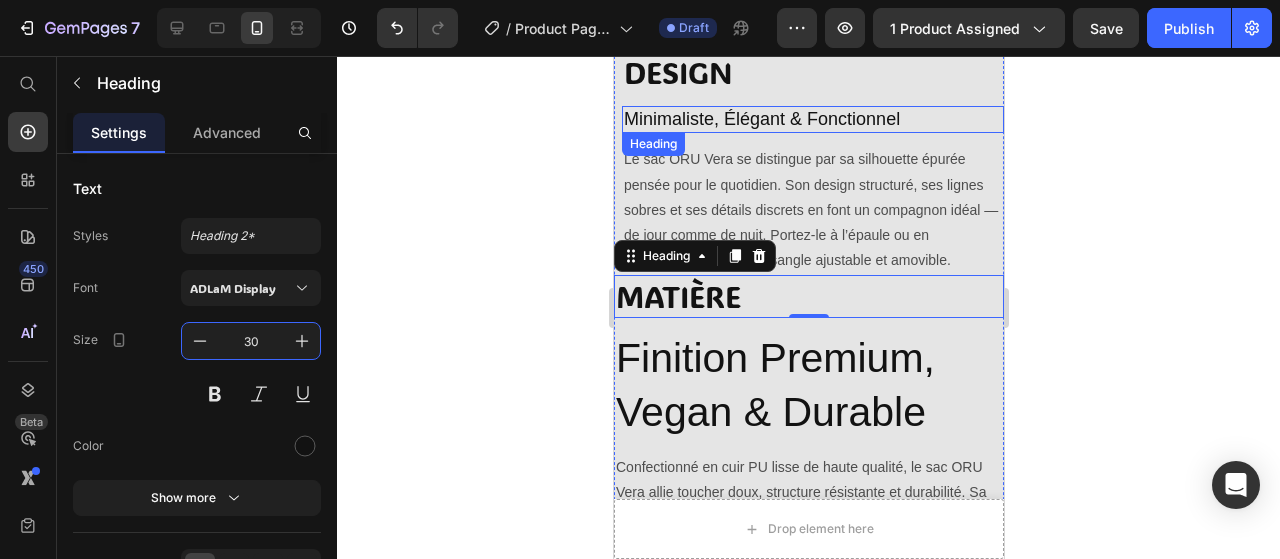 click on "Minimaliste, Élégant & Fonctionnel" at bounding box center [812, 119] 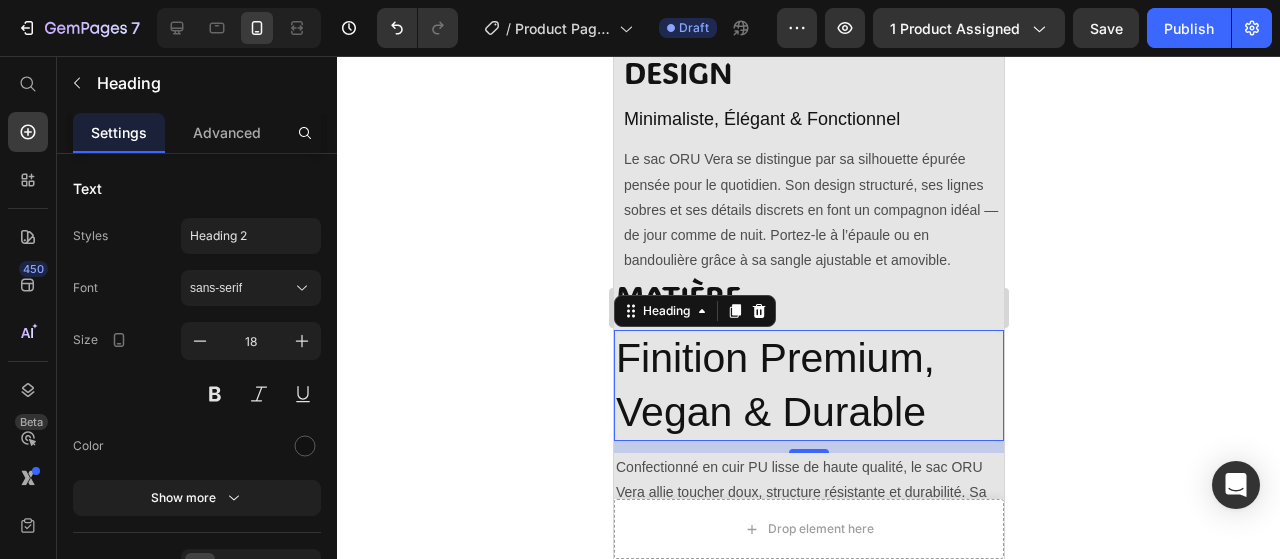 click on "Finition Premium, Vegan & Durable" at bounding box center [808, 385] 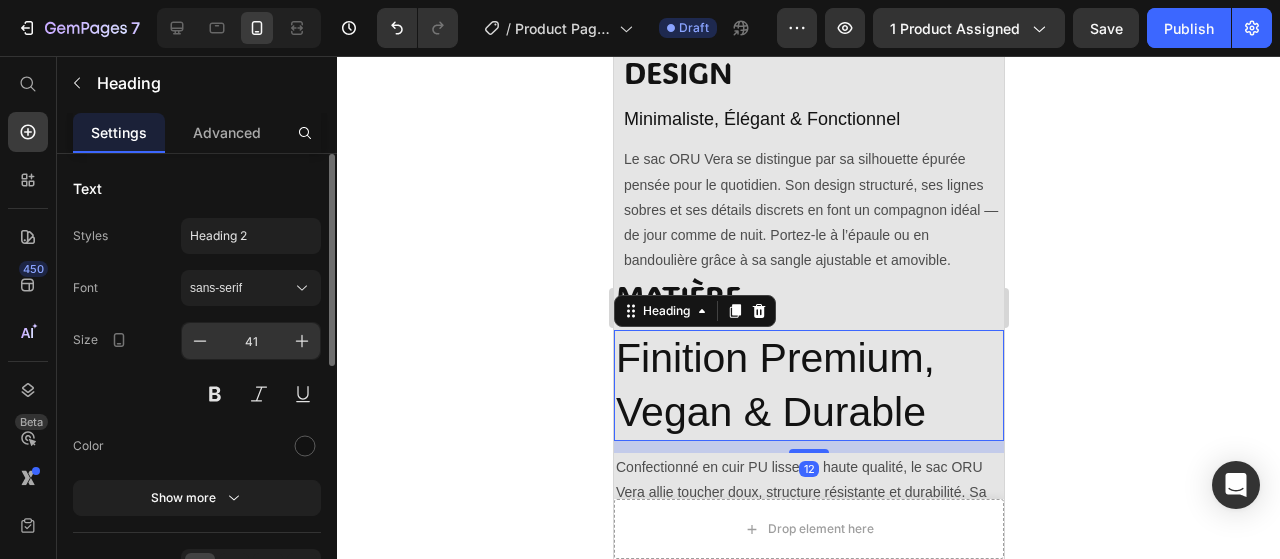 click on "41" at bounding box center [251, 341] 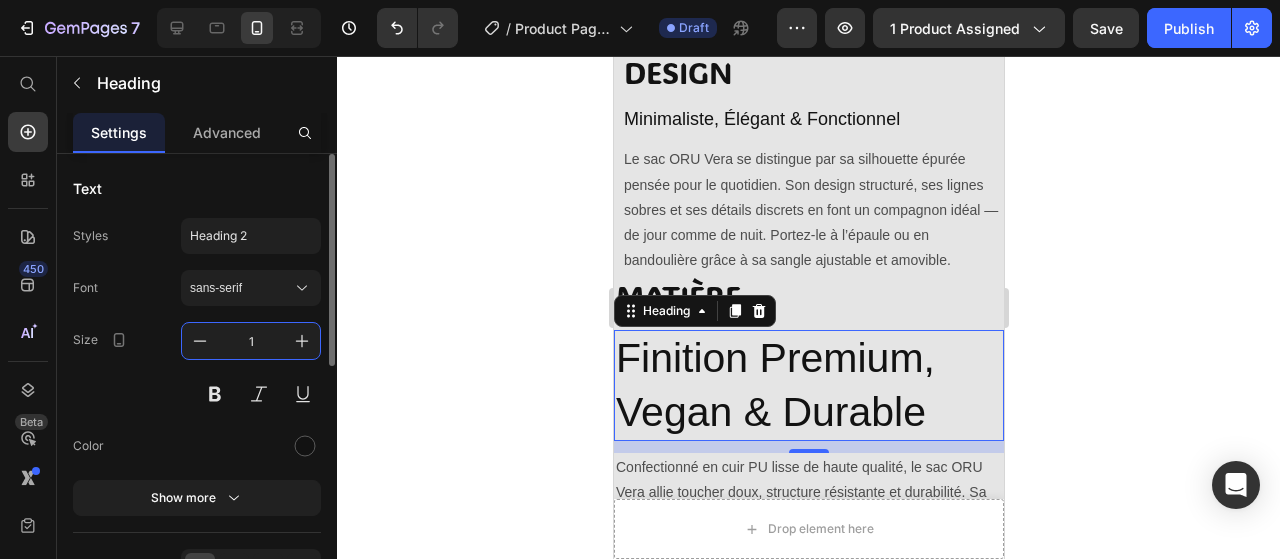 type on "18" 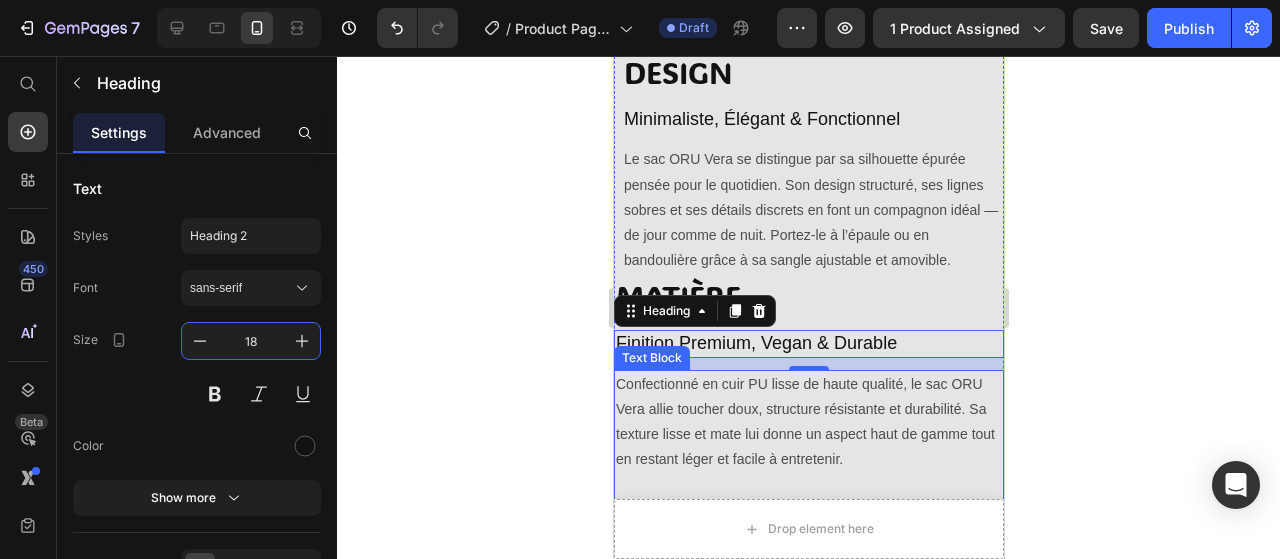 click on "Confectionné en cuir PU lisse de haute qualité, le sac ORU Vera allie toucher doux, structure résistante et durabilité. Sa texture lisse et mate lui donne un aspect haut de gamme tout en restant léger et facile à entretenir." at bounding box center [808, 422] 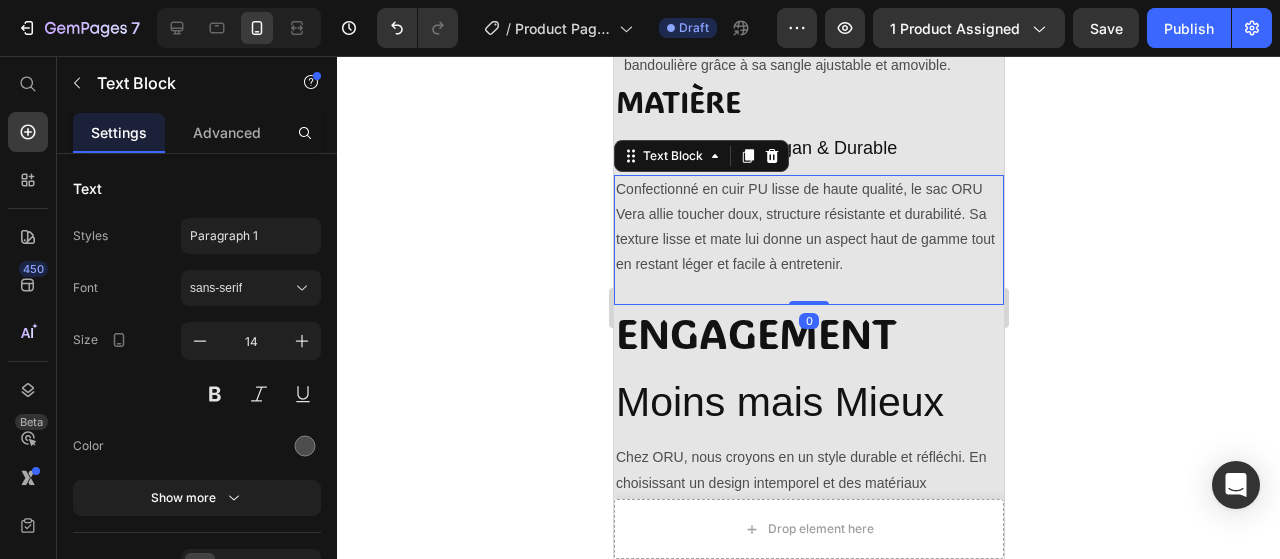 scroll, scrollTop: 2043, scrollLeft: 0, axis: vertical 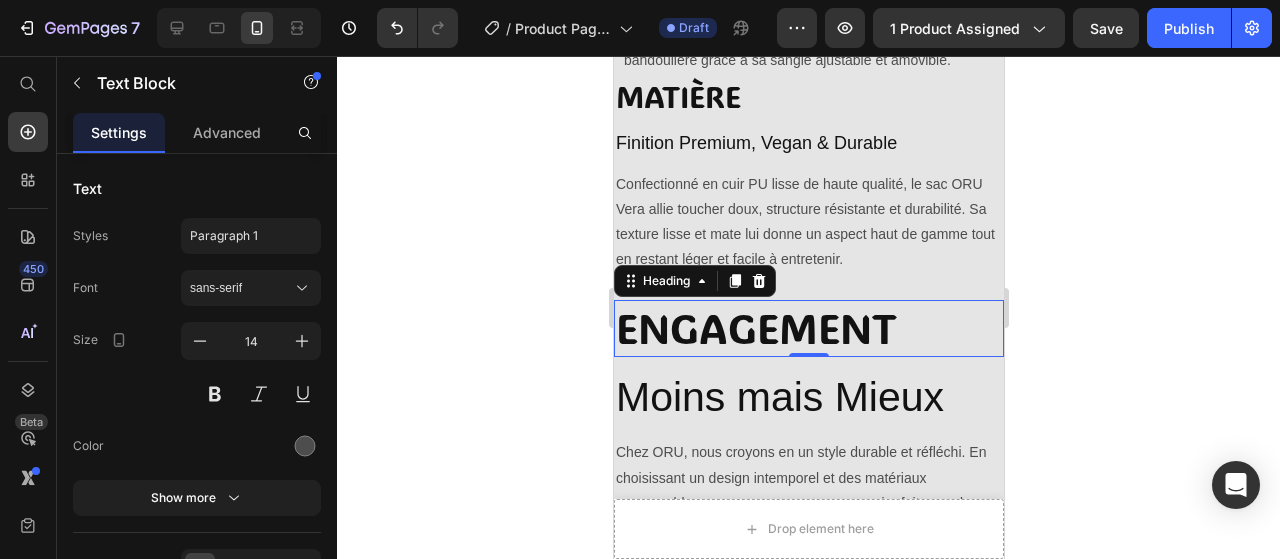 click on "ENGAGEMENT" at bounding box center [808, 328] 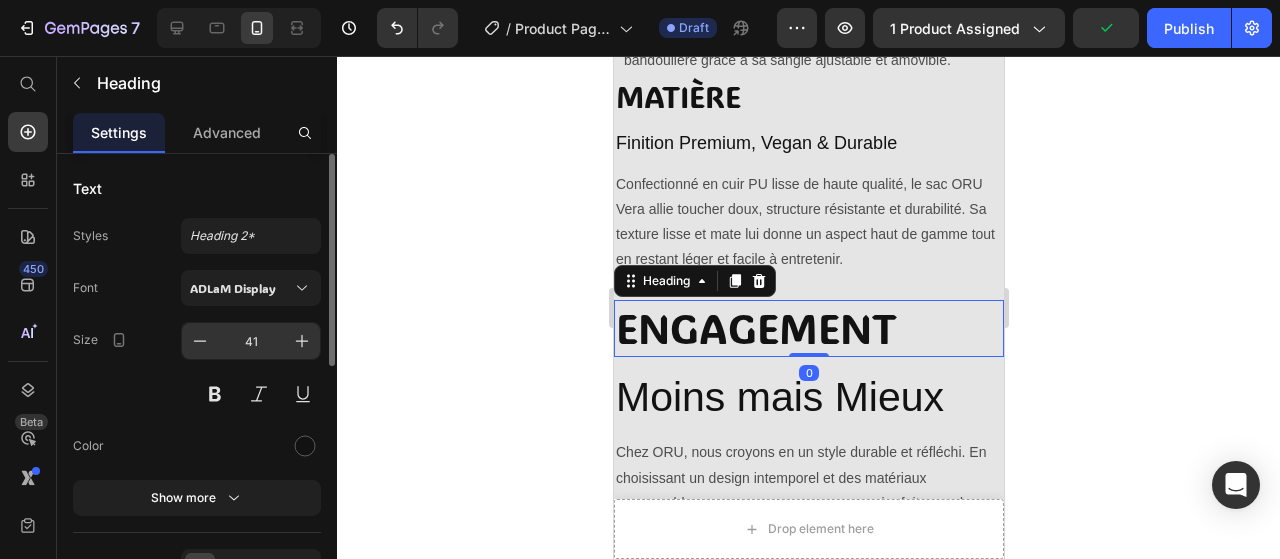 click on "41" at bounding box center (251, 341) 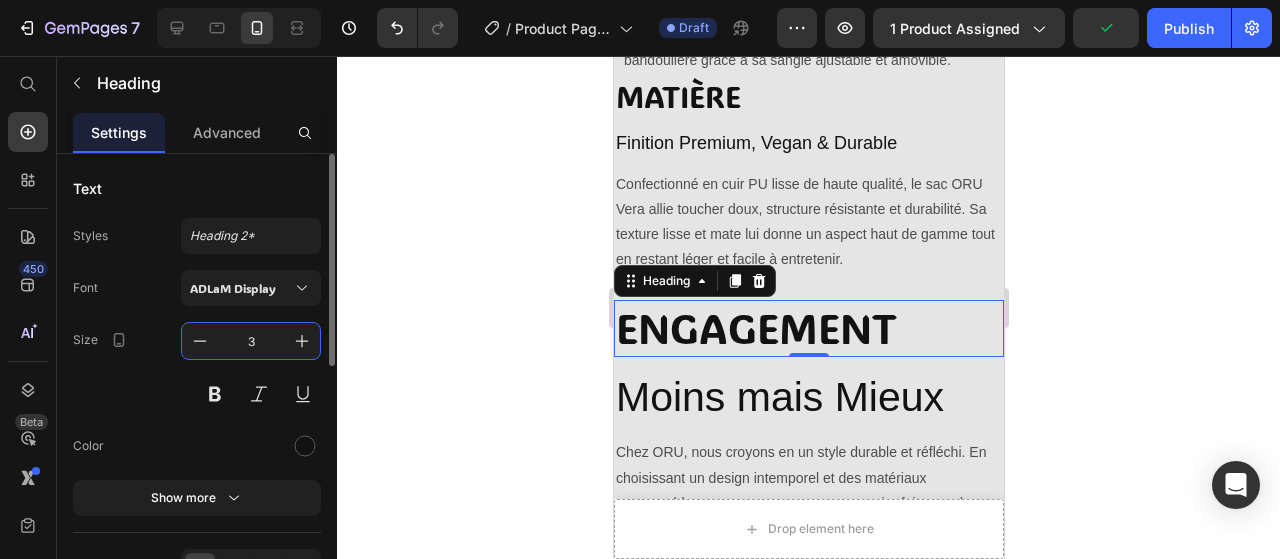 type on "30" 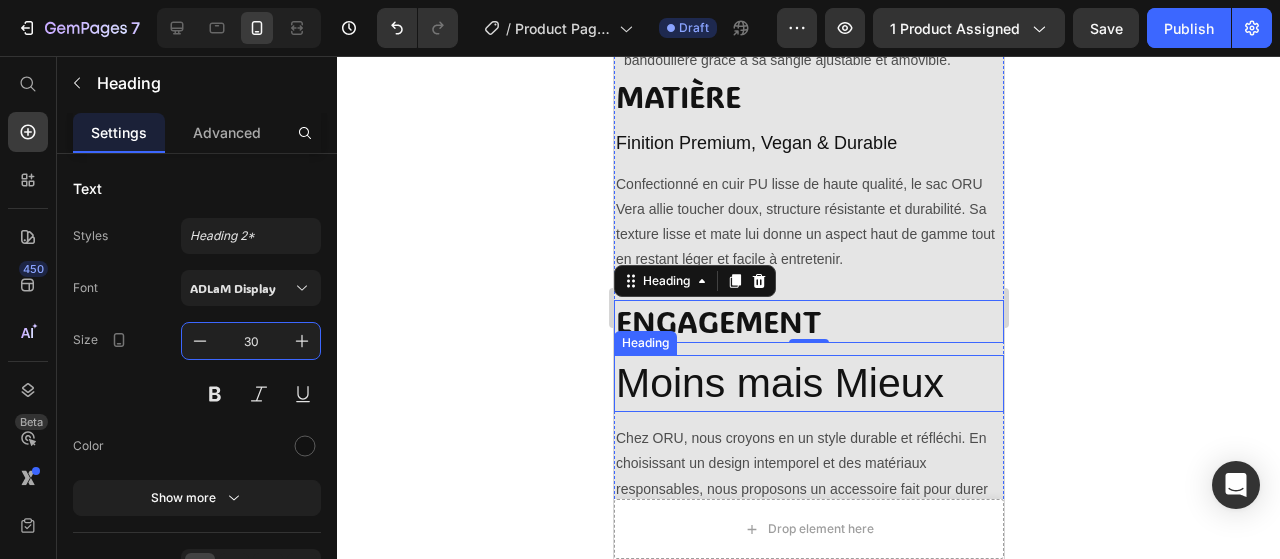 click on "Moins mais Mieux" at bounding box center (808, 383) 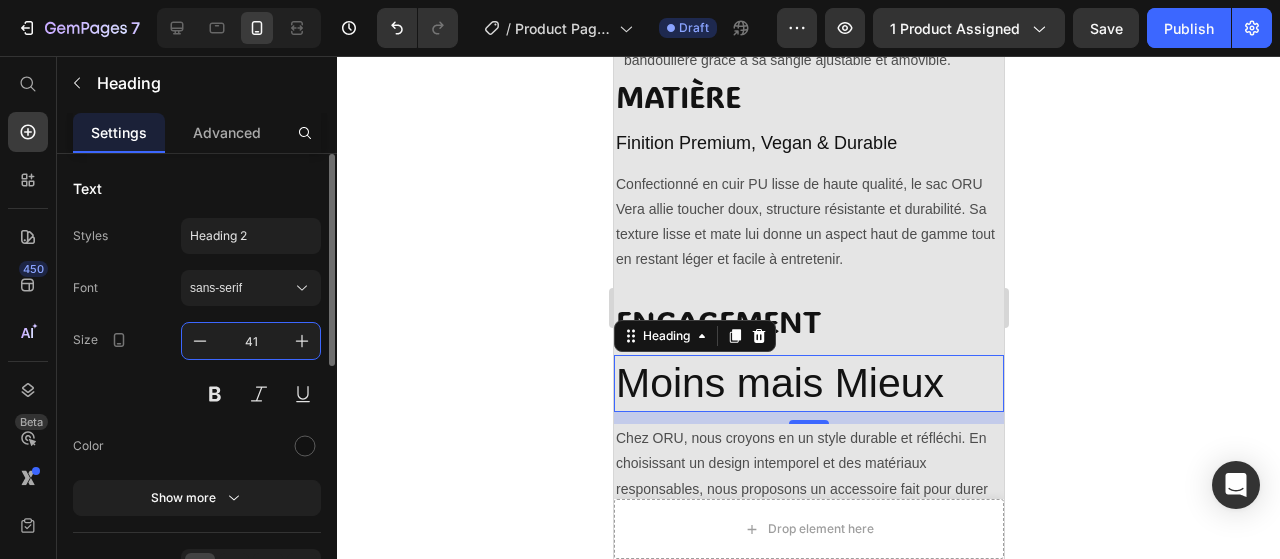 click on "41" at bounding box center (251, 341) 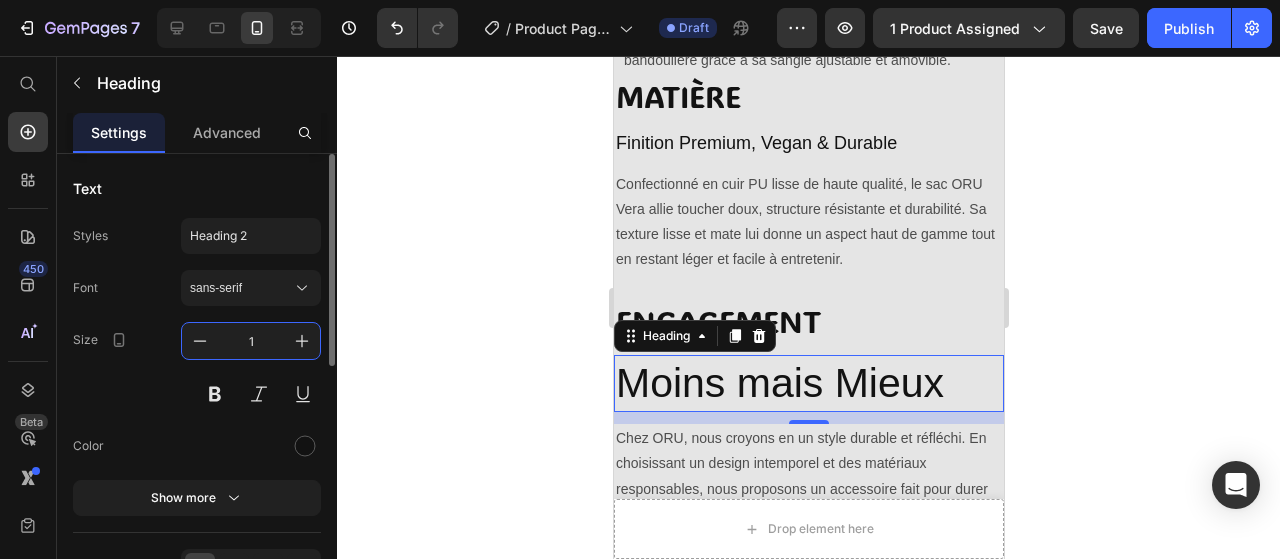 type on "18" 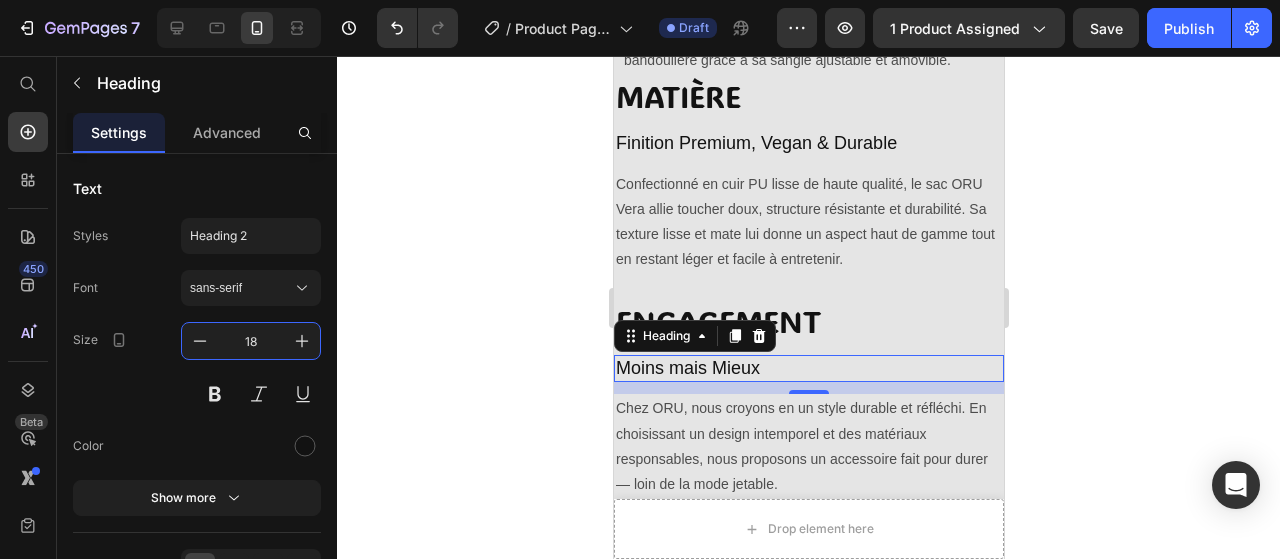 scroll, scrollTop: 2143, scrollLeft: 0, axis: vertical 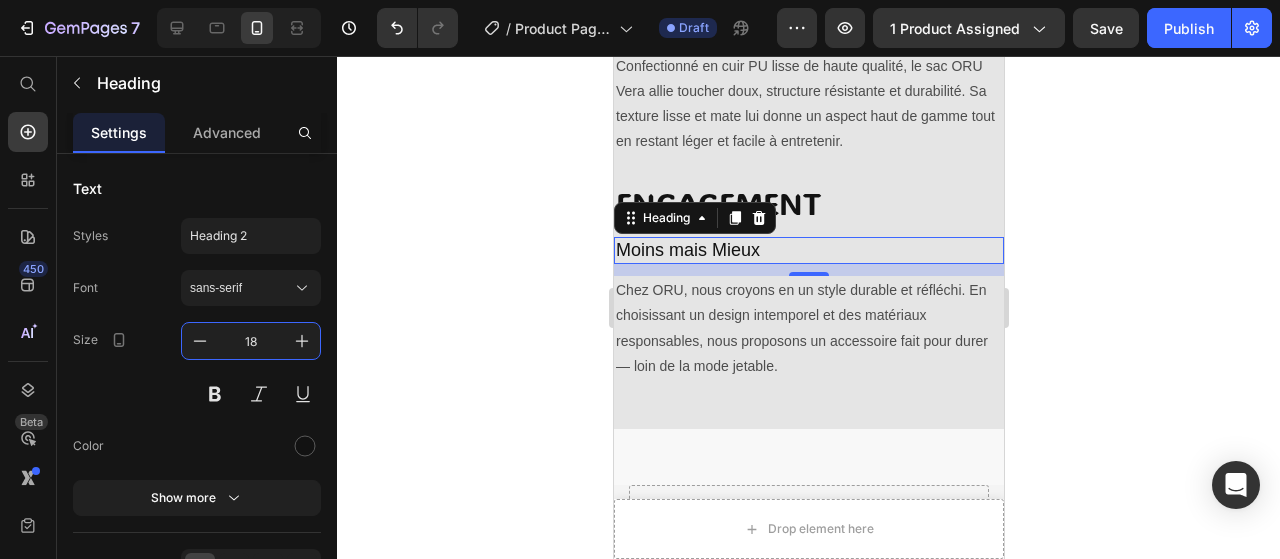 click on "Chez ORU, nous croyons en un style durable et réfléchi. En choisissant un design intemporel et des matériaux responsables, nous proposons un accessoire fait pour durer — loin de la mode jetable." at bounding box center (808, 328) 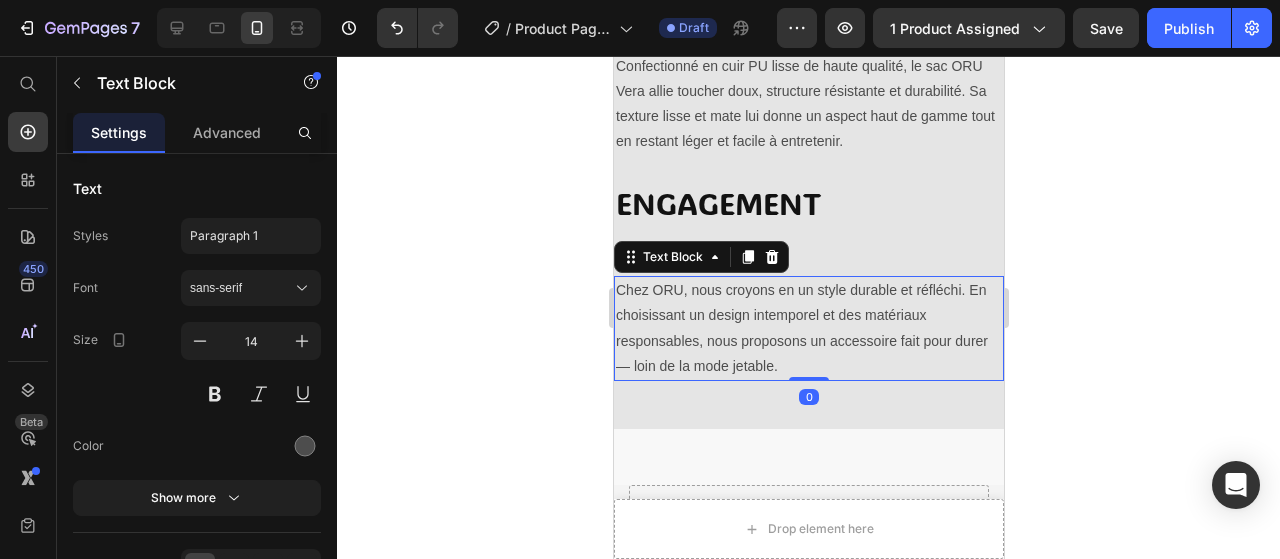 click 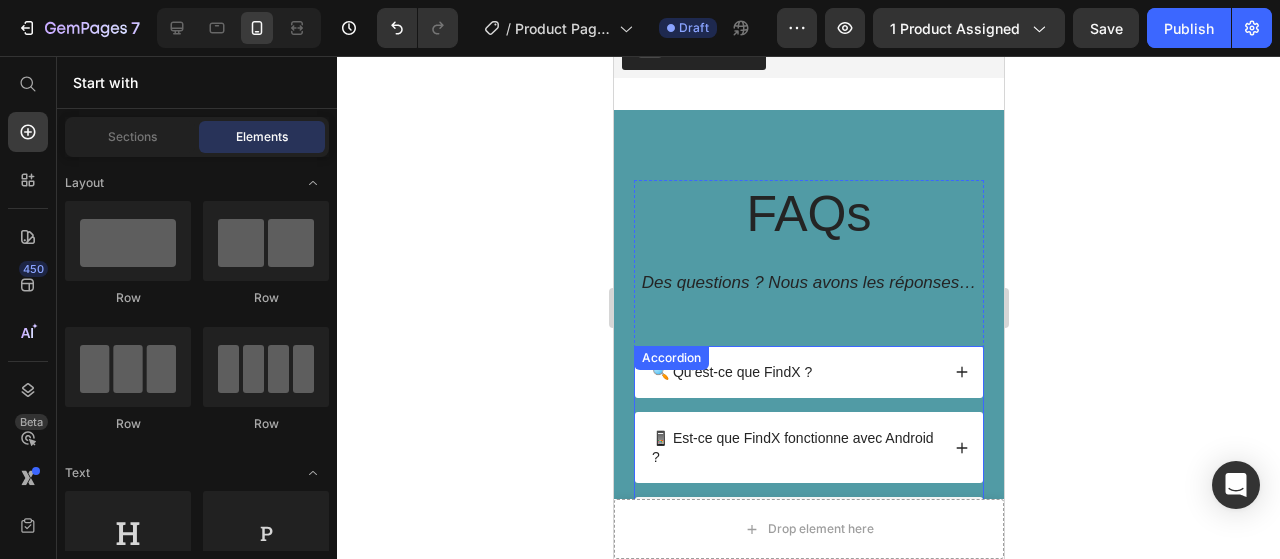 scroll, scrollTop: 2743, scrollLeft: 0, axis: vertical 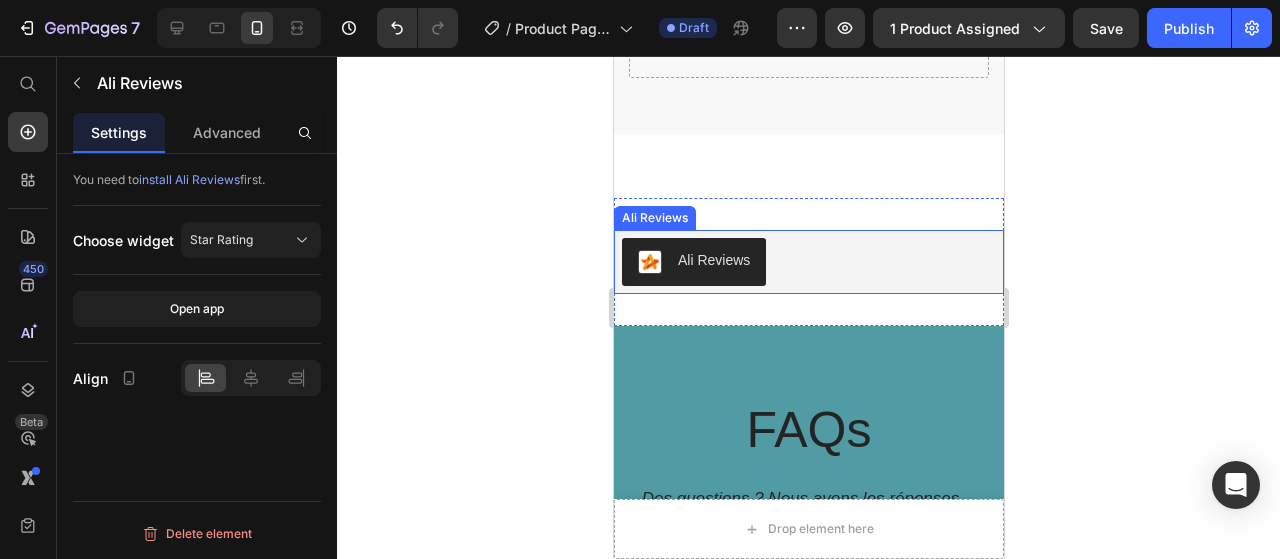 click on "Ali Reviews" at bounding box center [808, 262] 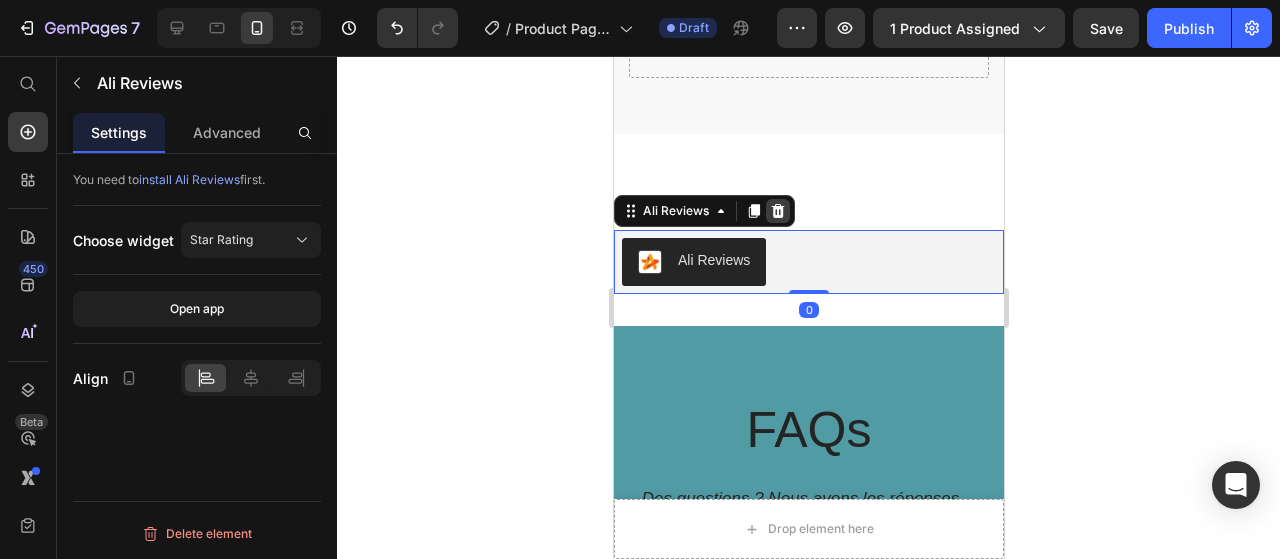 click 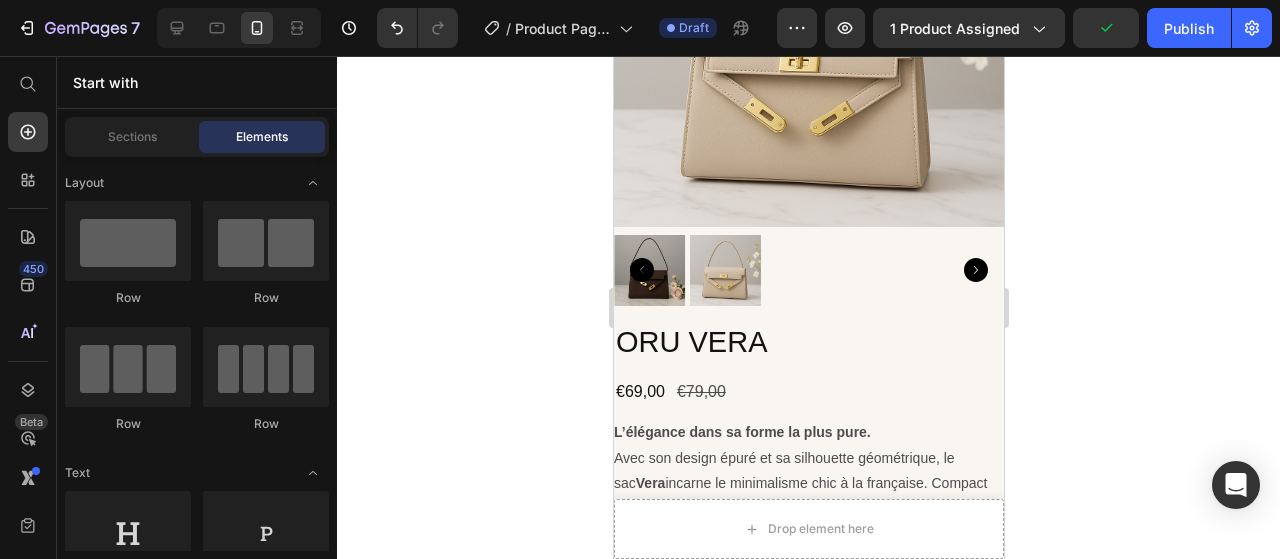 scroll, scrollTop: 300, scrollLeft: 0, axis: vertical 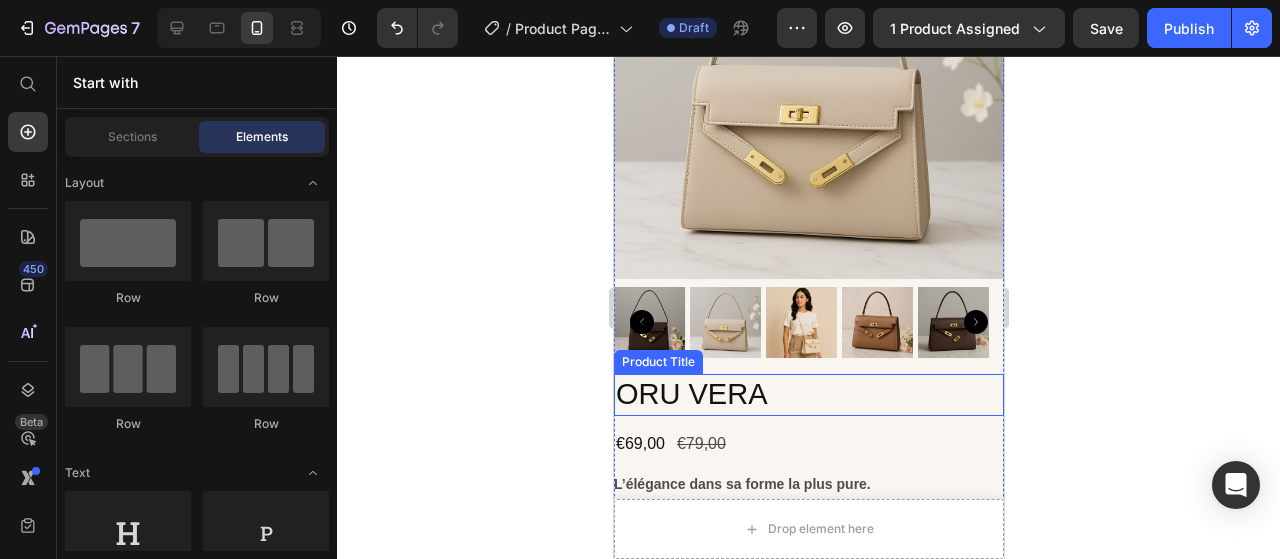 click on "ORU VERA" at bounding box center (808, 395) 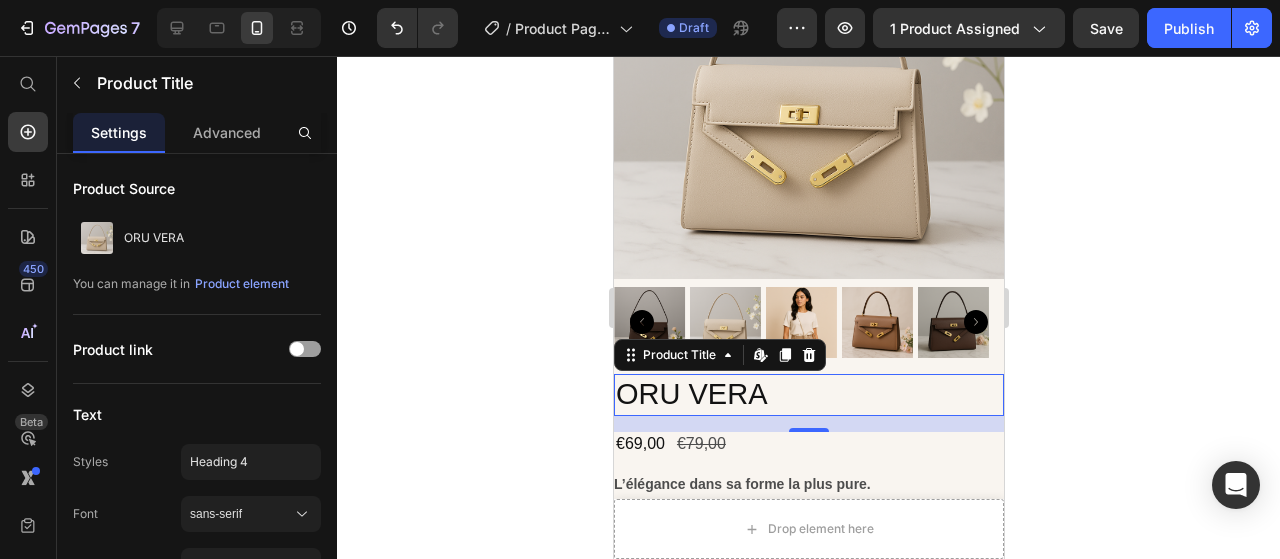 click on "ORU VERA" at bounding box center [808, 395] 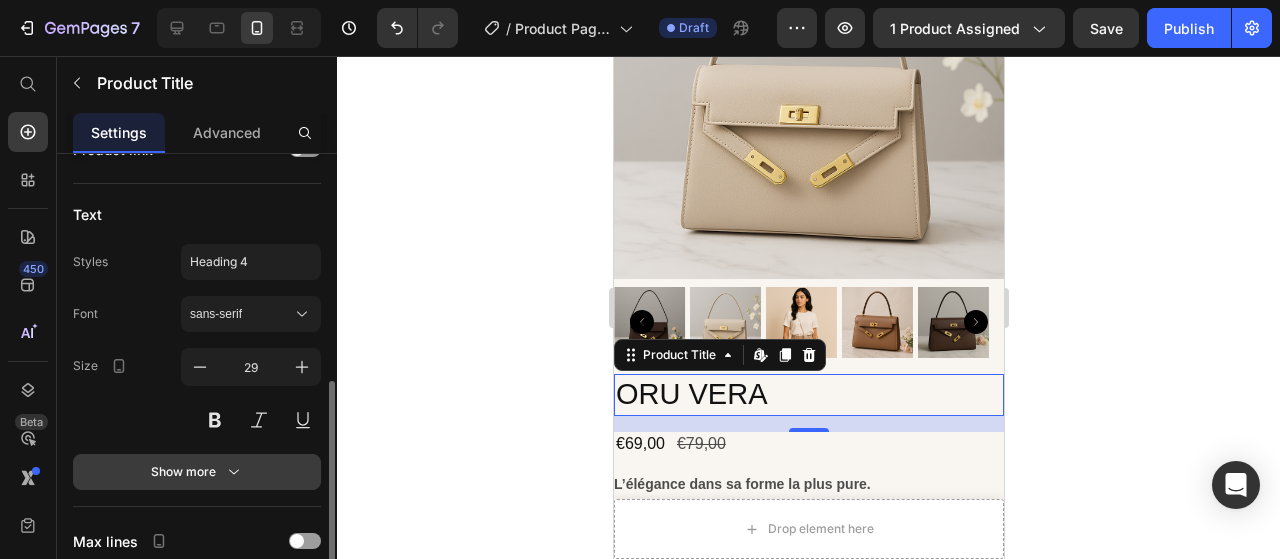 scroll, scrollTop: 300, scrollLeft: 0, axis: vertical 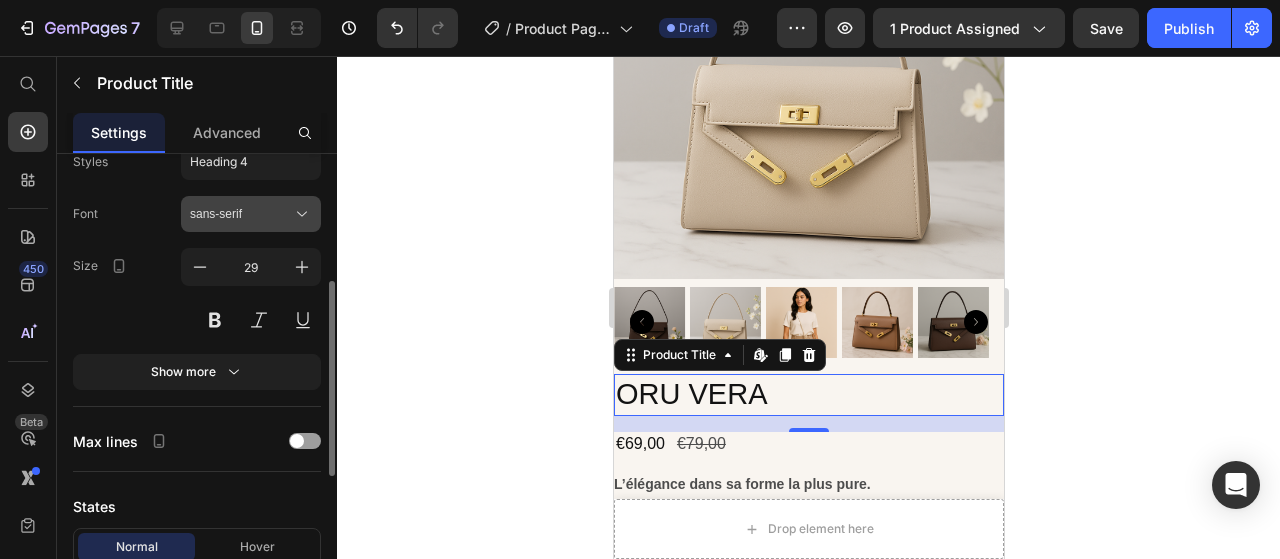 click on "sans-serif" at bounding box center [241, 214] 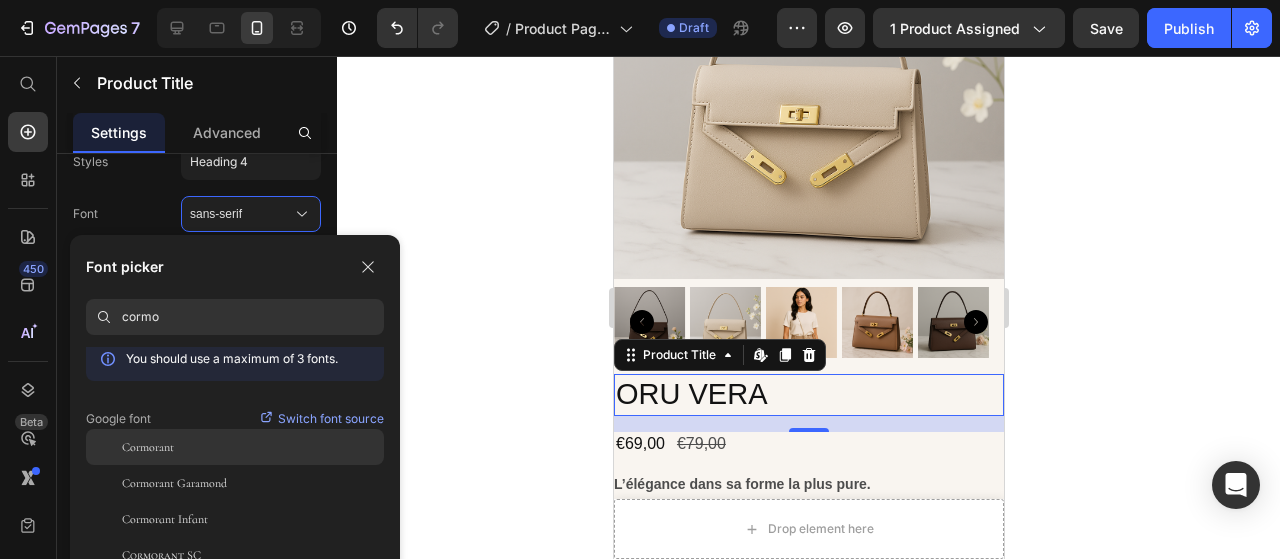 scroll, scrollTop: 12, scrollLeft: 0, axis: vertical 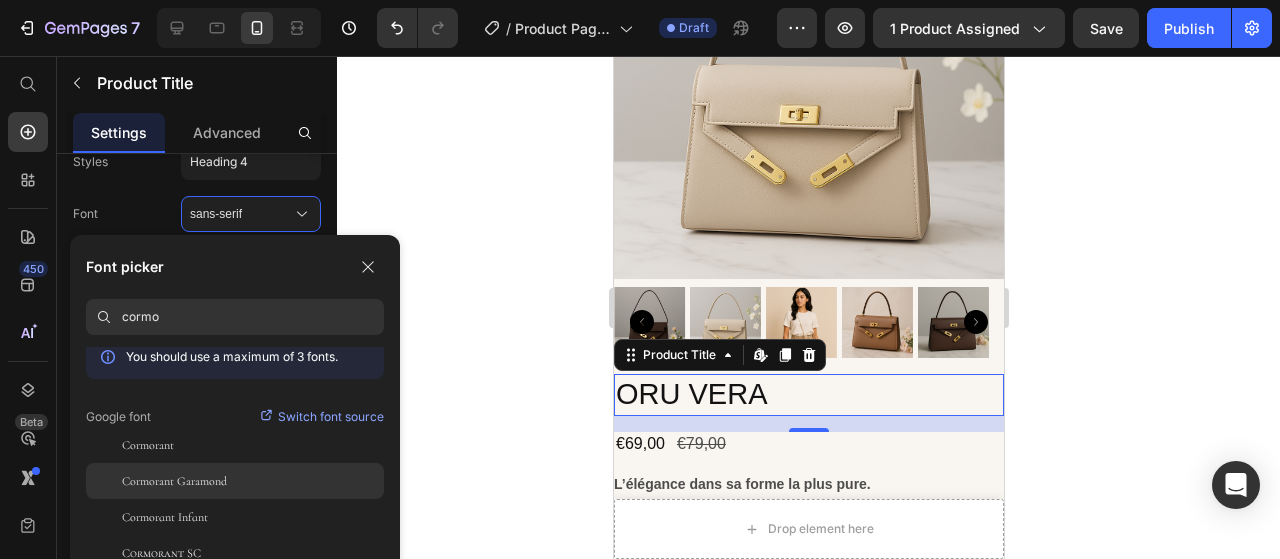 type on "cormo" 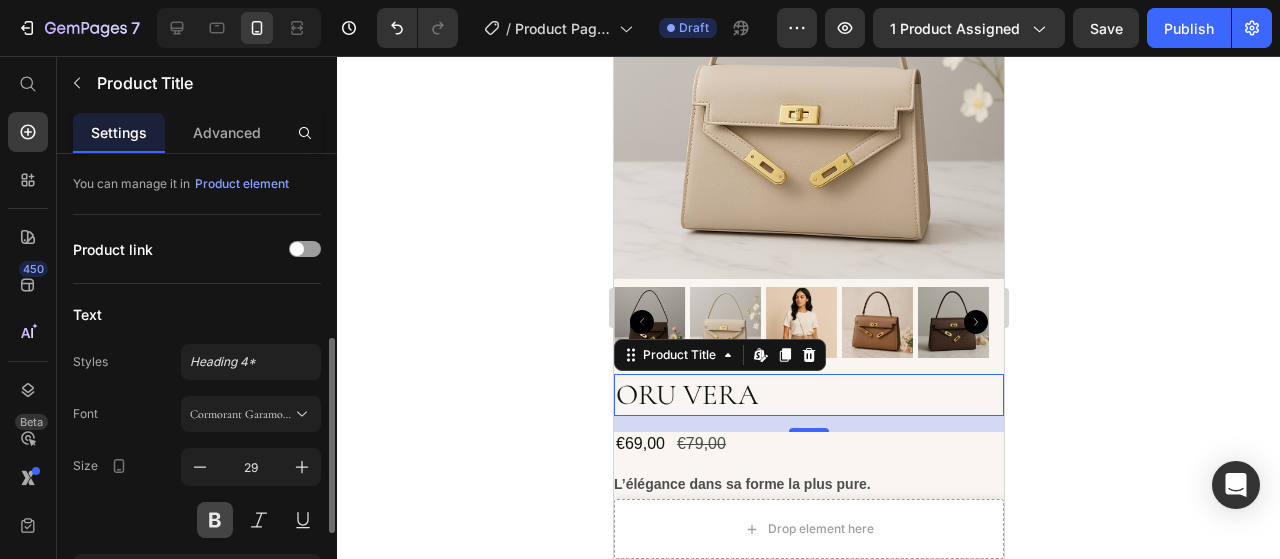 scroll, scrollTop: 200, scrollLeft: 0, axis: vertical 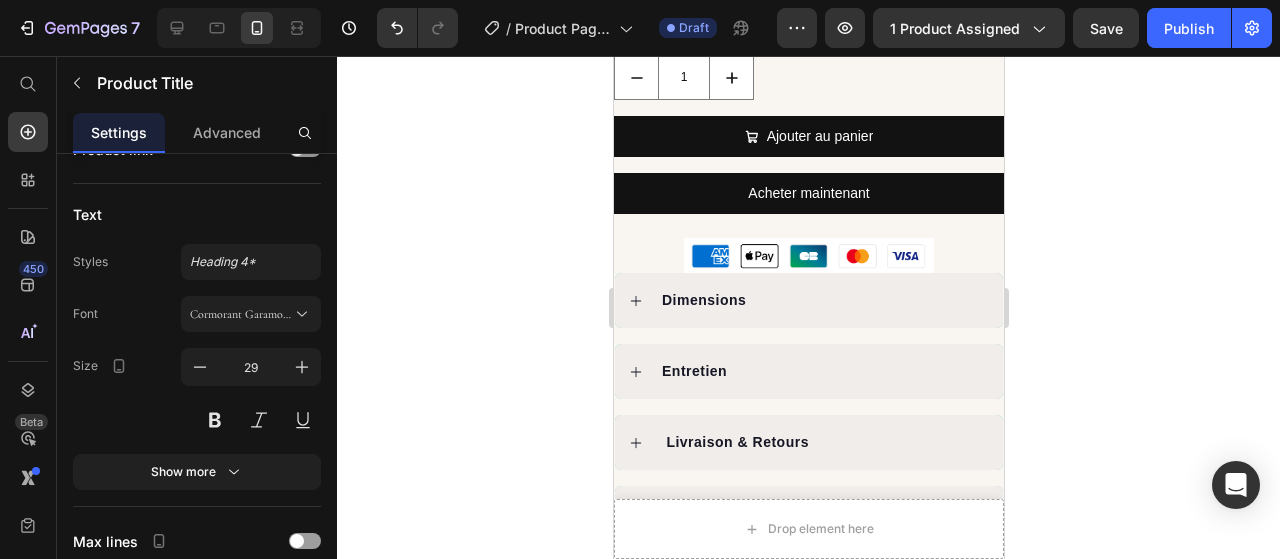click on "Dynamic Checkout" at bounding box center (676, 161) 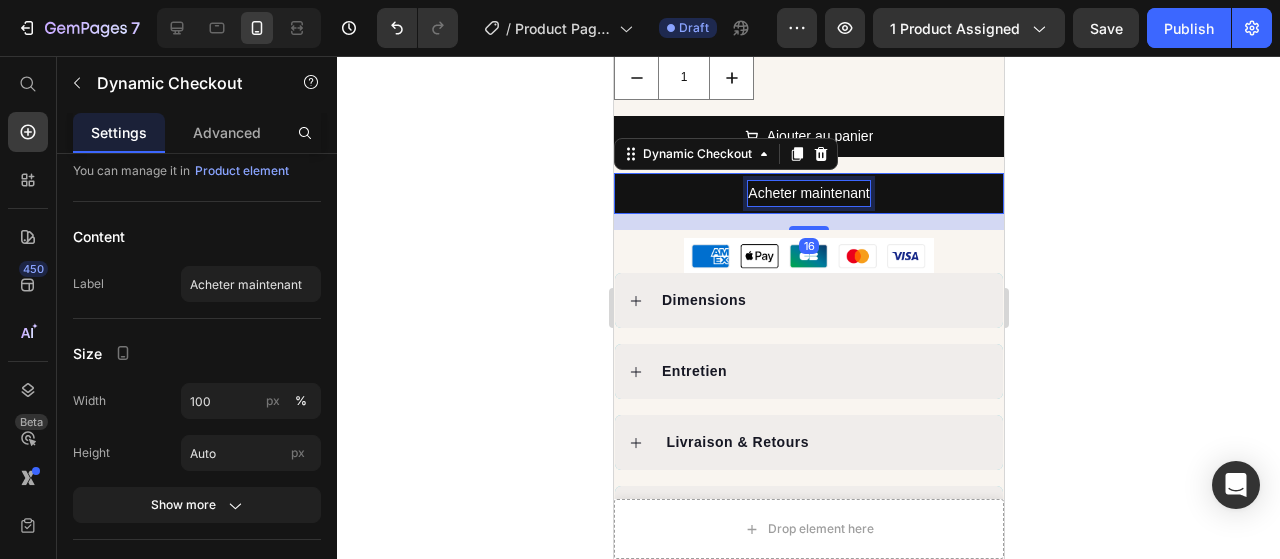scroll, scrollTop: 0, scrollLeft: 0, axis: both 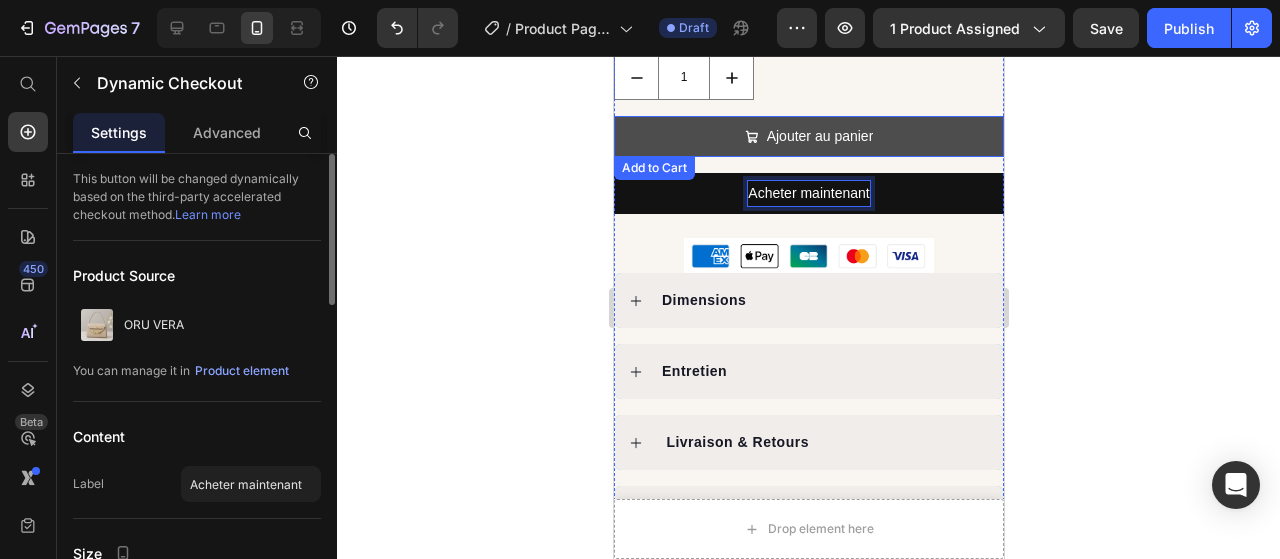 click on "Ajouter au panier" at bounding box center [808, 136] 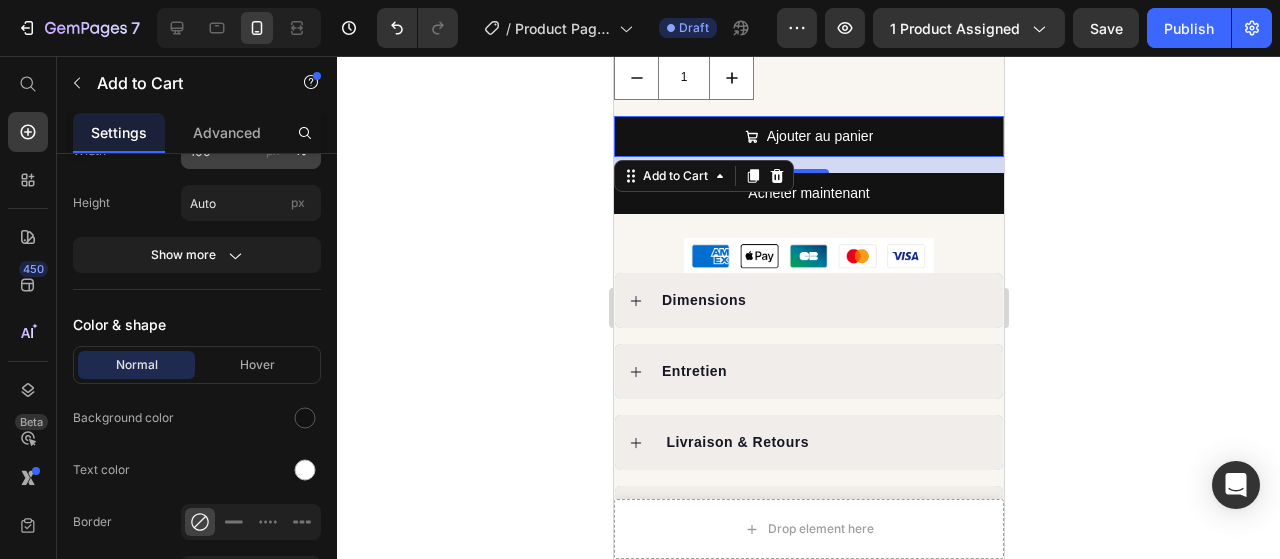 scroll, scrollTop: 1300, scrollLeft: 0, axis: vertical 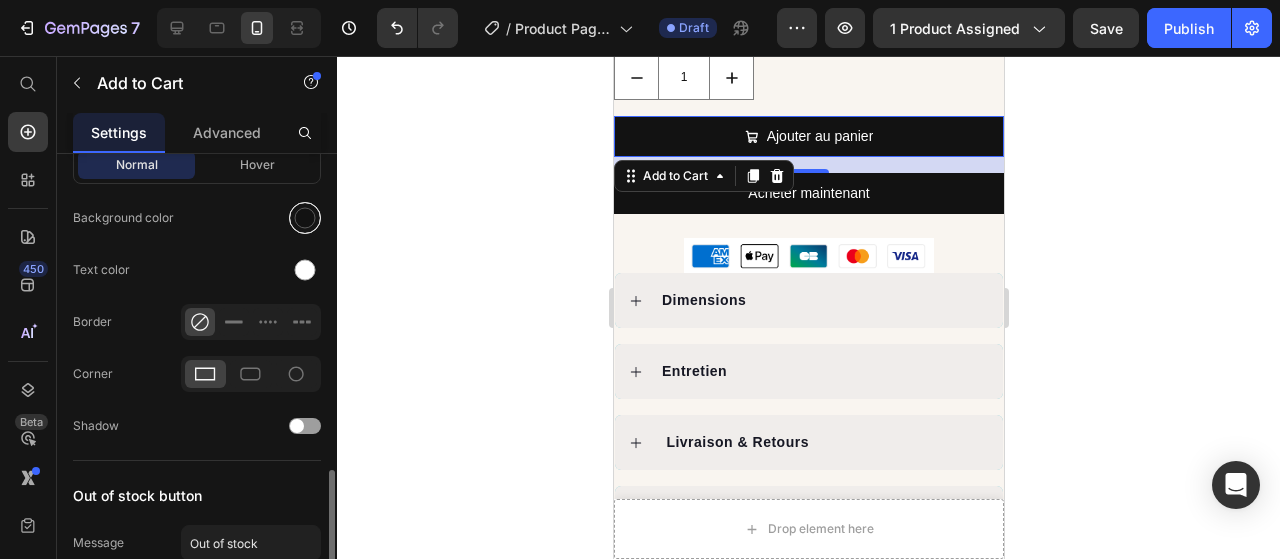 click at bounding box center (305, 218) 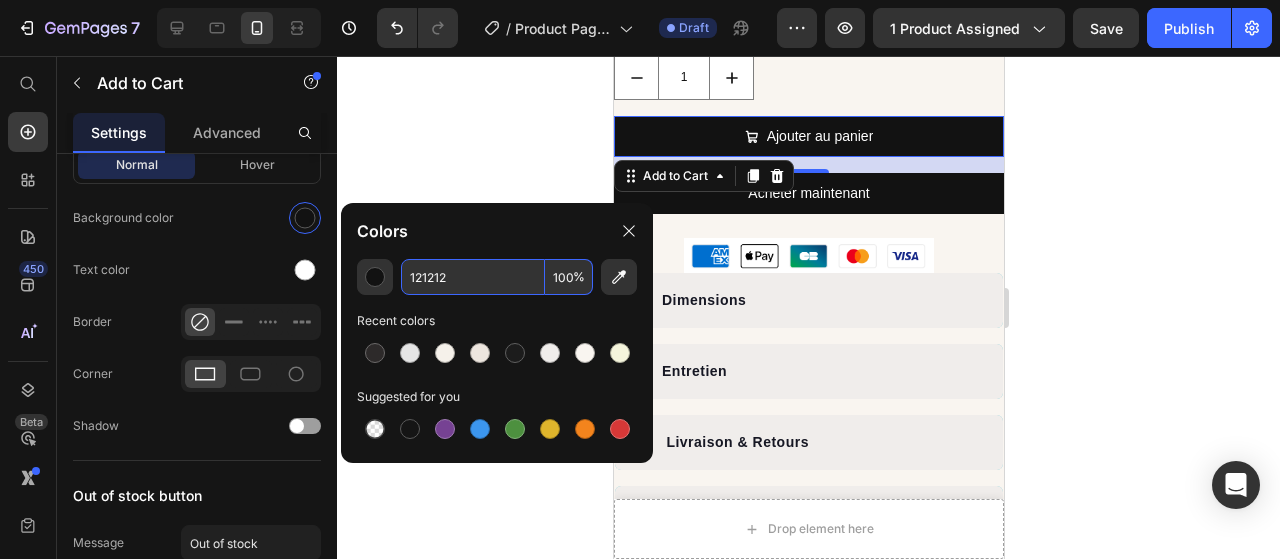 click on "121212" at bounding box center (473, 277) 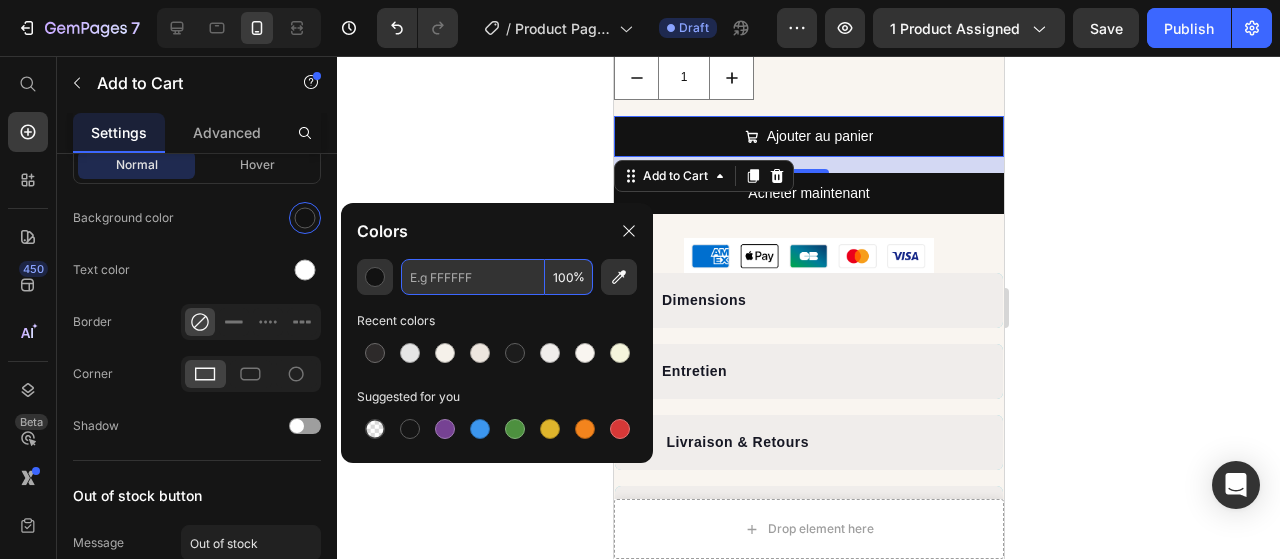 paste on "#A3B49D" 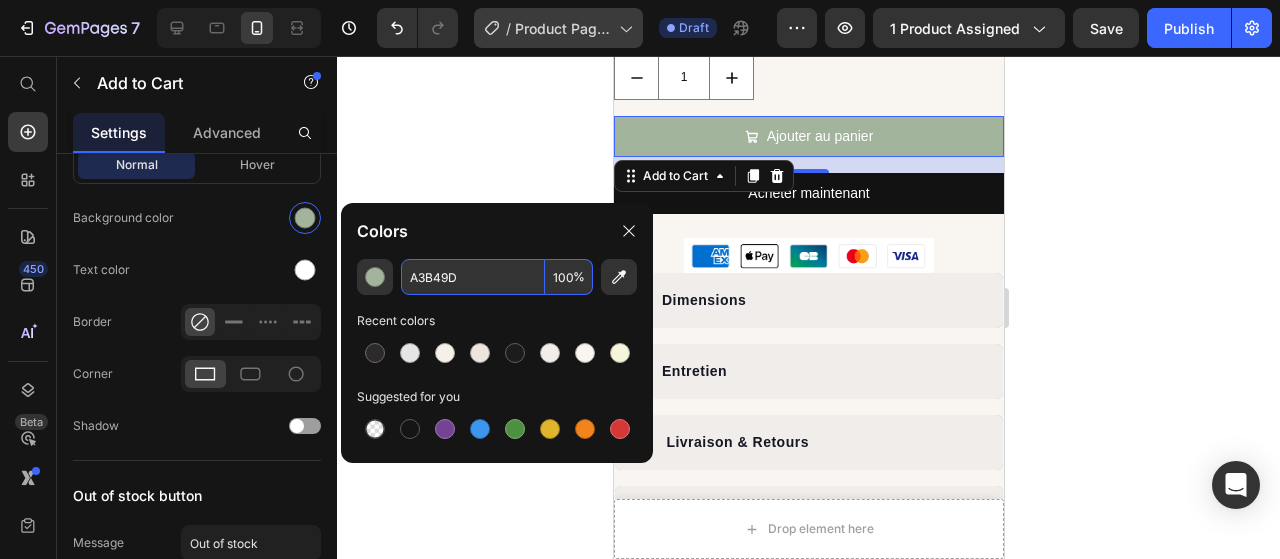 type on "A3B49D" 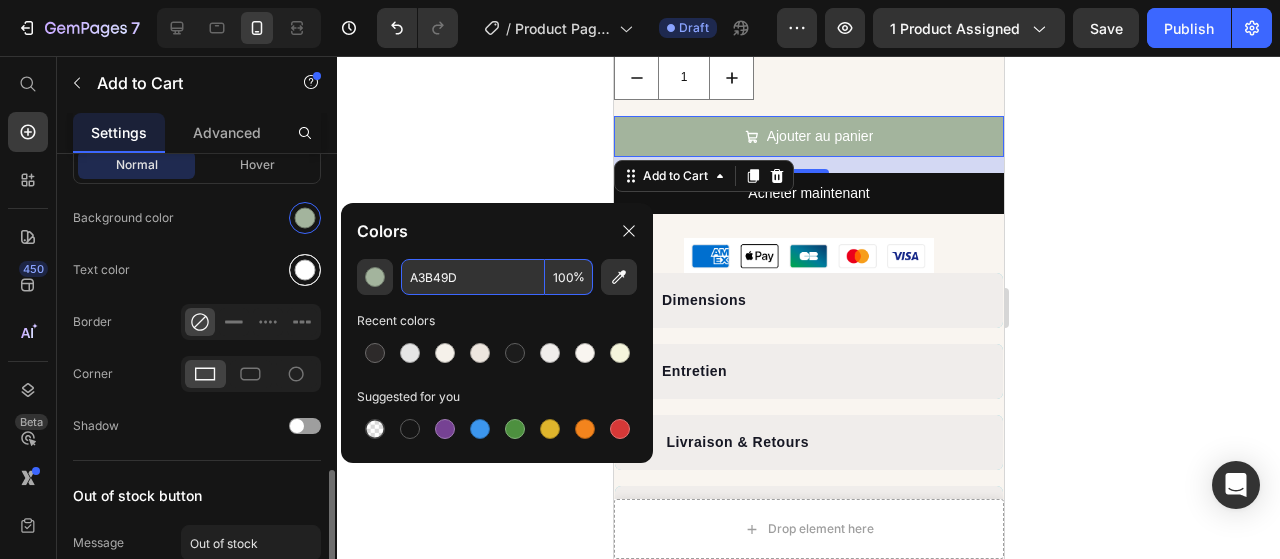 click at bounding box center (305, 270) 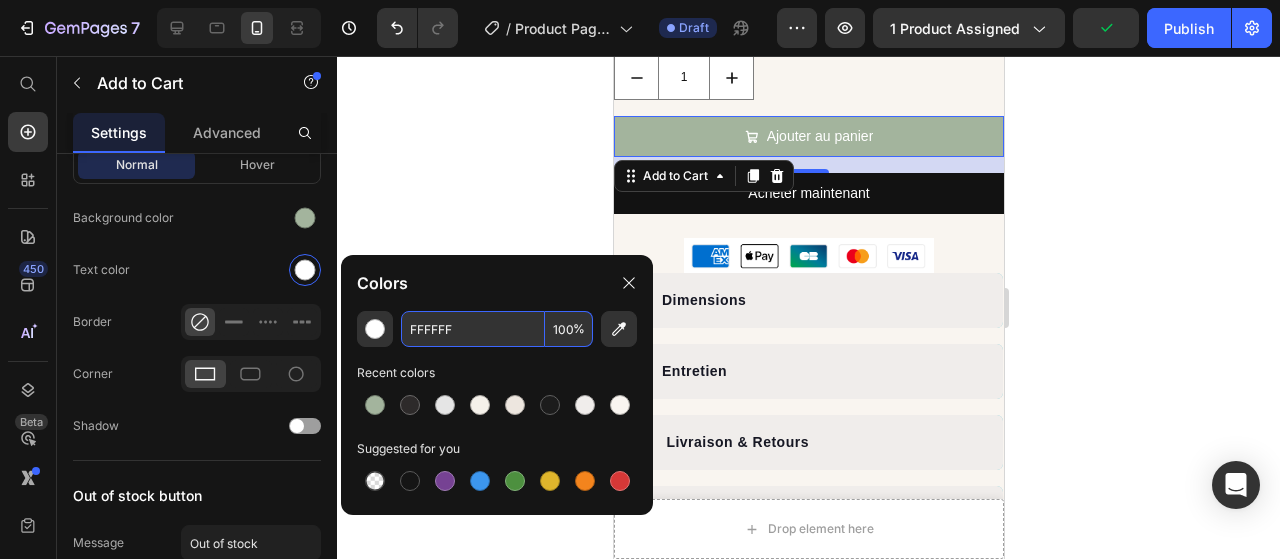 click on "FFFFFF" at bounding box center [473, 329] 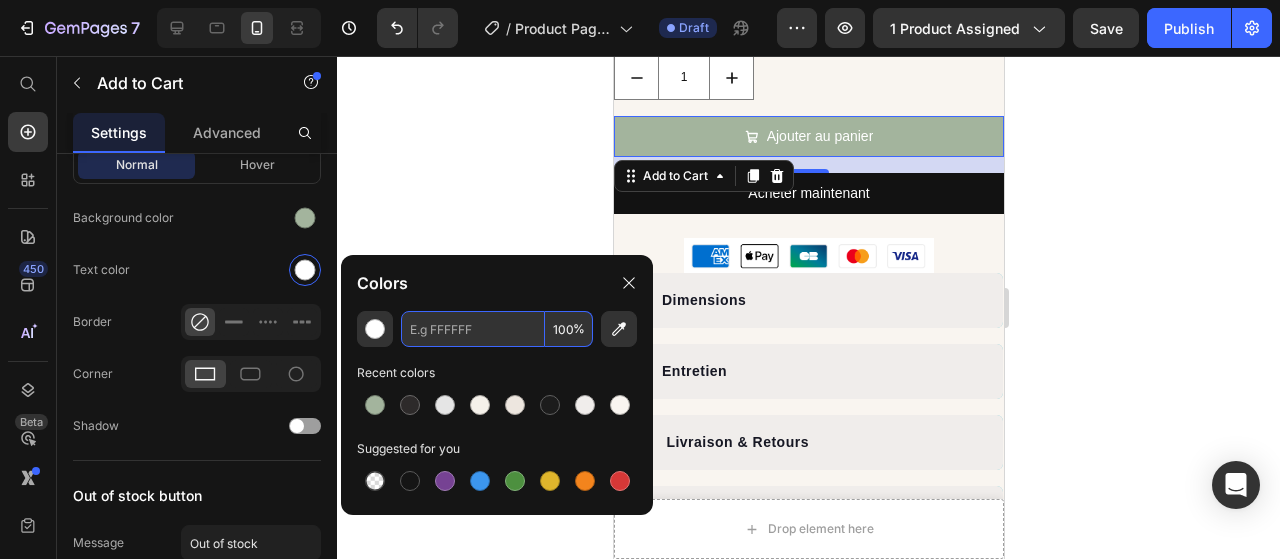 paste on "#FAF9F6" 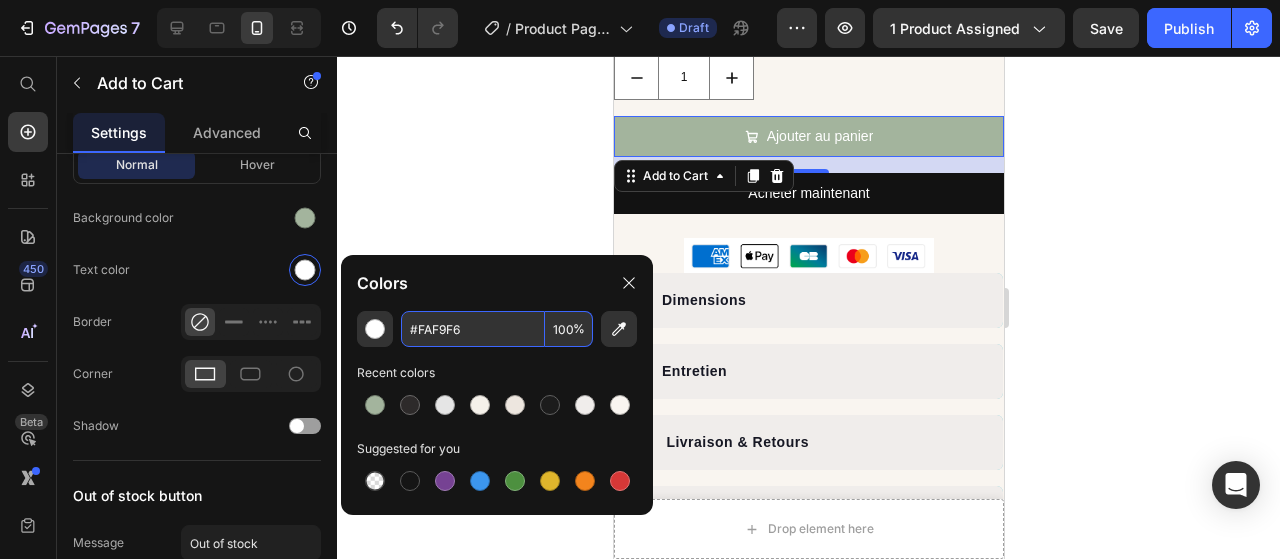 type on "FAF9F6" 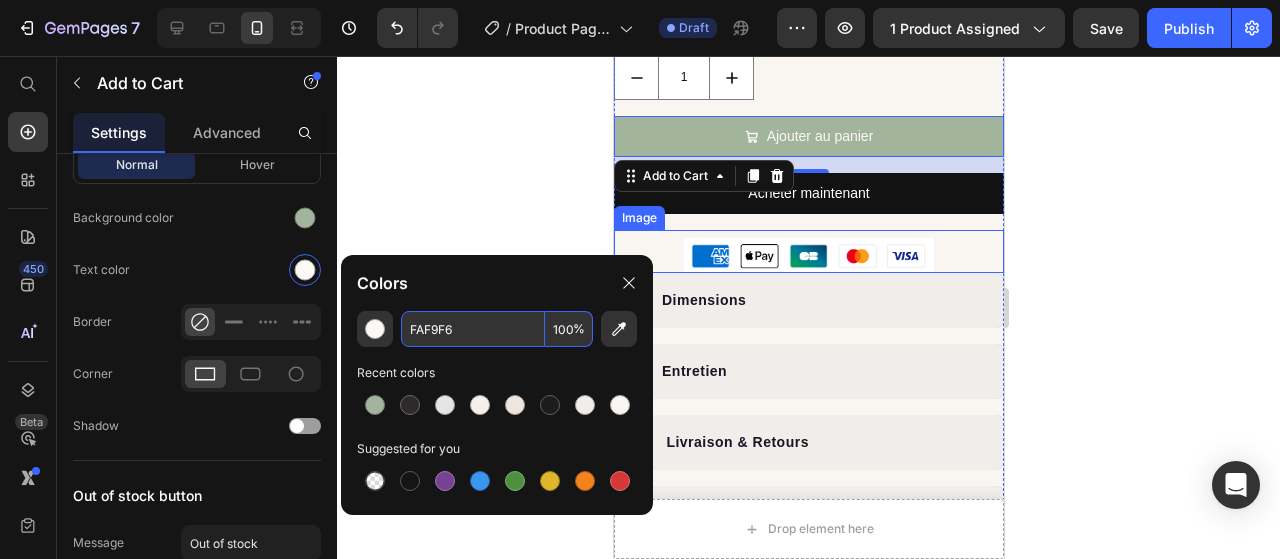 click at bounding box center (808, 251) 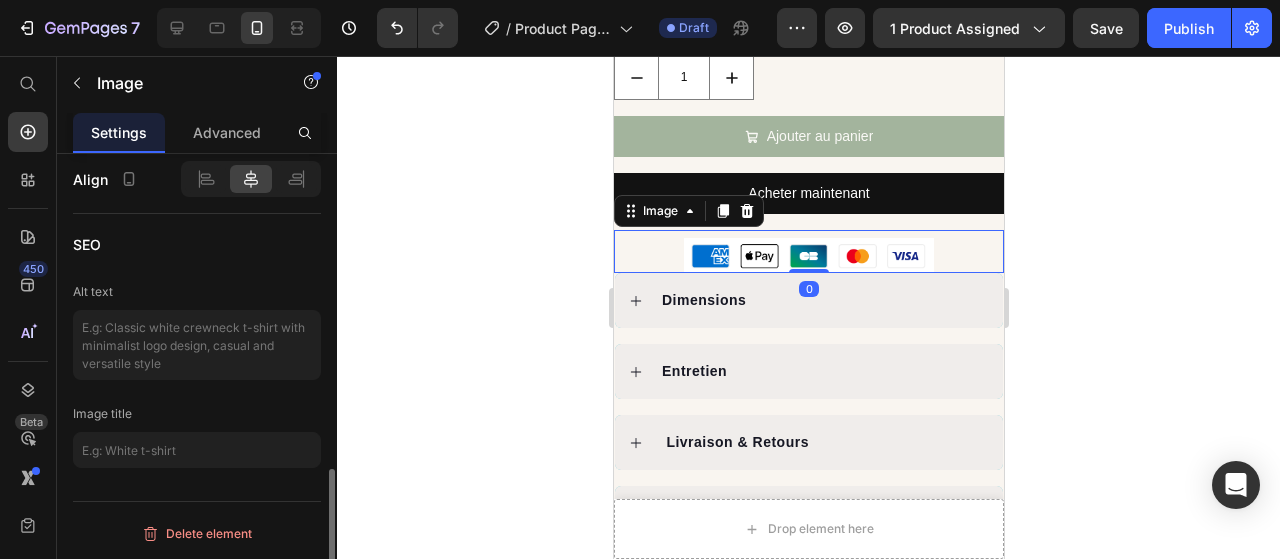 scroll, scrollTop: 0, scrollLeft: 0, axis: both 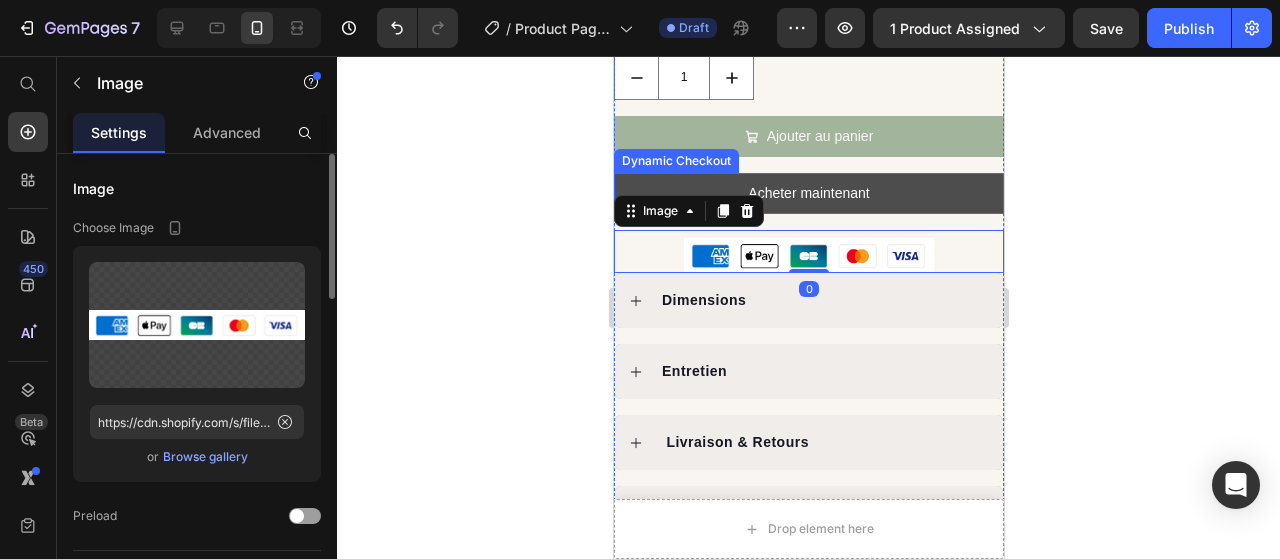 click on "Acheter maintenant" at bounding box center [808, 193] 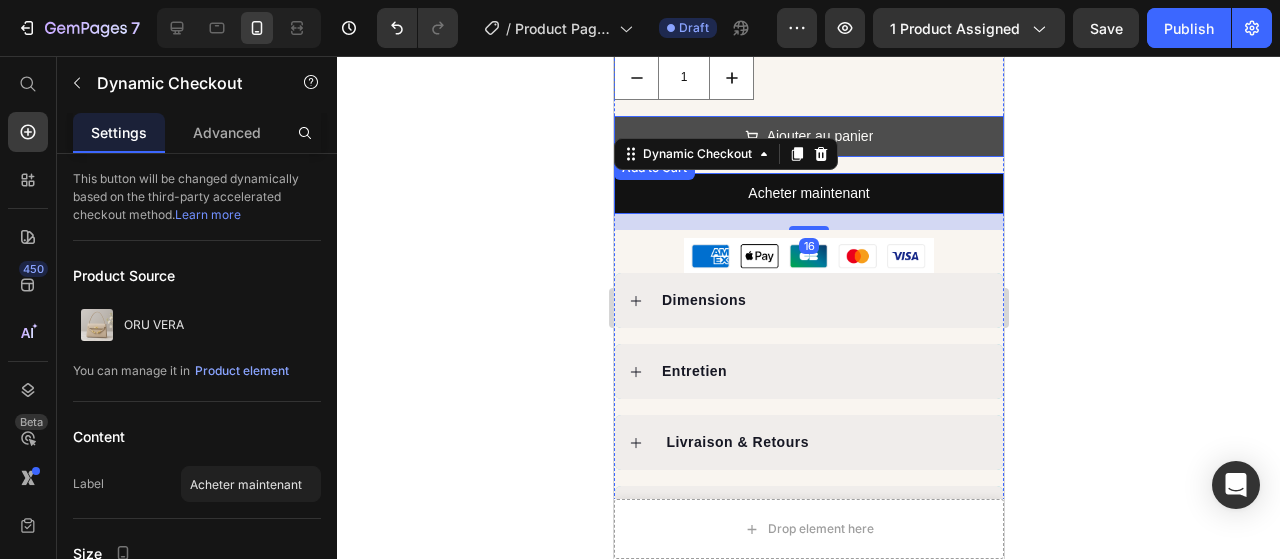 click on "Ajouter au panier" at bounding box center (808, 136) 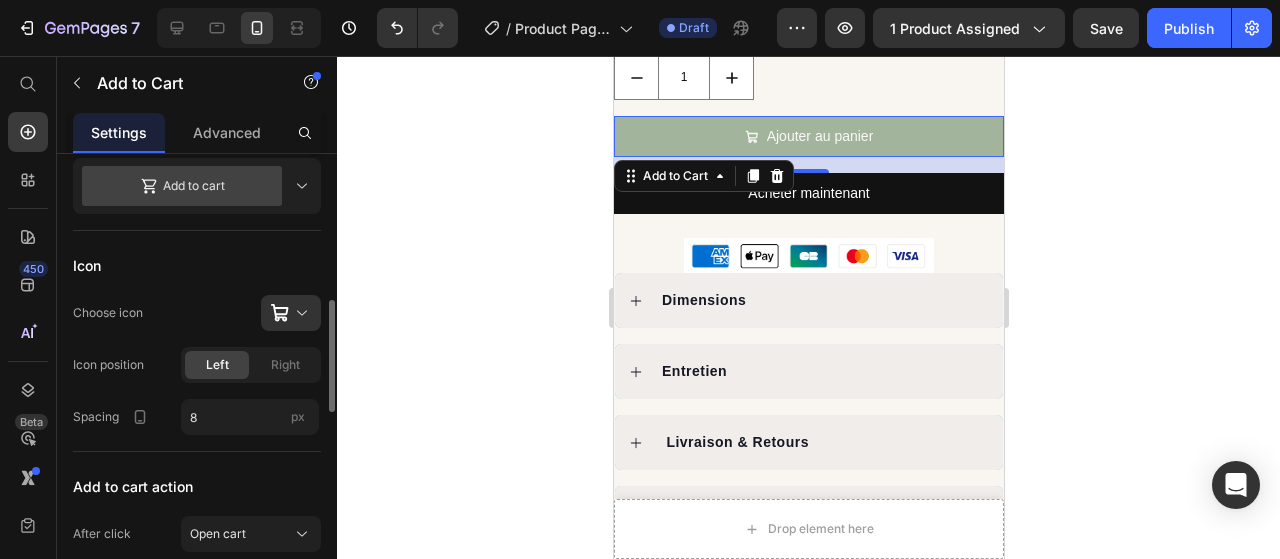 scroll, scrollTop: 400, scrollLeft: 0, axis: vertical 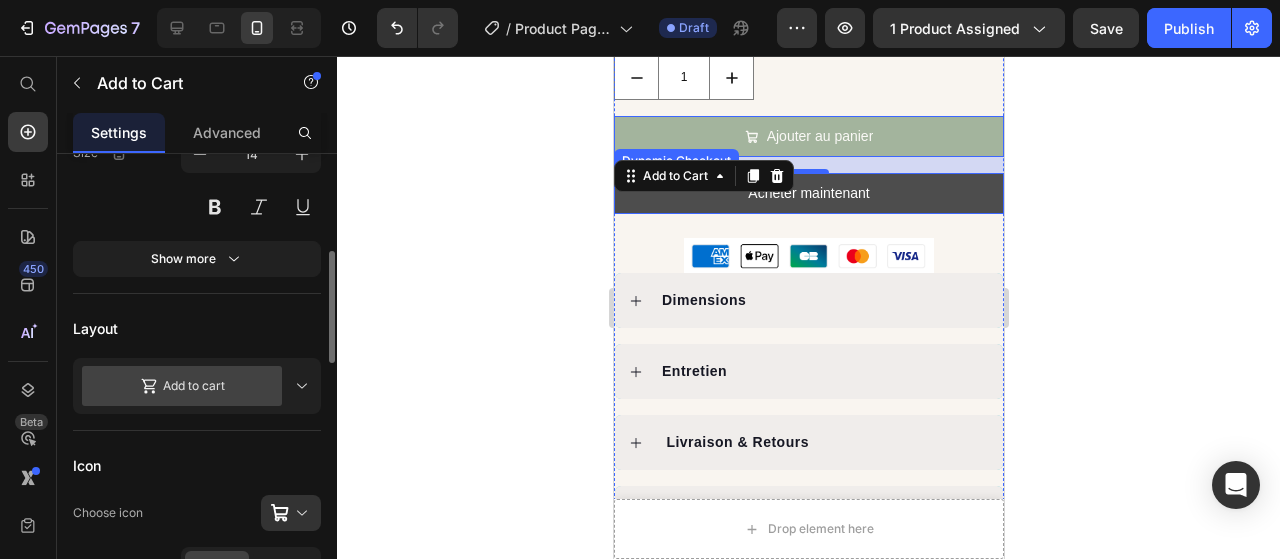 click on "Acheter maintenant" at bounding box center (808, 193) 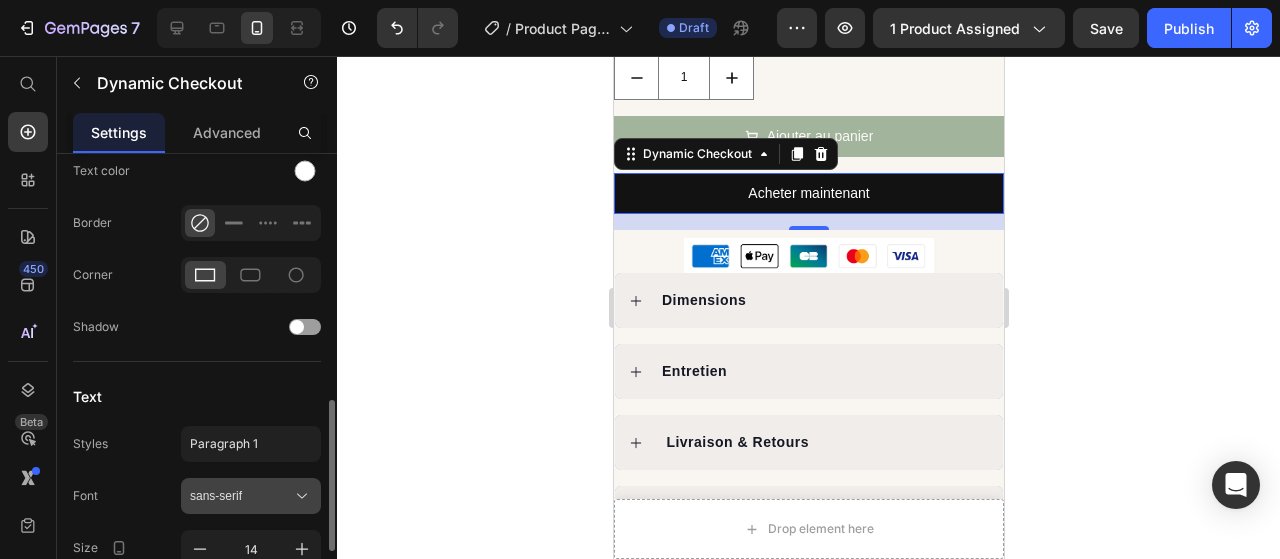 scroll, scrollTop: 649, scrollLeft: 0, axis: vertical 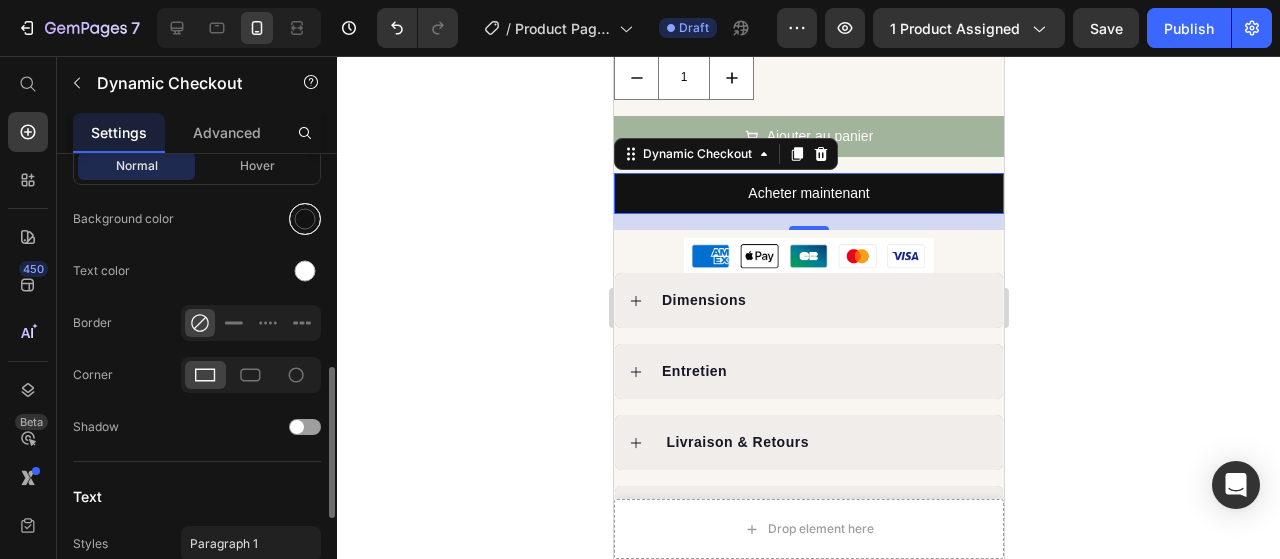 click at bounding box center [305, 219] 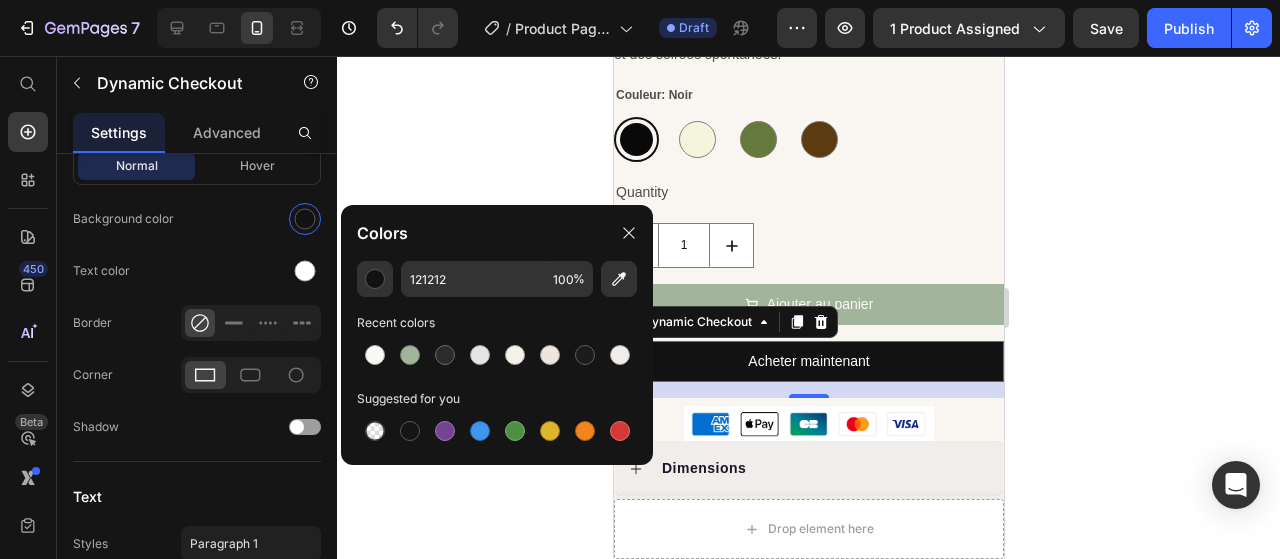 scroll, scrollTop: 900, scrollLeft: 0, axis: vertical 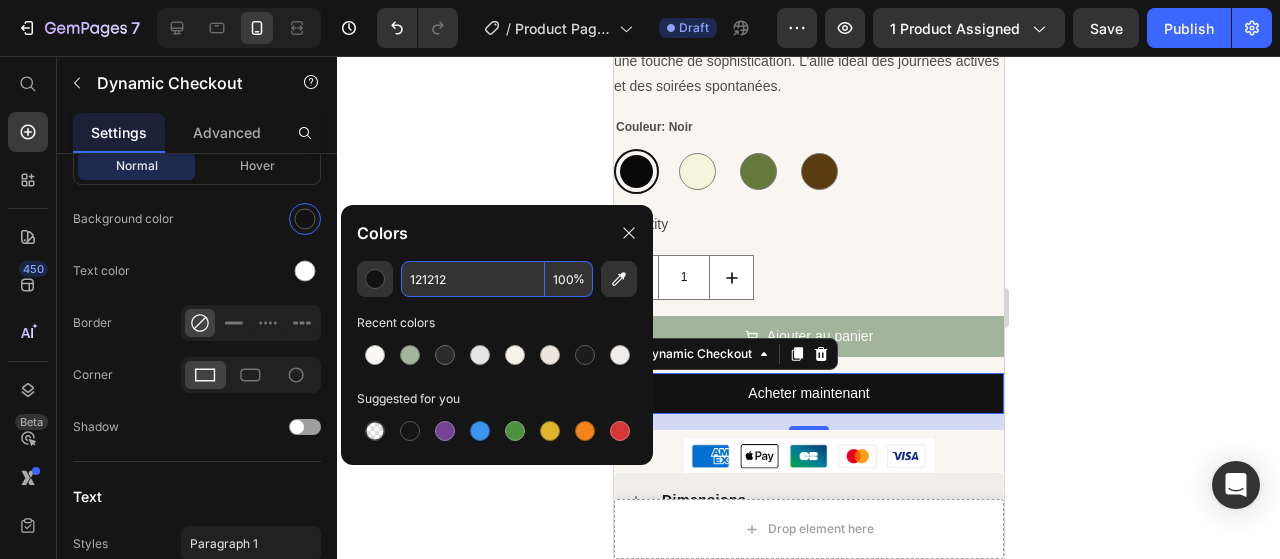 click on "121212" at bounding box center [473, 279] 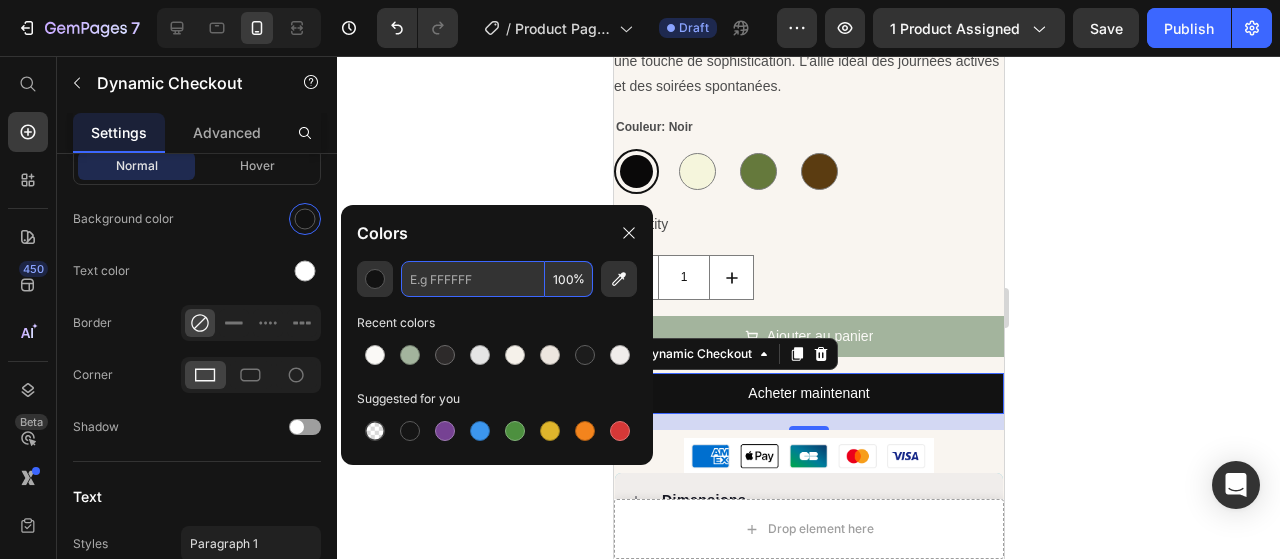 paste on "#A3B49D" 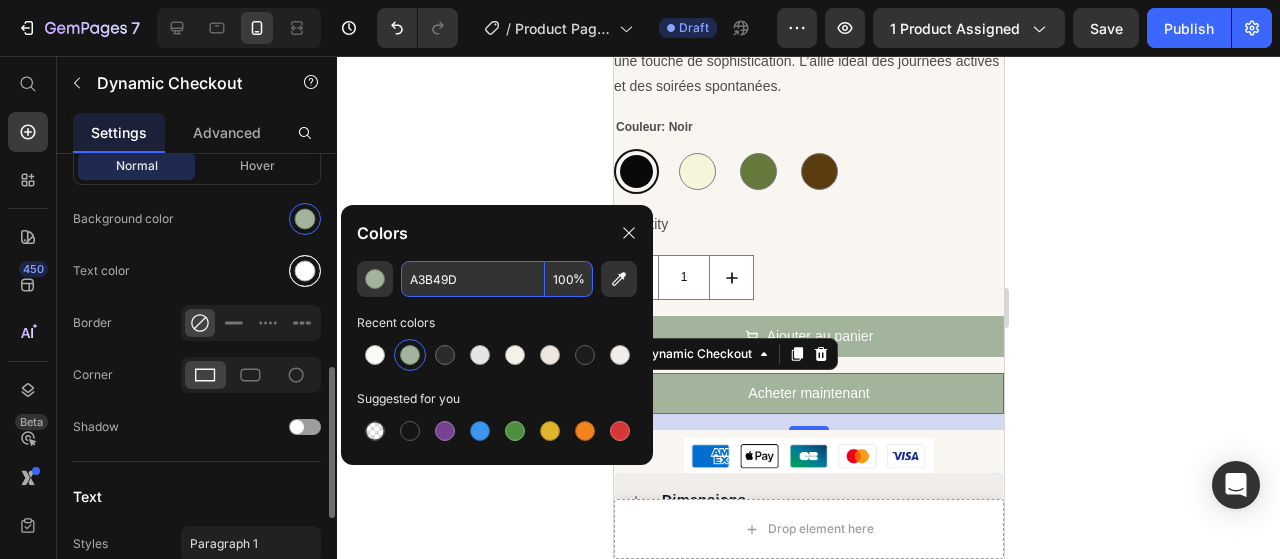 type on "A3B49D" 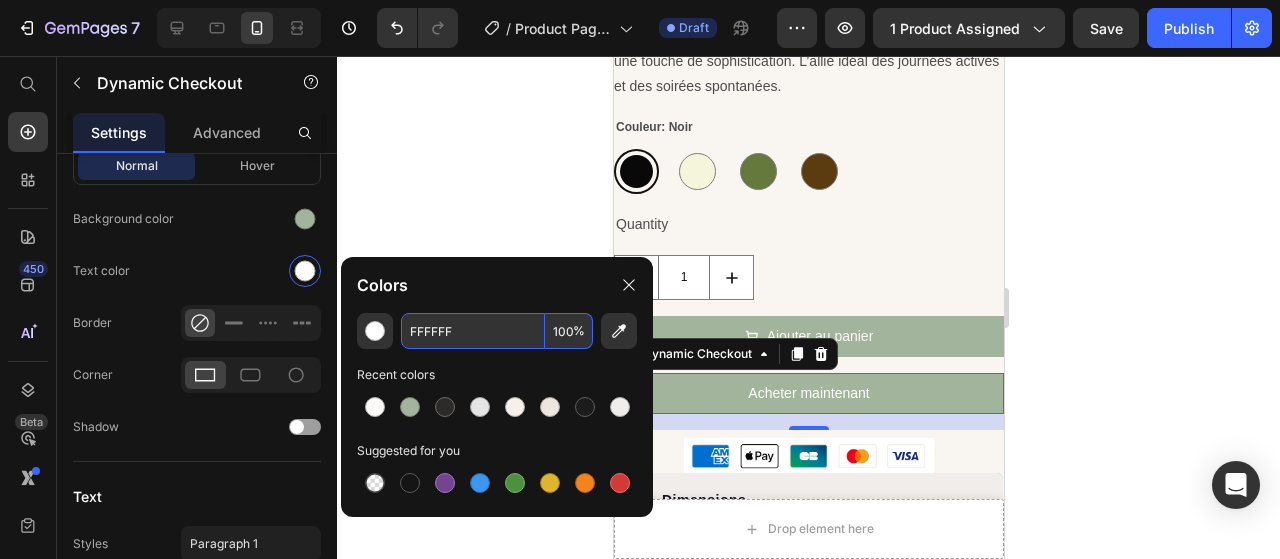 click on "FFFFFF" at bounding box center [473, 331] 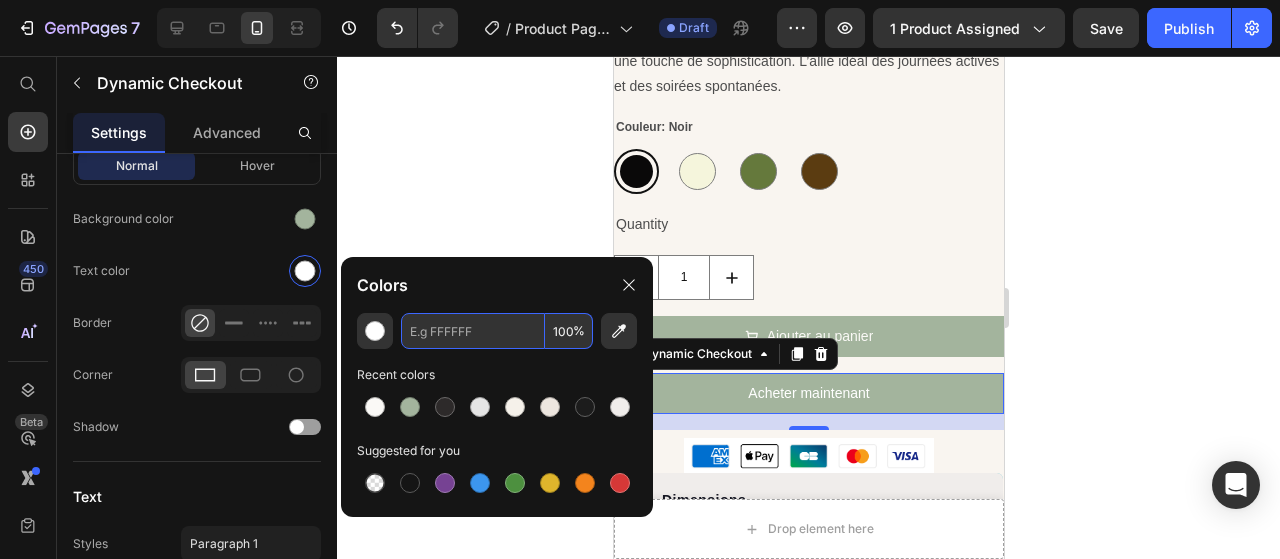 paste on "#FAF9F6" 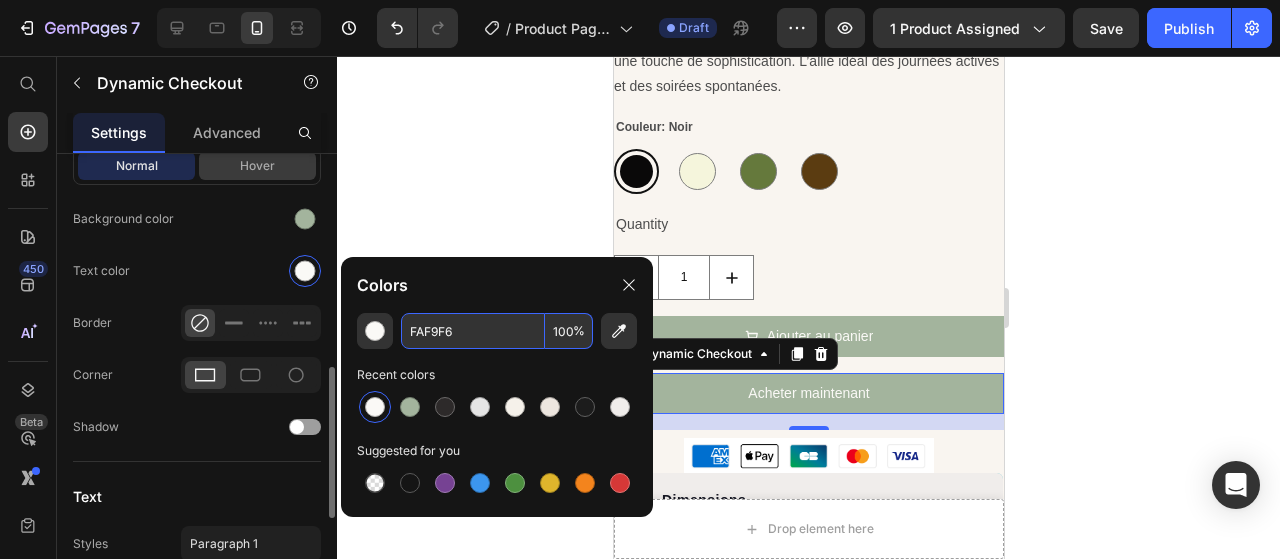 type on "FAF9F6" 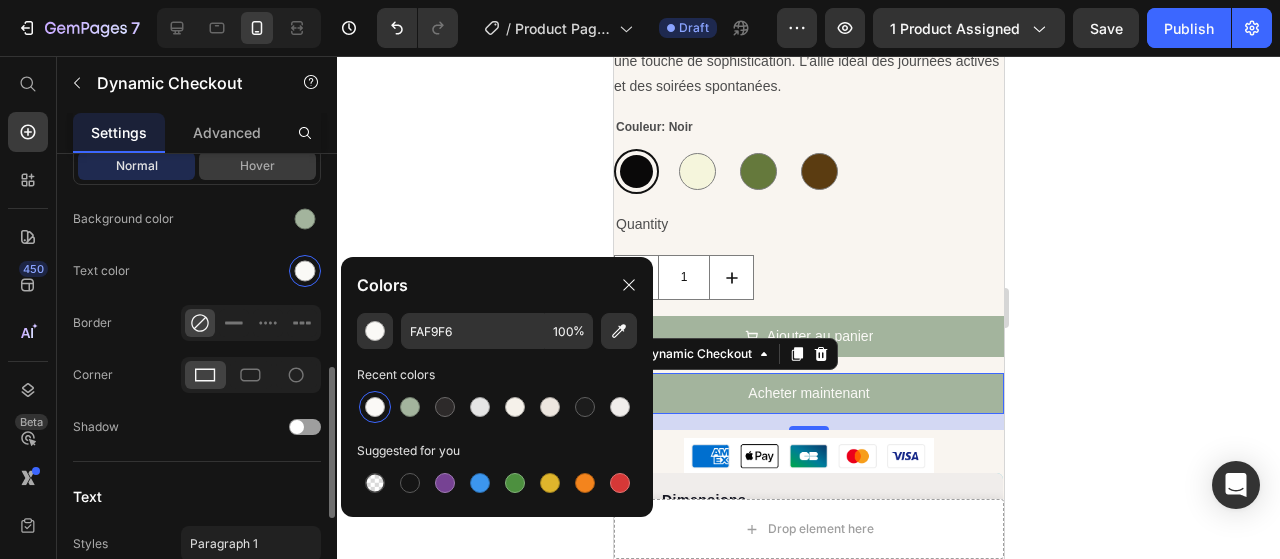 click on "Hover" at bounding box center (257, 166) 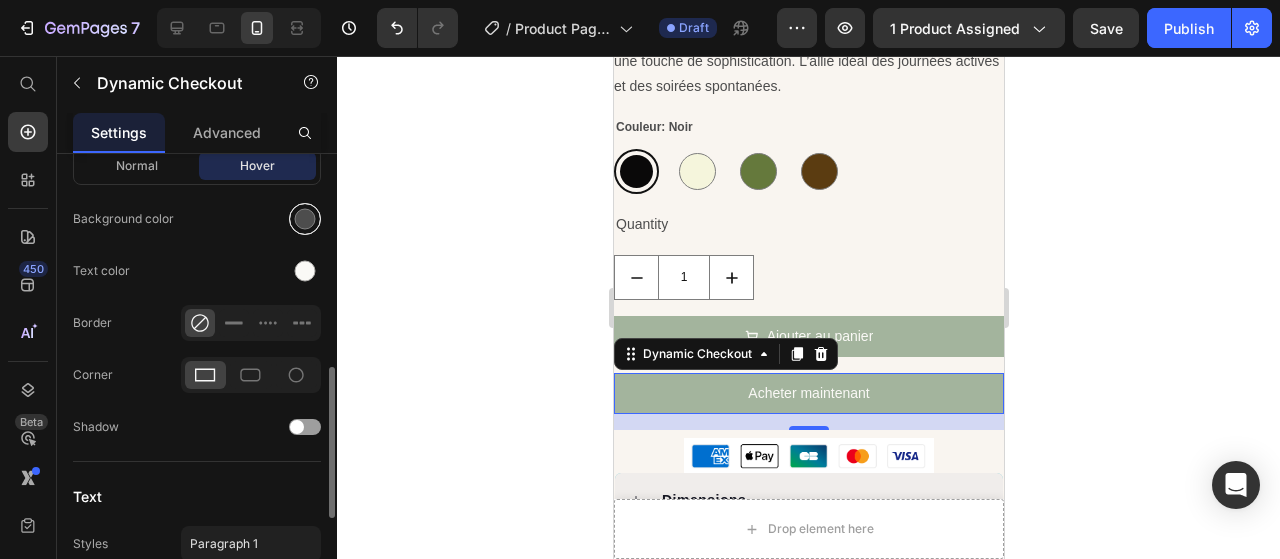 click at bounding box center (305, 219) 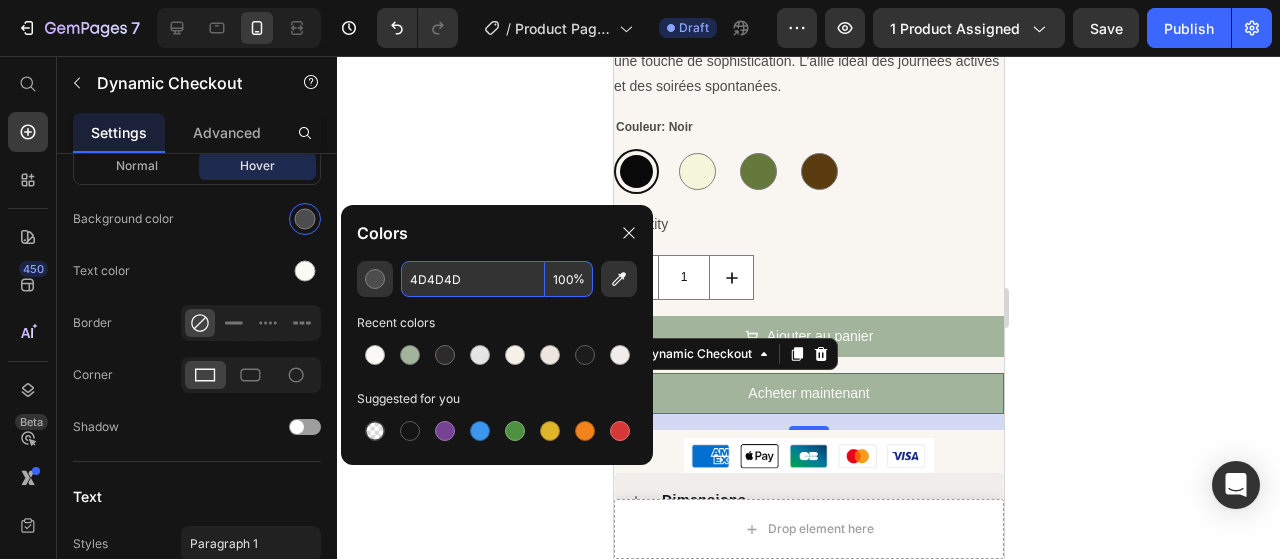 click on "4D4D4D" at bounding box center (473, 279) 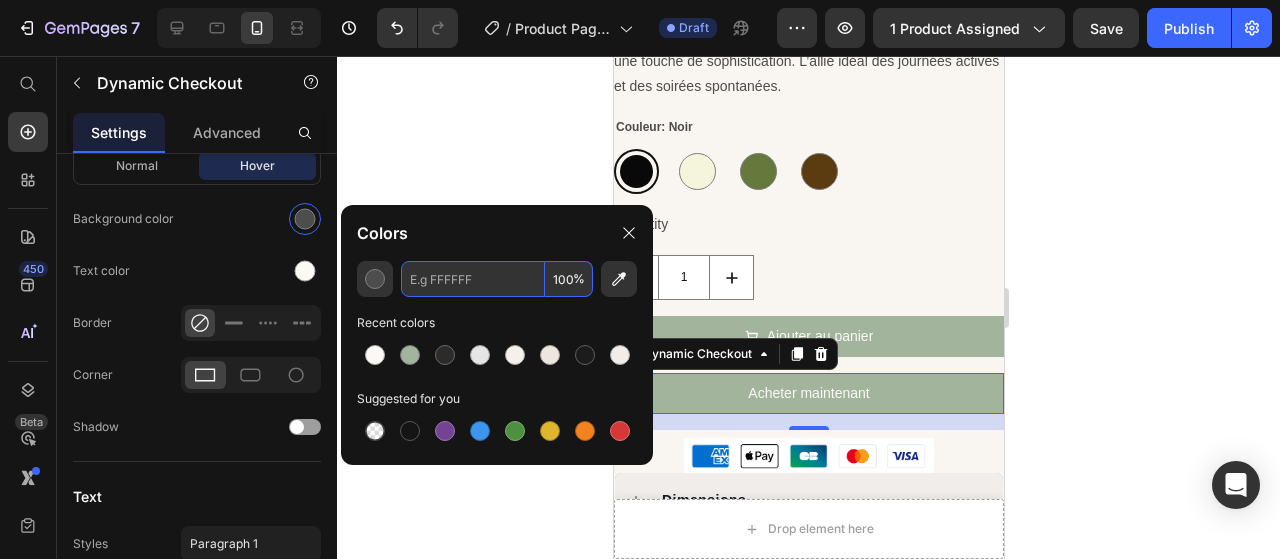 paste on "#8DA28A" 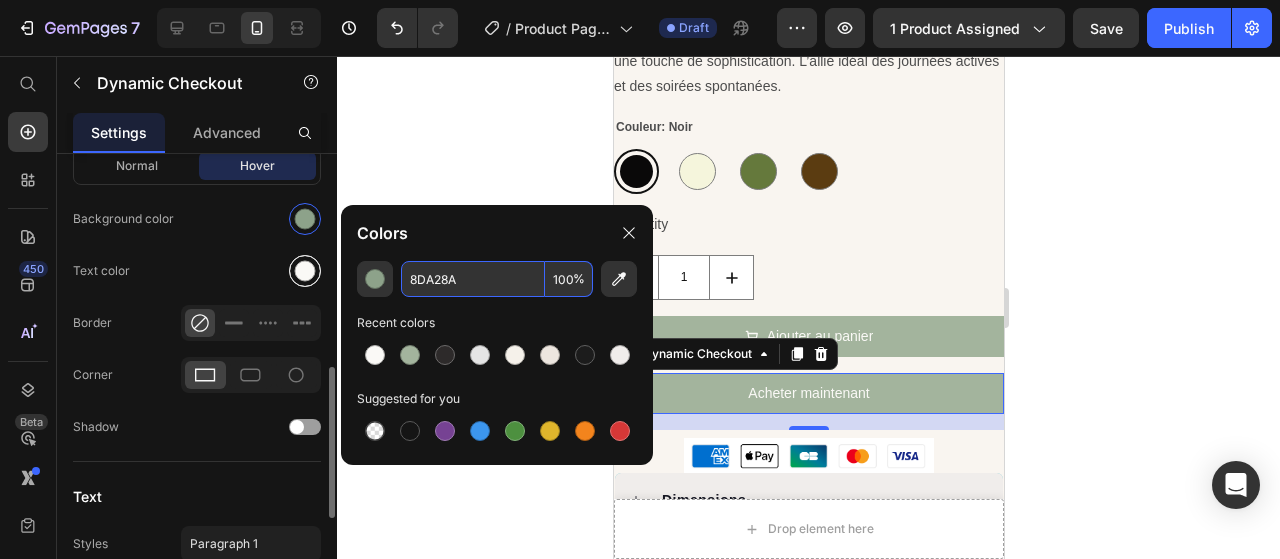 type on "8DA28A" 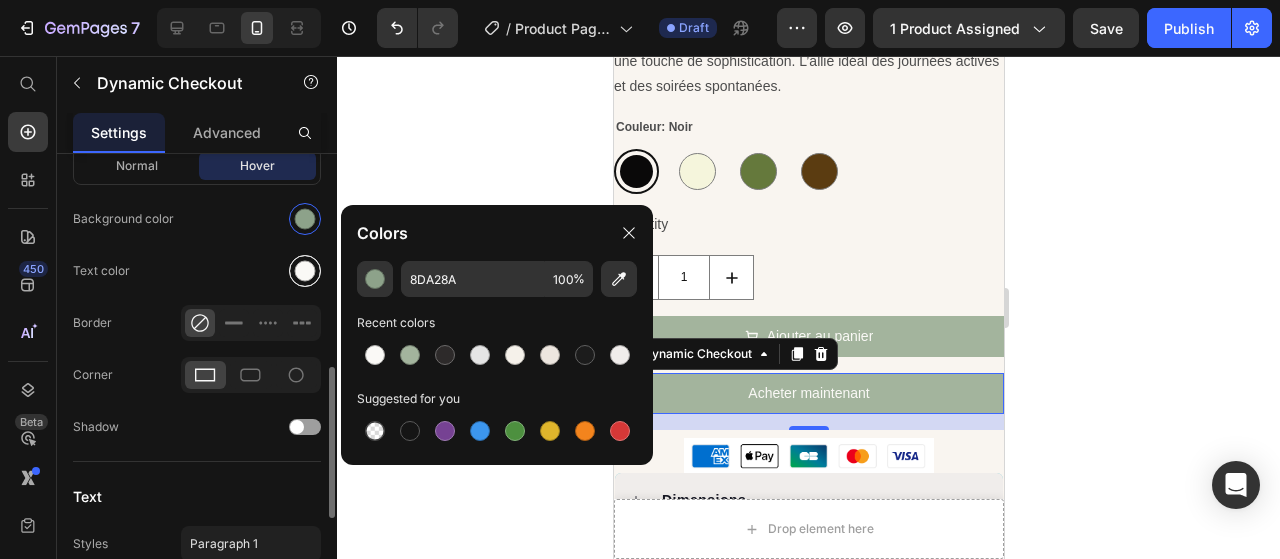 click at bounding box center (305, 271) 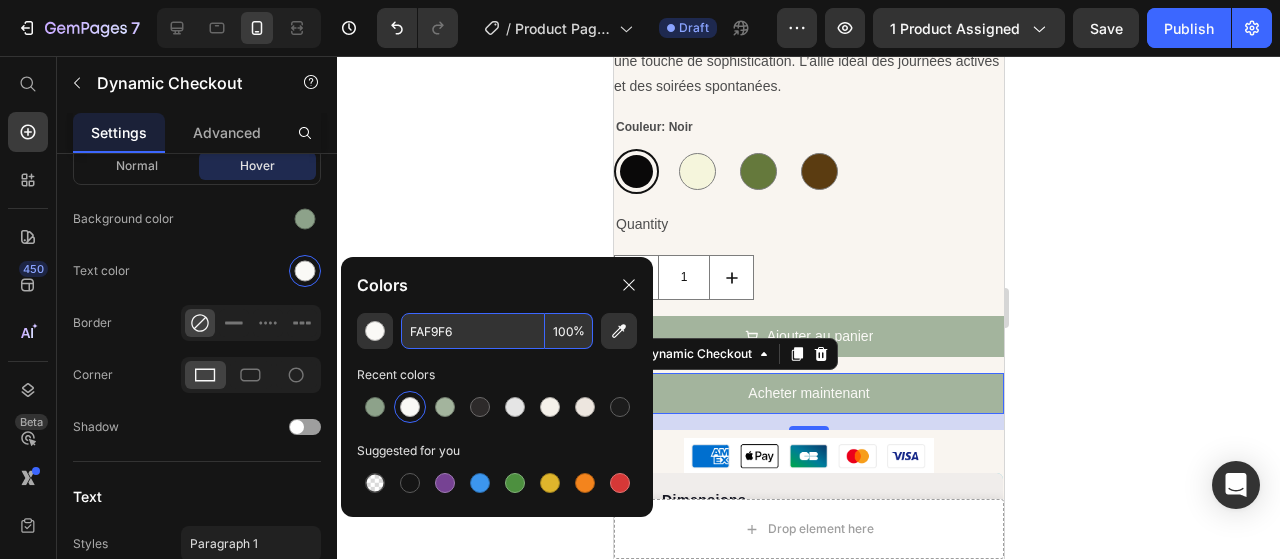 click on "FAF9F6" at bounding box center [473, 331] 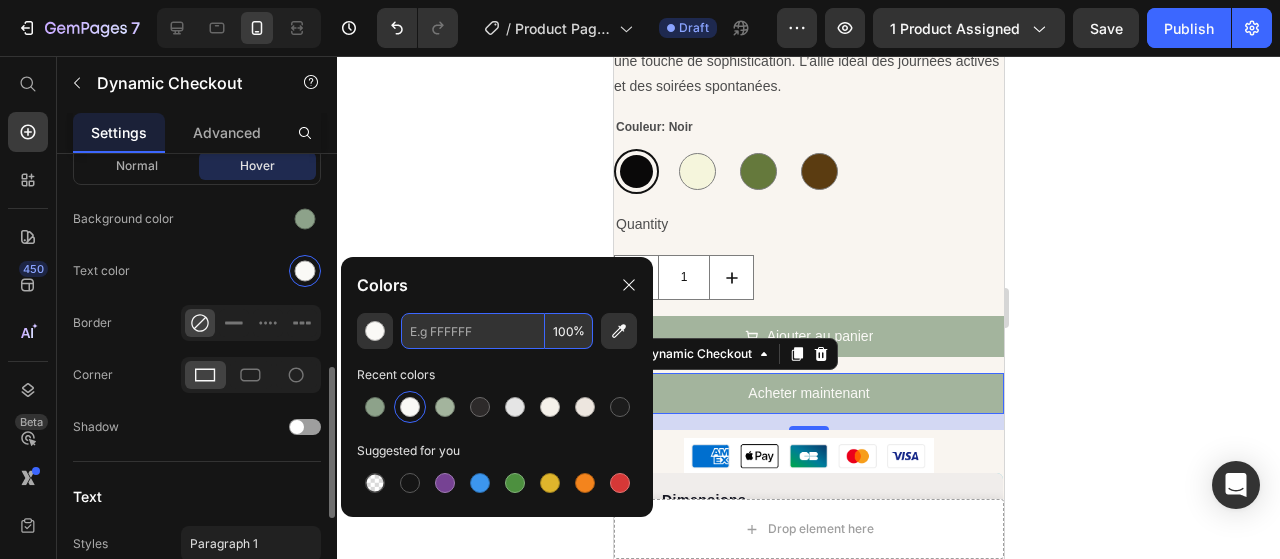 type on "FAF9F6" 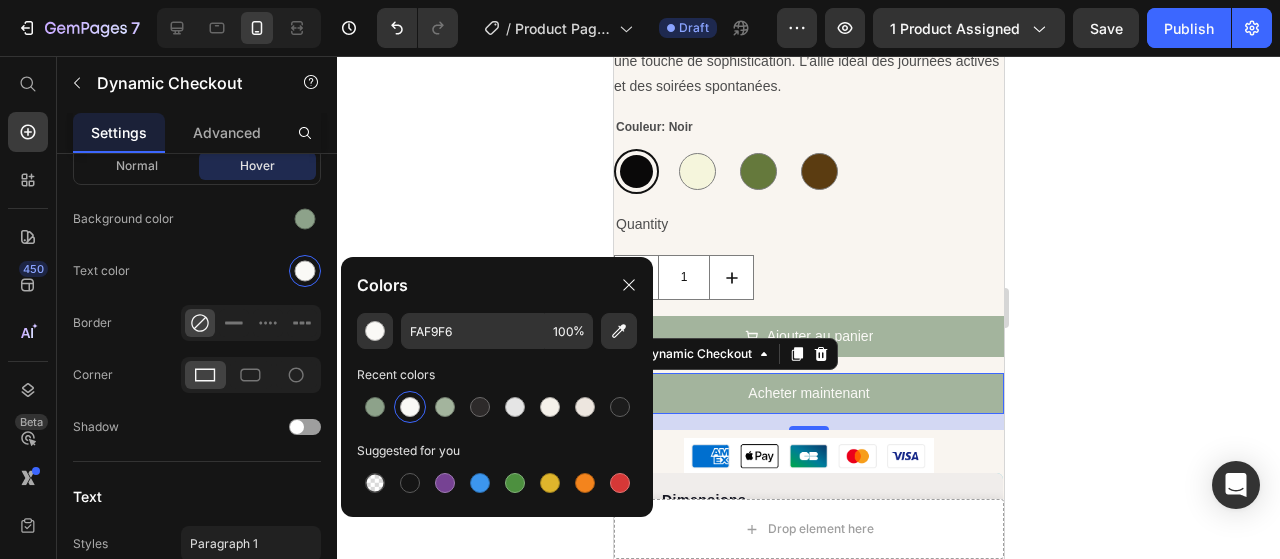 drag, startPoint x: 271, startPoint y: 237, endPoint x: 560, endPoint y: 277, distance: 291.75504 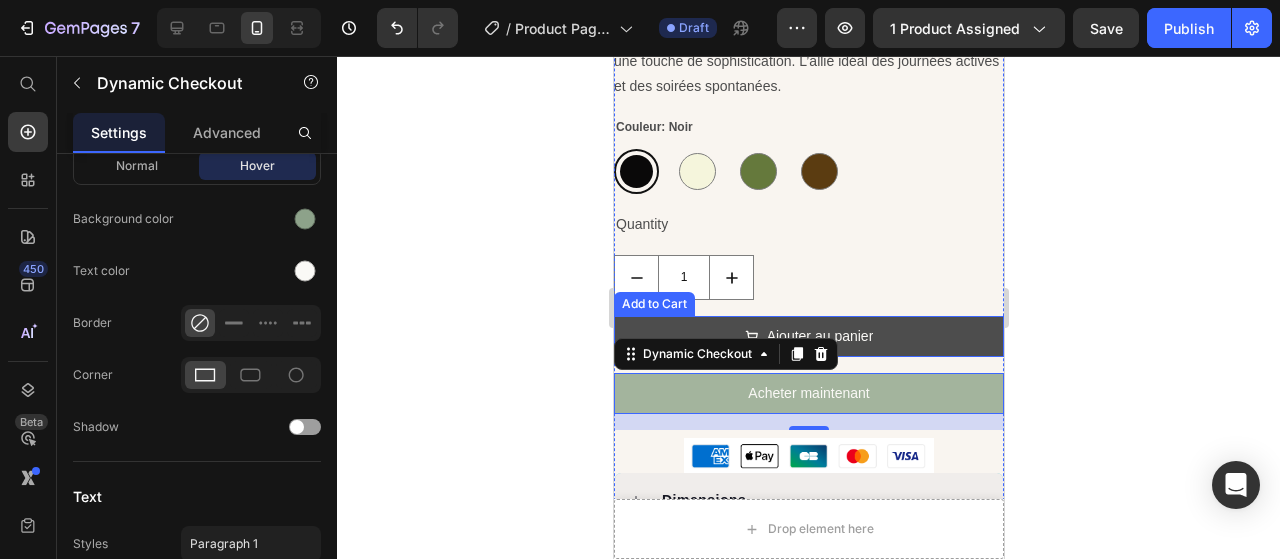 click on "Ajouter au panier" at bounding box center (808, 336) 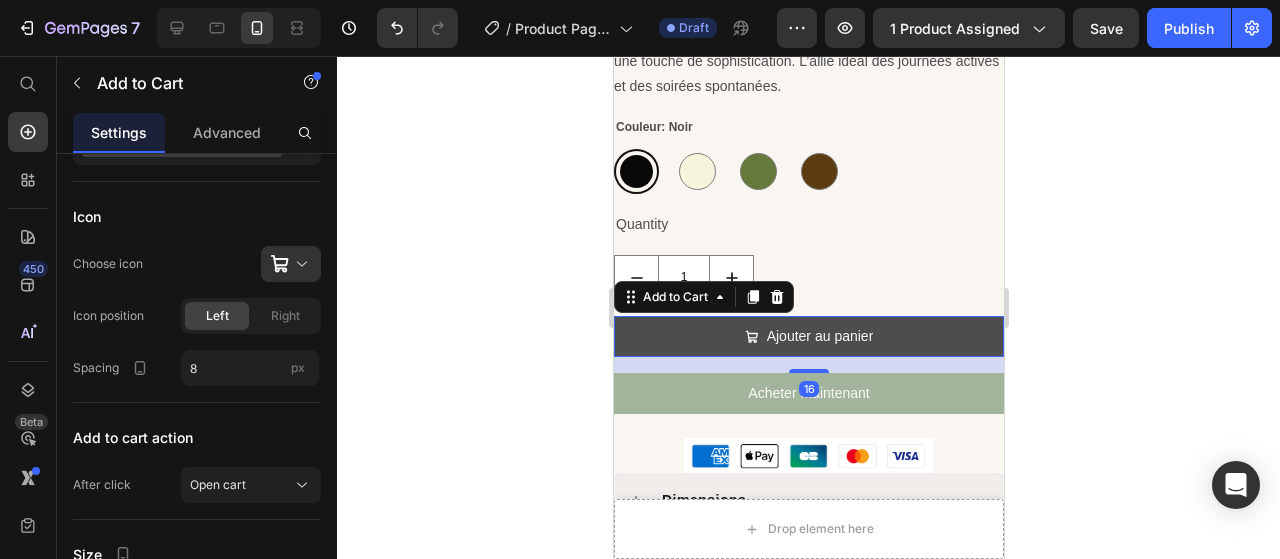 scroll, scrollTop: 0, scrollLeft: 0, axis: both 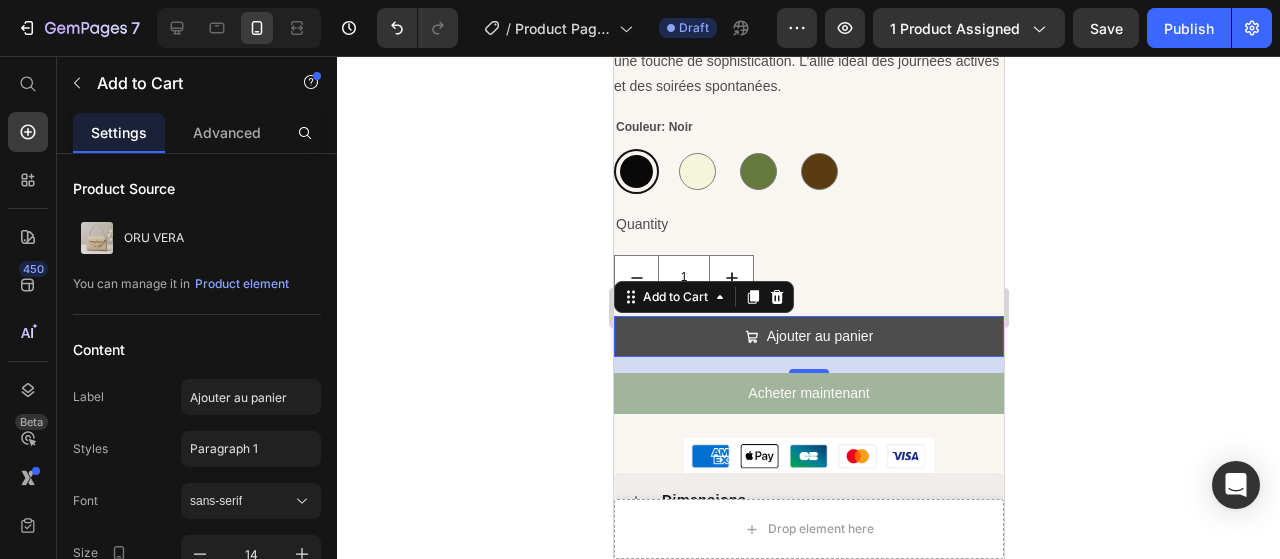 click on "Ajouter au panier" at bounding box center [808, 336] 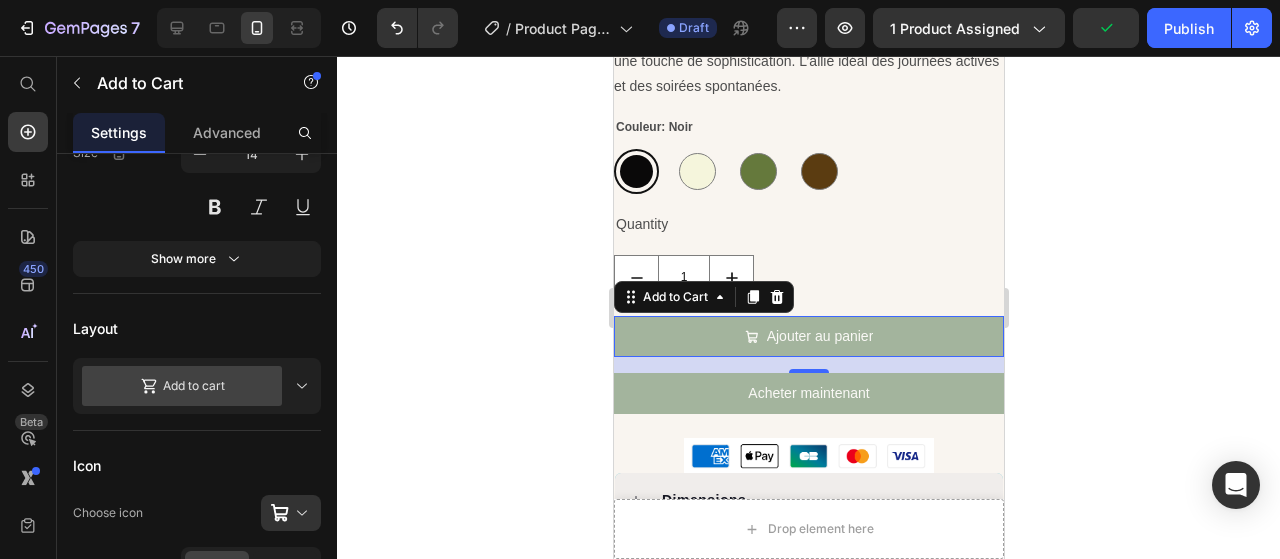 scroll, scrollTop: 1100, scrollLeft: 0, axis: vertical 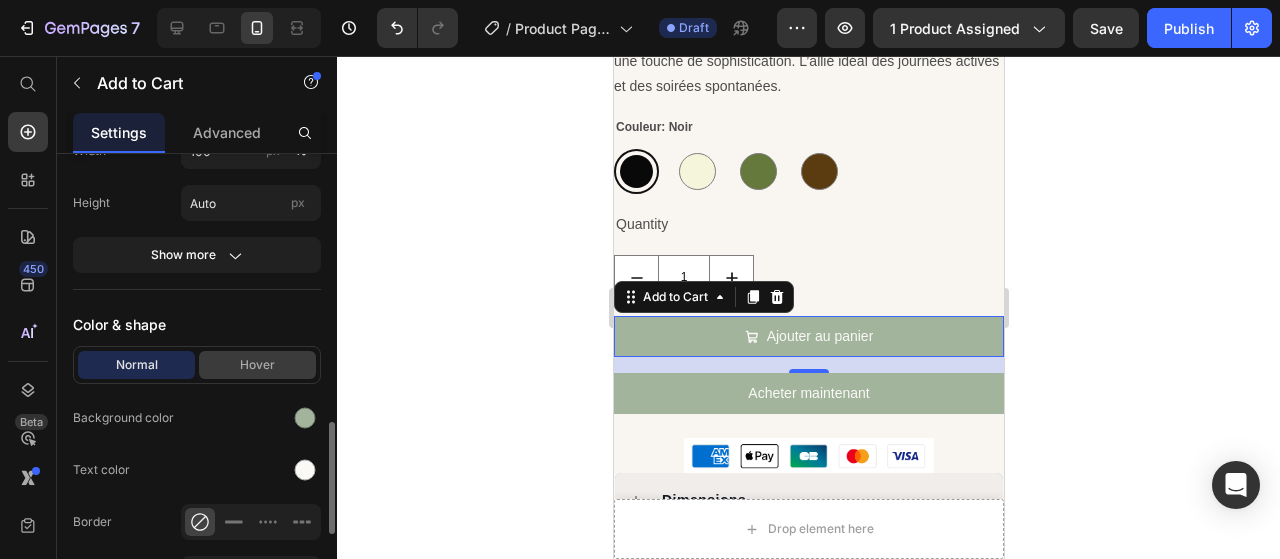 click on "Hover" at bounding box center (257, 365) 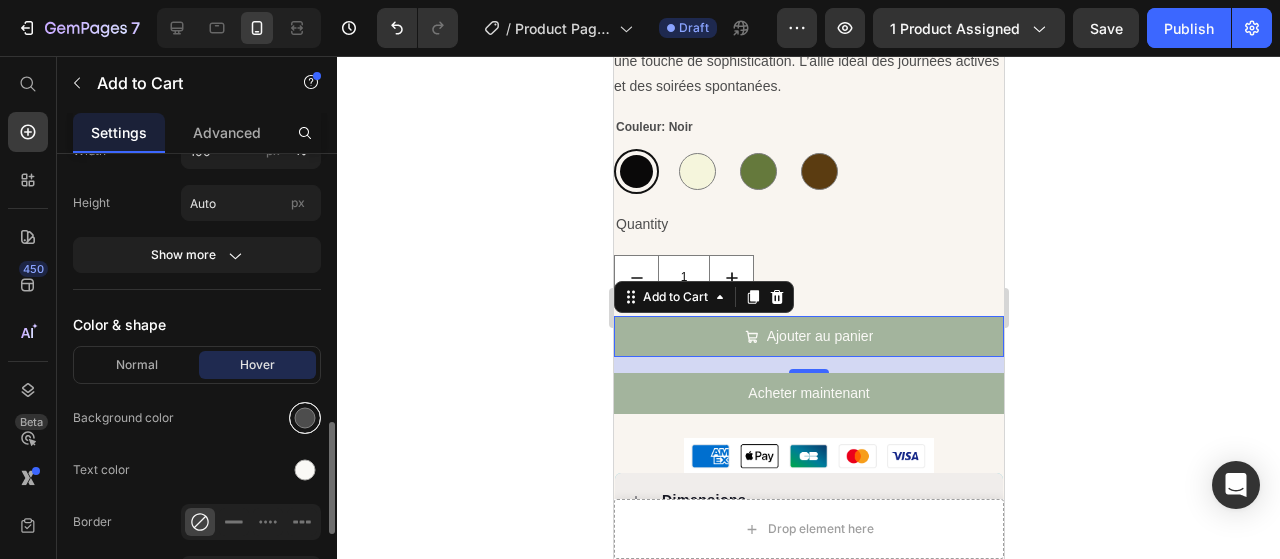 click at bounding box center (305, 418) 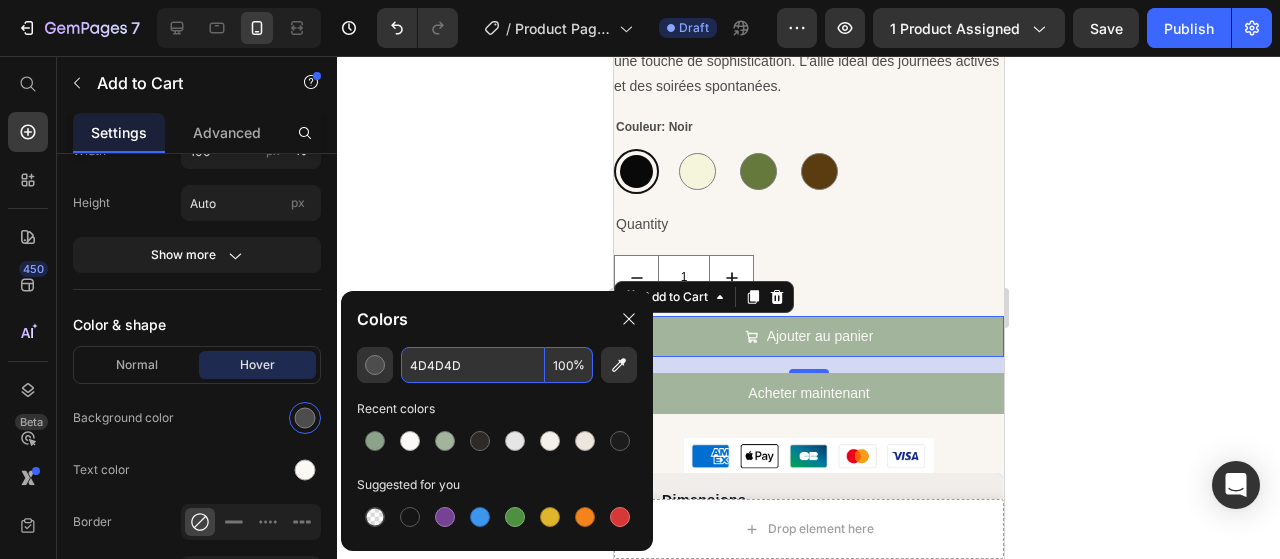 click on "4D4D4D" at bounding box center [473, 365] 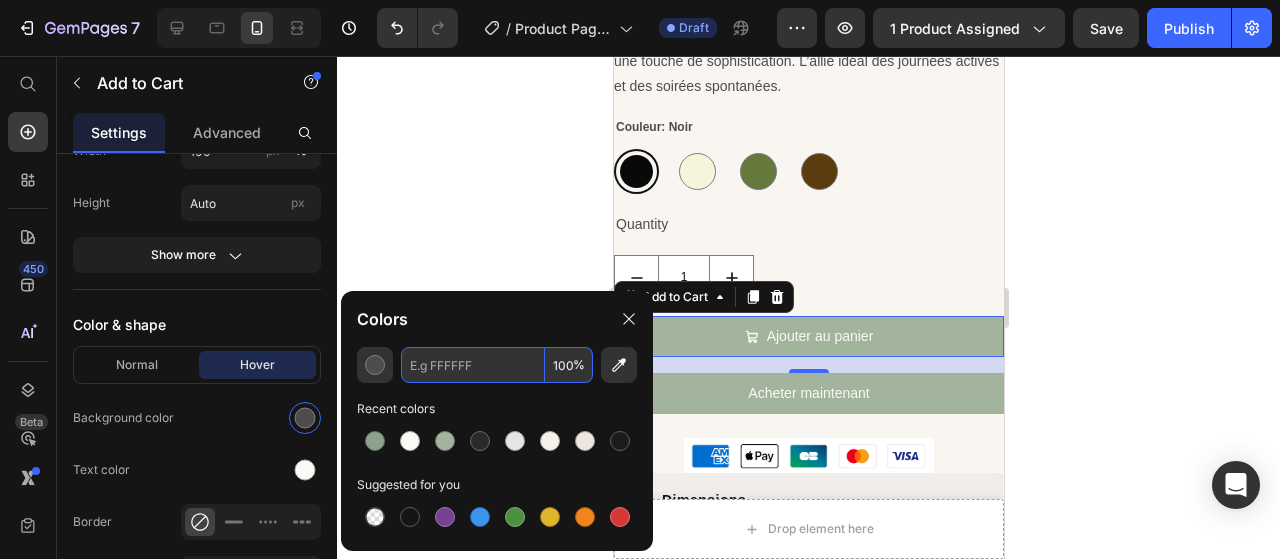 paste on "#8DA28A" 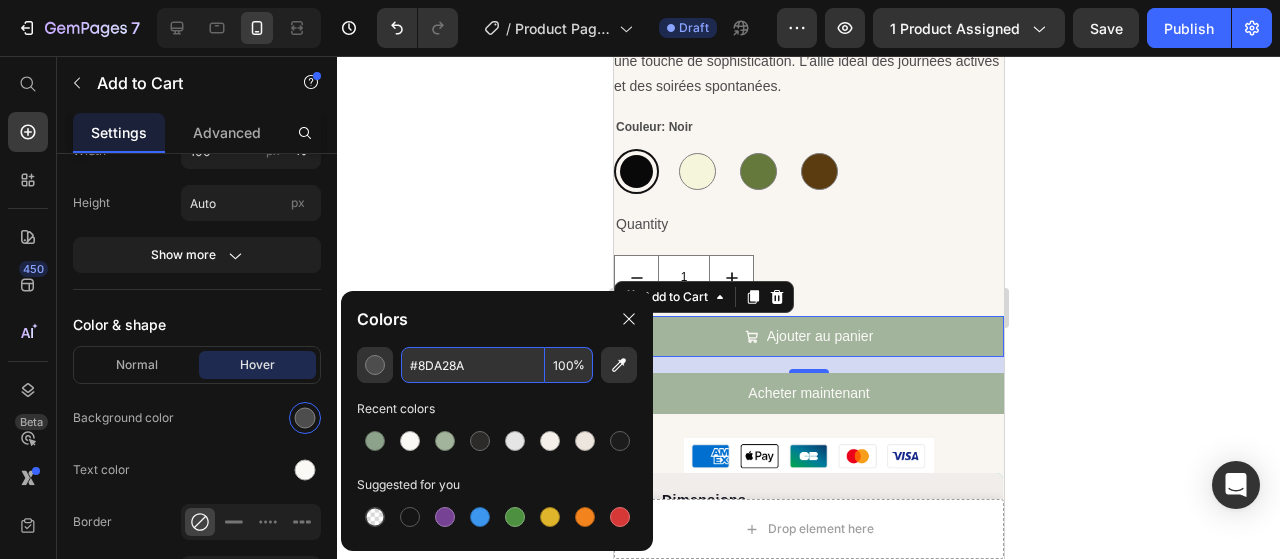 type on "8DA28A" 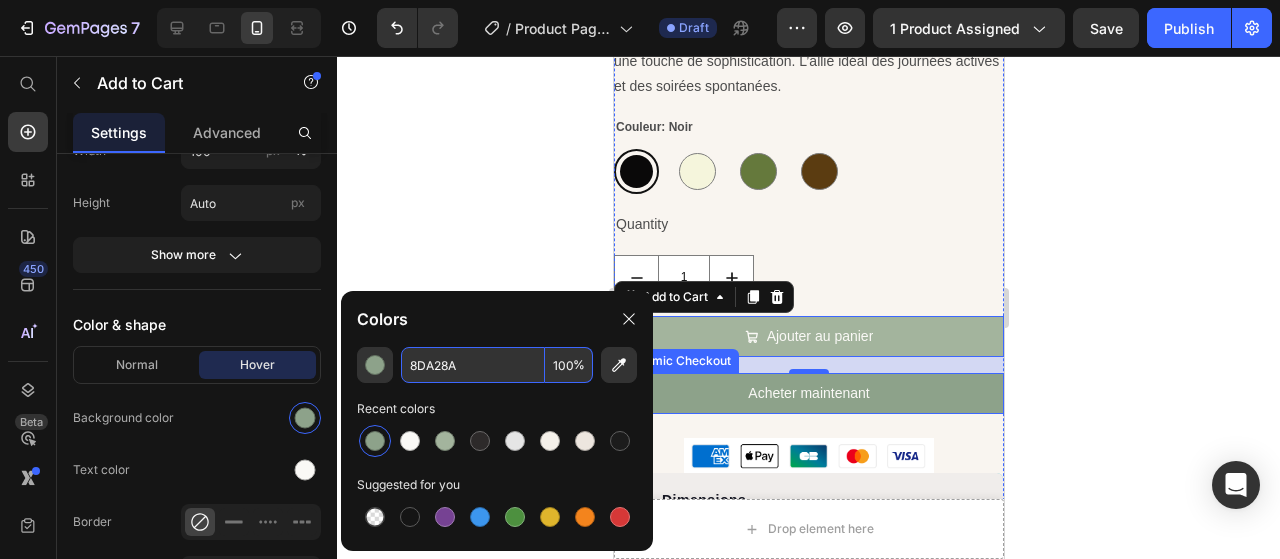 click on "Acheter maintenant" at bounding box center [808, 393] 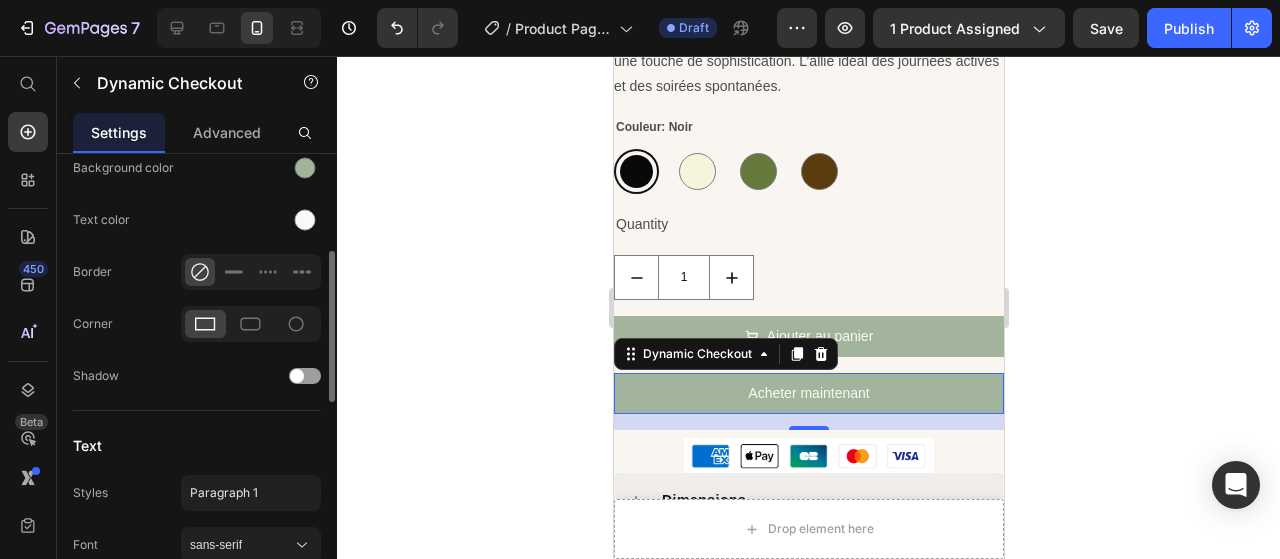 scroll, scrollTop: 600, scrollLeft: 0, axis: vertical 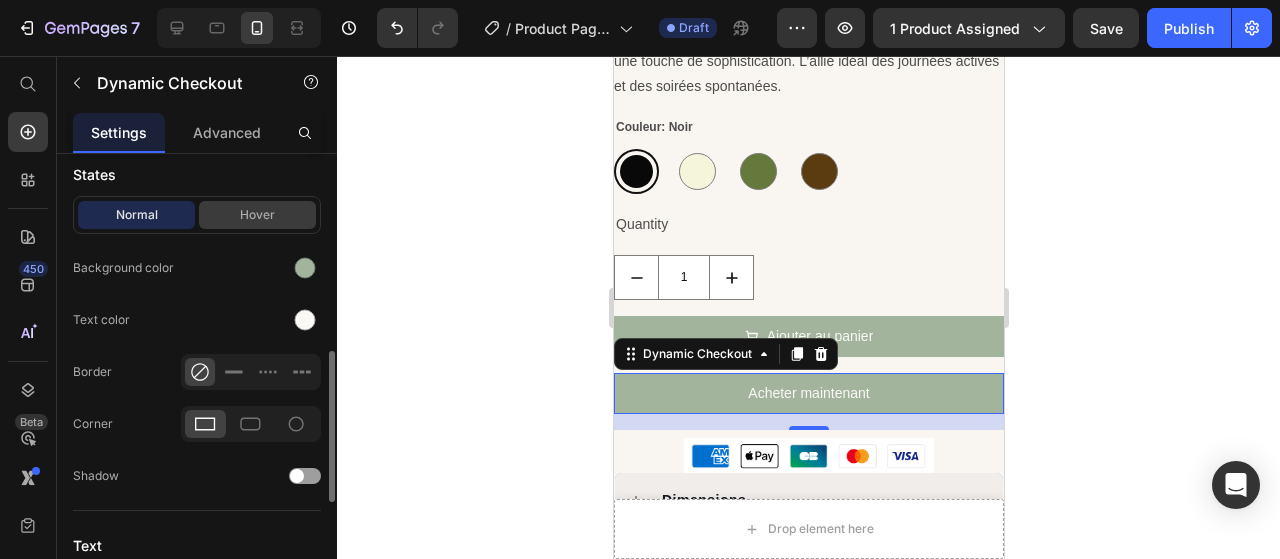 click on "Hover" at bounding box center (257, 215) 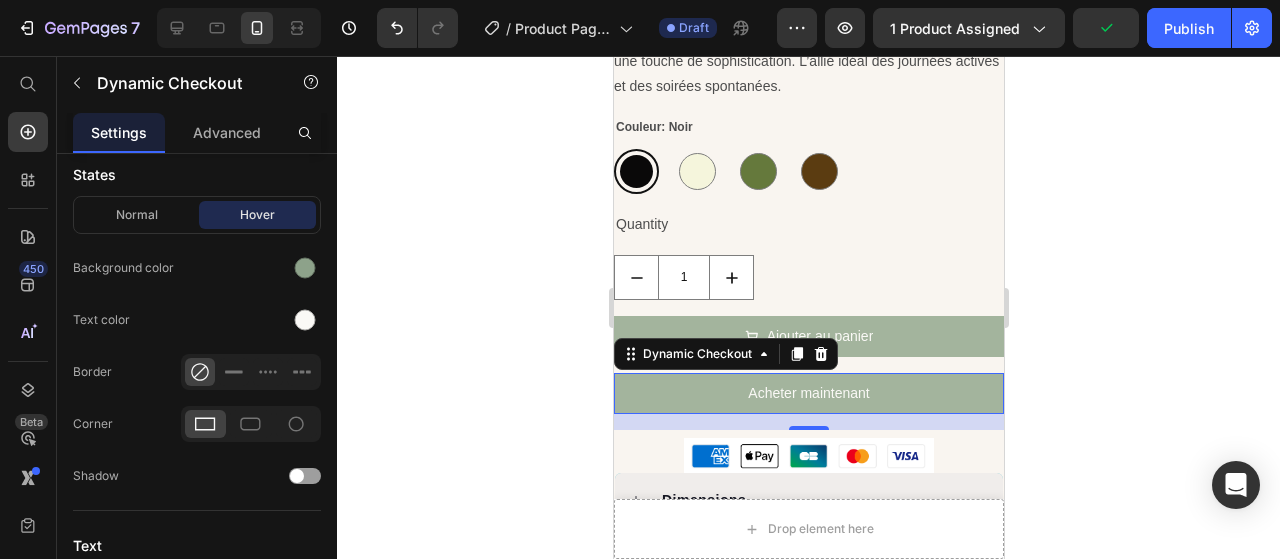 click 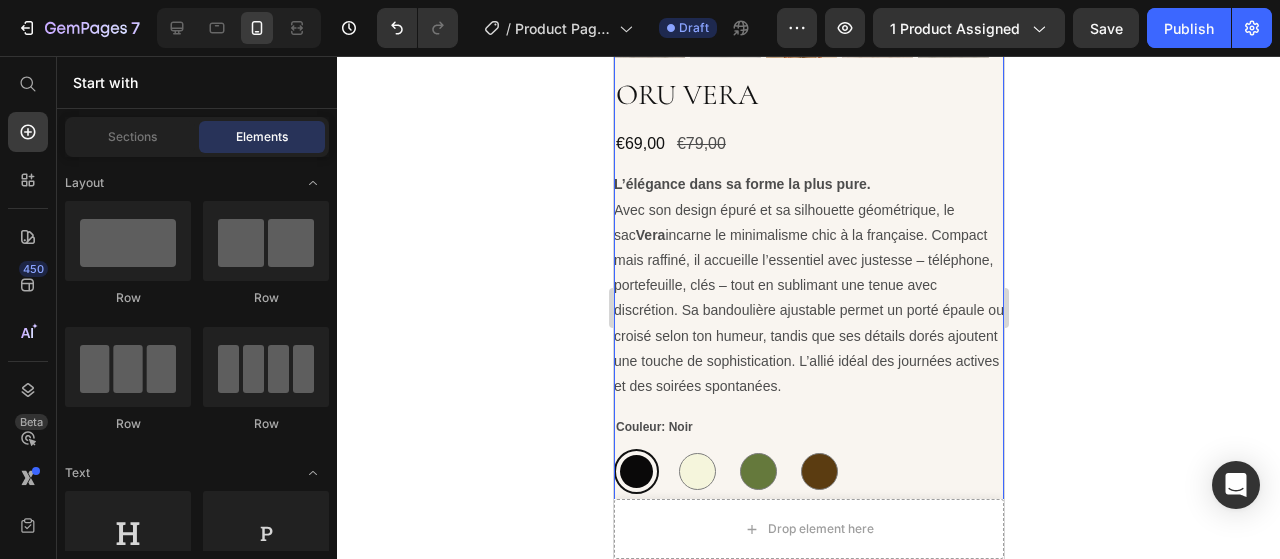 scroll, scrollTop: 400, scrollLeft: 0, axis: vertical 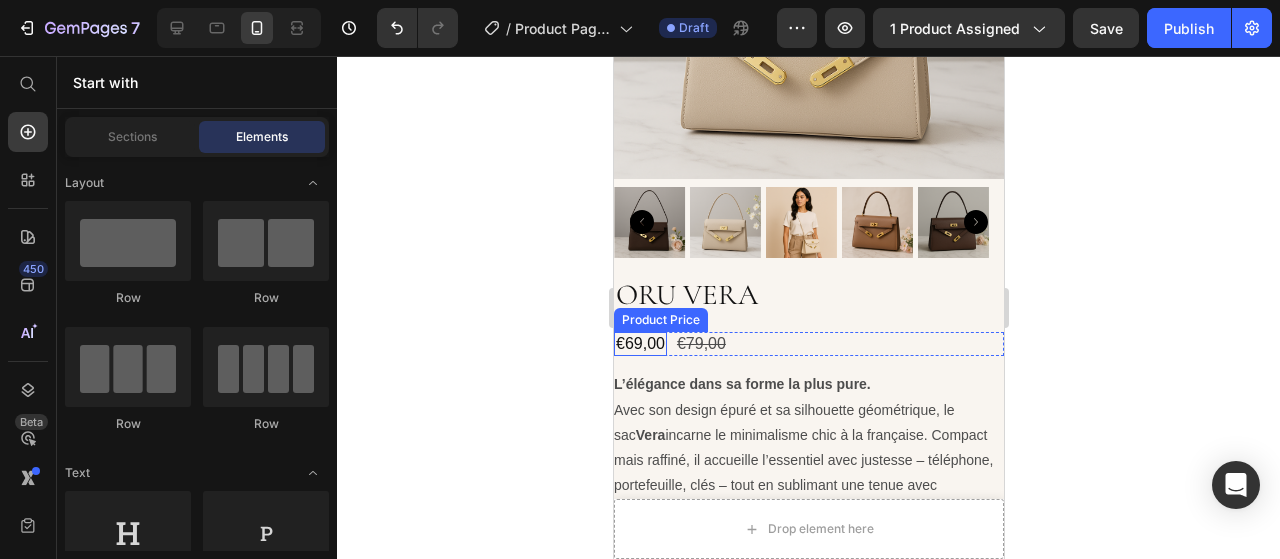 click on "€69,00" at bounding box center (639, 344) 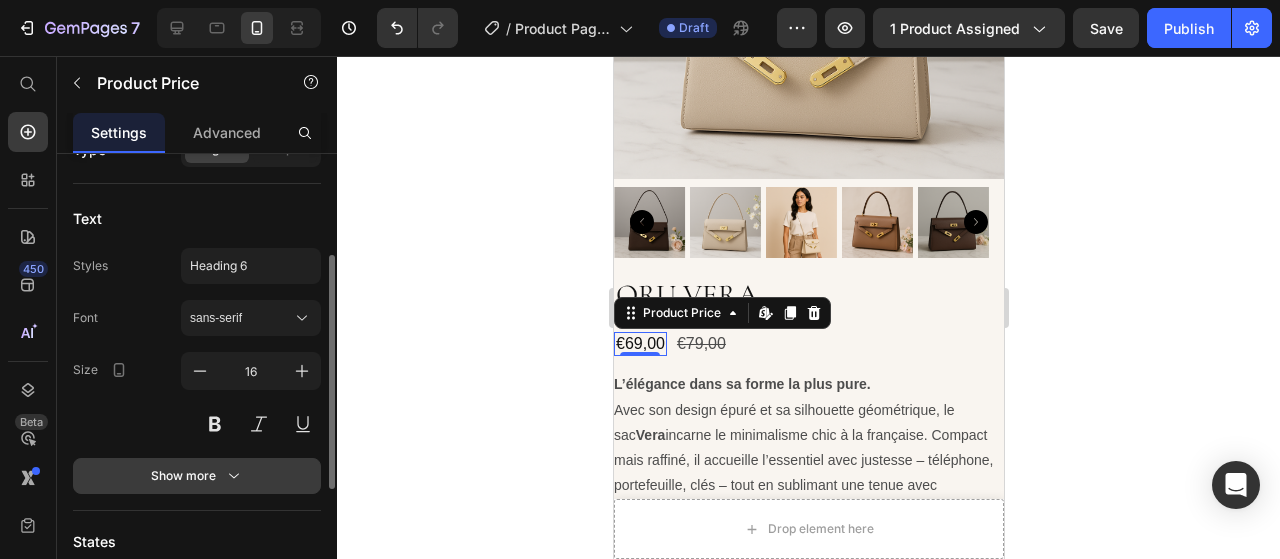 scroll, scrollTop: 300, scrollLeft: 0, axis: vertical 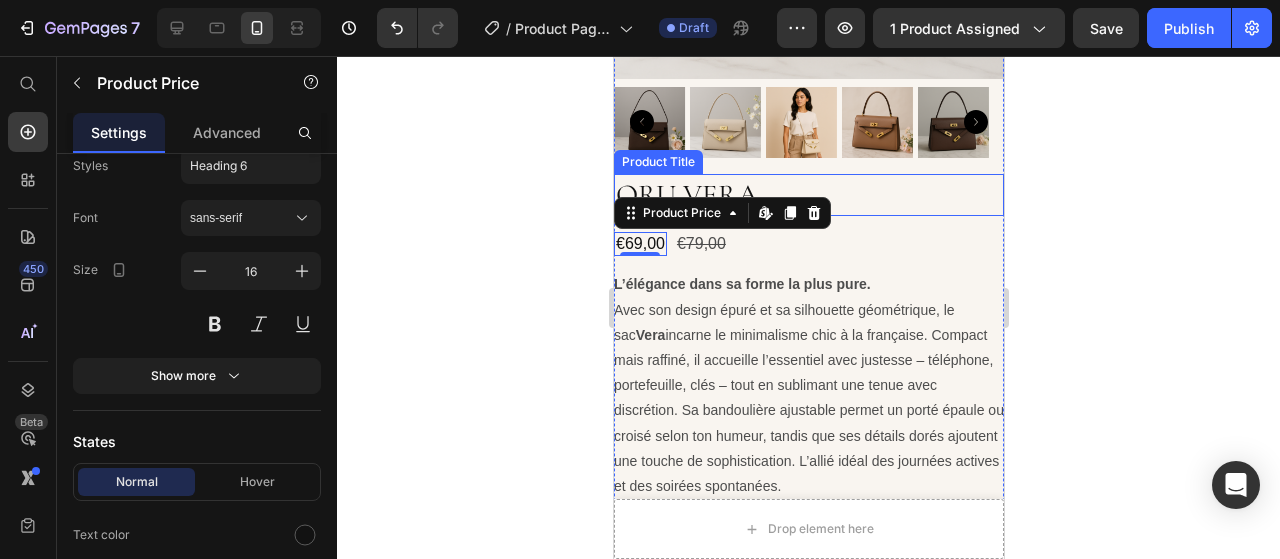 click on "ORU VERA" at bounding box center [808, 195] 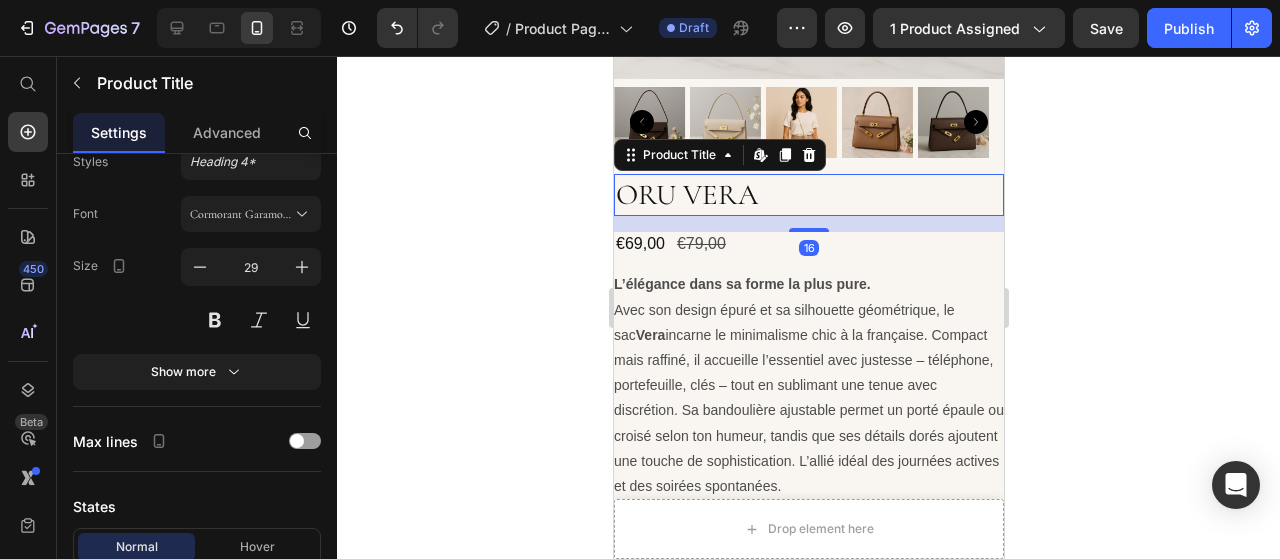 scroll, scrollTop: 0, scrollLeft: 0, axis: both 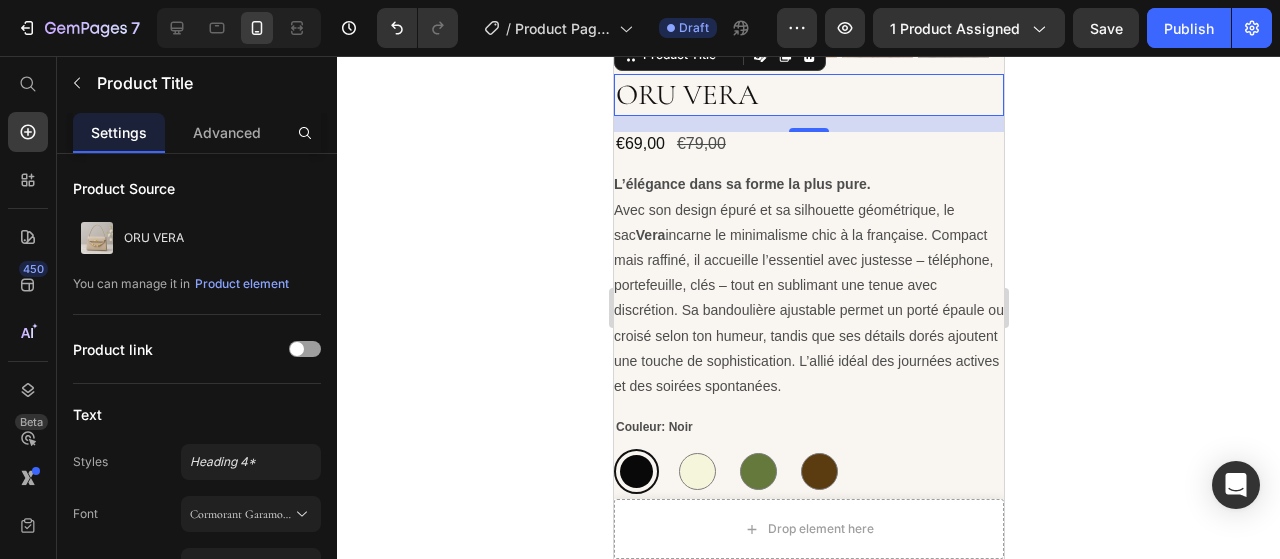click 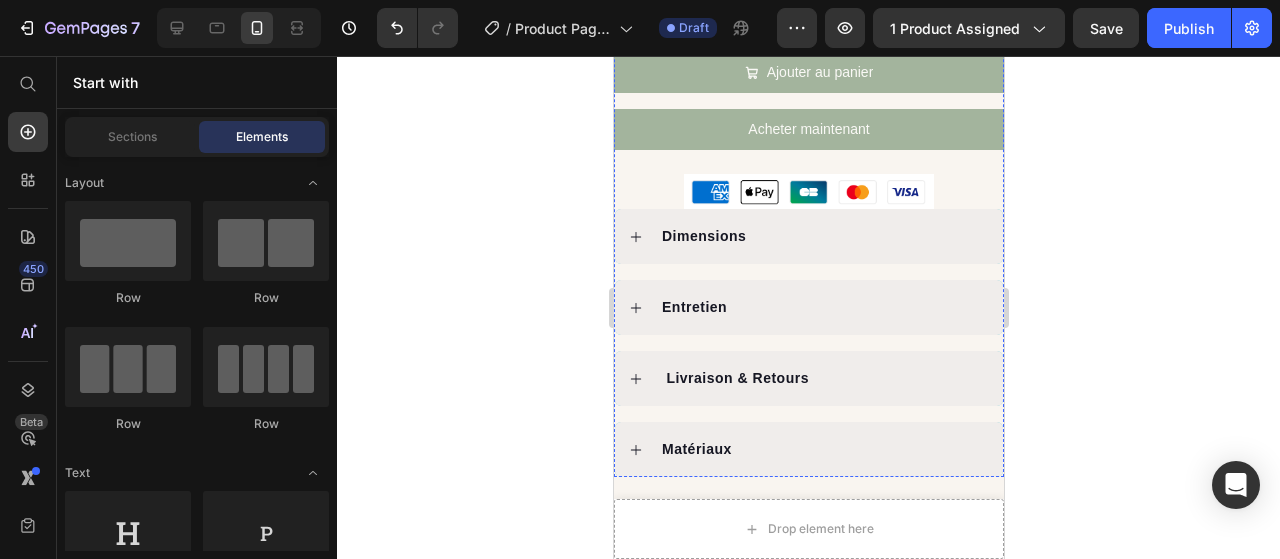 scroll, scrollTop: 1000, scrollLeft: 0, axis: vertical 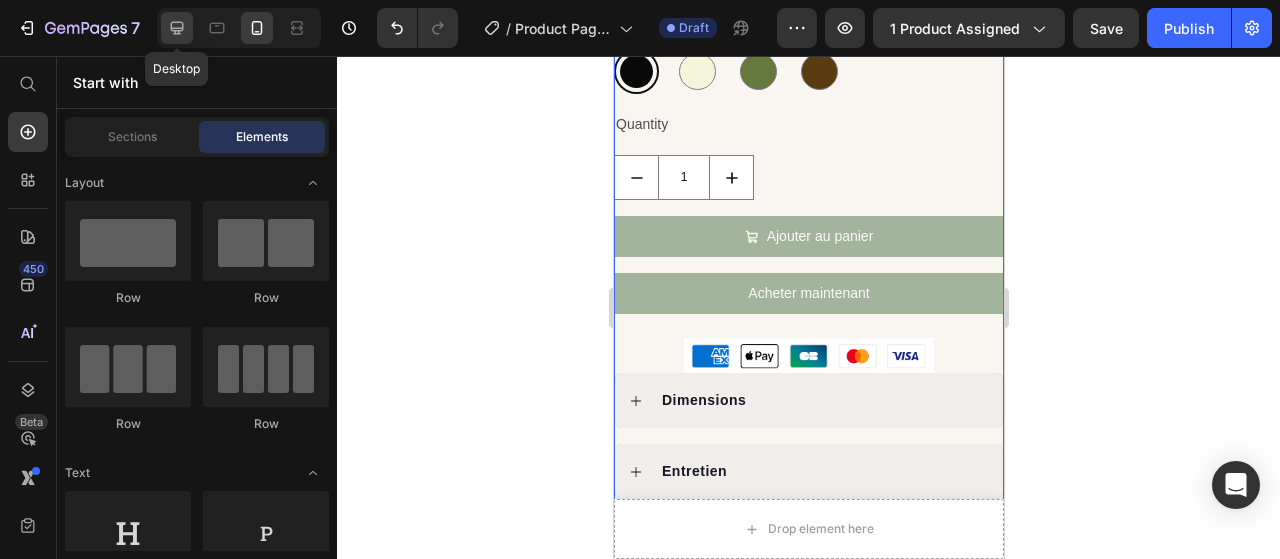 click 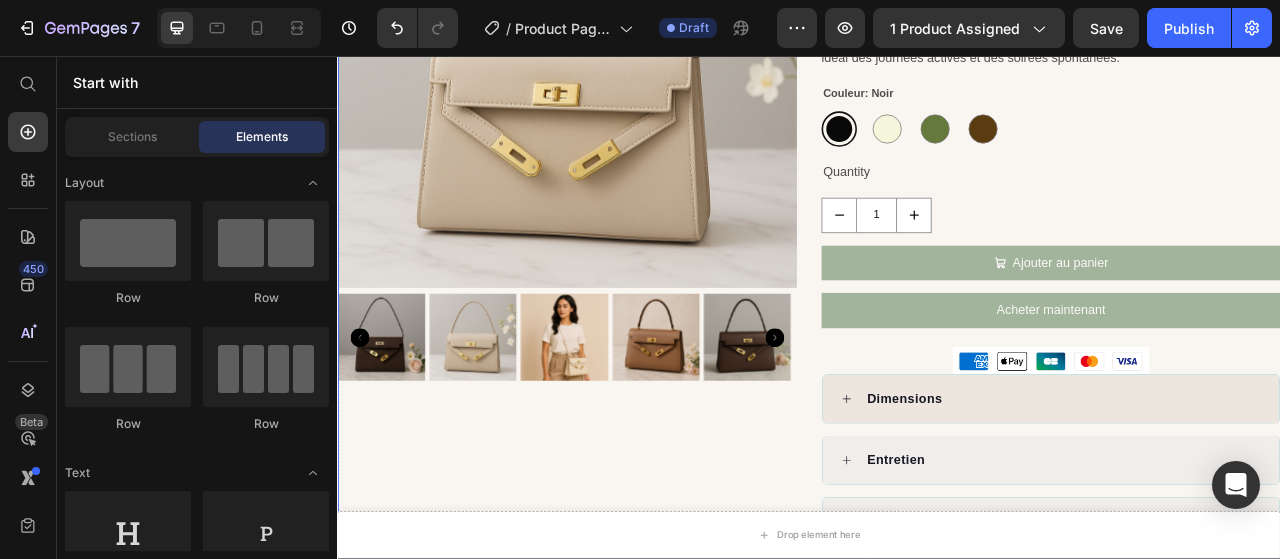 scroll, scrollTop: 500, scrollLeft: 0, axis: vertical 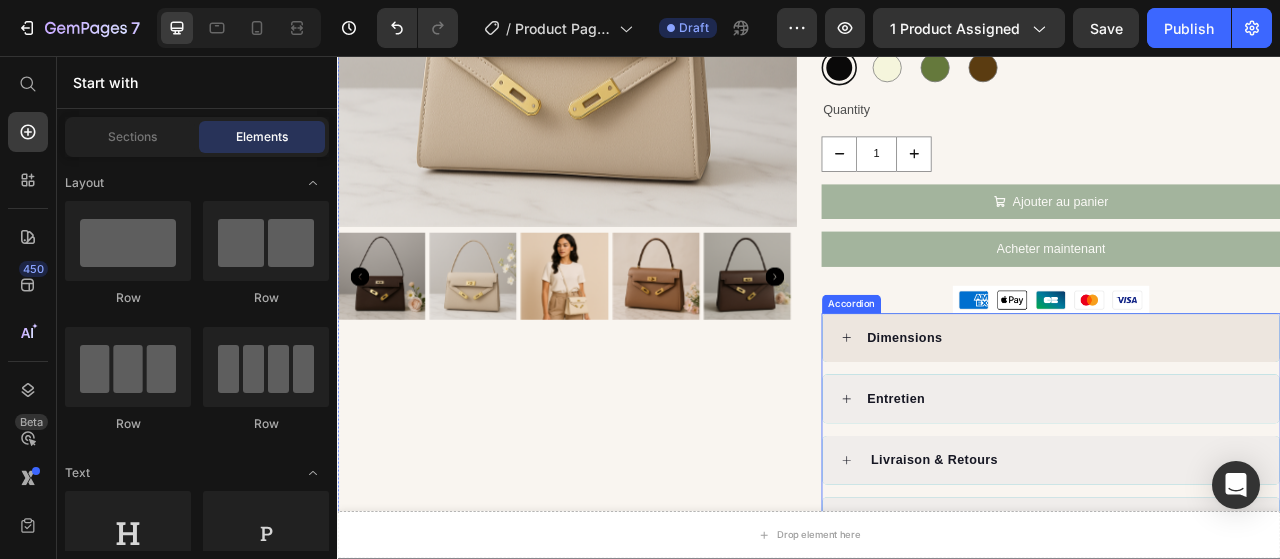 click on "Dimensions" at bounding box center (1245, 415) 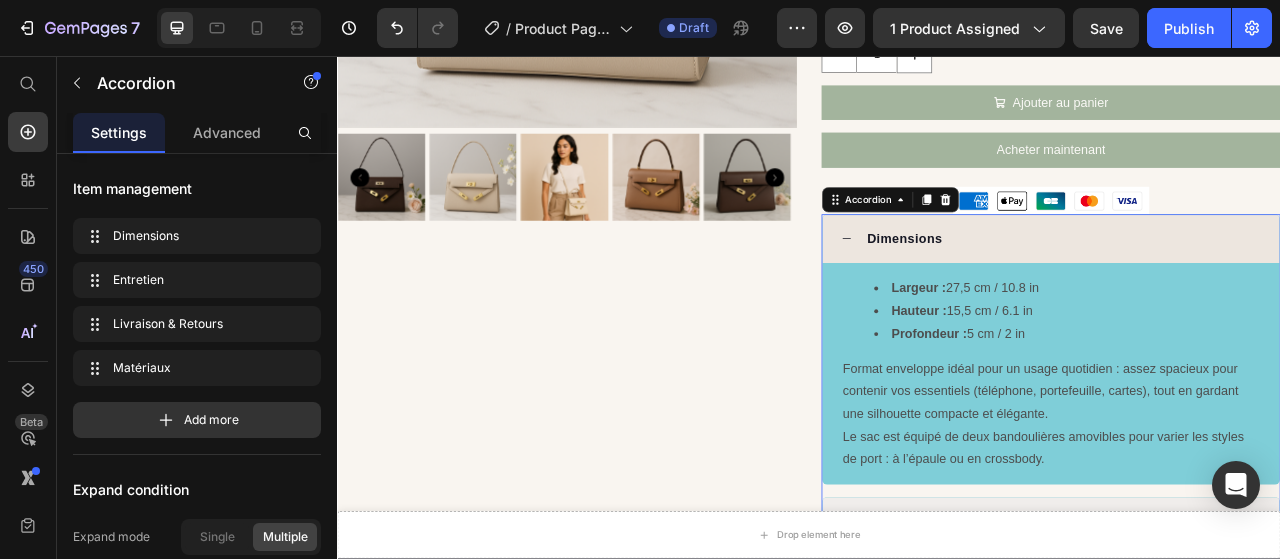 scroll, scrollTop: 600, scrollLeft: 0, axis: vertical 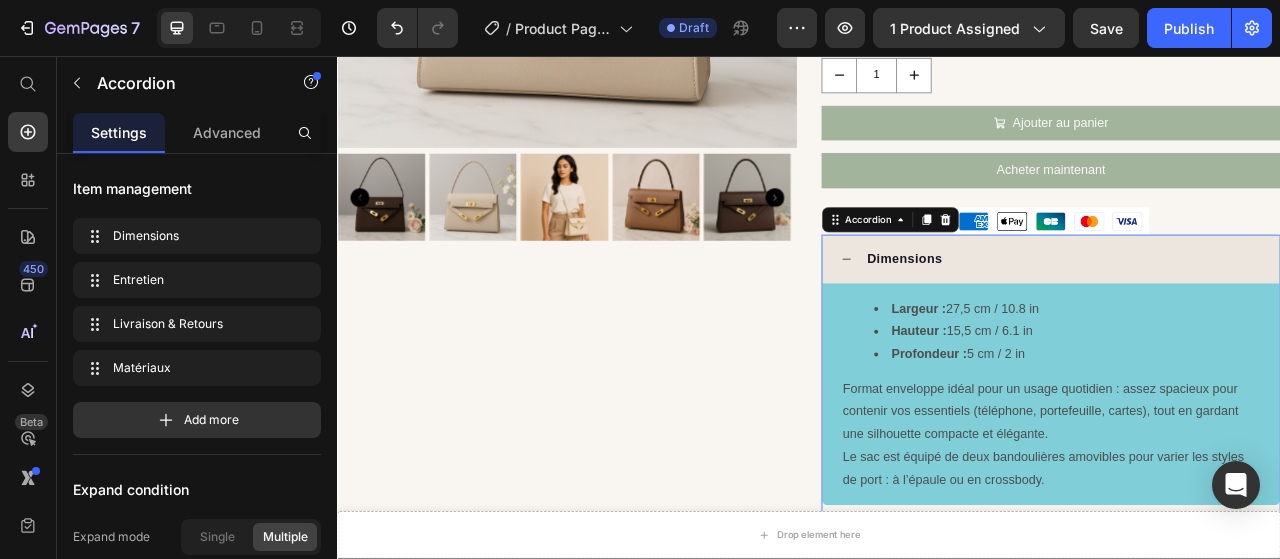 click 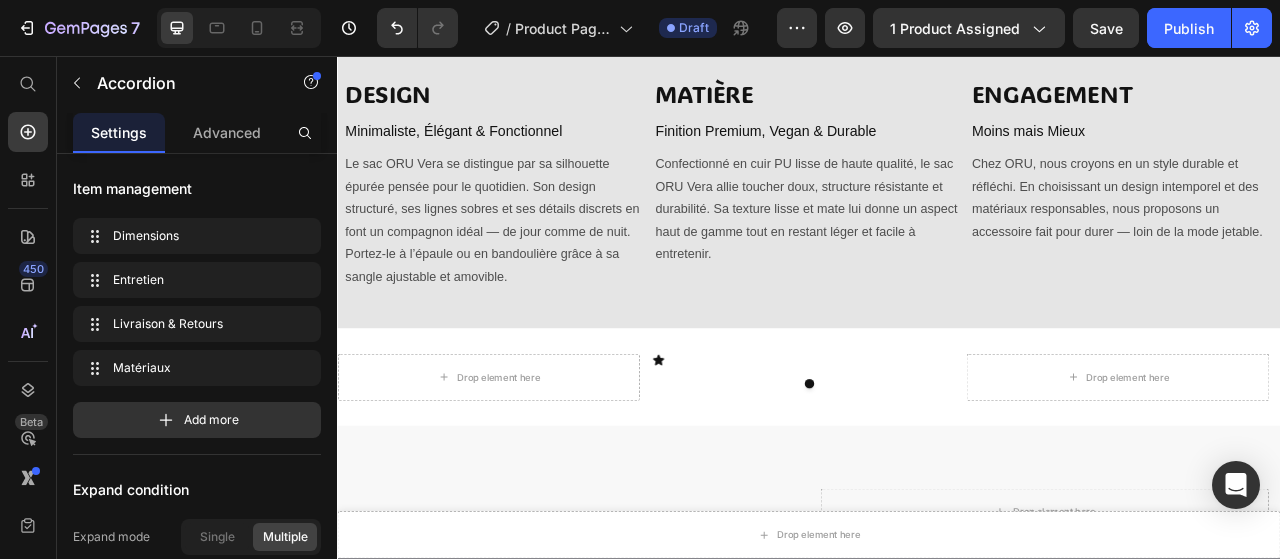 scroll, scrollTop: 1800, scrollLeft: 0, axis: vertical 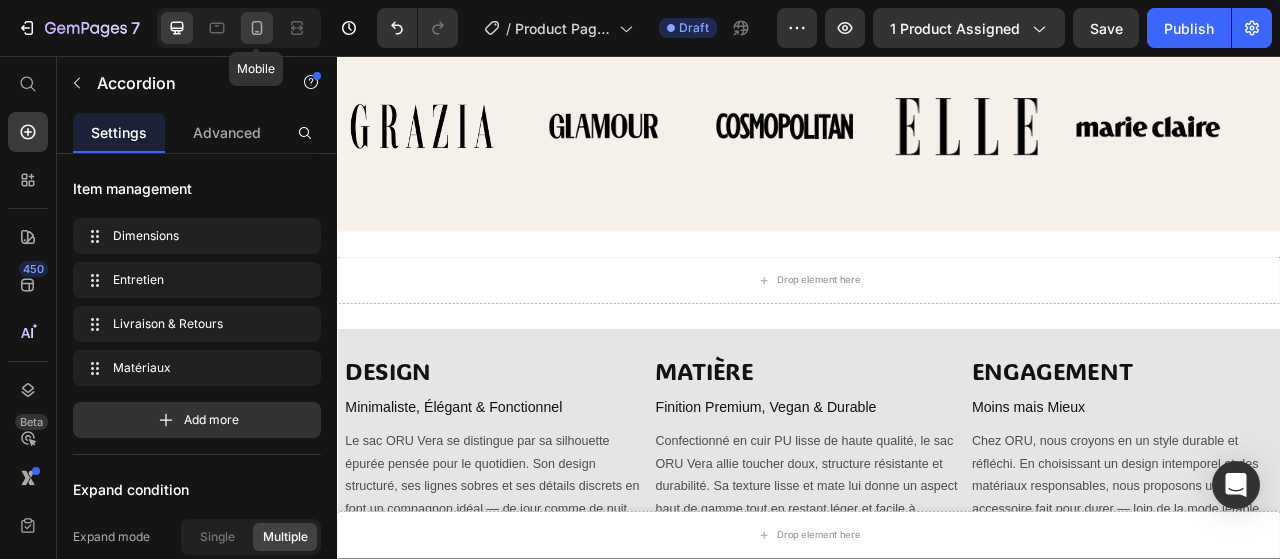 drag, startPoint x: 256, startPoint y: 17, endPoint x: 178, endPoint y: 65, distance: 91.58602 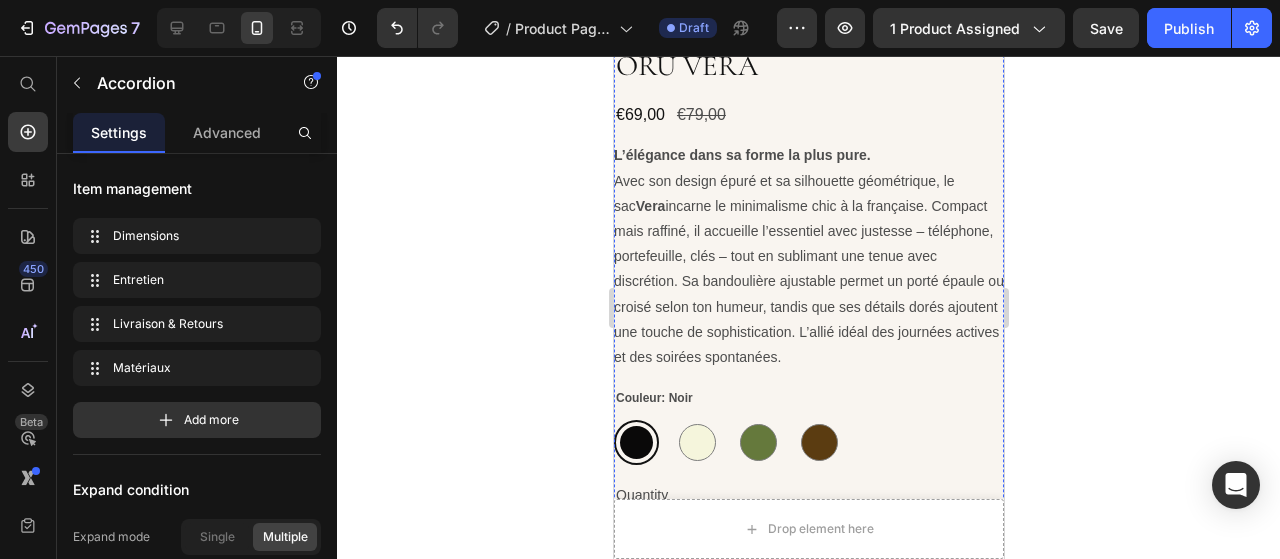 scroll, scrollTop: 600, scrollLeft: 0, axis: vertical 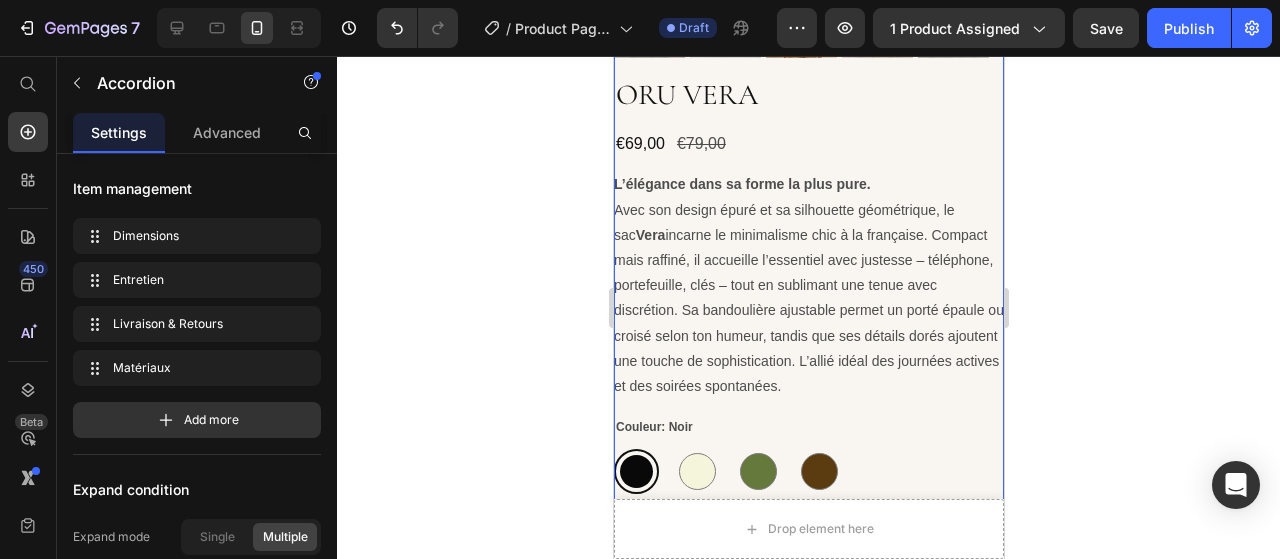 click on "ORU VERA" at bounding box center (808, 95) 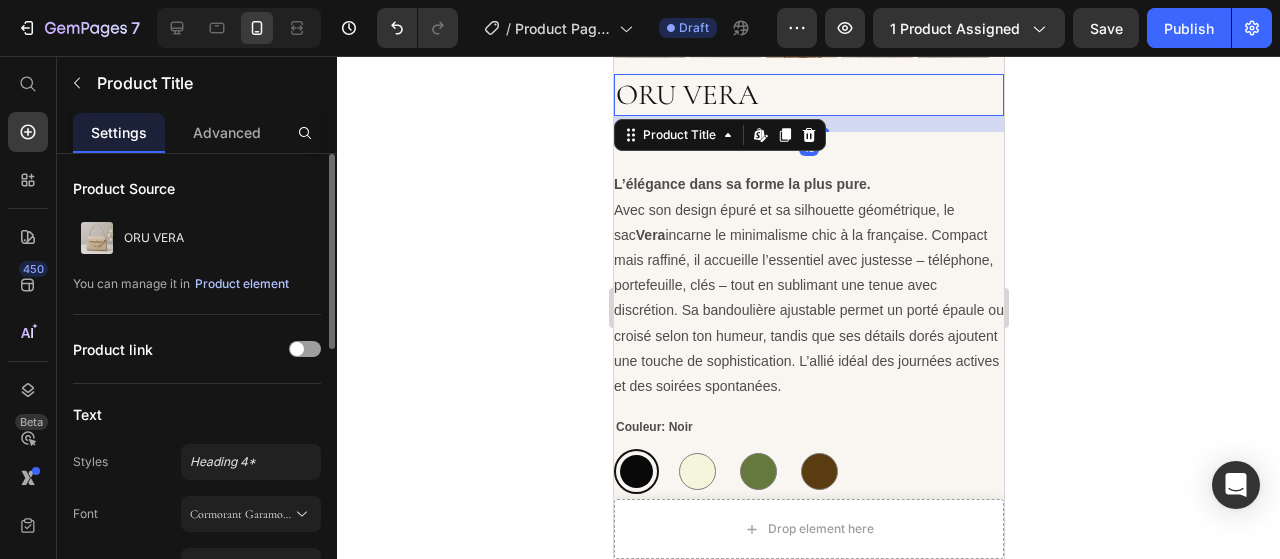 click on "Product element" at bounding box center [242, 284] 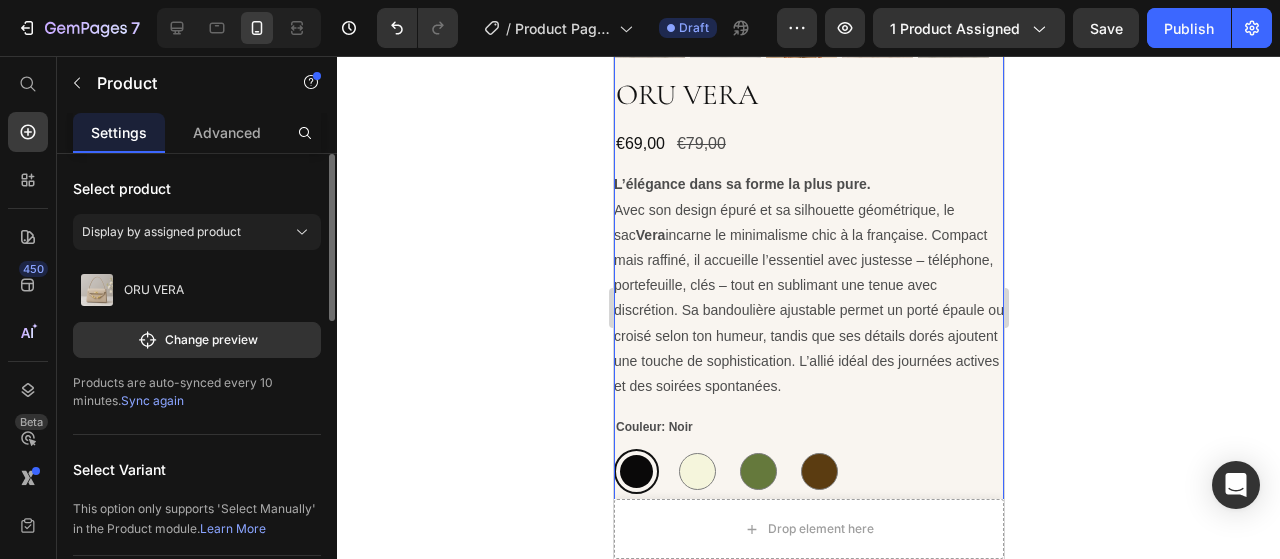 click on "Sync again" at bounding box center (152, 400) 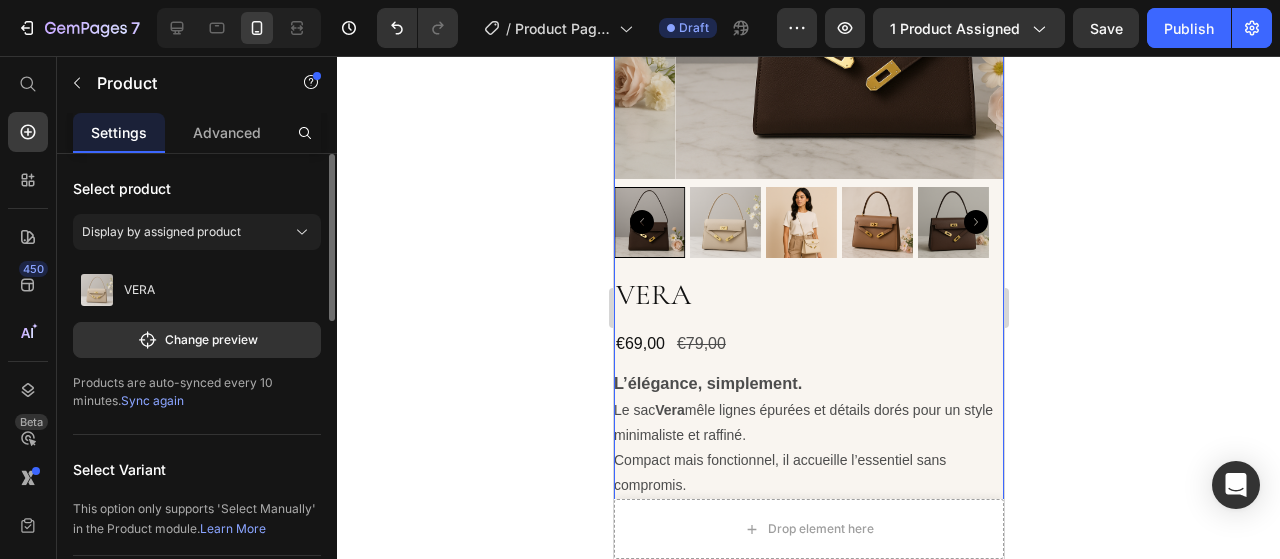 scroll, scrollTop: 500, scrollLeft: 0, axis: vertical 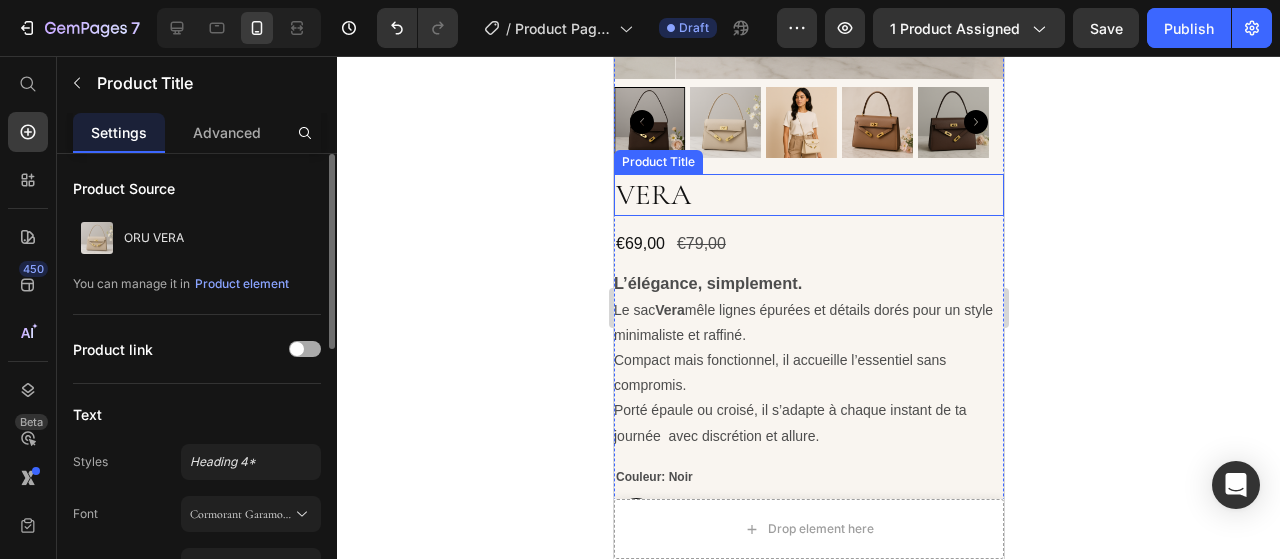 click on "VERA" at bounding box center (808, 195) 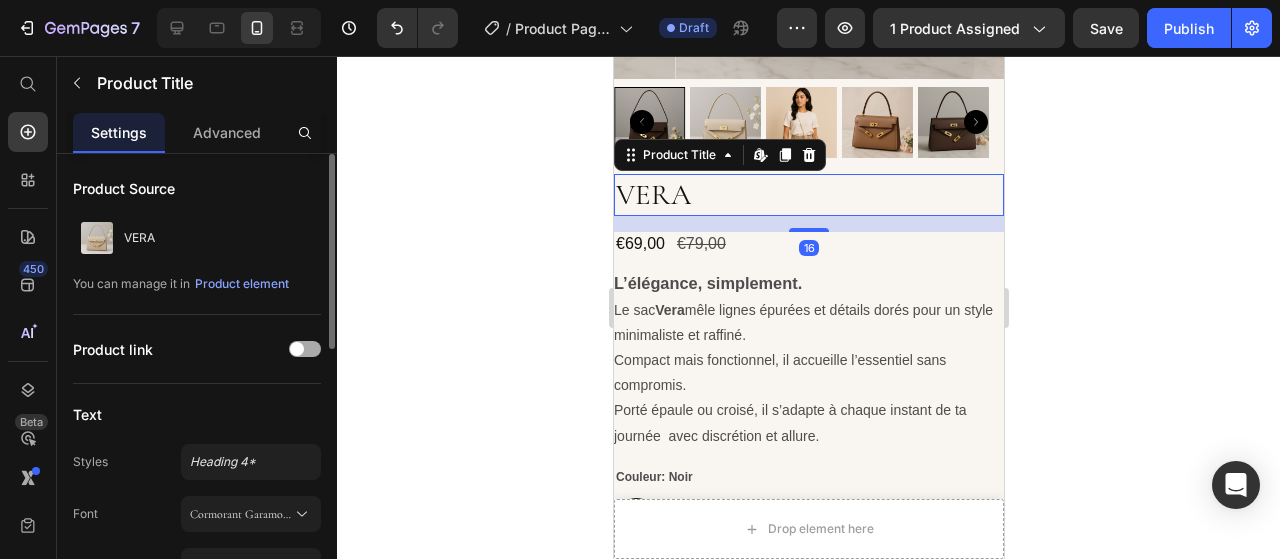 scroll, scrollTop: 100, scrollLeft: 0, axis: vertical 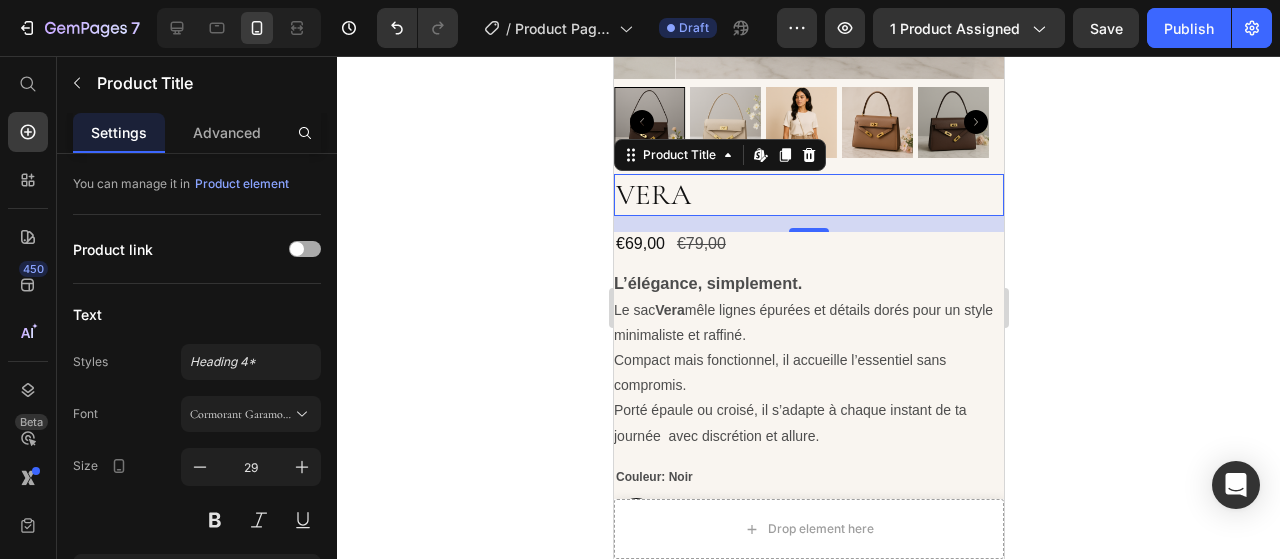 click 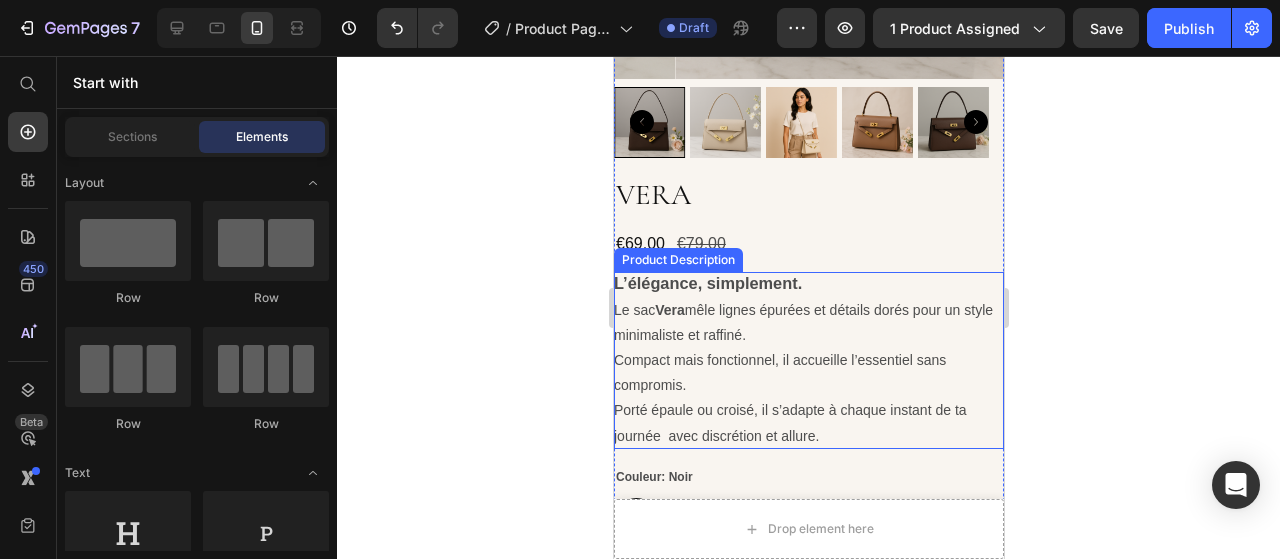scroll, scrollTop: 600, scrollLeft: 0, axis: vertical 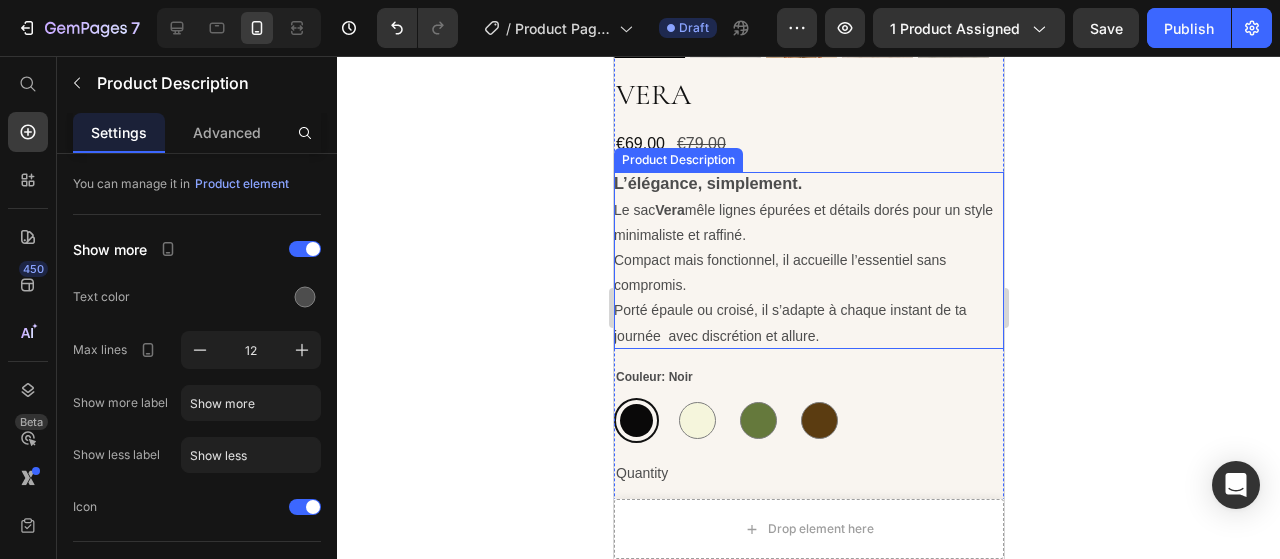 click on "L’élégance, simplement.
Le sac  Vera  mêle lignes épurées et détails dorés pour un style minimaliste et raffiné. Compact mais fonctionnel, il accueille l’essentiel sans compromis. Porté épaule ou croisé, il s’adapte à chaque instant de ta journée  avec discrétion et allure." at bounding box center (808, 260) 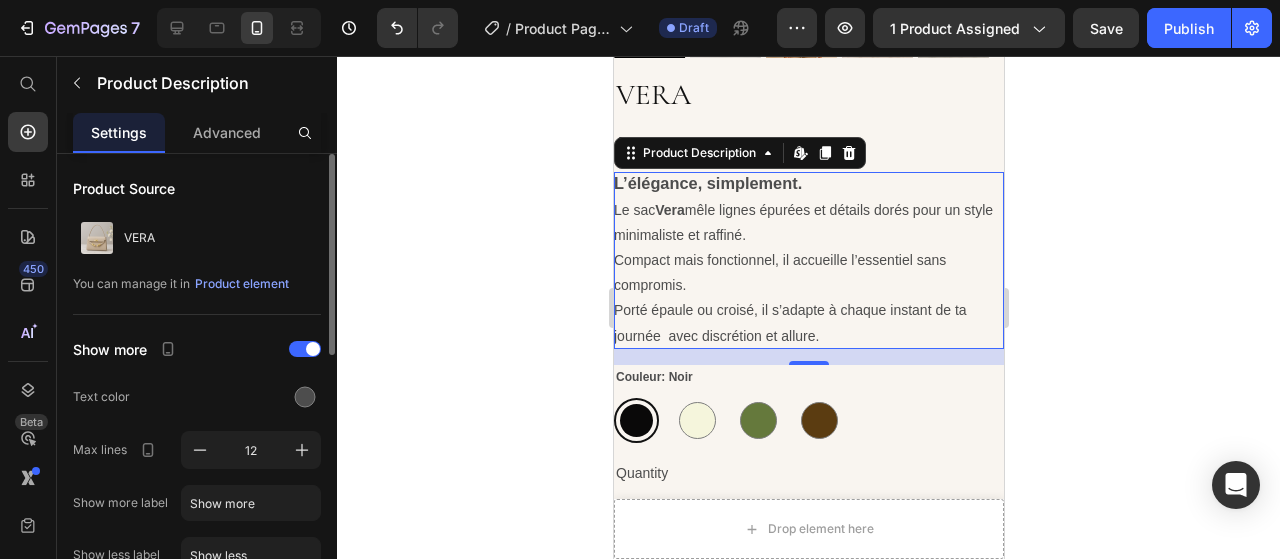 scroll, scrollTop: 100, scrollLeft: 0, axis: vertical 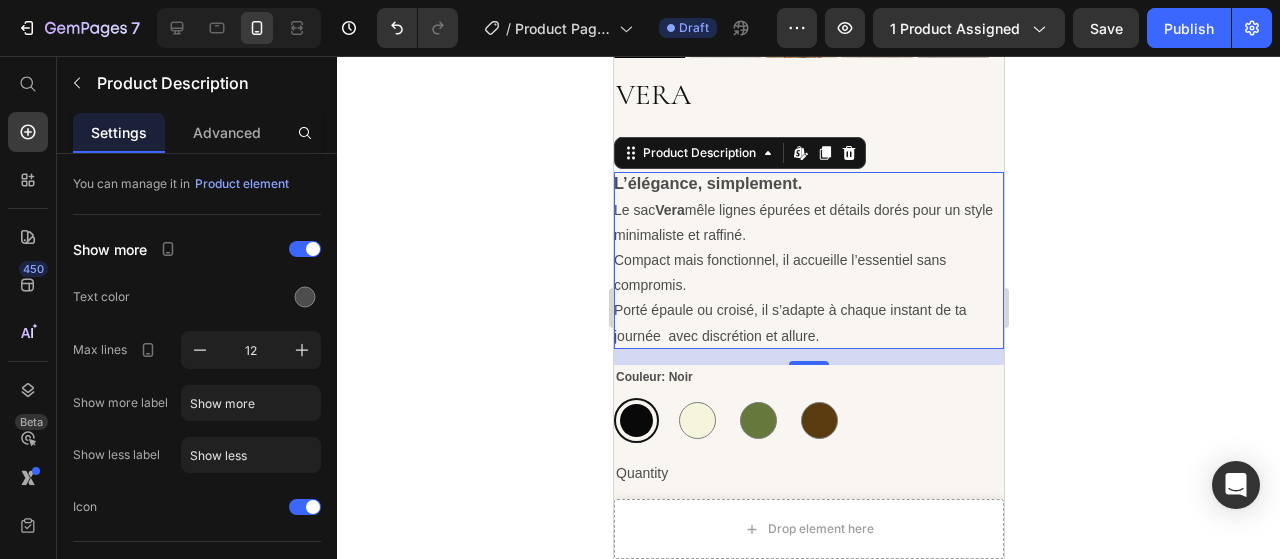 drag, startPoint x: 714, startPoint y: 218, endPoint x: 635, endPoint y: 242, distance: 82.565125 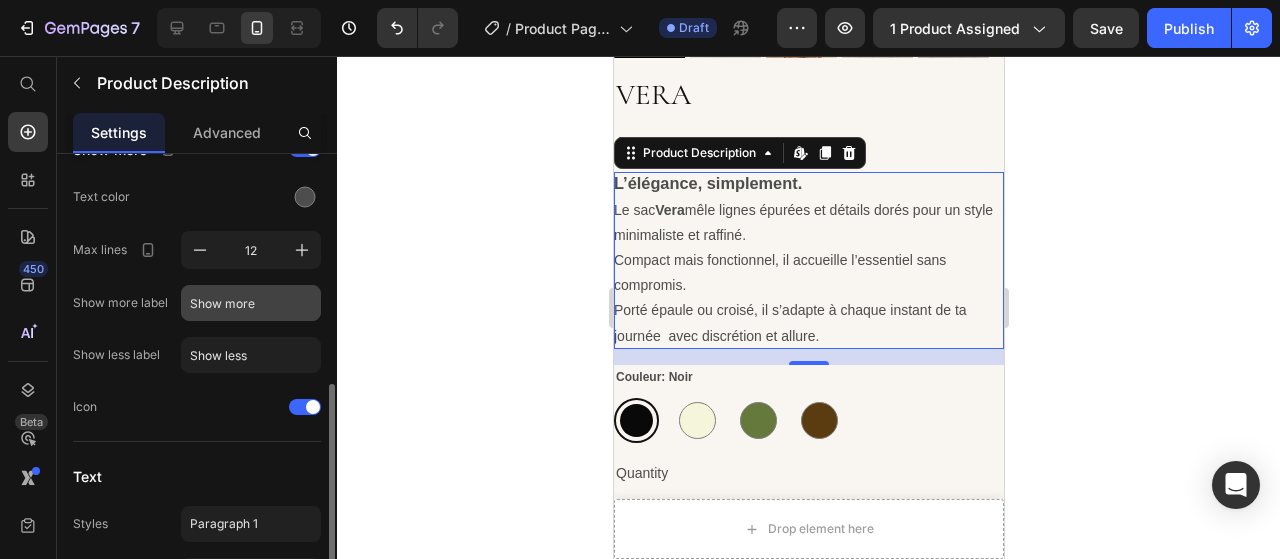 scroll, scrollTop: 300, scrollLeft: 0, axis: vertical 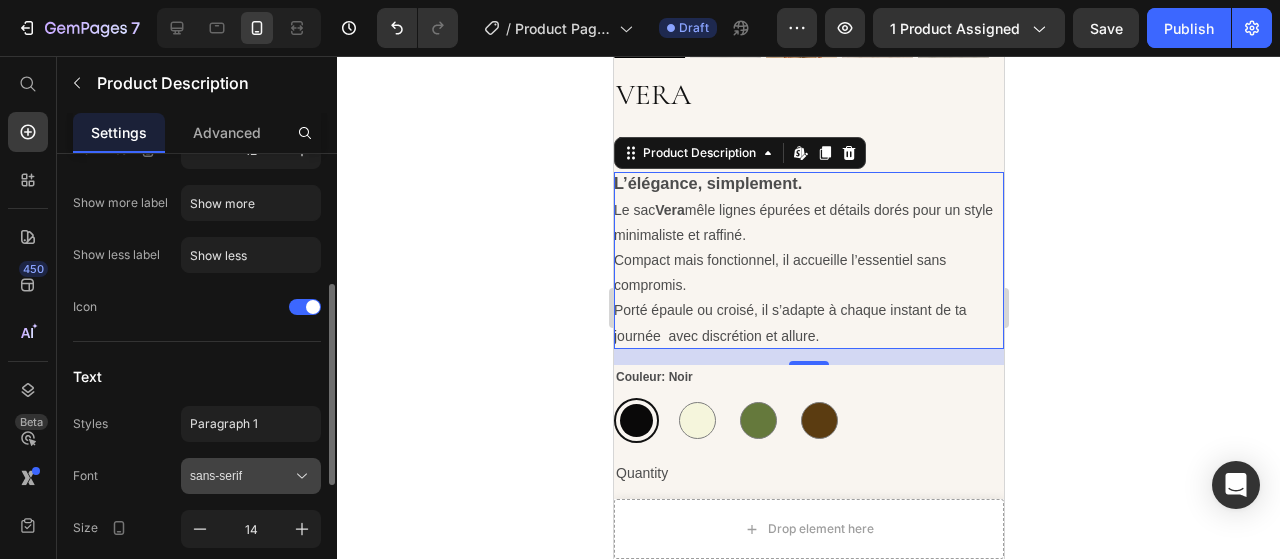 click on "sans-serif" at bounding box center [251, 476] 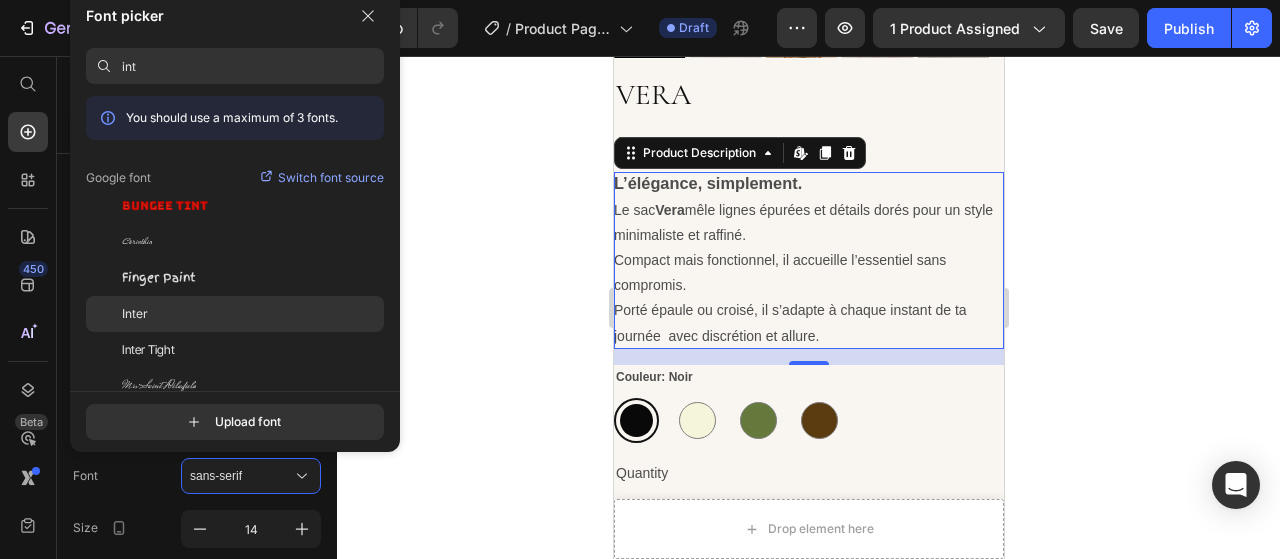 type on "int" 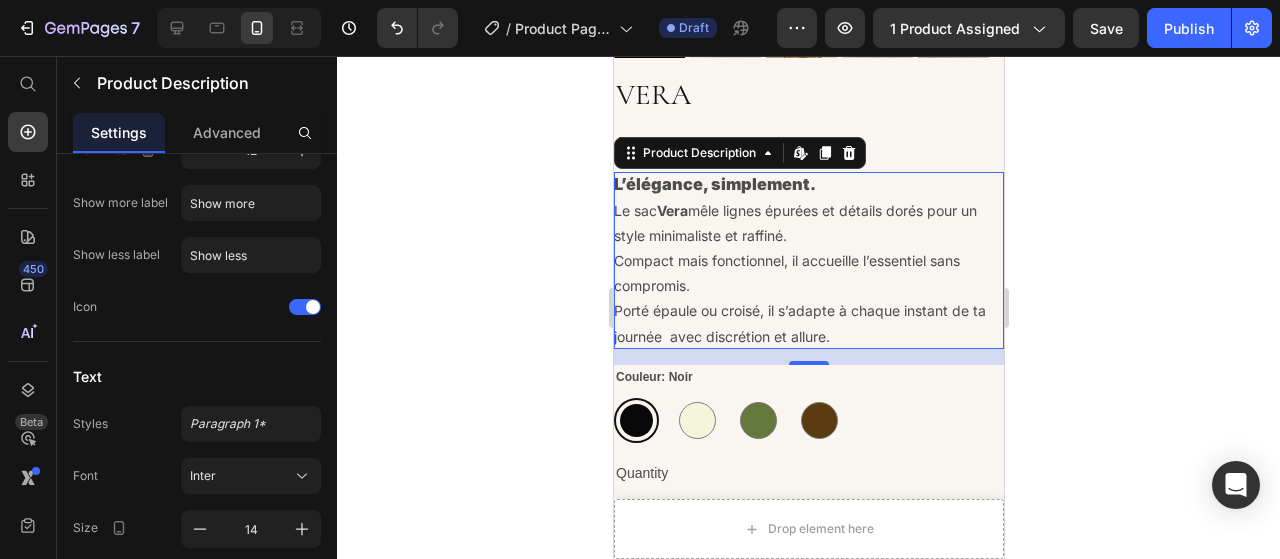 click on "L’élégance, simplement.
Le sac  Vera  mêle lignes épurées et détails dorés pour un style minimaliste et raffiné. Compact mais fonctionnel, il accueille l’essentiel sans compromis. Porté épaule ou croisé, il s’adapte à chaque instant de ta journée  avec discrétion et allure." at bounding box center [808, 260] 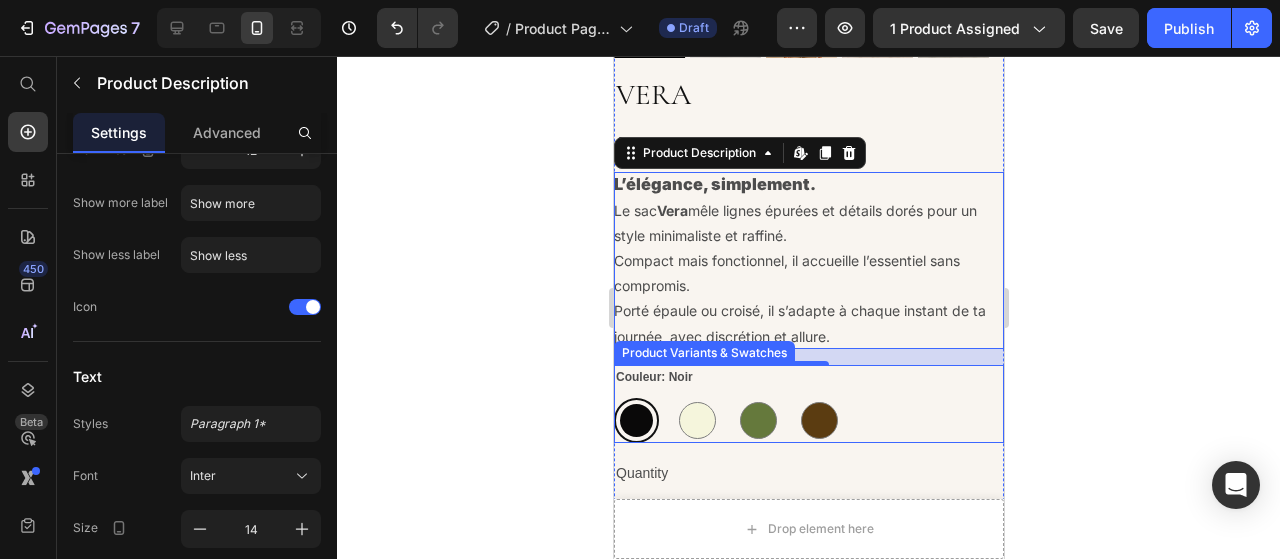 click 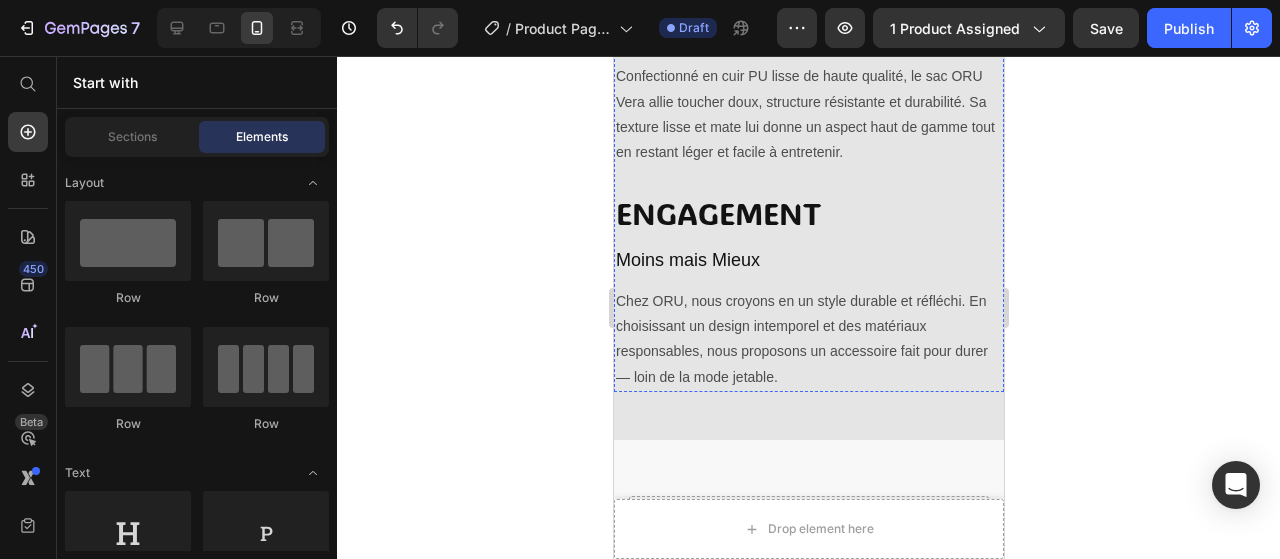 scroll, scrollTop: 1700, scrollLeft: 0, axis: vertical 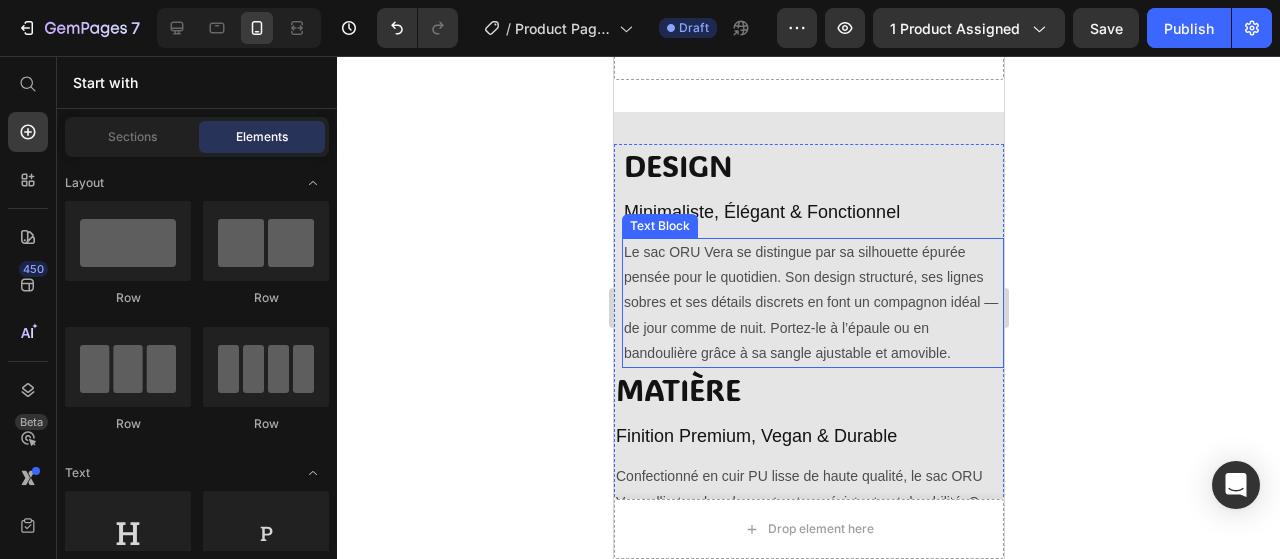 click on "Le sac ORU Vera se distingue par sa silhouette épurée pensée pour le quotidien. Son design structuré, ses lignes sobres et ses détails discrets en font un compagnon idéal — de jour comme de nuit. Portez-le à l’épaule ou en bandoulière grâce à sa sangle ajustable et amovible." at bounding box center [812, 303] 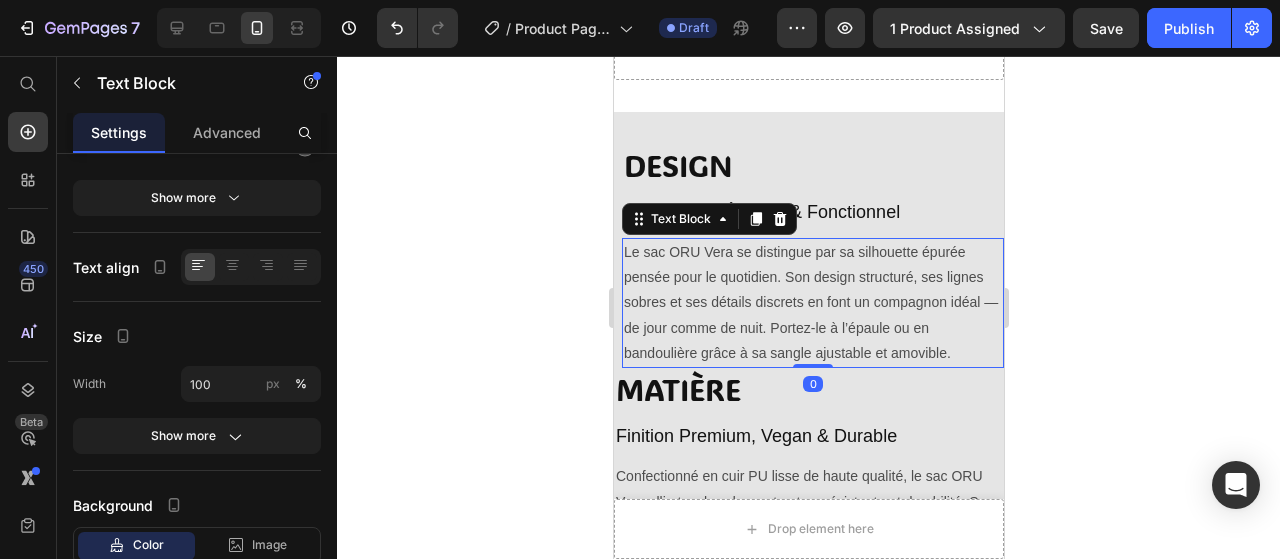 scroll, scrollTop: 0, scrollLeft: 0, axis: both 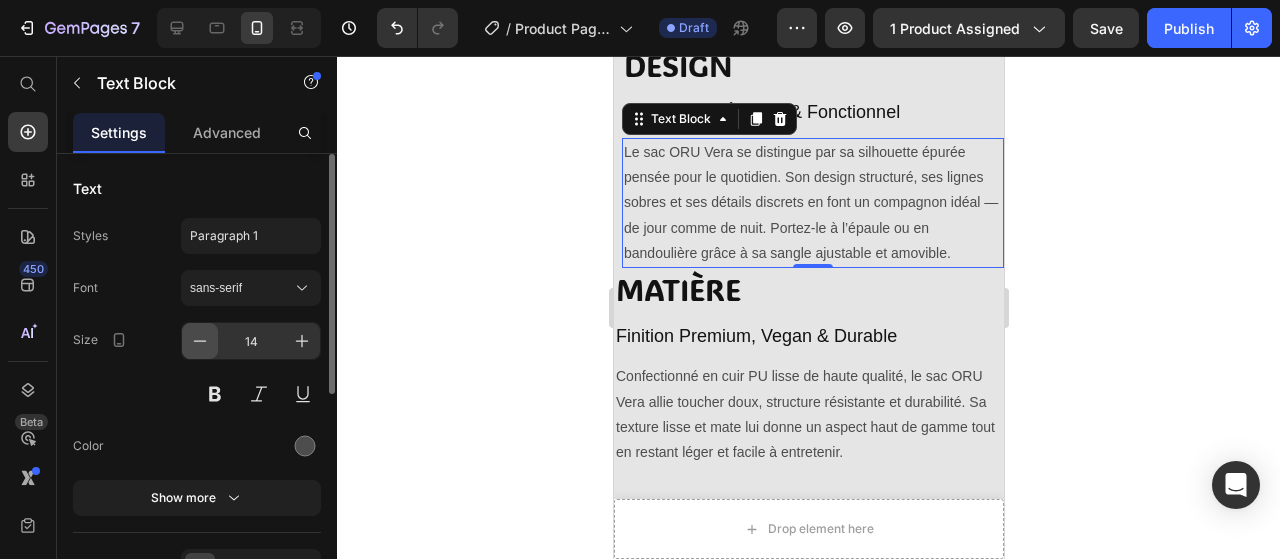 click 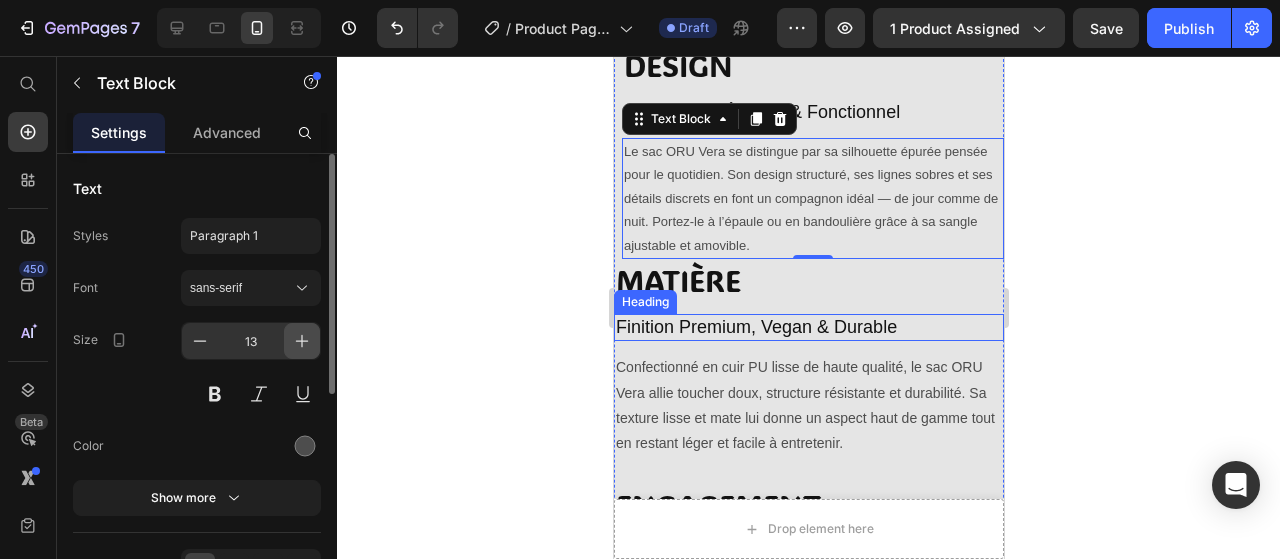 click 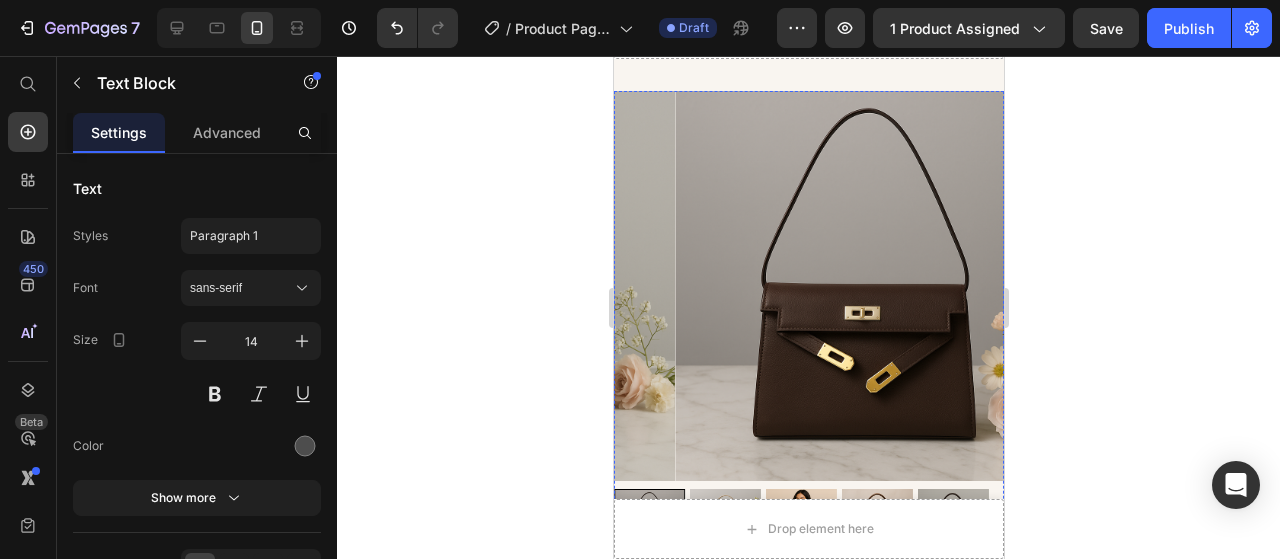 scroll, scrollTop: 0, scrollLeft: 0, axis: both 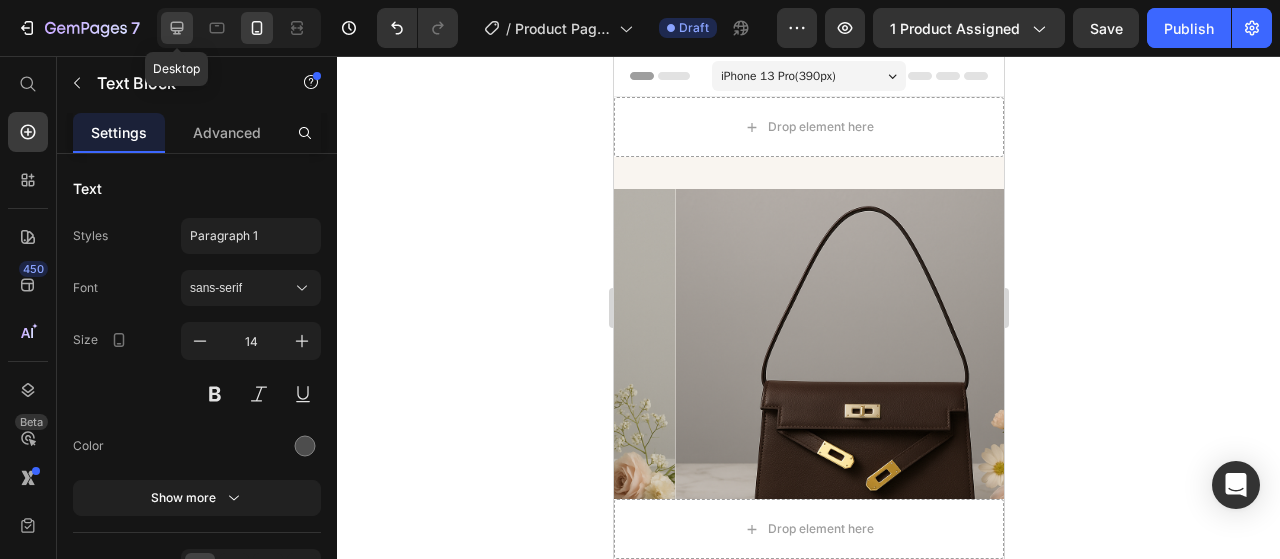 click 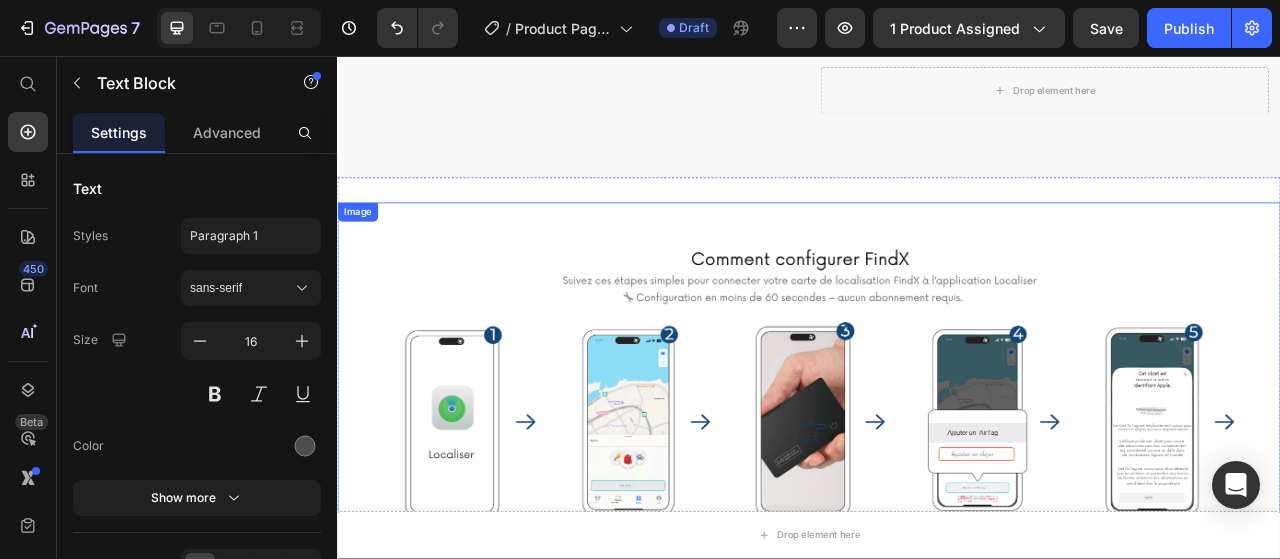 scroll, scrollTop: 2700, scrollLeft: 0, axis: vertical 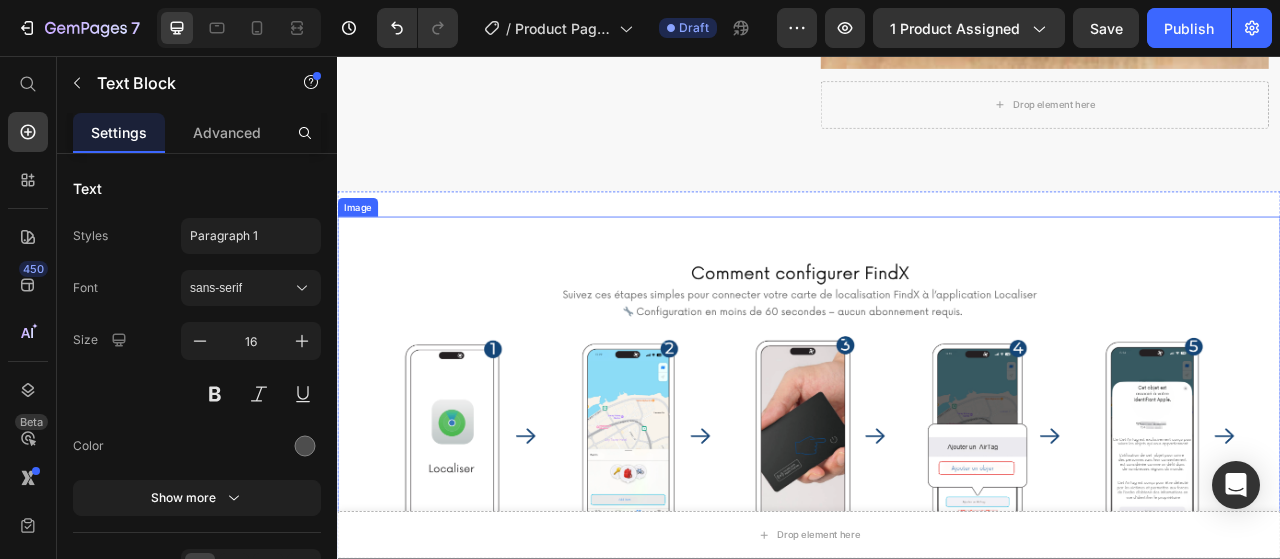 click at bounding box center [937, 534] 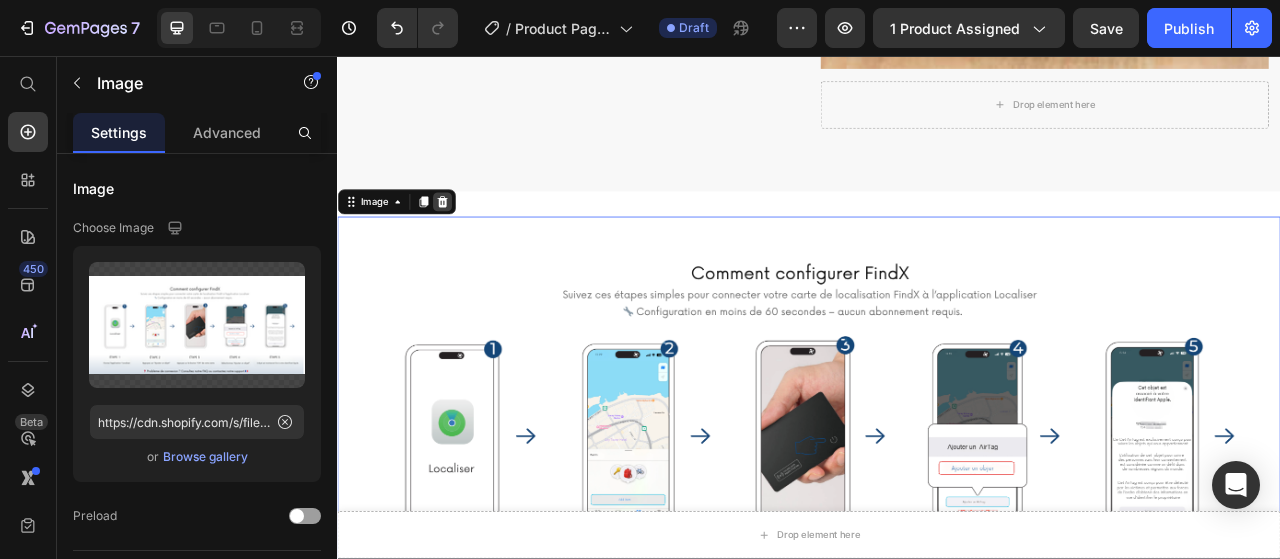 click at bounding box center [470, 242] 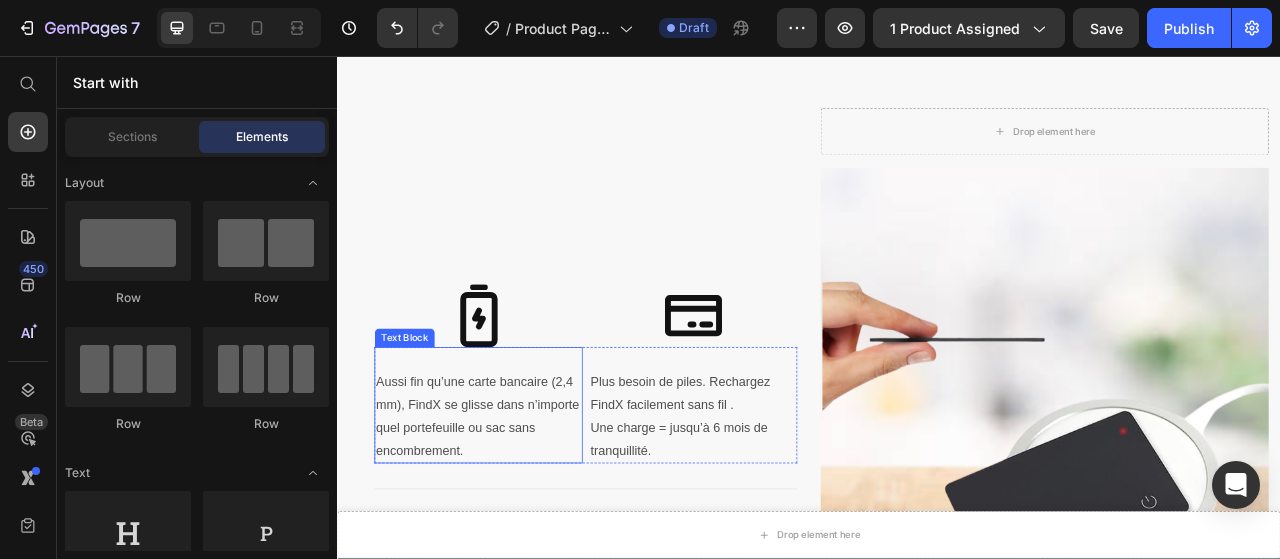 scroll, scrollTop: 2000, scrollLeft: 0, axis: vertical 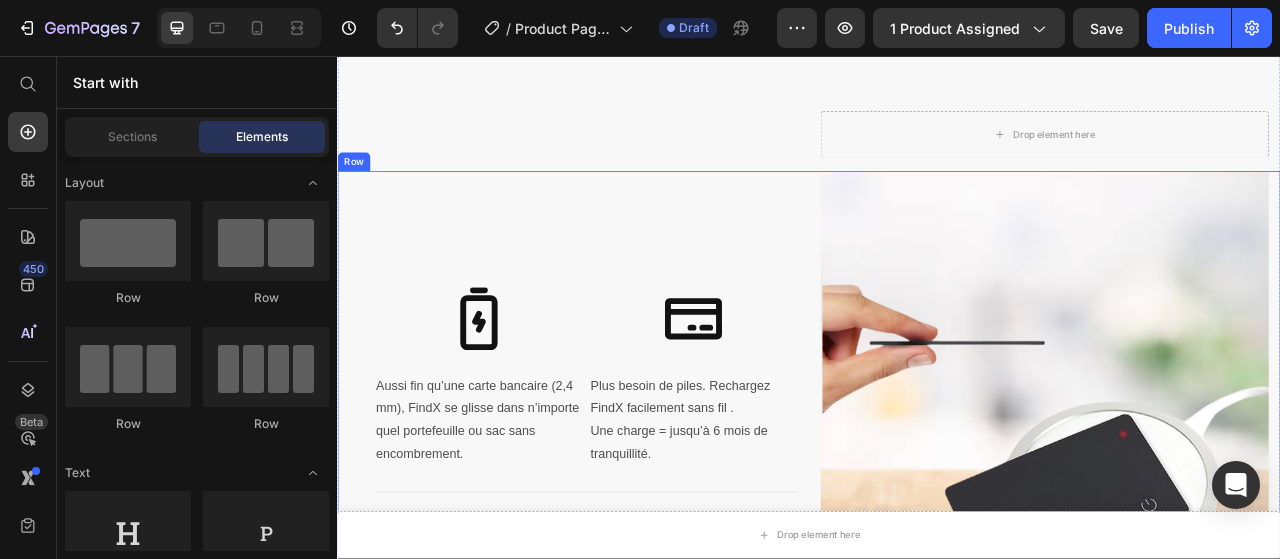 click on "Icon
Icon Row   Aussi fin qu’une carte bancaire (2,4 mm), FindX se glisse dans n’importe quel portefeuille ou sac sans encombrement. Text Block   Plus besoin de piles. Rechargez FindX facilement sans fil . Une charge = jusqu’à 6 mois de tranquillité. Text Block Row Text block                Title Line Row Image" at bounding box center [637, 488] 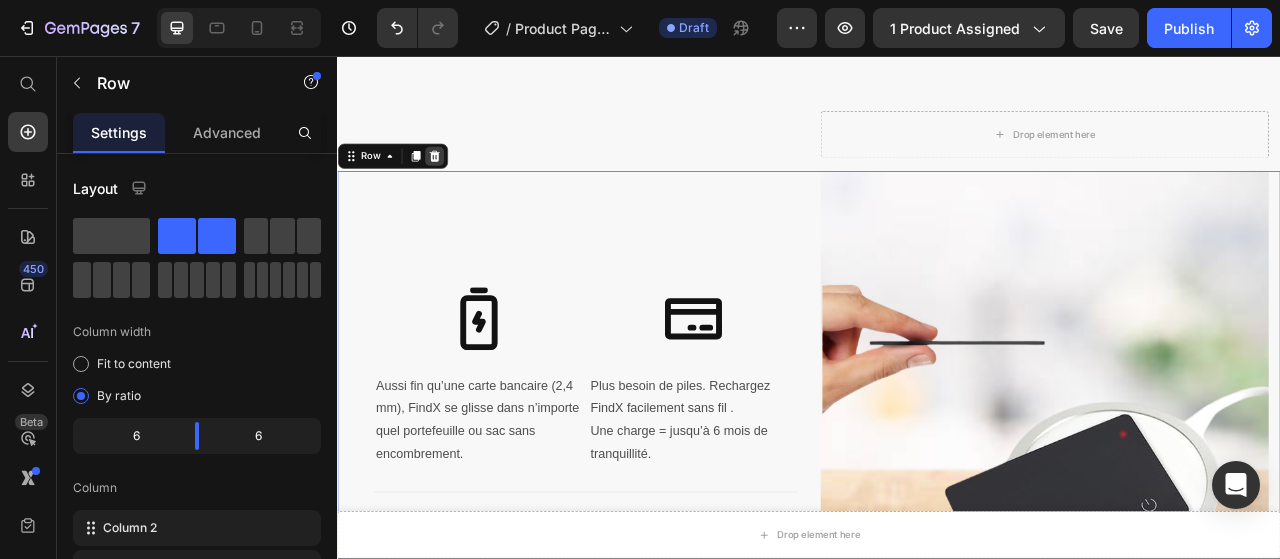 click 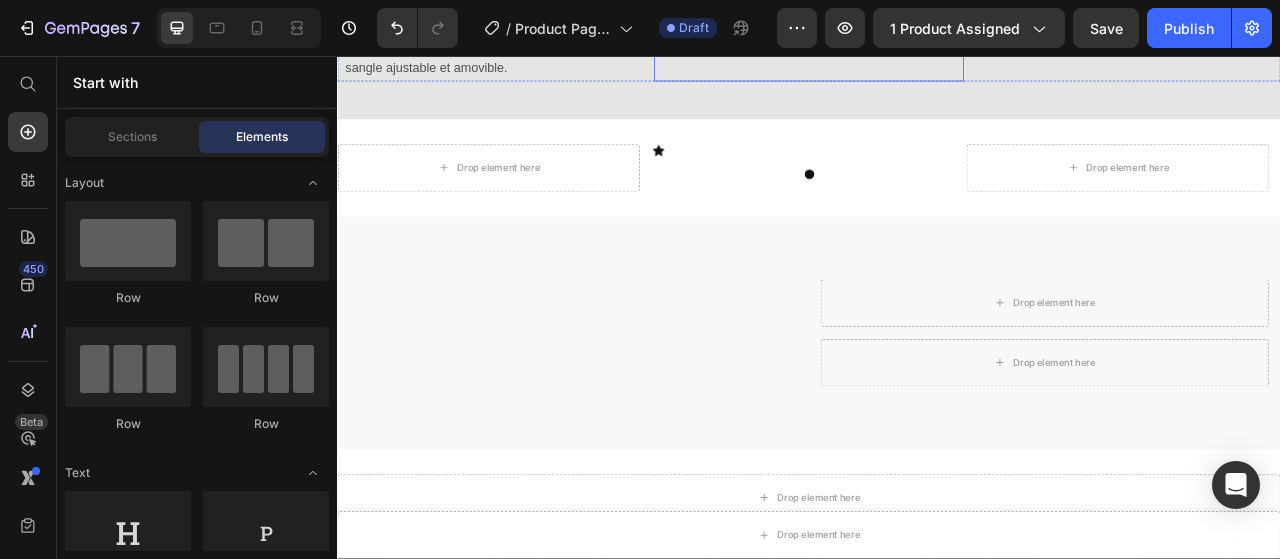 scroll, scrollTop: 1399, scrollLeft: 0, axis: vertical 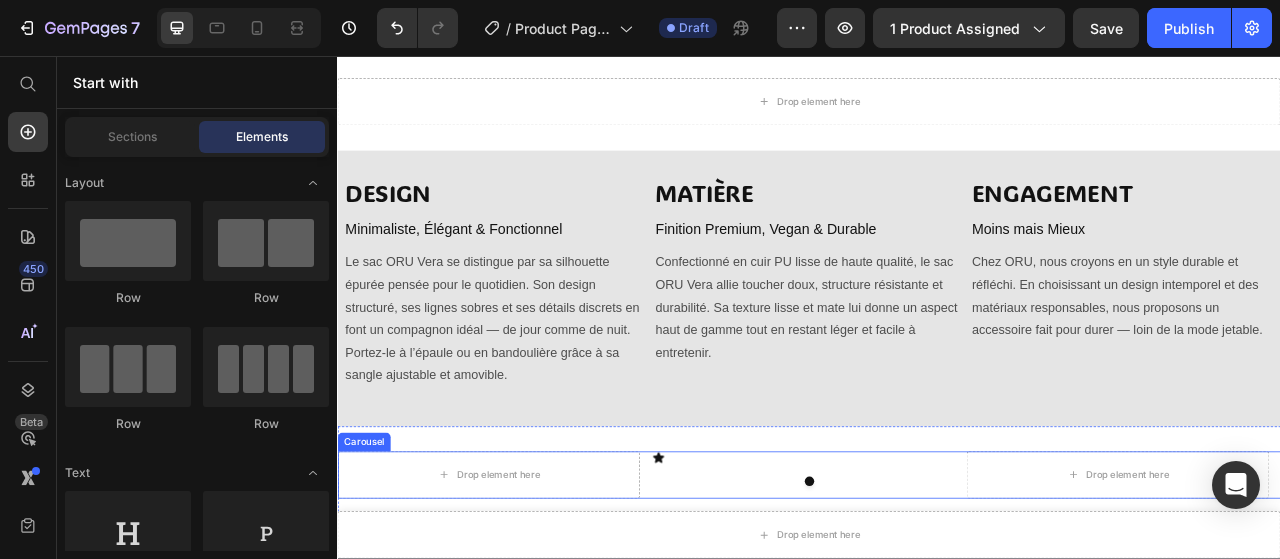 click on "Drop element here
Icon
Drop element here" at bounding box center [937, 590] 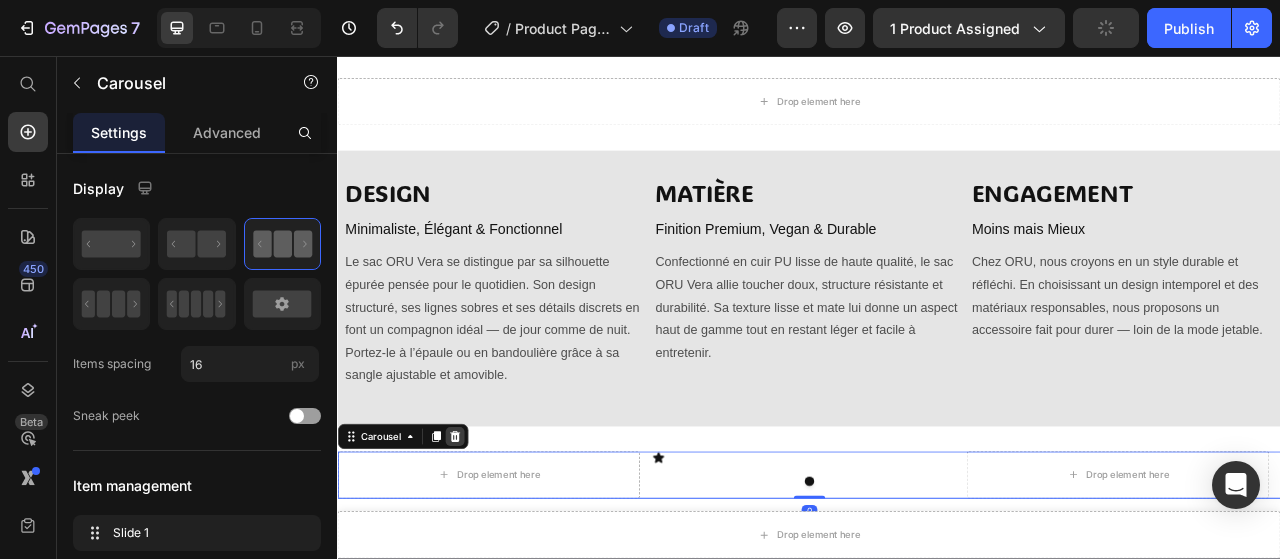 click at bounding box center (486, 541) 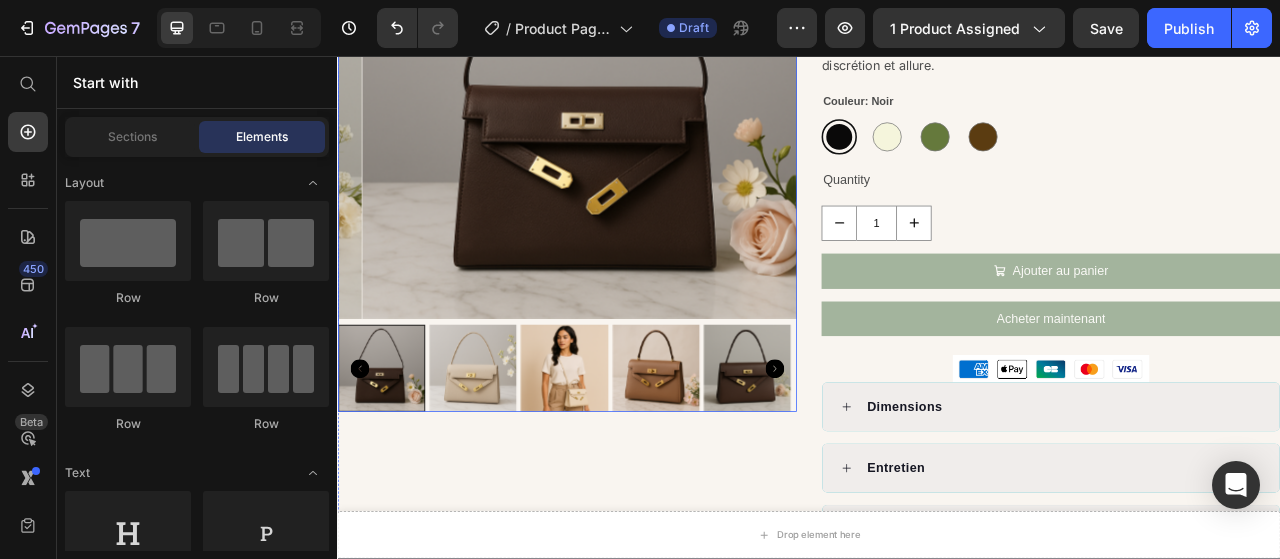 scroll, scrollTop: 400, scrollLeft: 0, axis: vertical 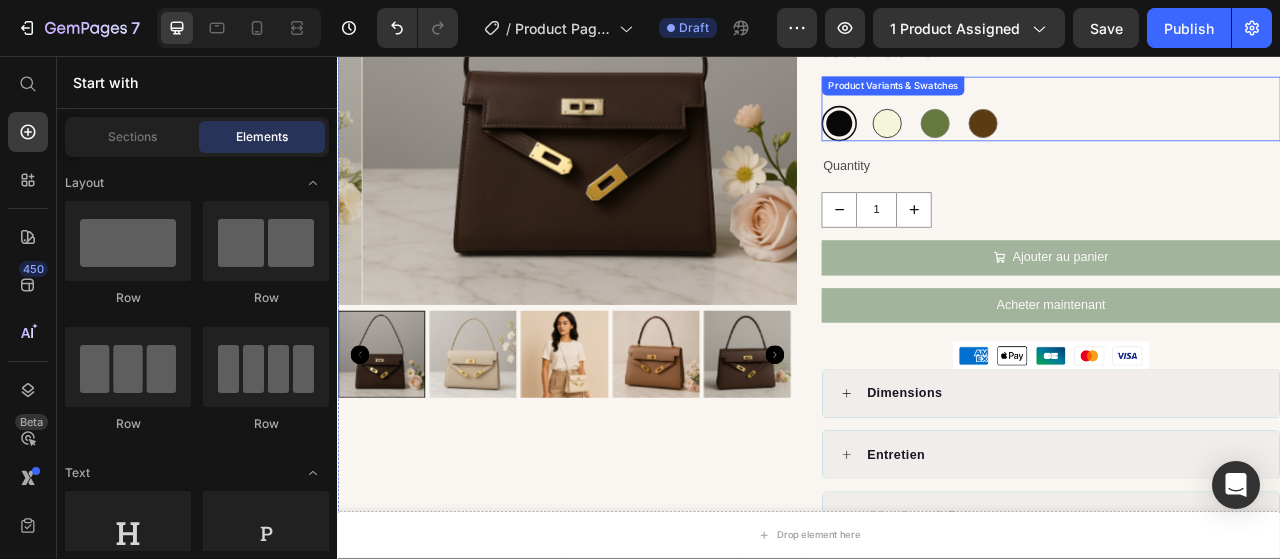 click at bounding box center (1036, 142) 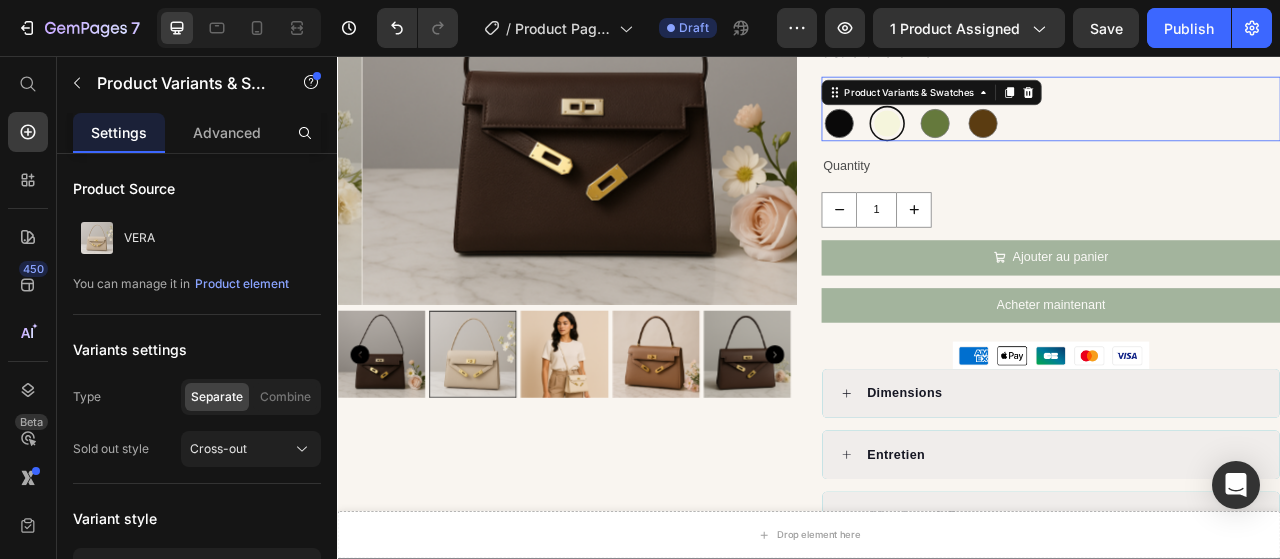 click at bounding box center [1036, 142] 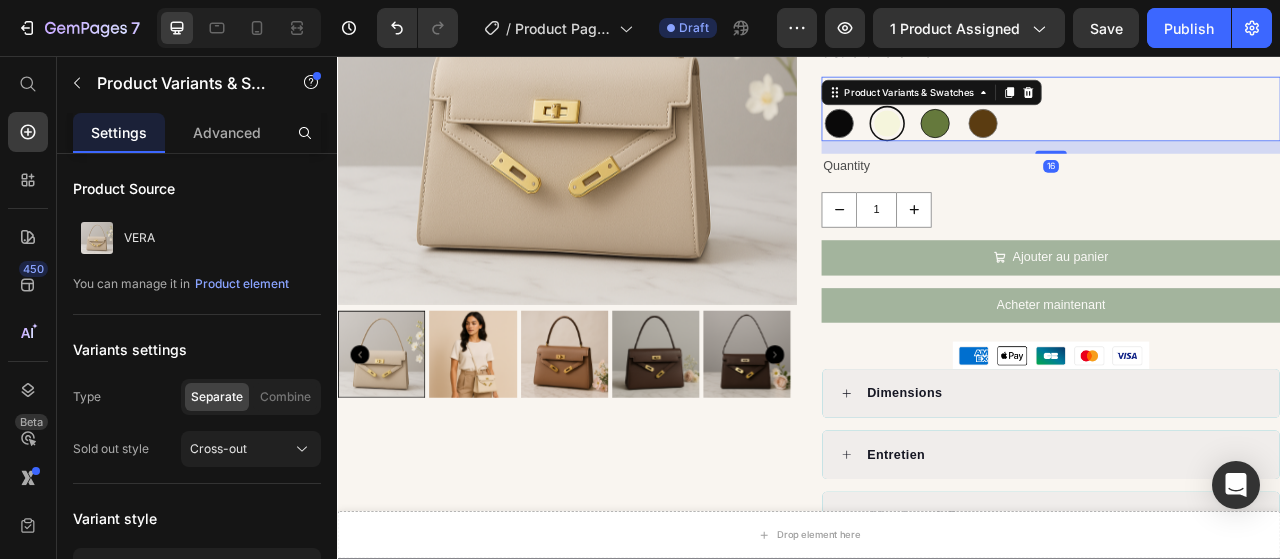 click at bounding box center (1097, 142) 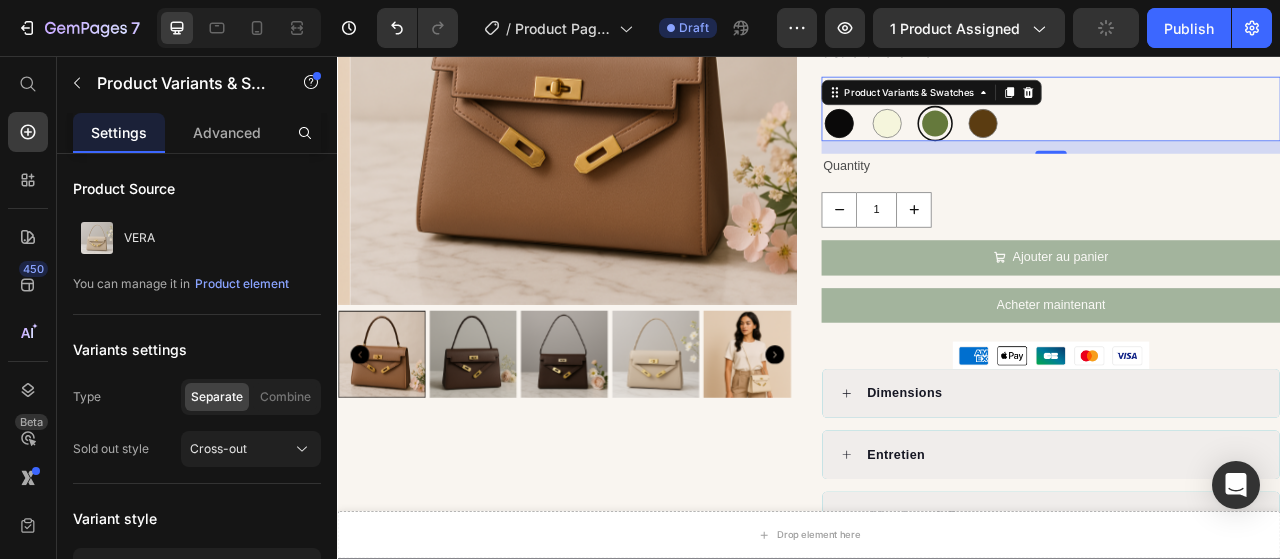 click at bounding box center (975, 142) 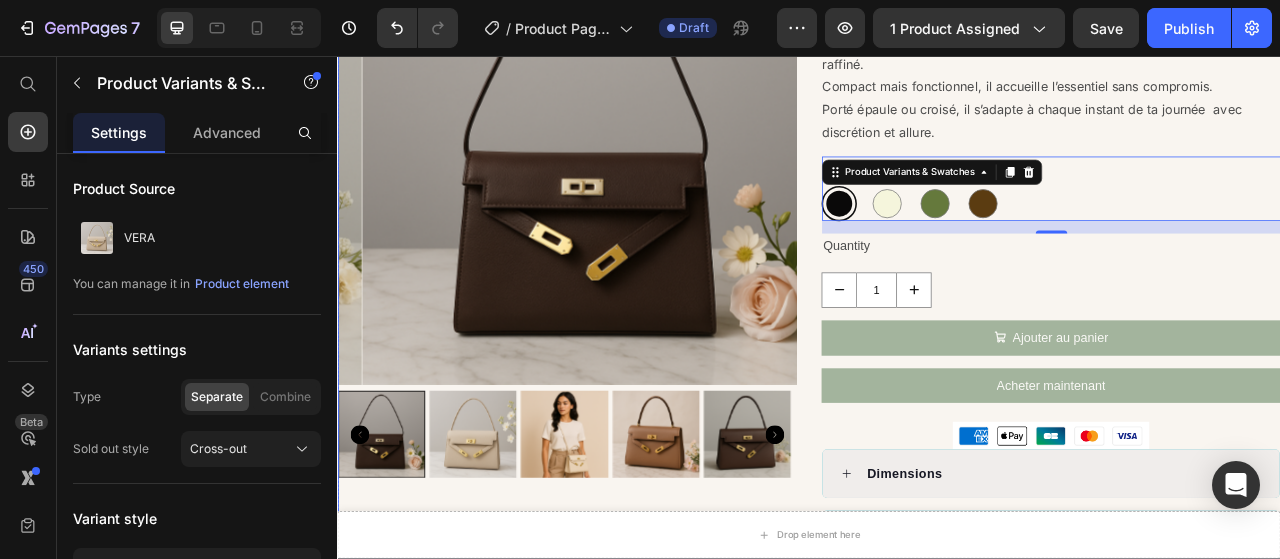 scroll, scrollTop: 300, scrollLeft: 0, axis: vertical 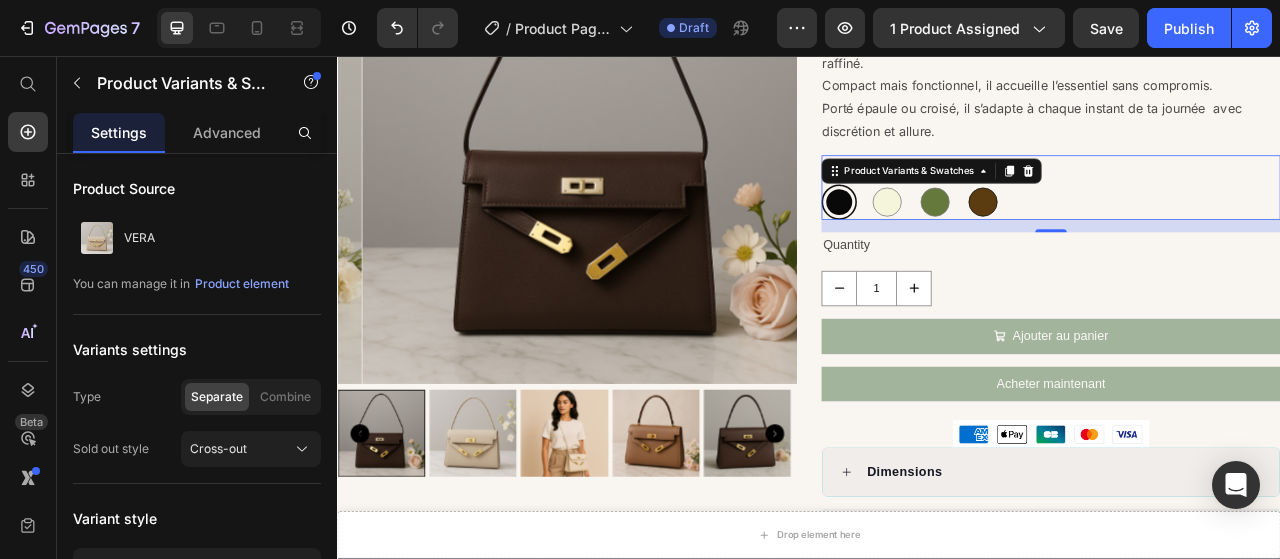 click at bounding box center (1158, 242) 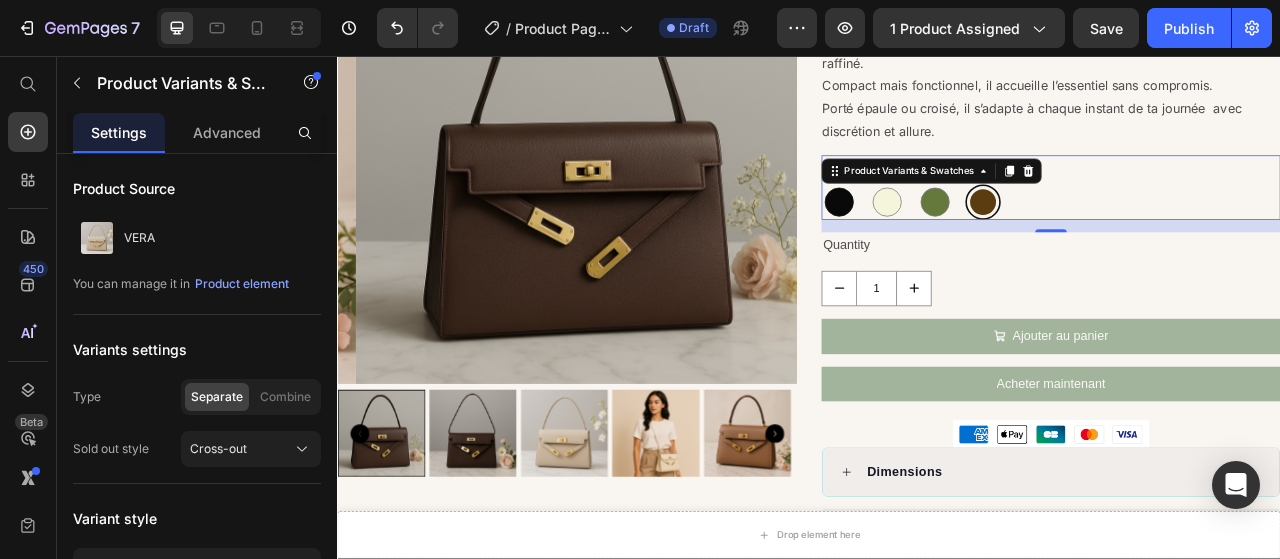 click at bounding box center [975, 242] 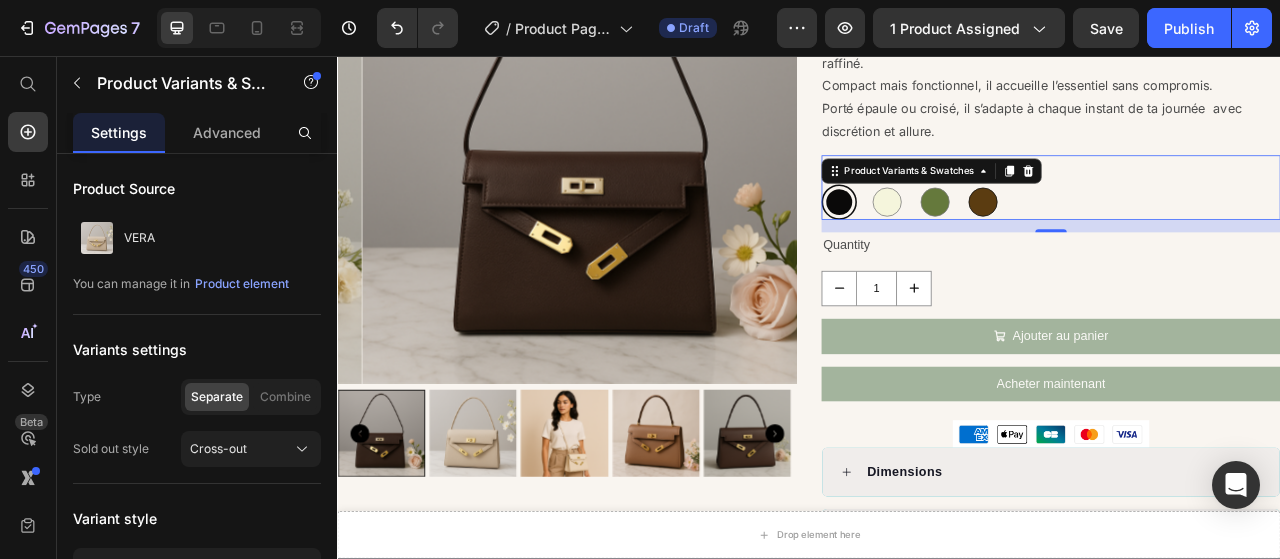 click at bounding box center (1158, 242) 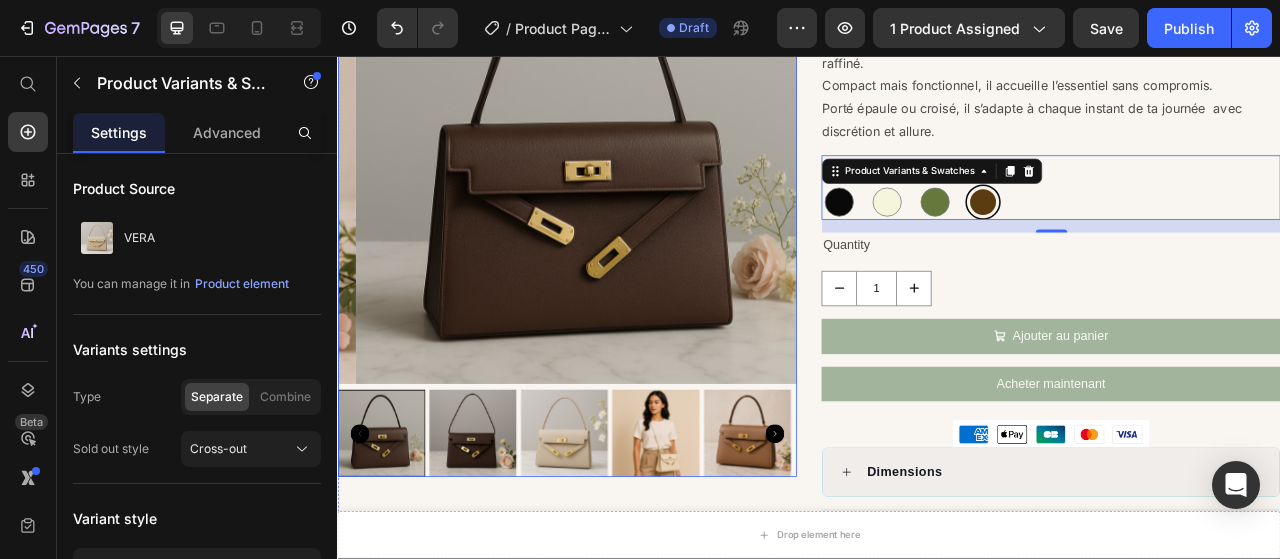 click at bounding box center [508, 536] 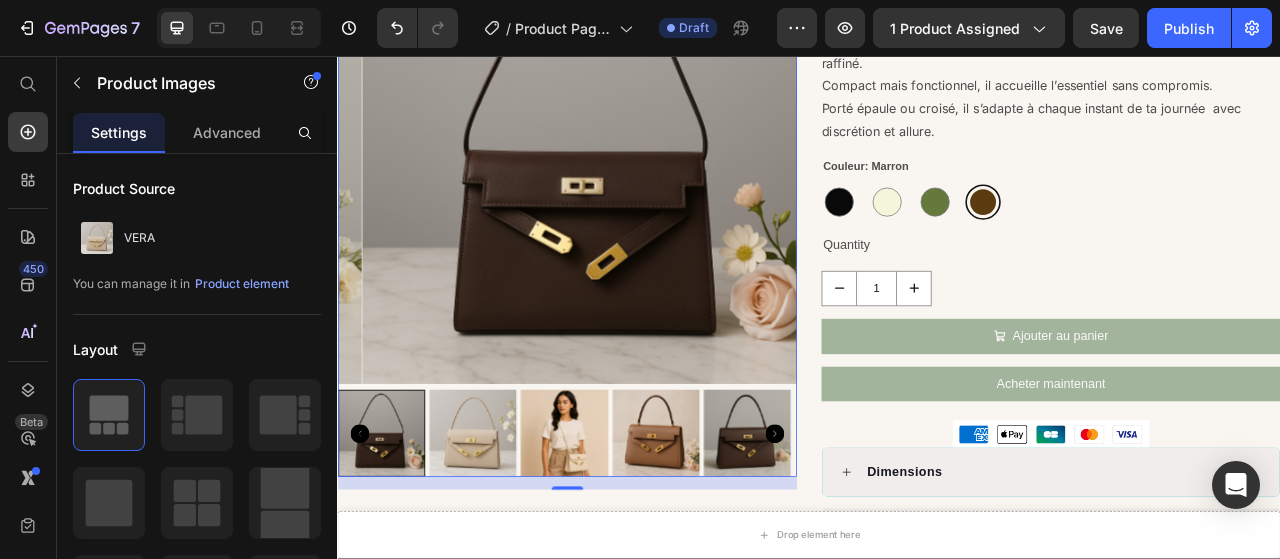 click at bounding box center (857, 536) 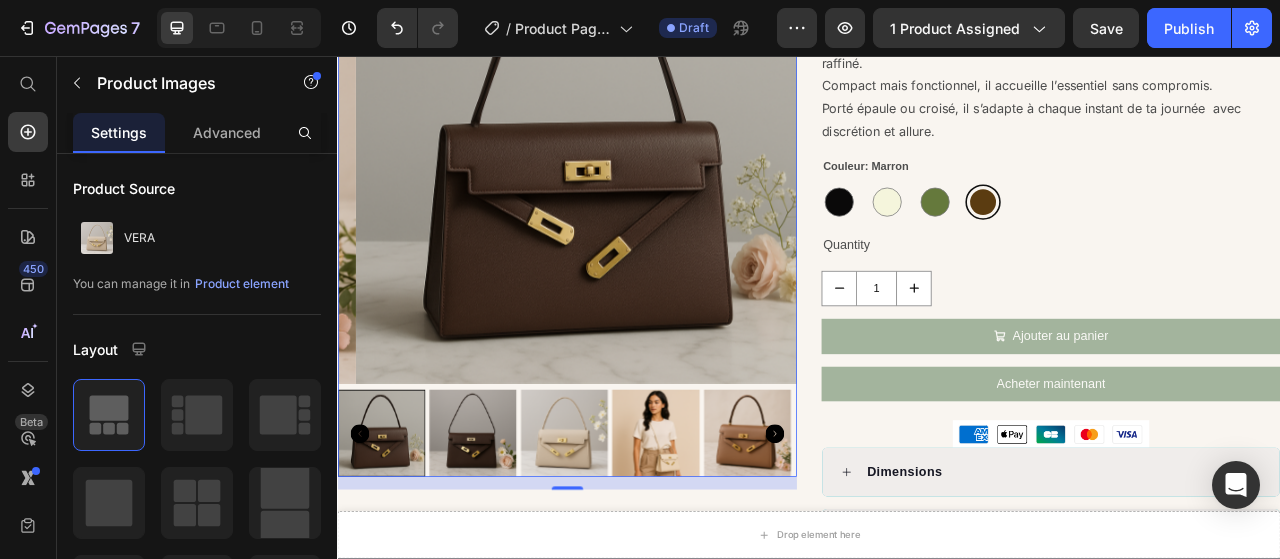click at bounding box center (392, 536) 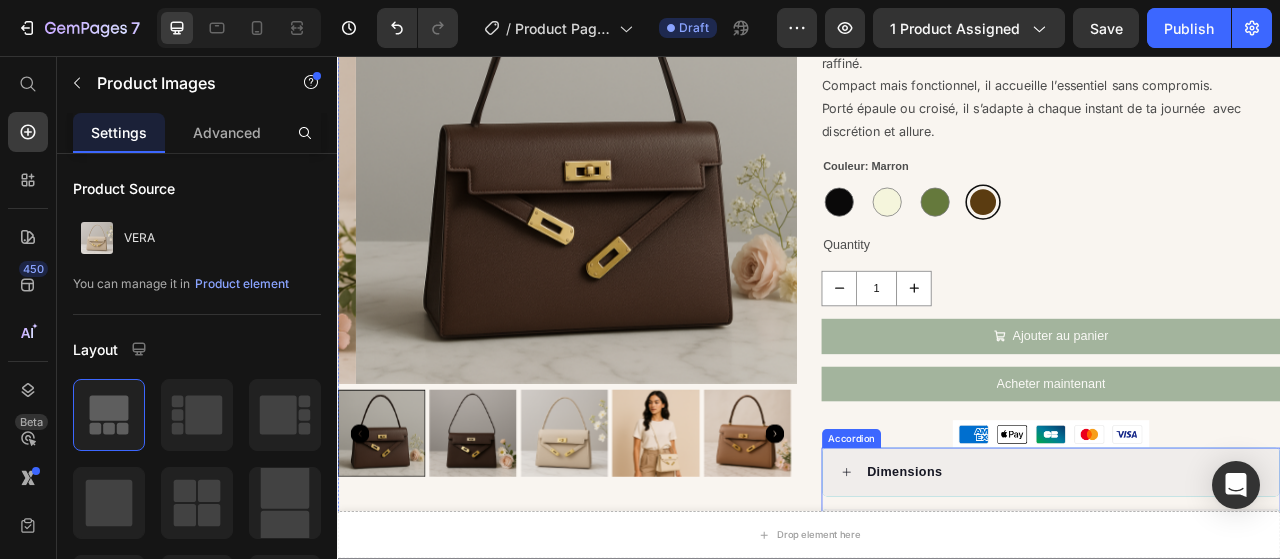 scroll, scrollTop: 0, scrollLeft: 0, axis: both 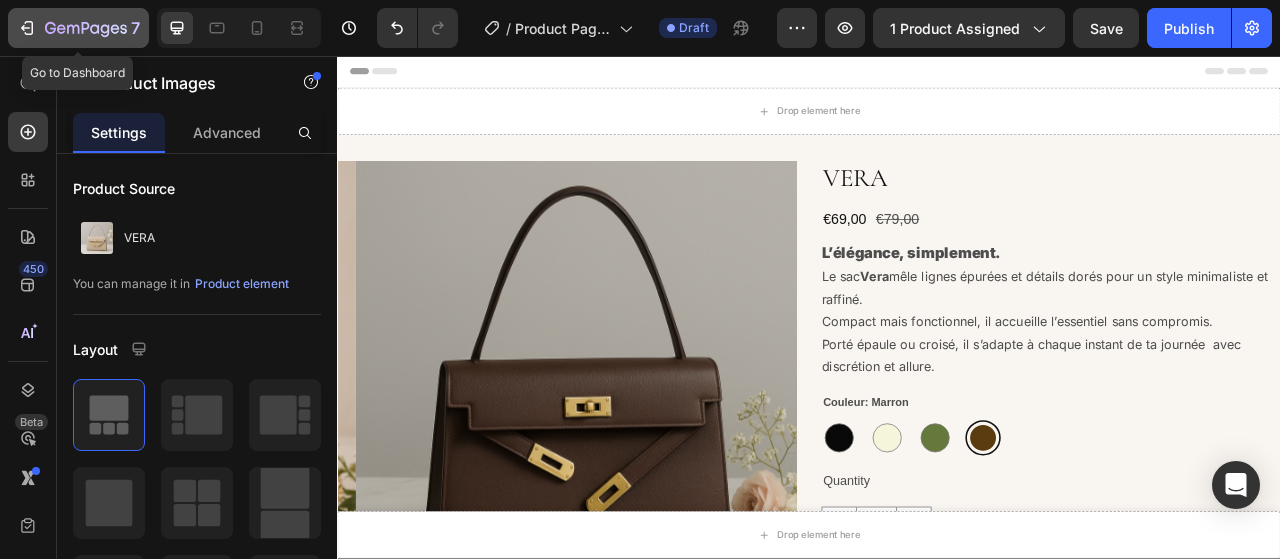 click 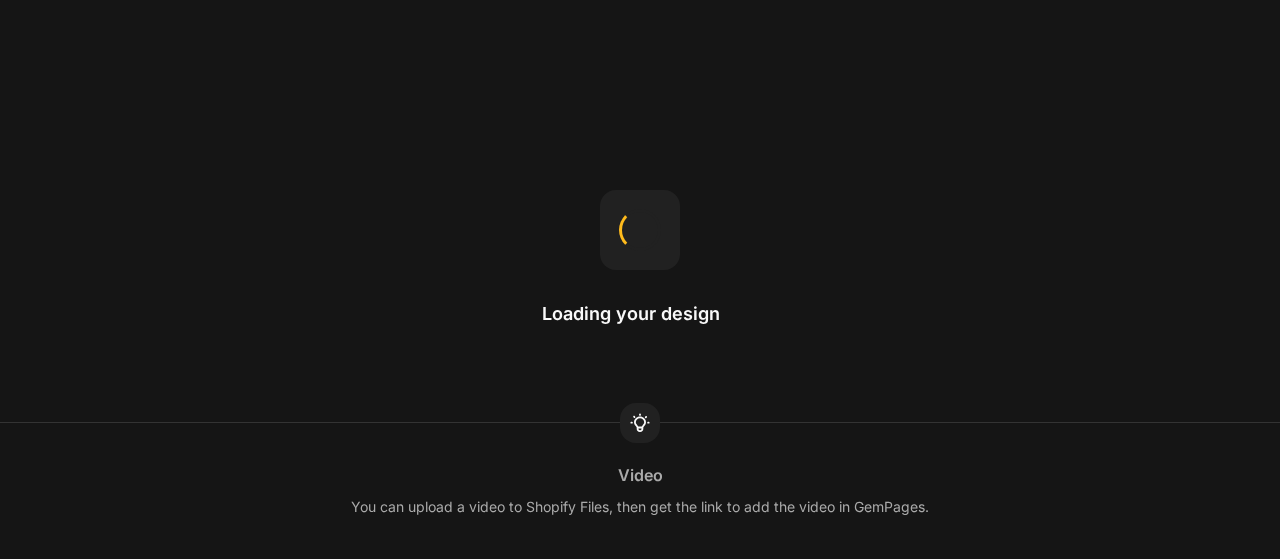 scroll, scrollTop: 0, scrollLeft: 0, axis: both 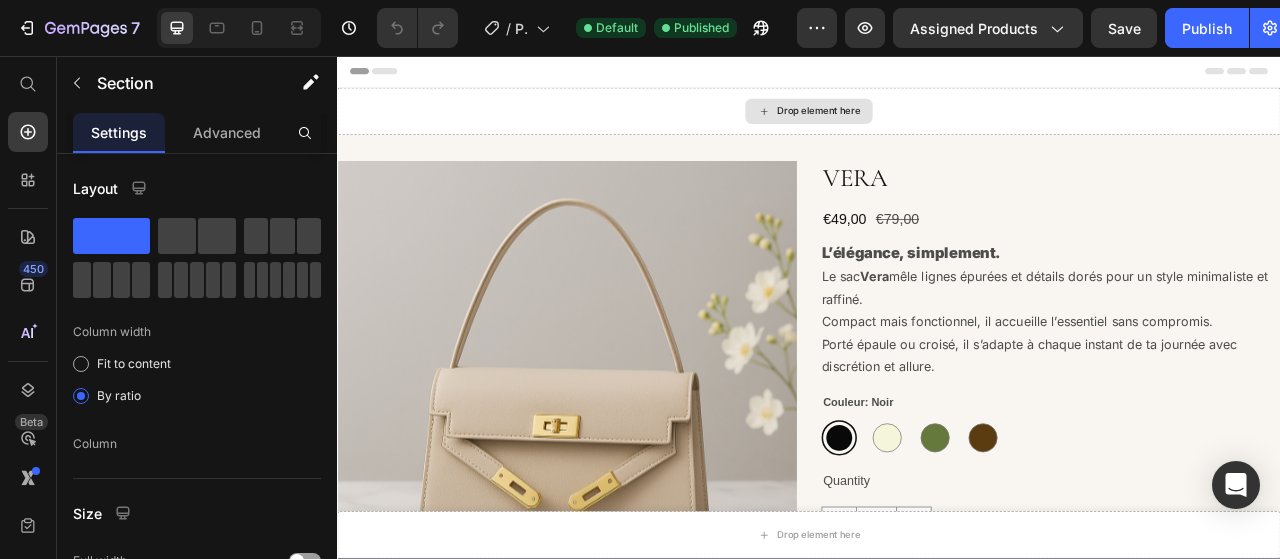 click on "Drop element here" at bounding box center (937, 127) 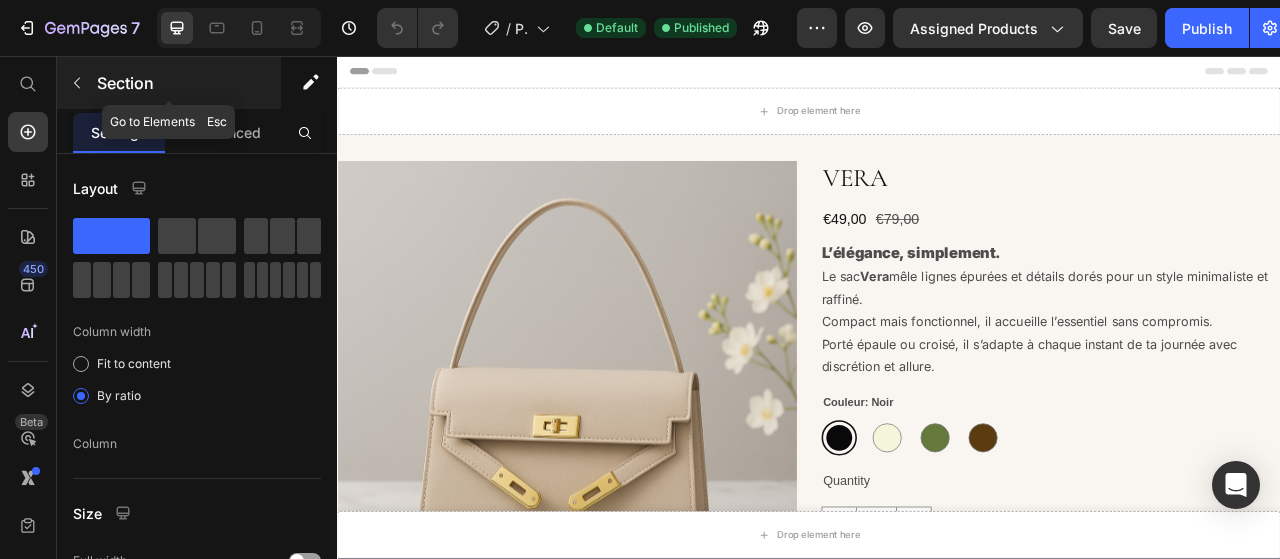 click 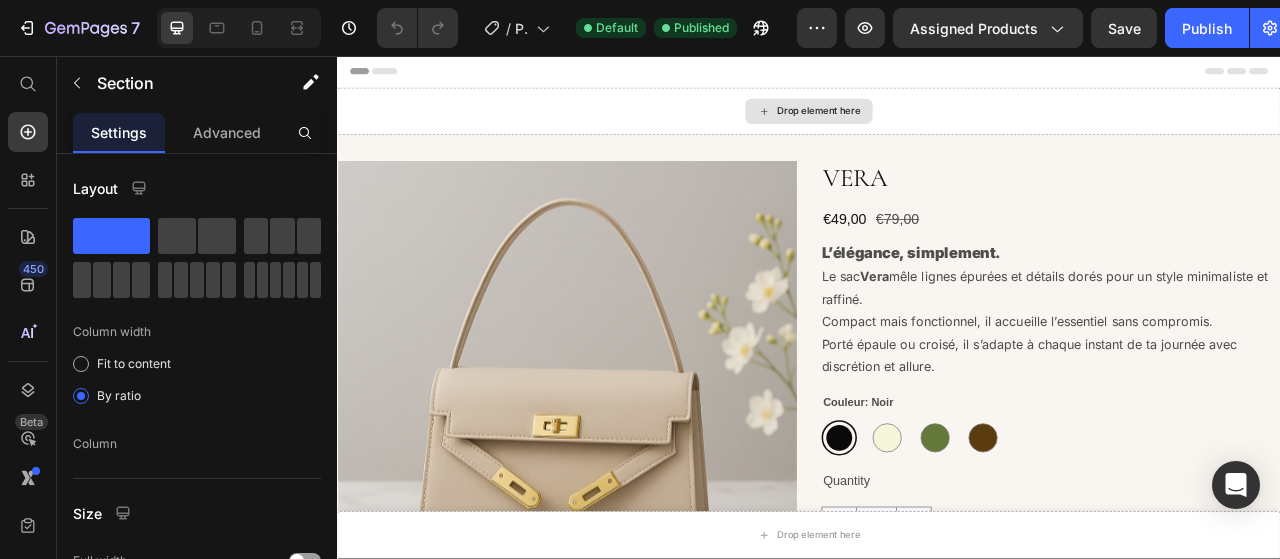 click on "Drop element here" at bounding box center [937, 127] 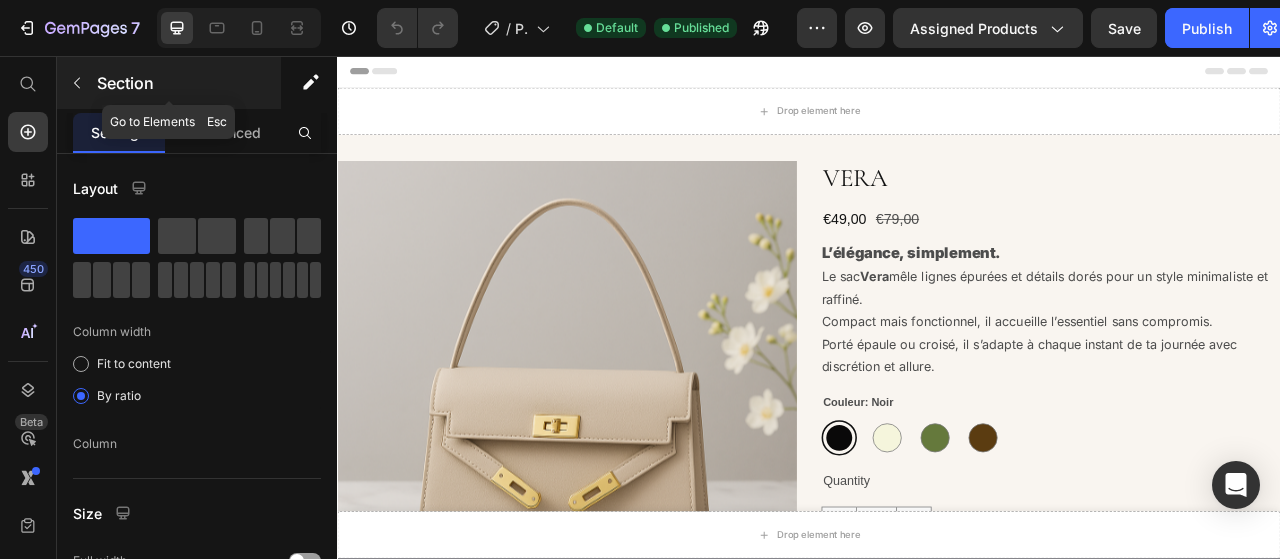 click on "Section" at bounding box center (187, 83) 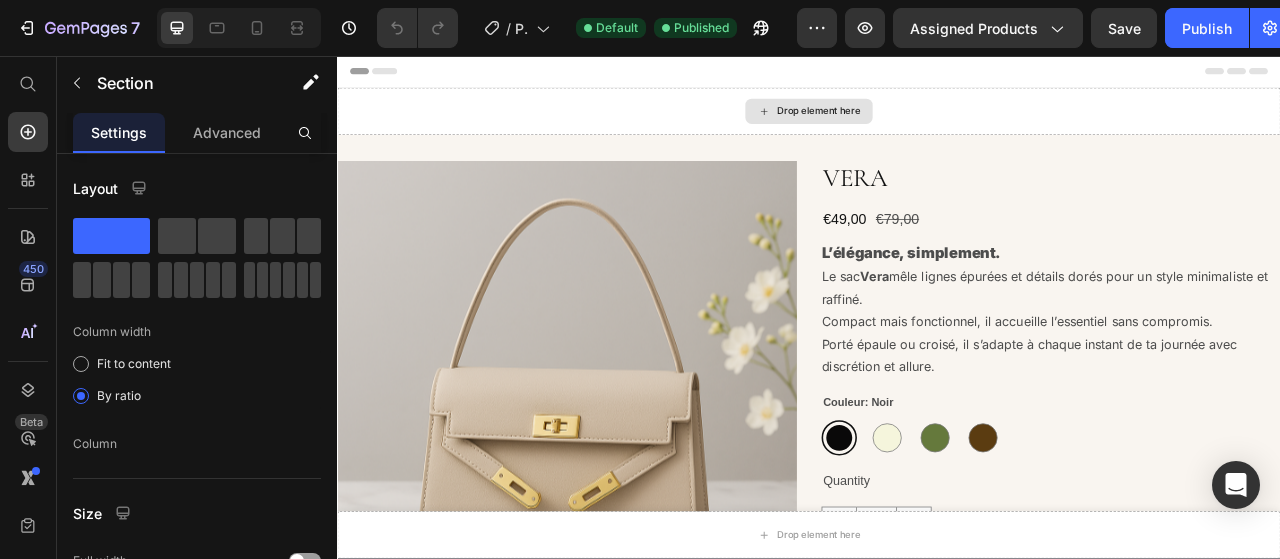 click on "Drop element here" at bounding box center (937, 127) 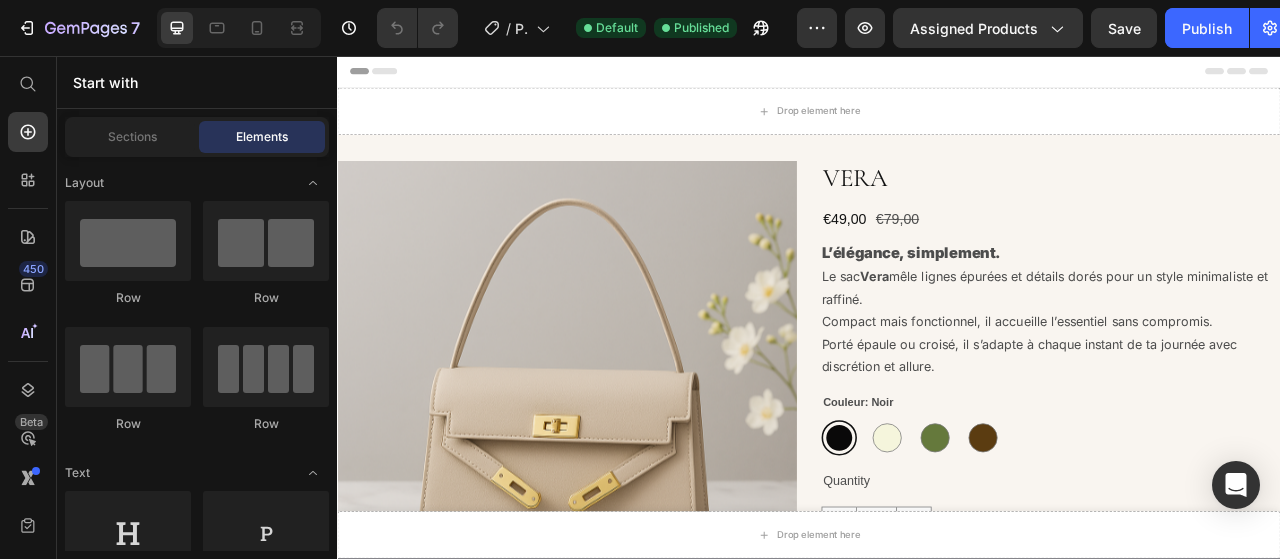 click on "Header" at bounding box center [937, 76] 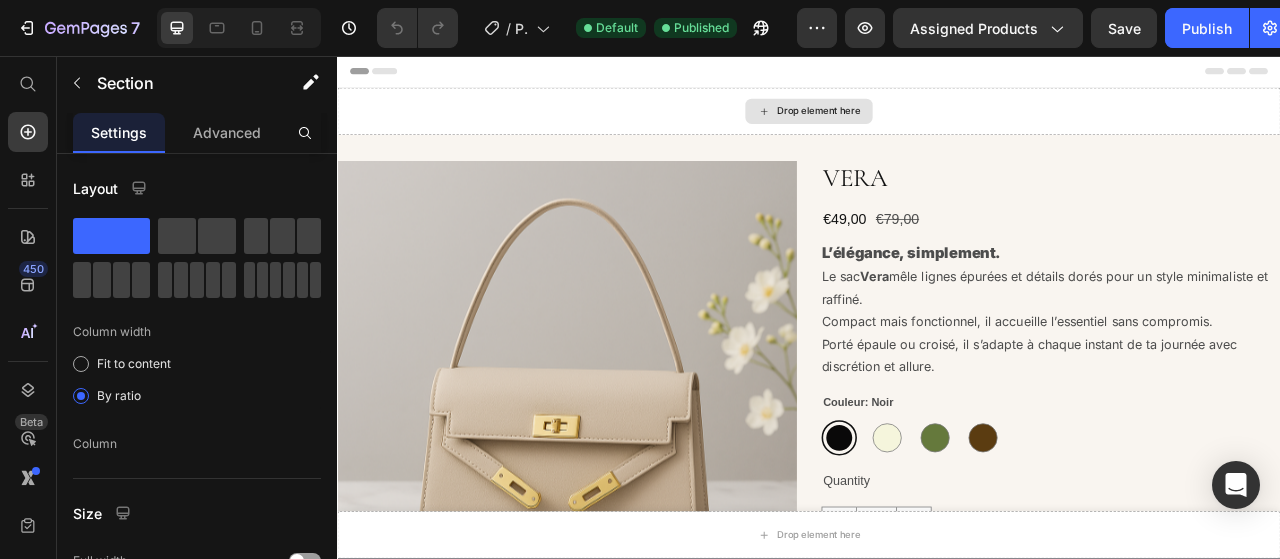 click on "Drop element here" at bounding box center [937, 127] 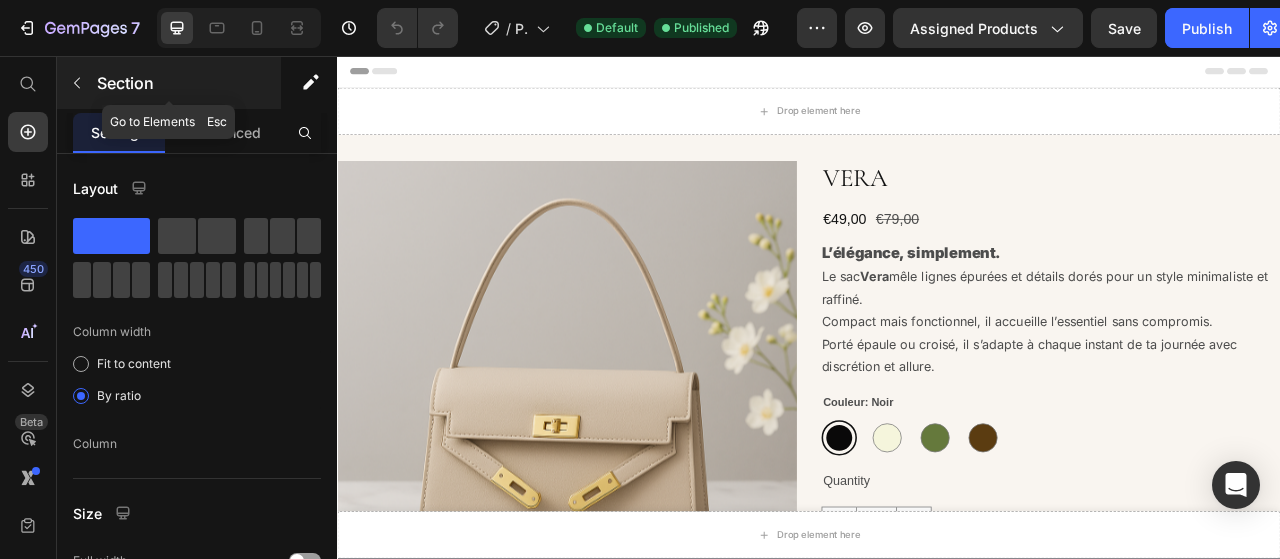 click at bounding box center (77, 83) 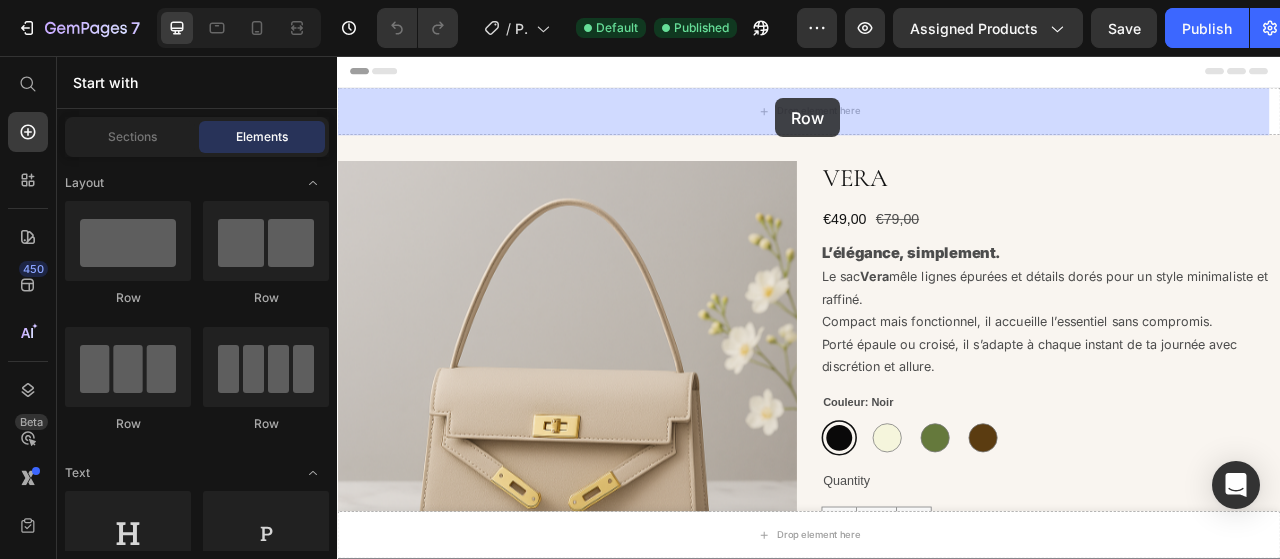 drag, startPoint x: 480, startPoint y: 280, endPoint x: 863, endPoint y: 148, distance: 405.10864 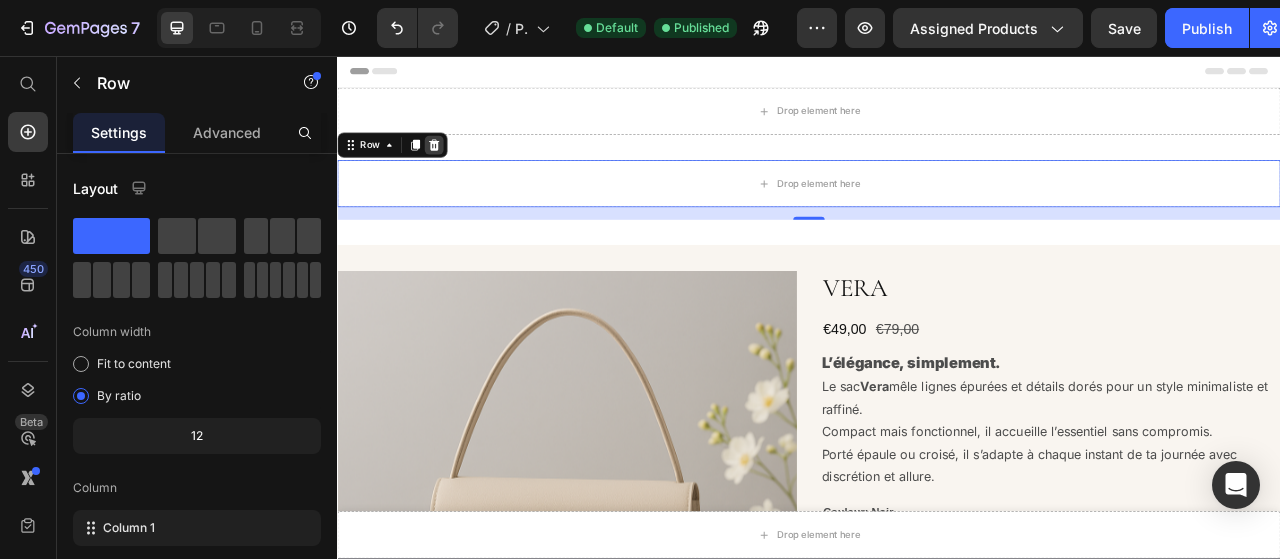 click 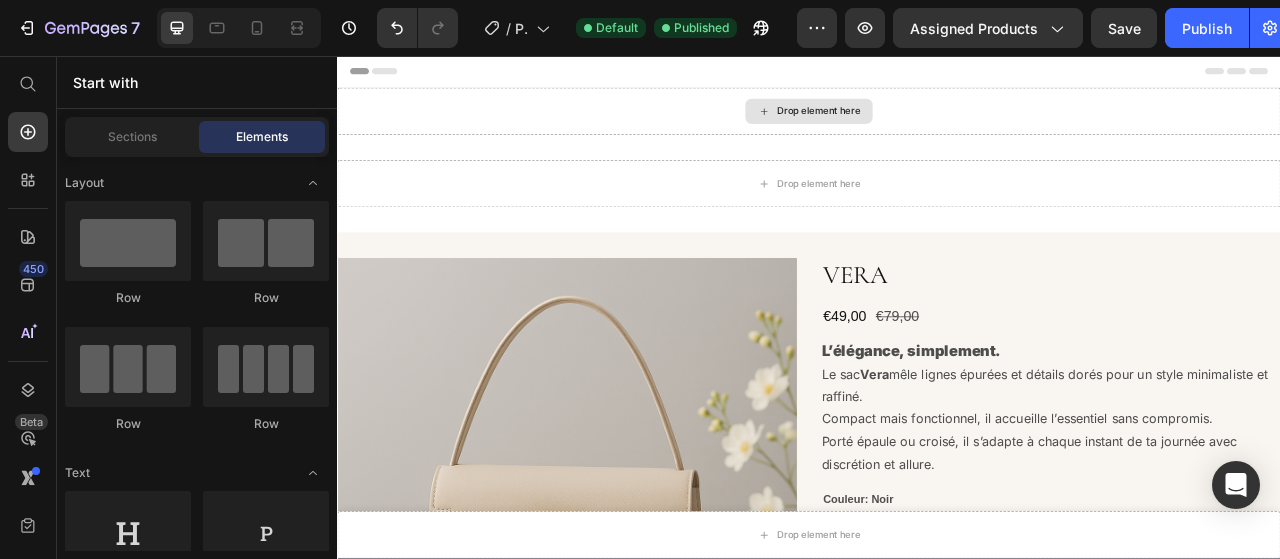 click on "Drop element here" at bounding box center [937, 127] 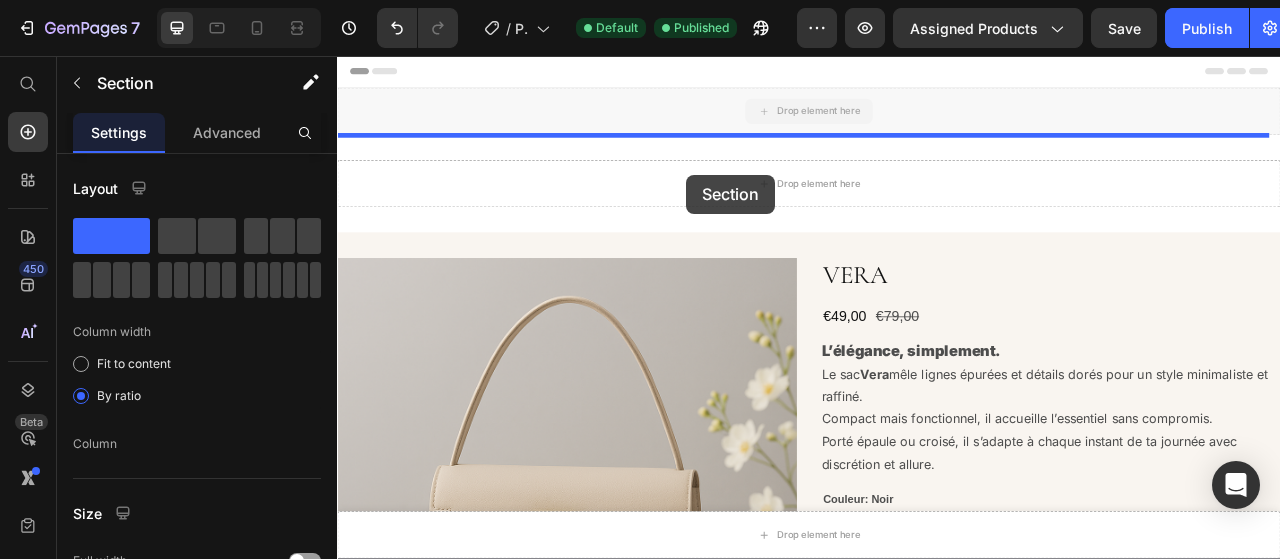 drag, startPoint x: 737, startPoint y: 114, endPoint x: 785, endPoint y: 200, distance: 98.48858 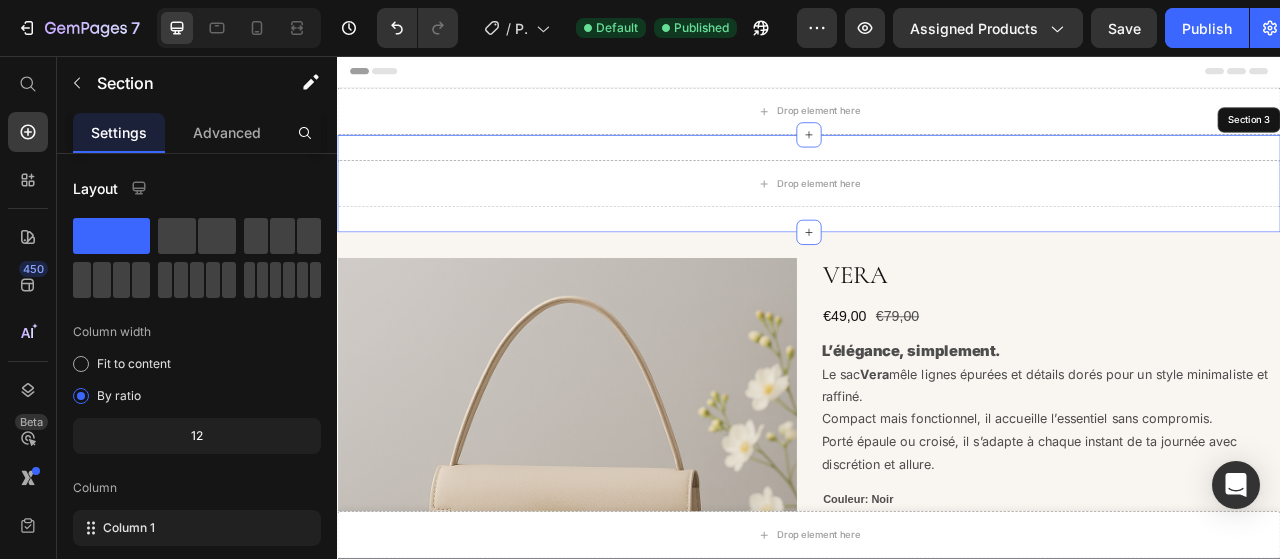 click on "Drop element here Section 3" at bounding box center [937, 219] 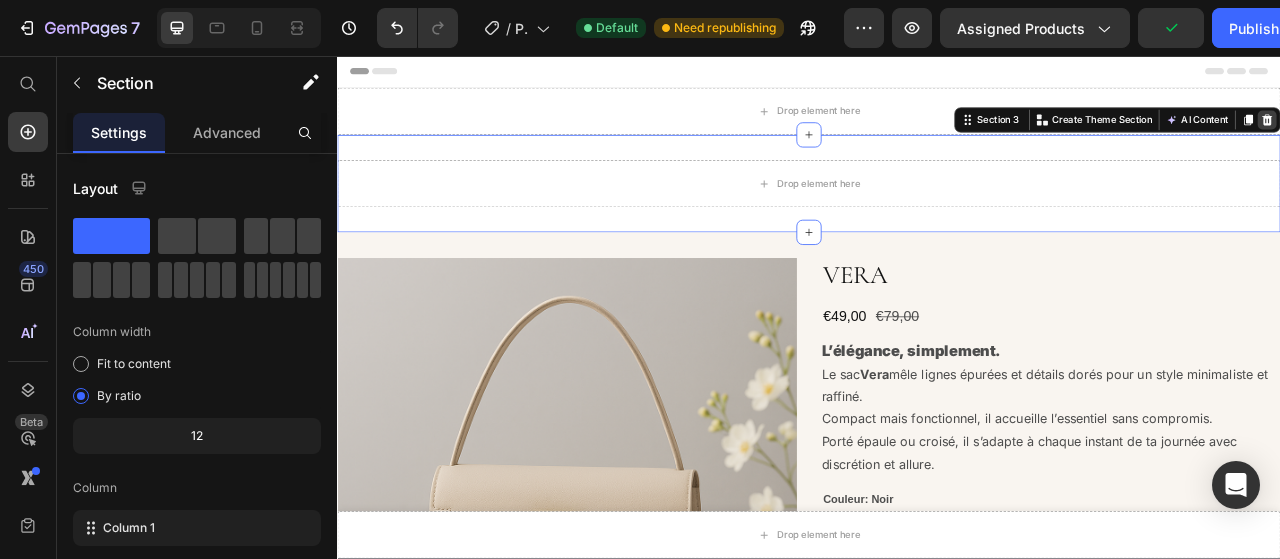 click 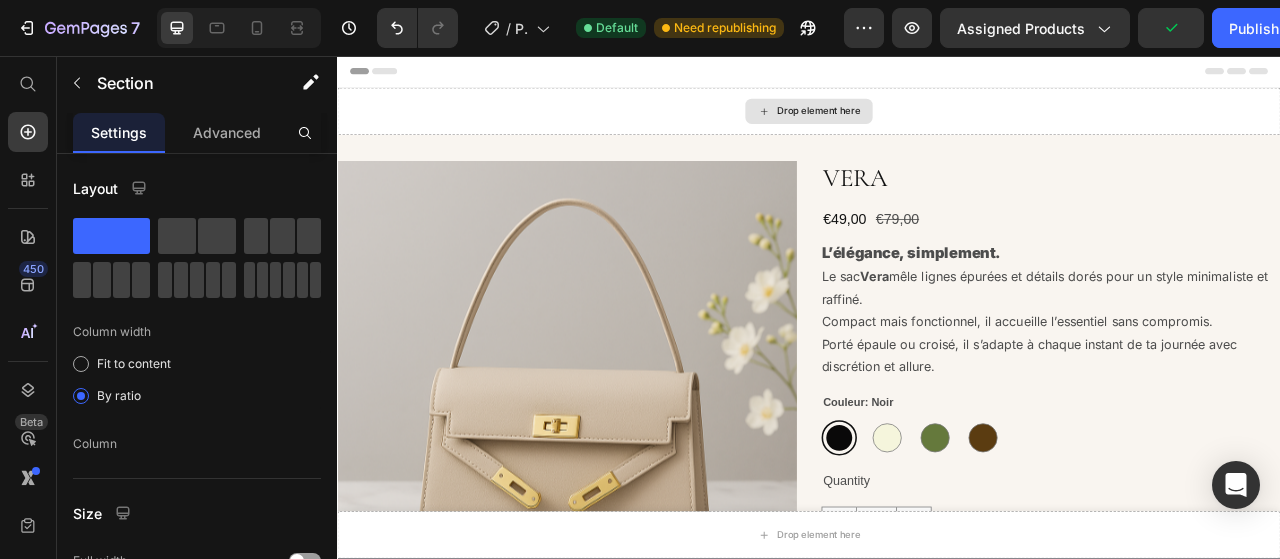 drag, startPoint x: 1384, startPoint y: 107, endPoint x: 1372, endPoint y: 116, distance: 15 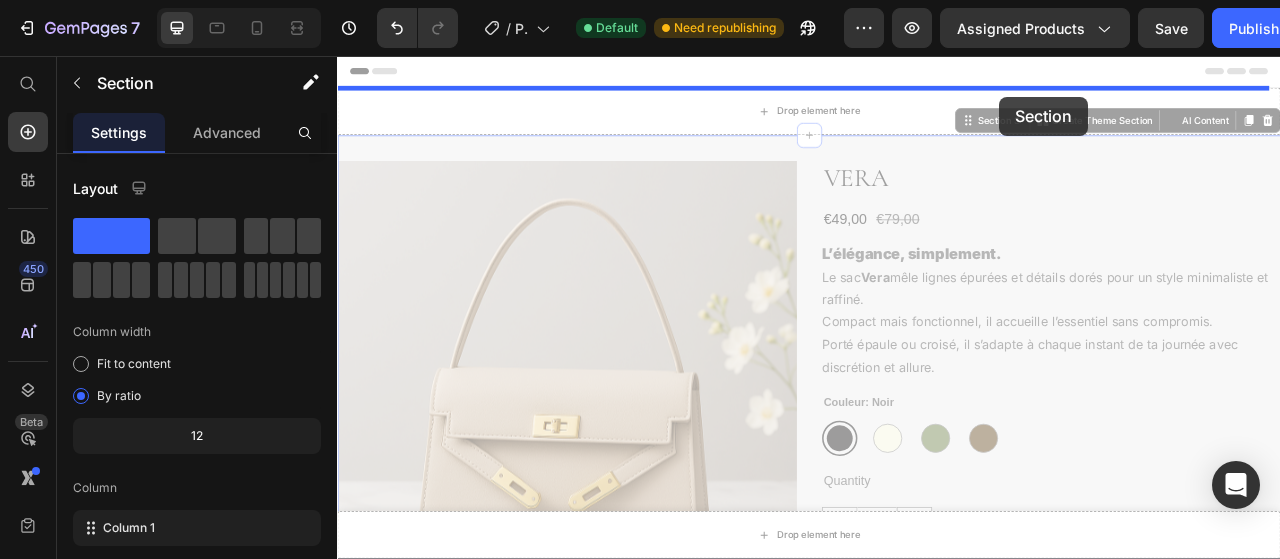 drag, startPoint x: 1180, startPoint y: 166, endPoint x: 1180, endPoint y: 108, distance: 58 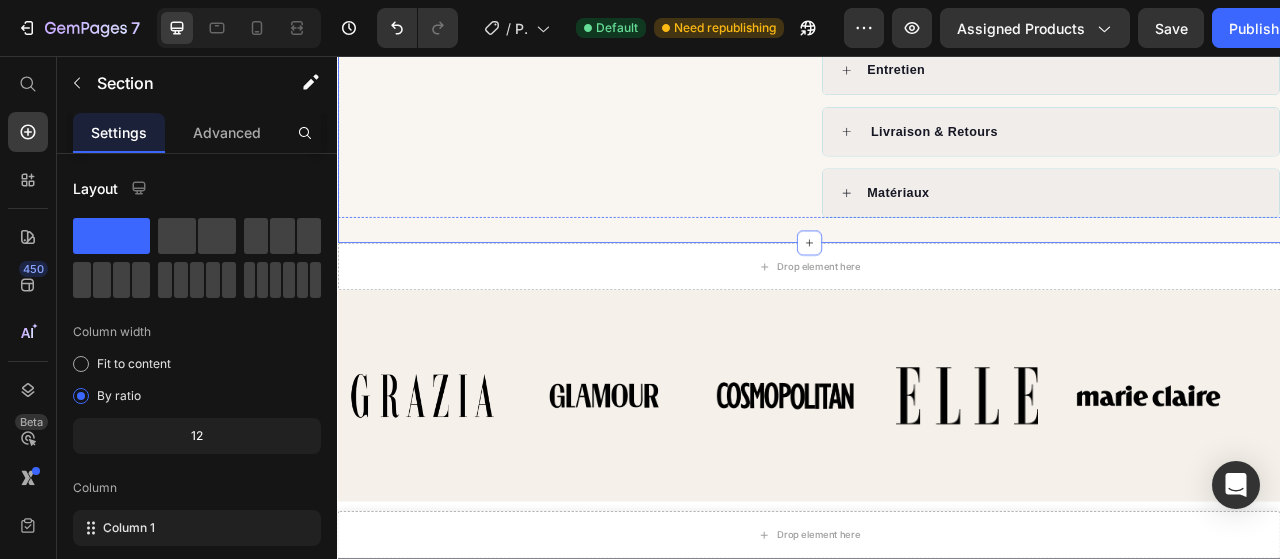 scroll, scrollTop: 900, scrollLeft: 0, axis: vertical 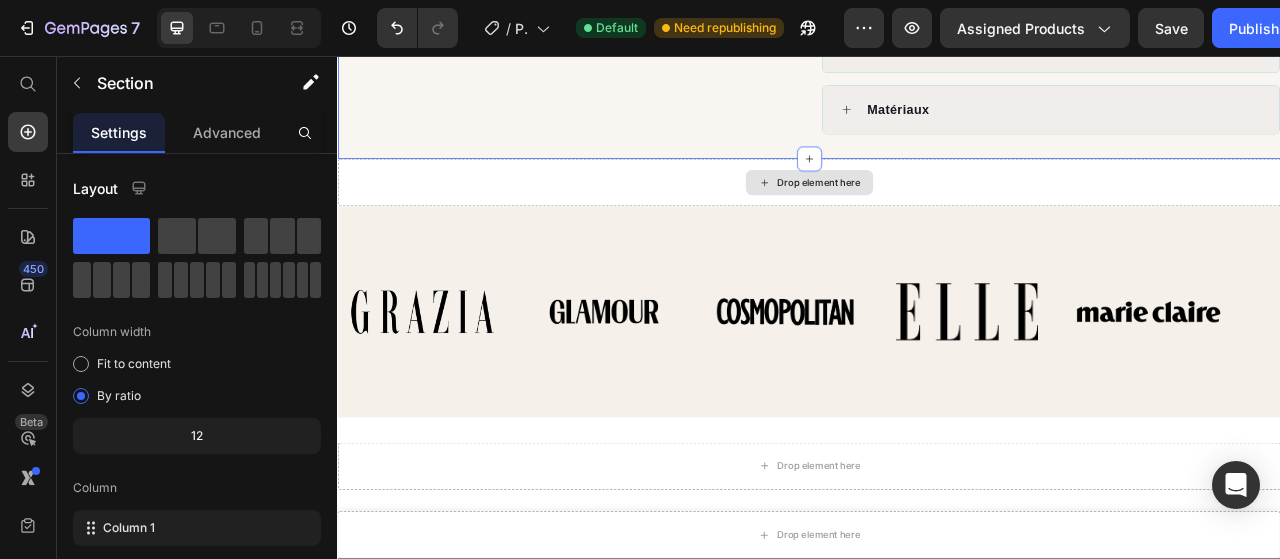click on "Drop element here" at bounding box center [937, 218] 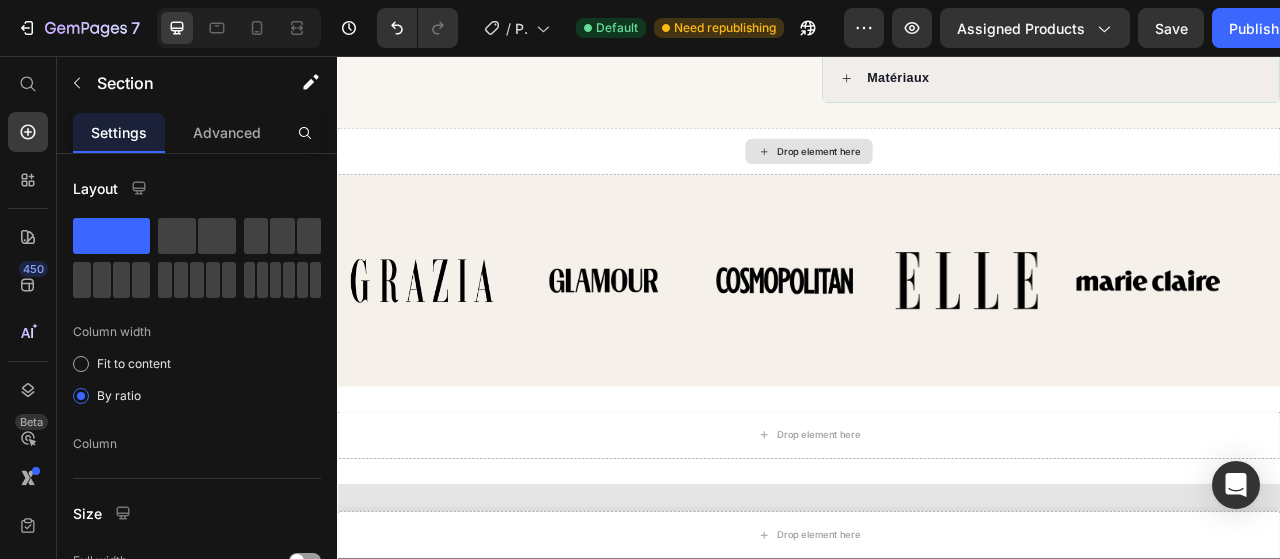 scroll, scrollTop: 1000, scrollLeft: 0, axis: vertical 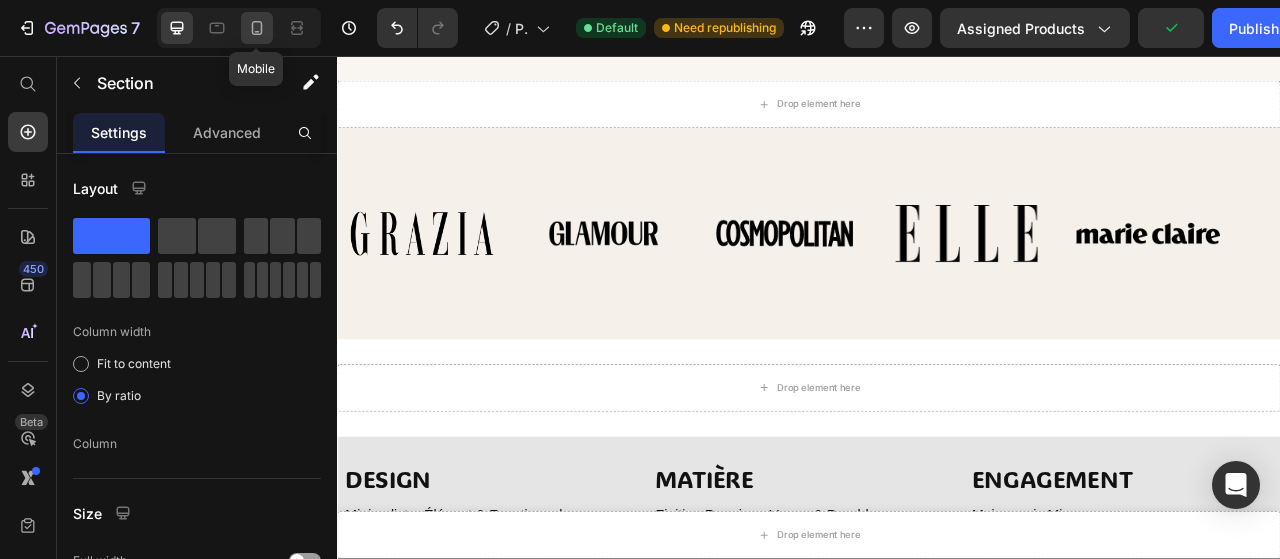 click 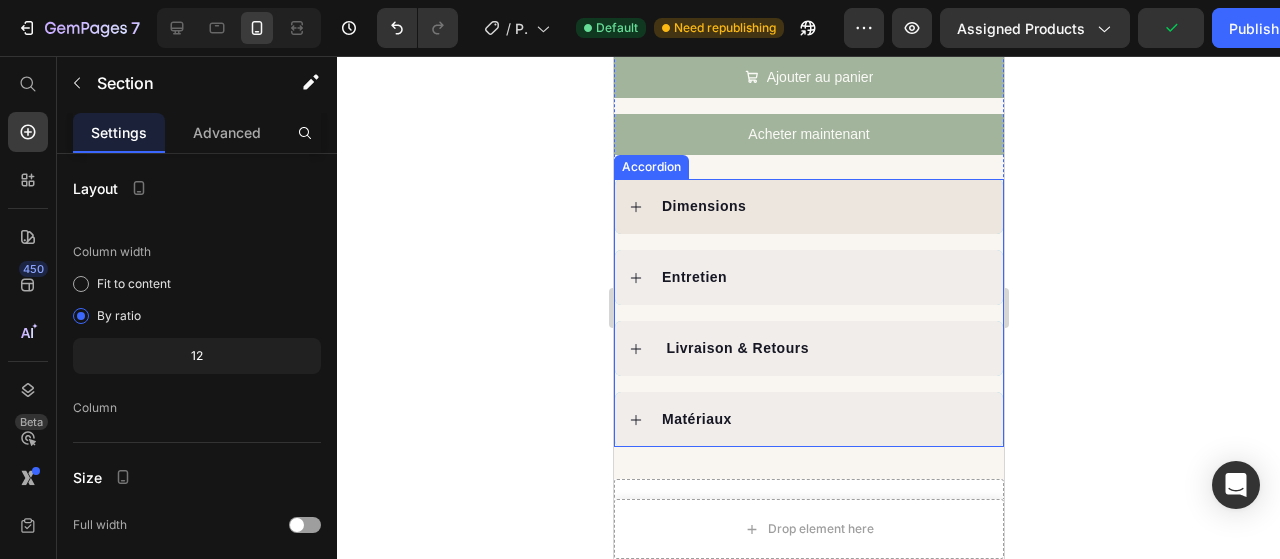 scroll, scrollTop: 1418, scrollLeft: 0, axis: vertical 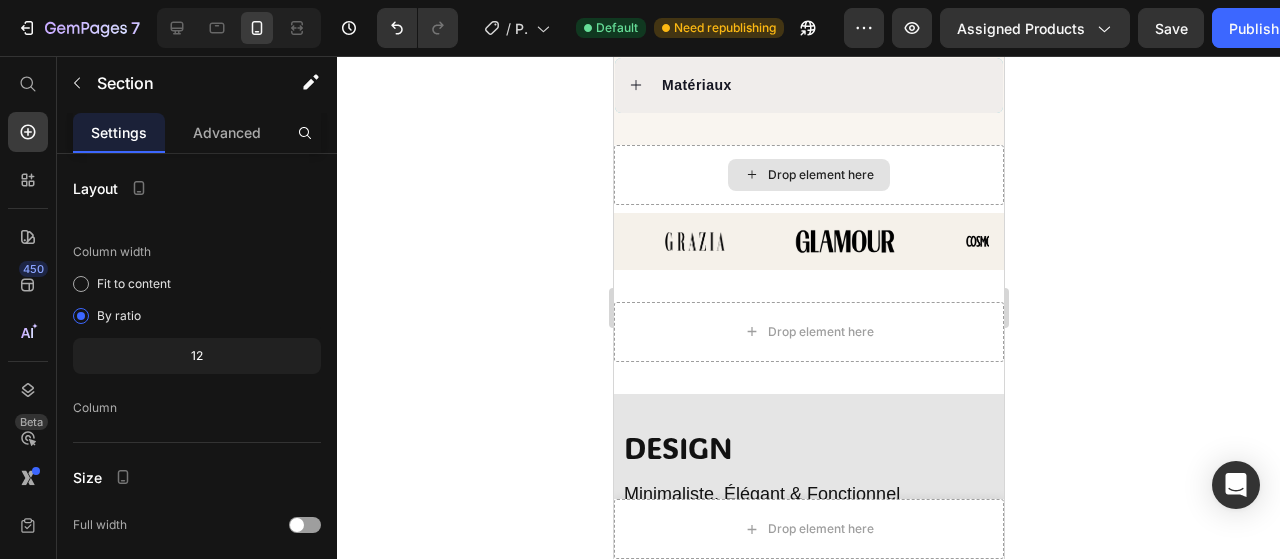 click on "Drop element here" at bounding box center [808, 175] 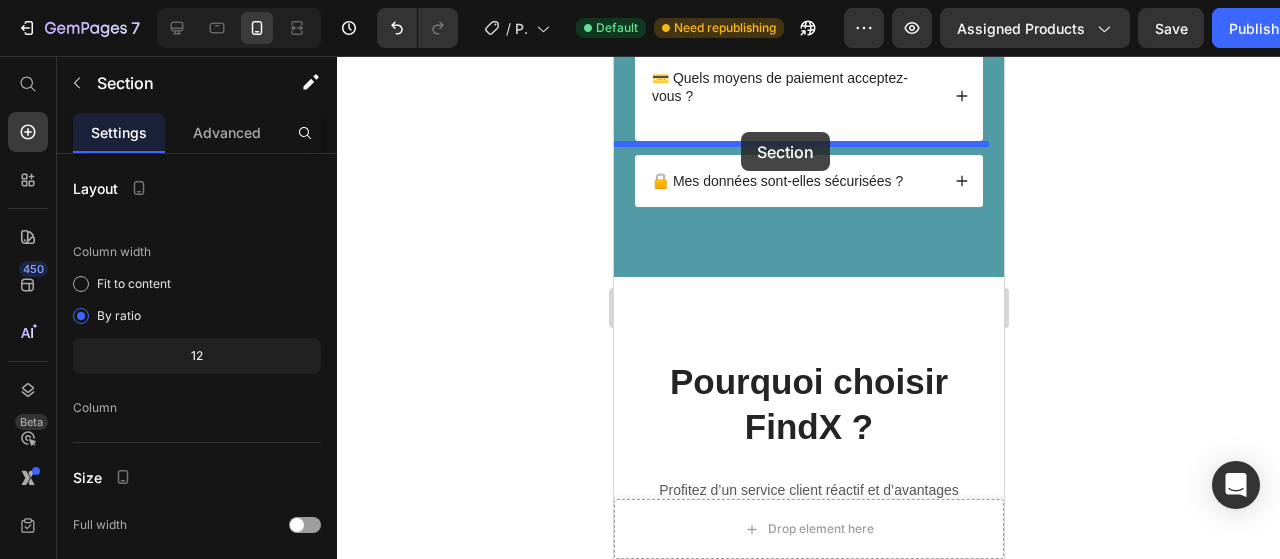 scroll, scrollTop: 3797, scrollLeft: 0, axis: vertical 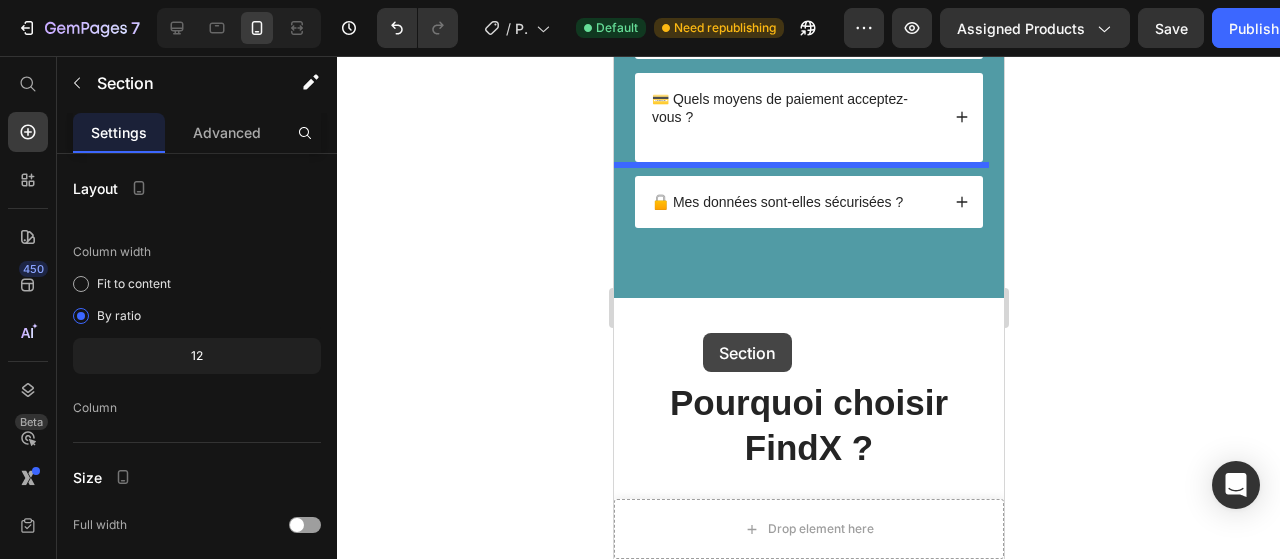 drag, startPoint x: 650, startPoint y: 165, endPoint x: 702, endPoint y: 333, distance: 175.86359 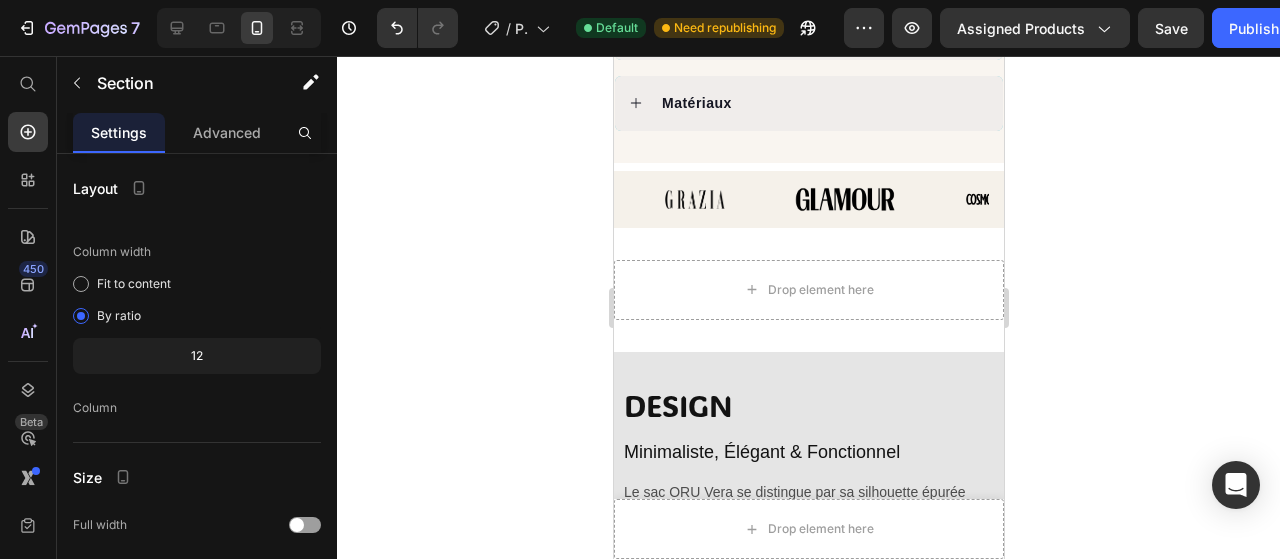 scroll, scrollTop: 1300, scrollLeft: 0, axis: vertical 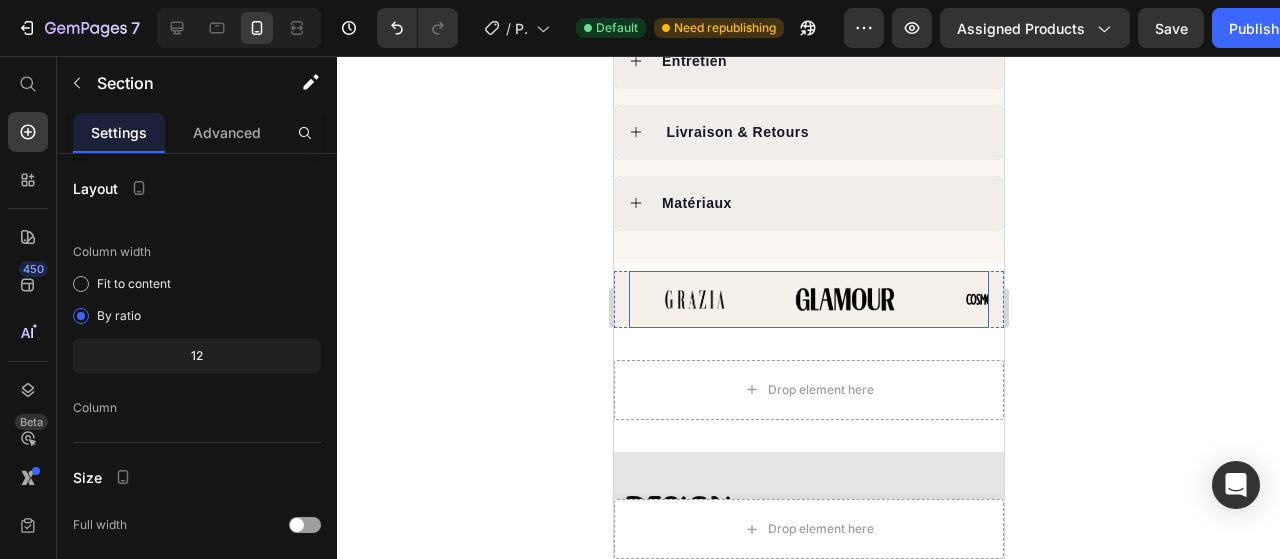 click on "Image" at bounding box center (704, 299) 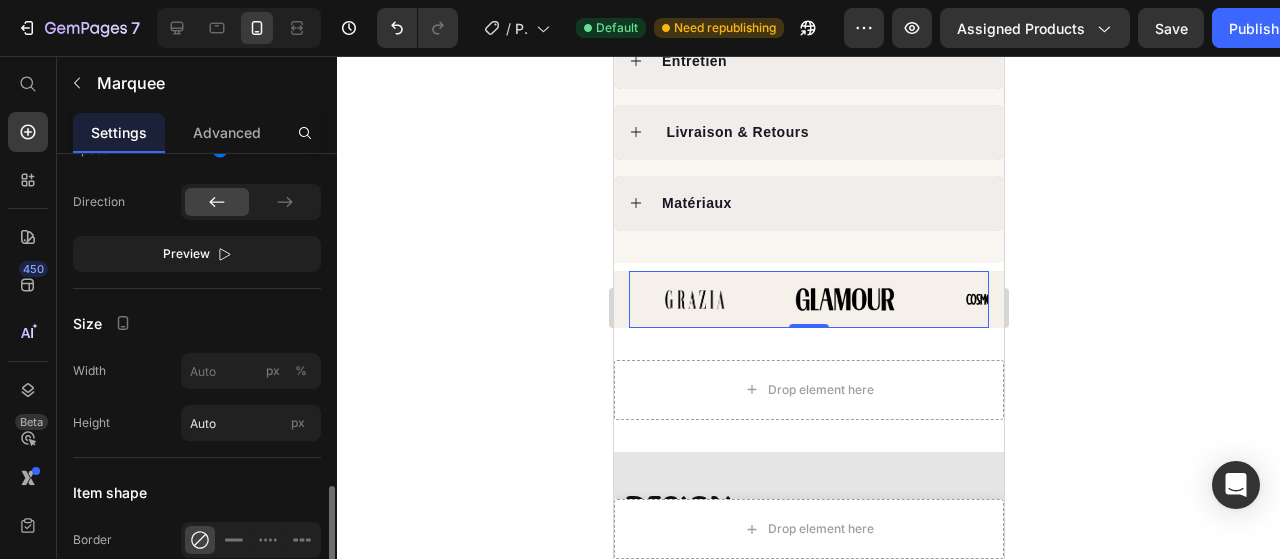 scroll, scrollTop: 900, scrollLeft: 0, axis: vertical 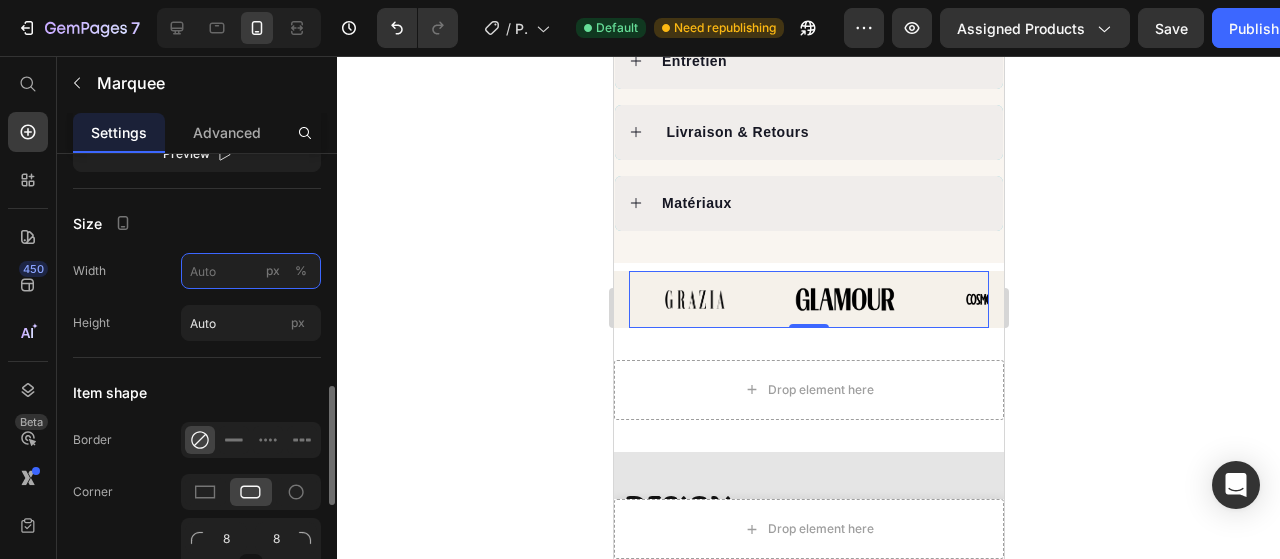click on "px %" at bounding box center [251, 271] 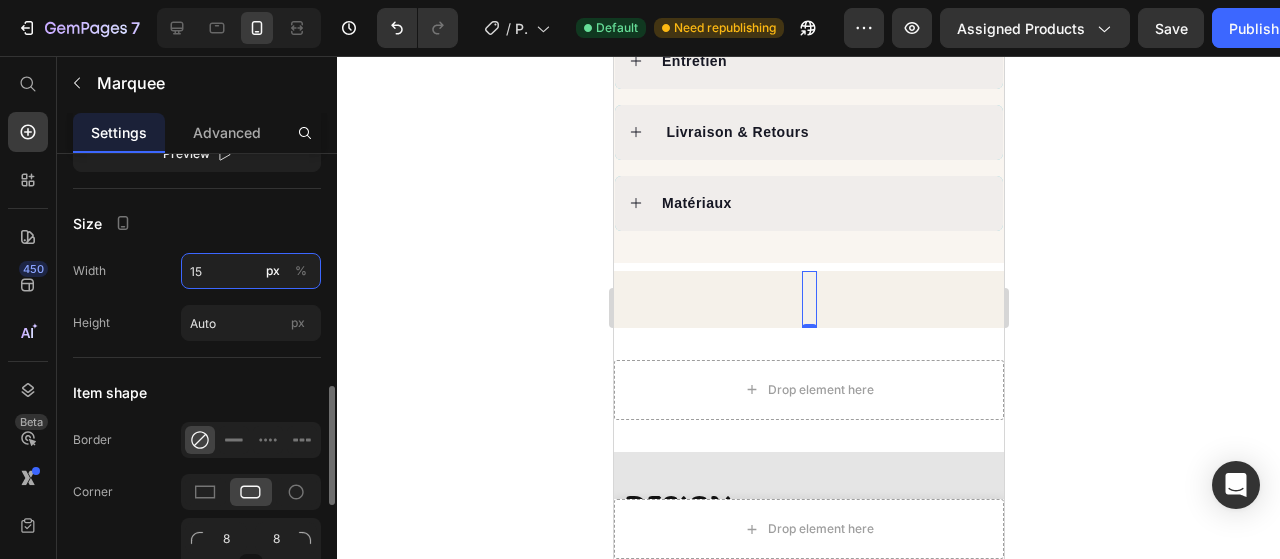 type on "1" 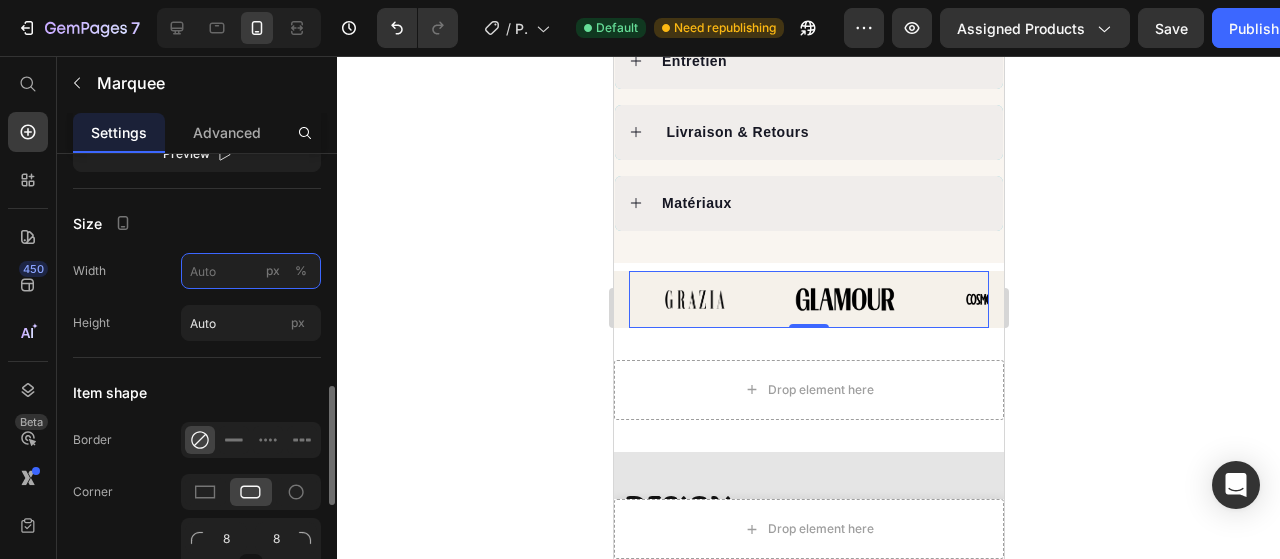 type on "1" 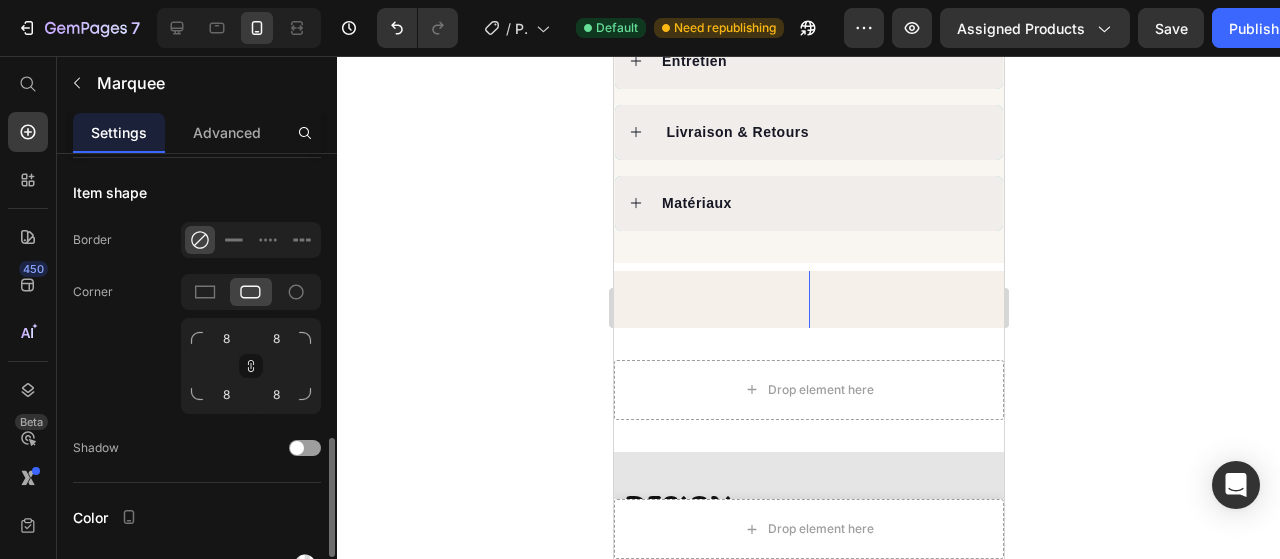 scroll, scrollTop: 1000, scrollLeft: 0, axis: vertical 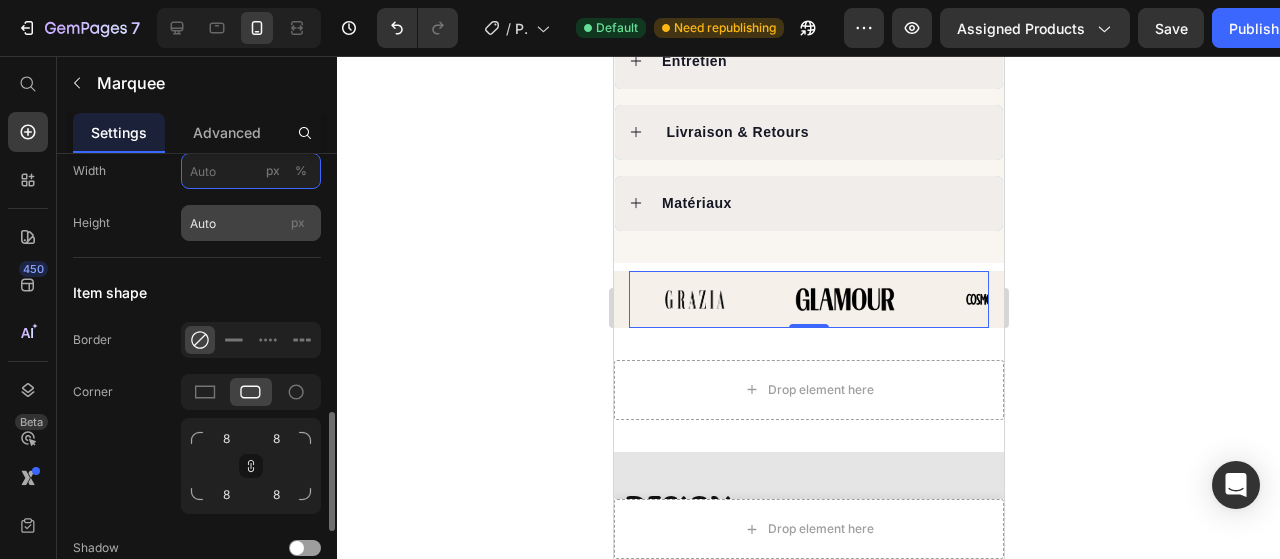 type 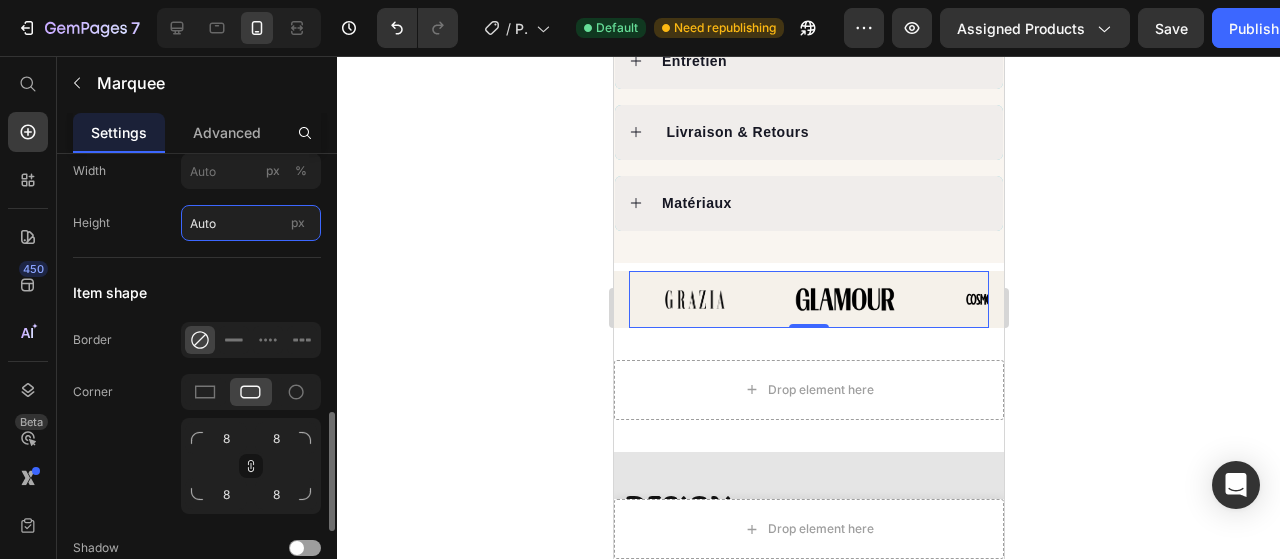 click on "Auto" at bounding box center (251, 223) 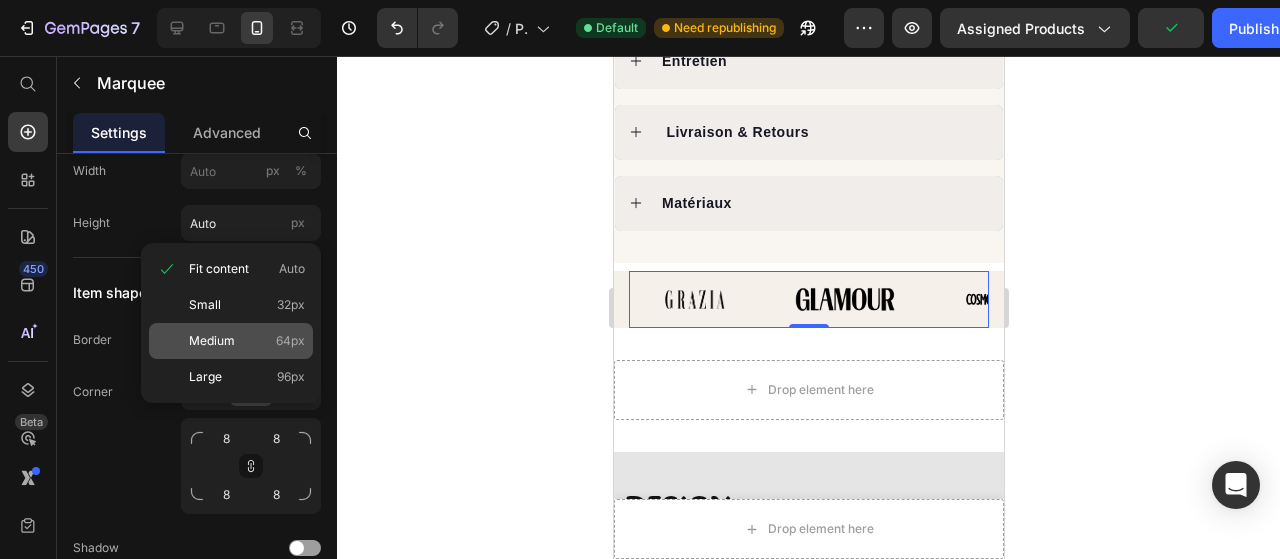 click on "Medium 64px" 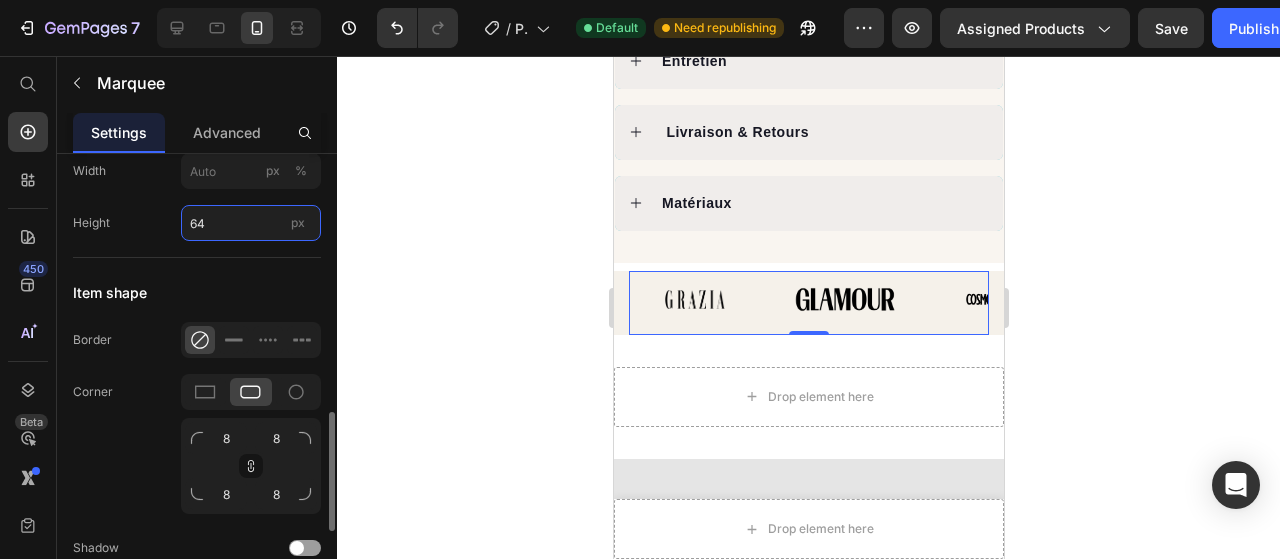 click on "64" at bounding box center [251, 223] 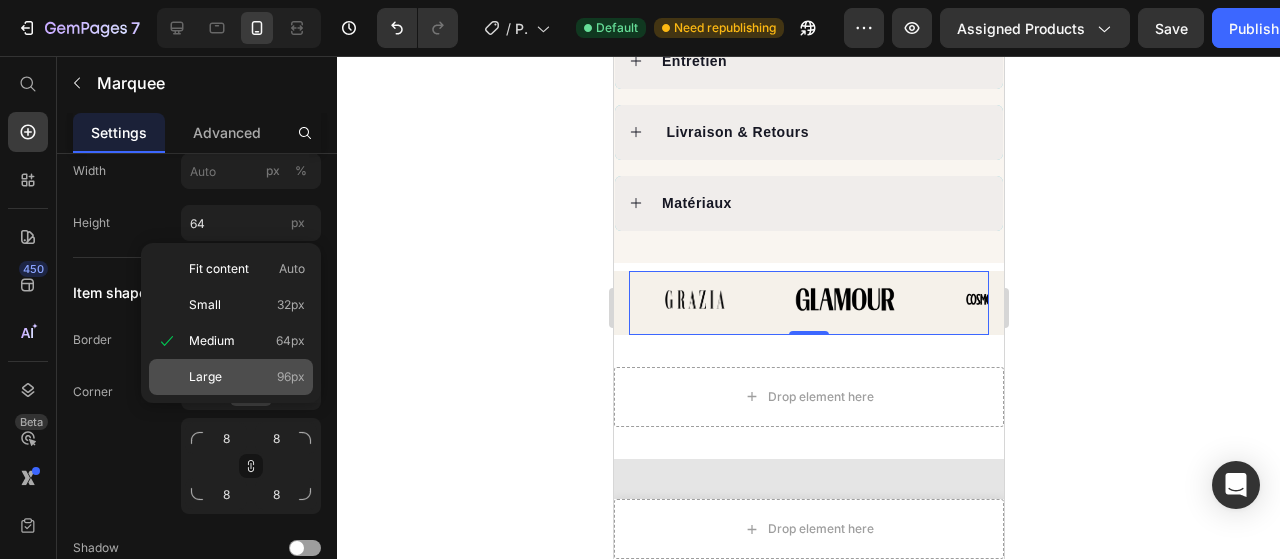 click on "Large 96px" at bounding box center [247, 377] 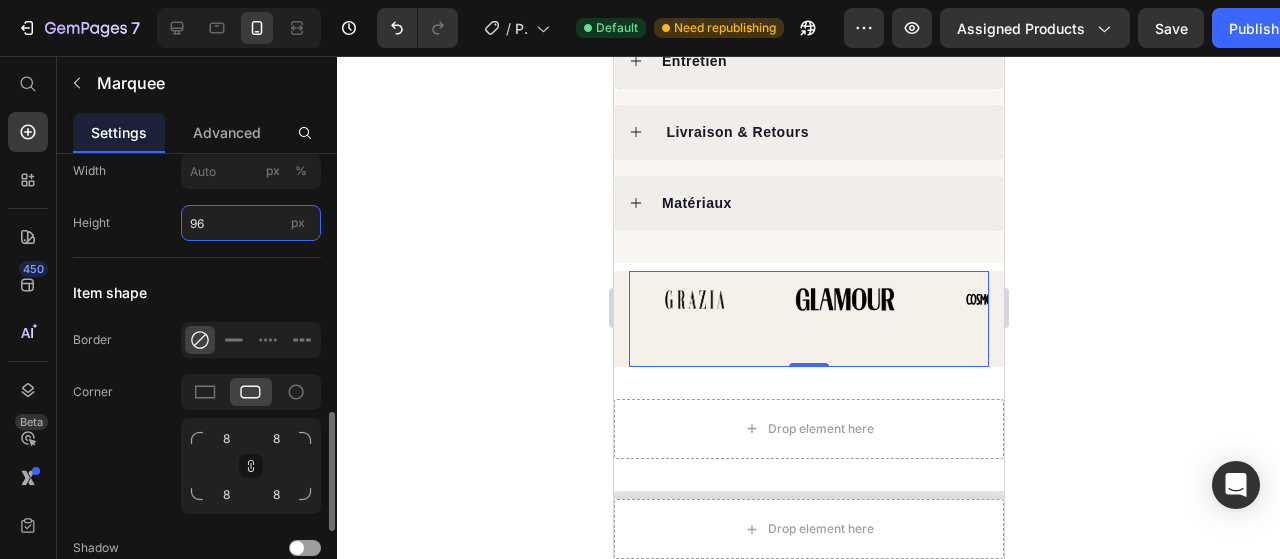click on "96" at bounding box center (251, 223) 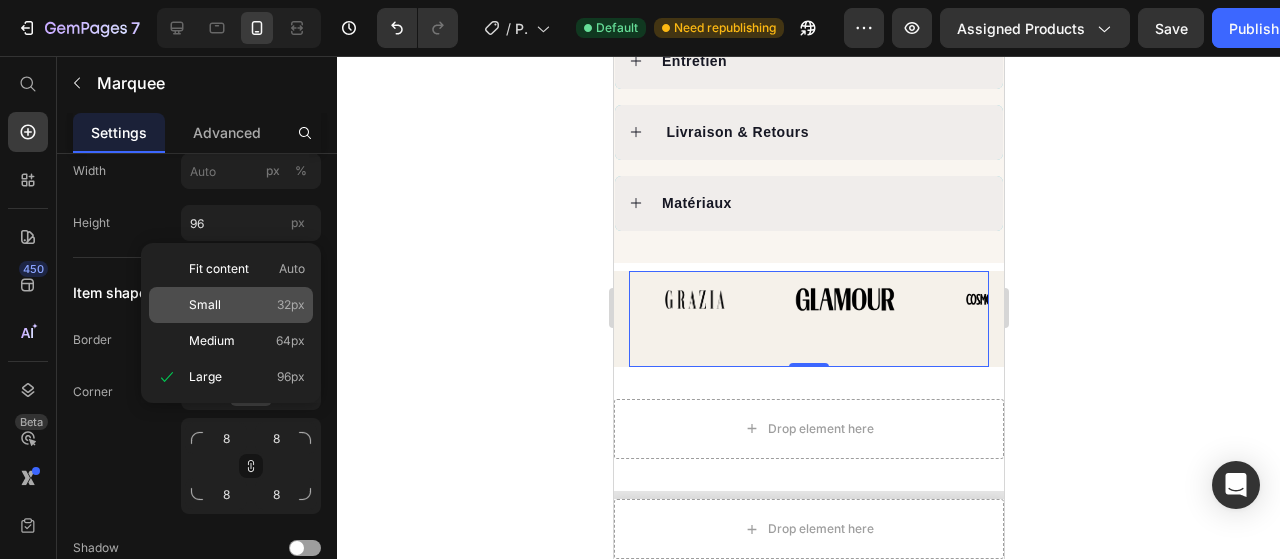 click on "Small 32px" 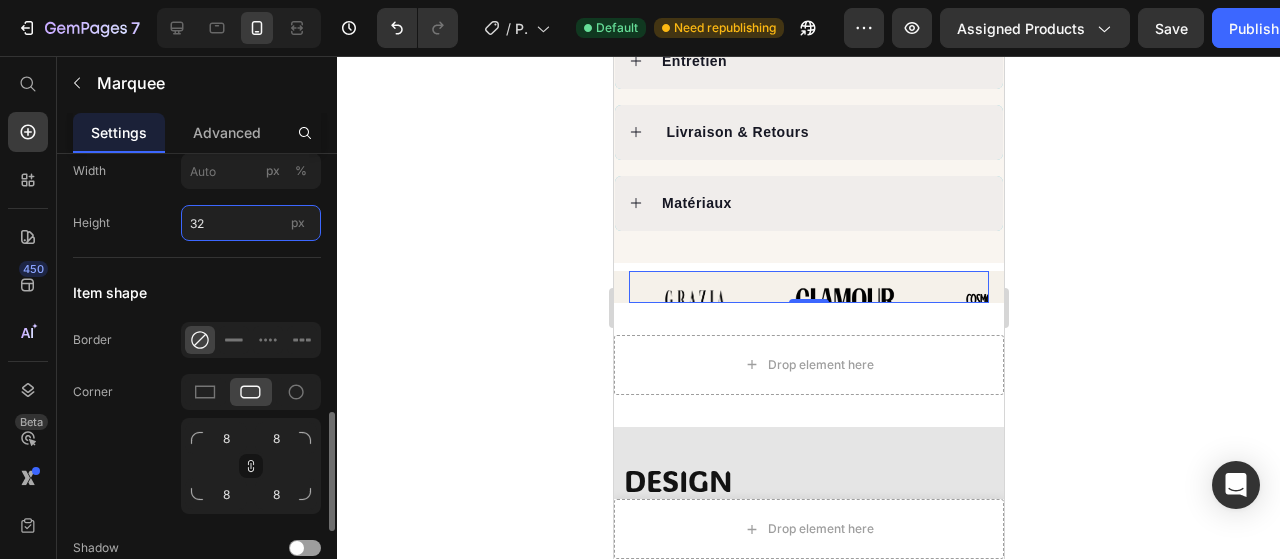 click on "32" at bounding box center (251, 223) 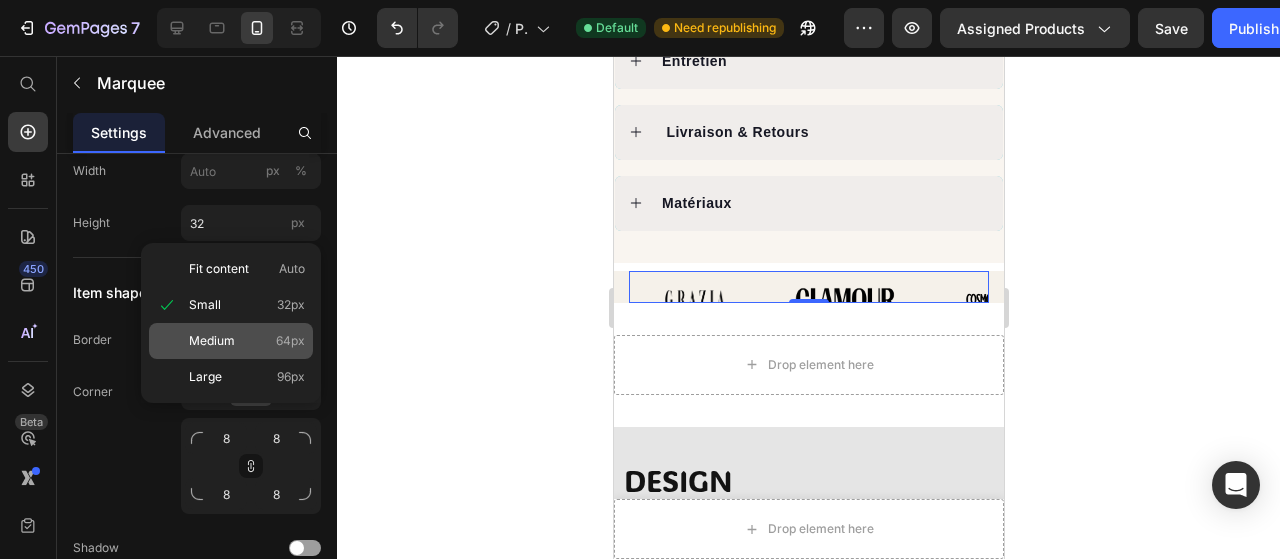 click on "Medium 64px" at bounding box center [247, 341] 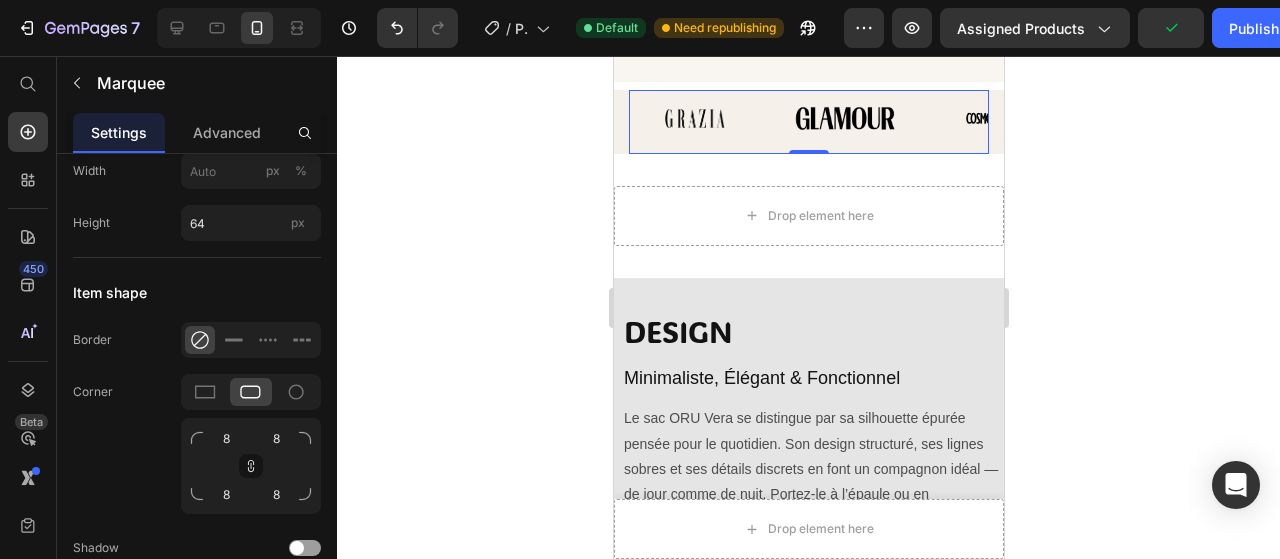 scroll, scrollTop: 1500, scrollLeft: 0, axis: vertical 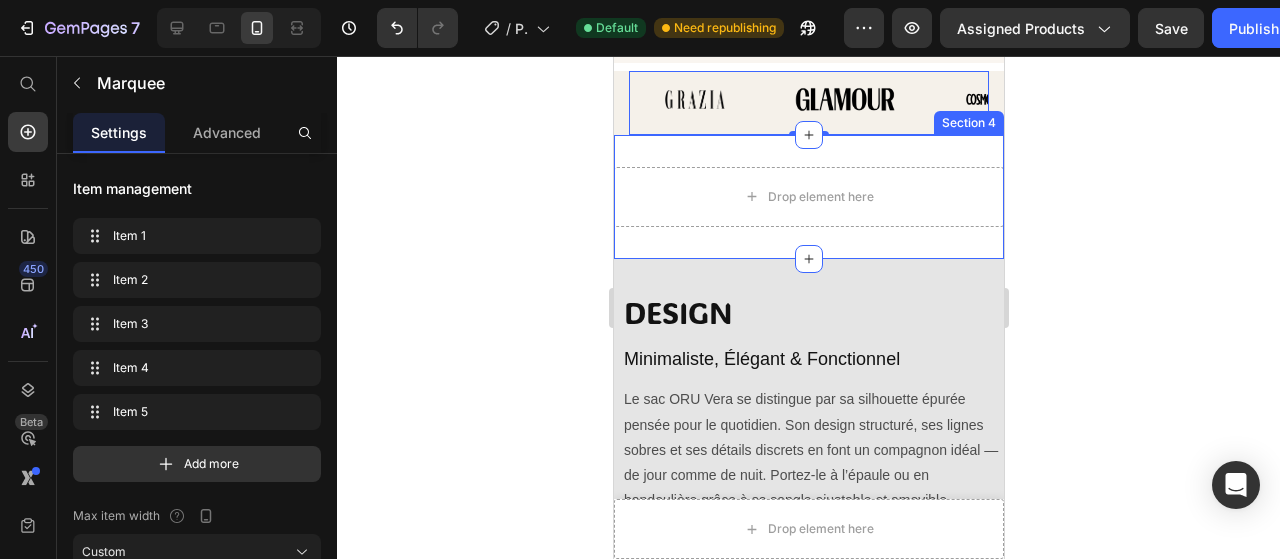 click on "Drop element here Section 4" at bounding box center (808, 197) 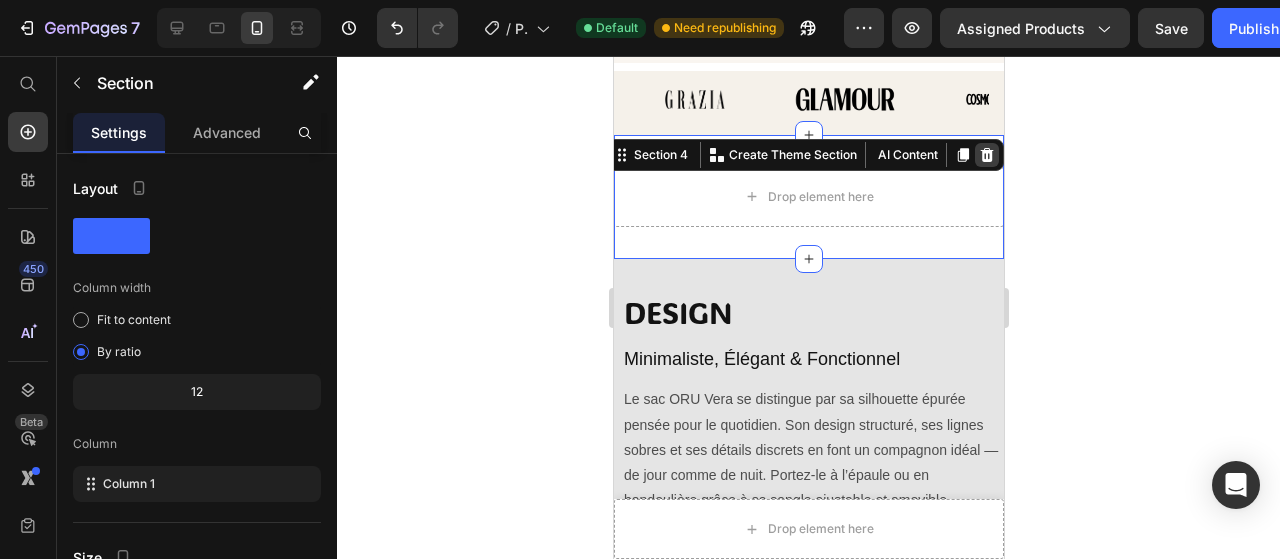 click 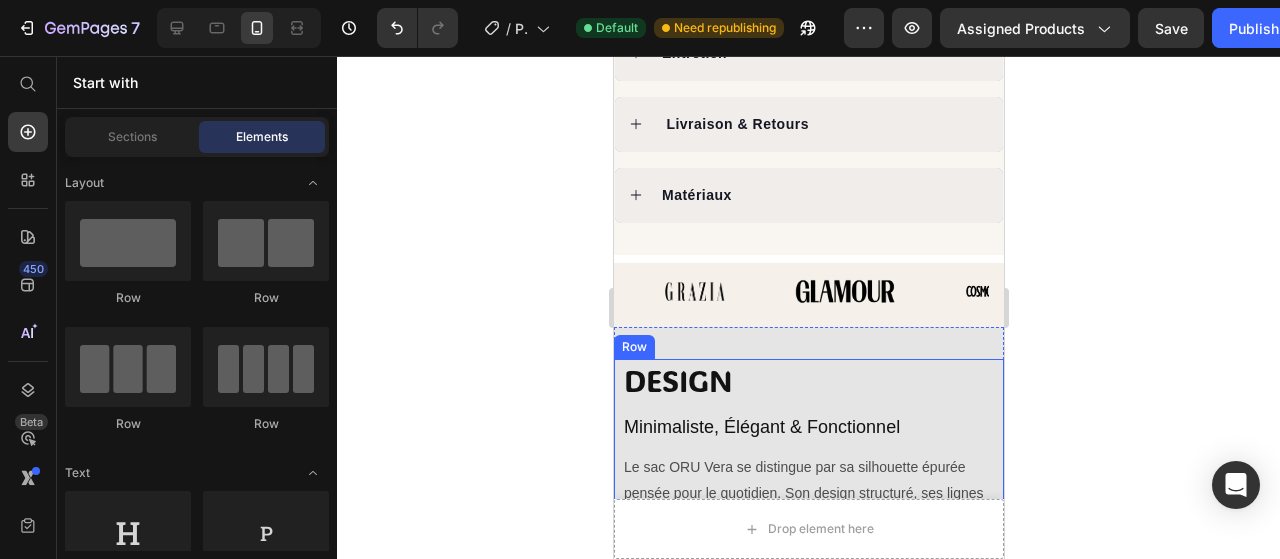 scroll, scrollTop: 1300, scrollLeft: 0, axis: vertical 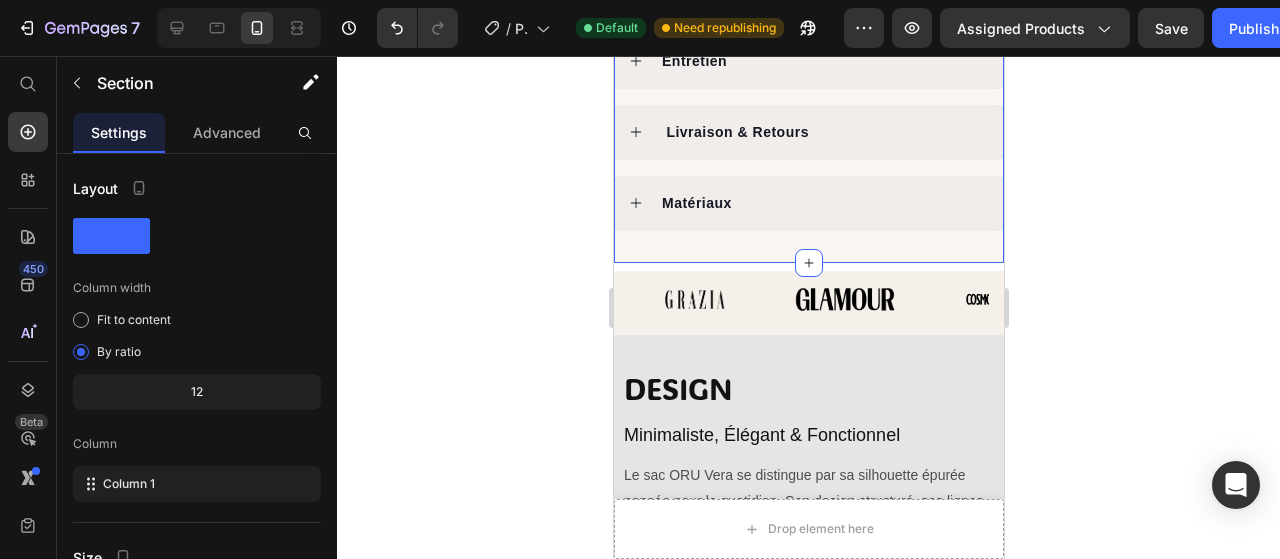 click on "Product Images VERA Product Title €49,00 Product Price €79,00 Product Price Row L’élégance, simplement.
Le sac  Vera  mêle lignes épurées et détails dorés pour un style minimaliste et raffiné. Compact mais fonctionnel, il accueille l’essentiel sans compromis. Porté épaule ou croisé, il s’adapte à chaque instant de ta journée avec discrétion et allure. Product Description Couleur: Noir Noir Noir Beige Beige Kaki Kaki Marron Marron Product Variants & Swatches Quantity Text Block 1 Product Quantity
Ajouter au panier Add to Cart Acheter maintenant Dynamic Checkout Image
Dimensions
Entretien
Livraison & Retours
Matériaux  Accordion Product Section 2   You can create reusable sections Create Theme Section AI Content Write with GemAI What would you like to describe here? Tone and Voice Persuasive Product VERA Show more Generate" at bounding box center (808, -470) 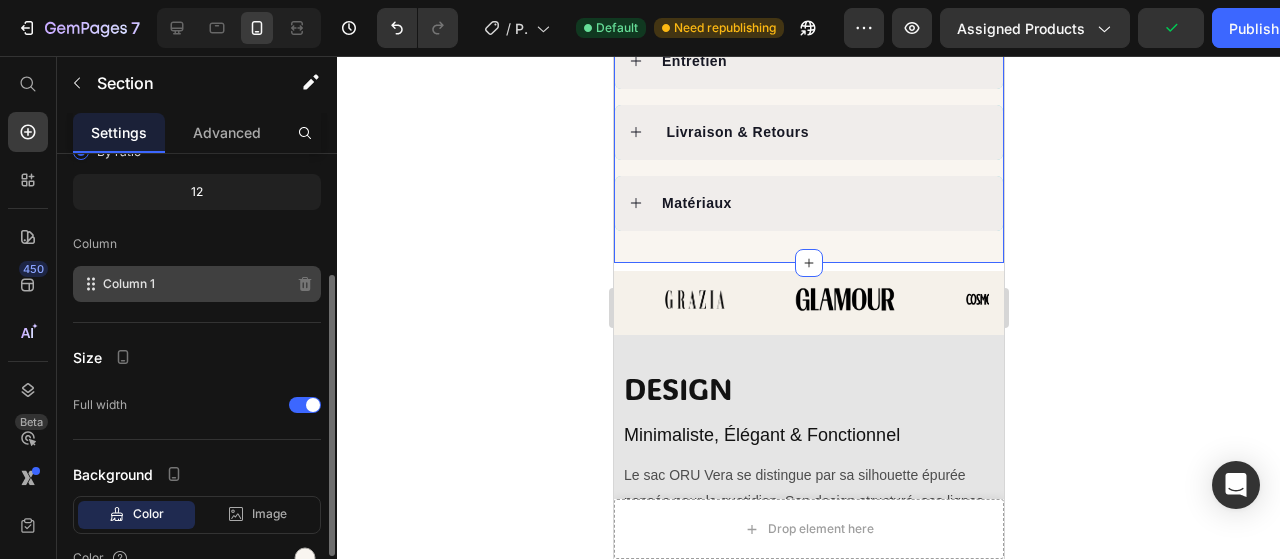 scroll, scrollTop: 0, scrollLeft: 0, axis: both 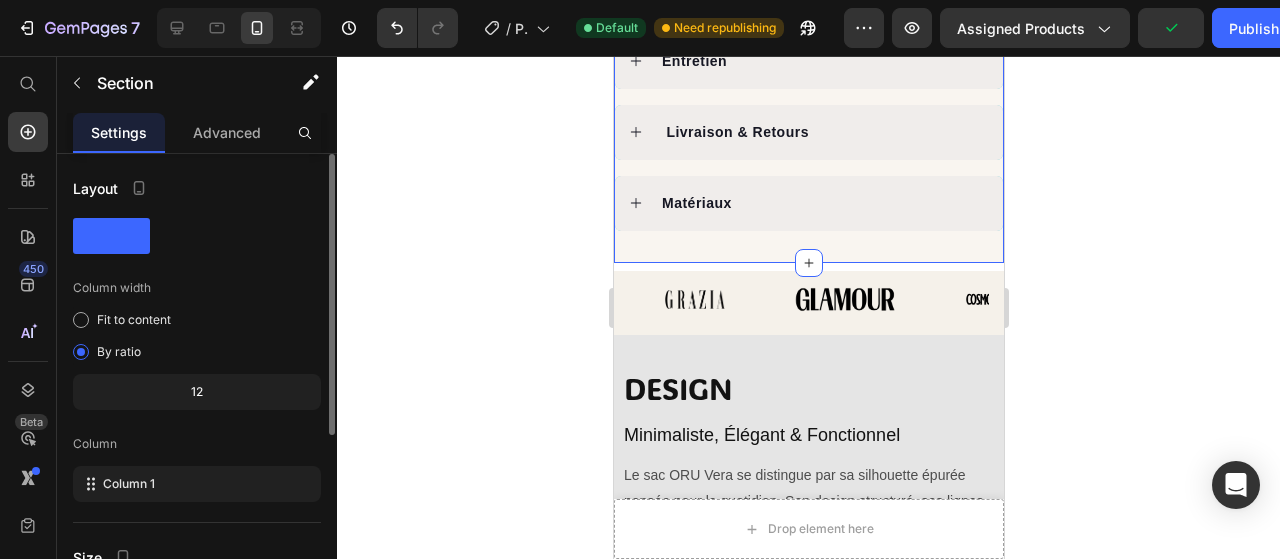 click 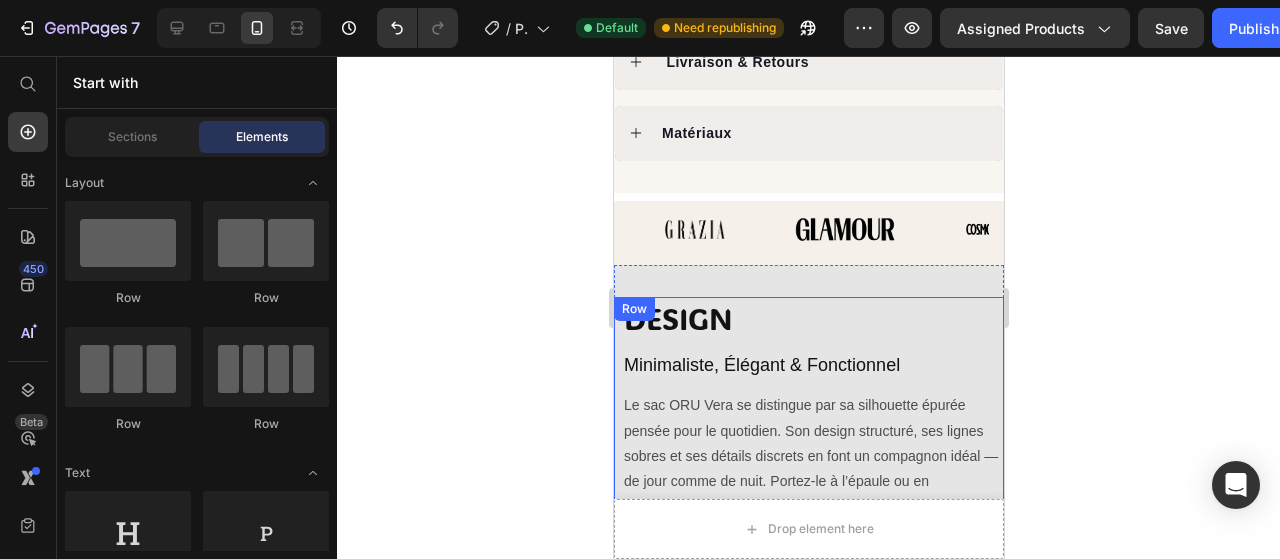 scroll, scrollTop: 1200, scrollLeft: 0, axis: vertical 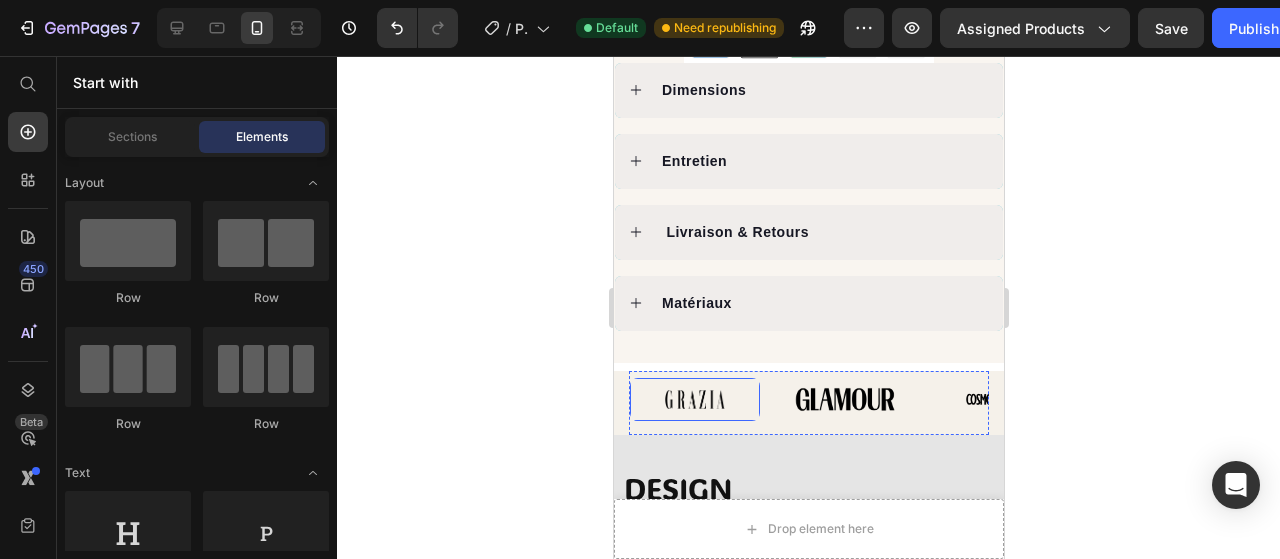 click at bounding box center [694, 399] 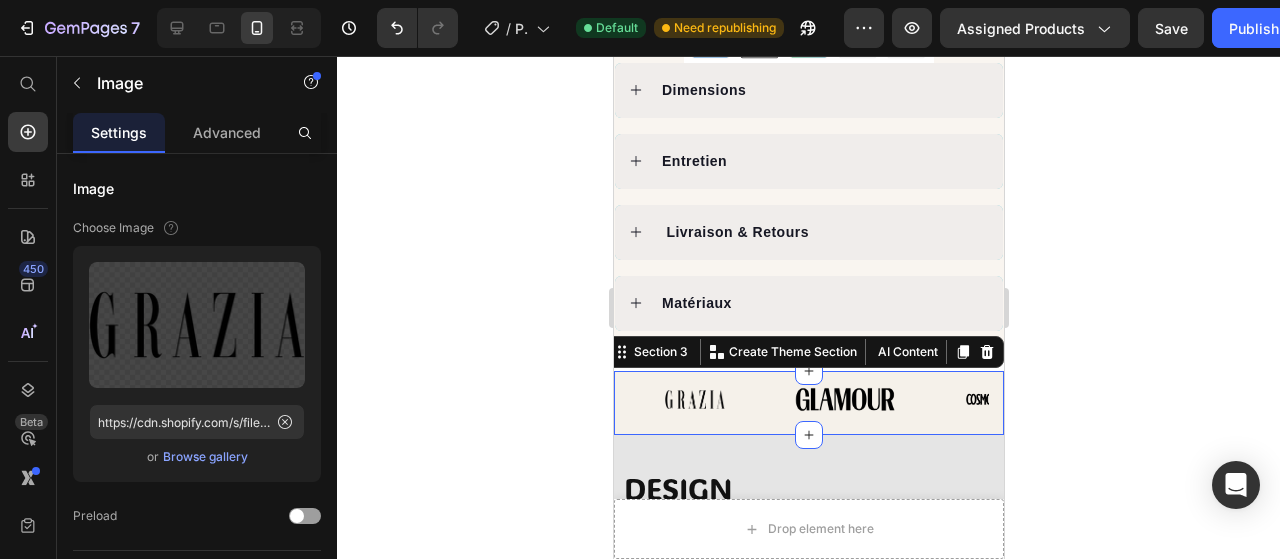 click on "Image Image Image Image Image Image Image Image Image Image Marquee Section 3   You can create reusable sections Create Theme Section AI Content Write with GemAI What would you like to describe here? Tone and Voice Persuasive Product VERA Show more Generate" at bounding box center [808, 403] 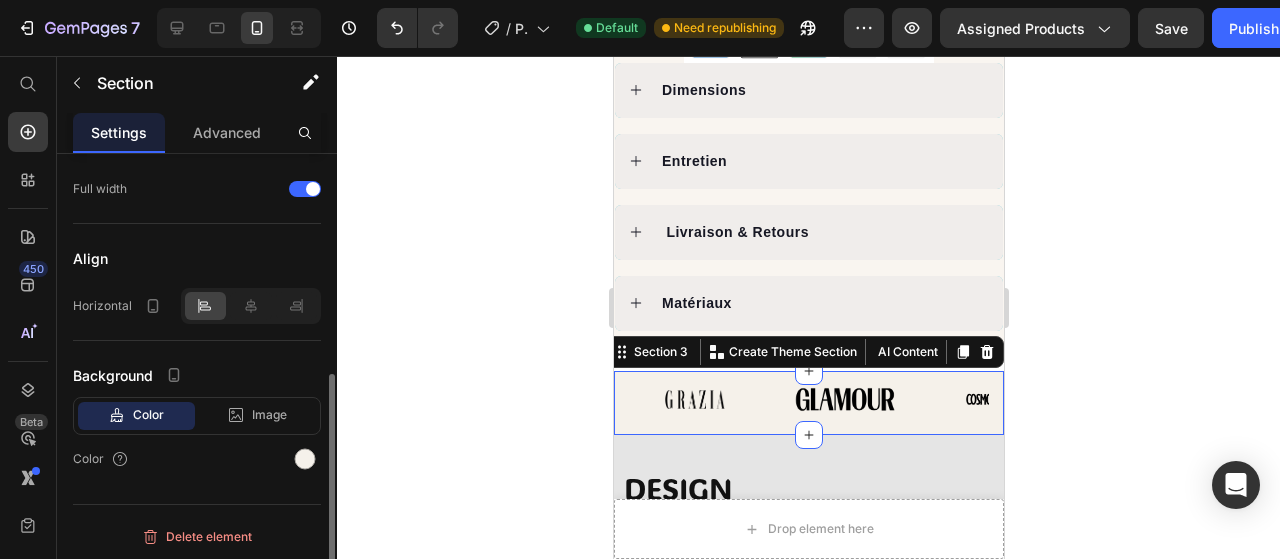 scroll, scrollTop: 0, scrollLeft: 0, axis: both 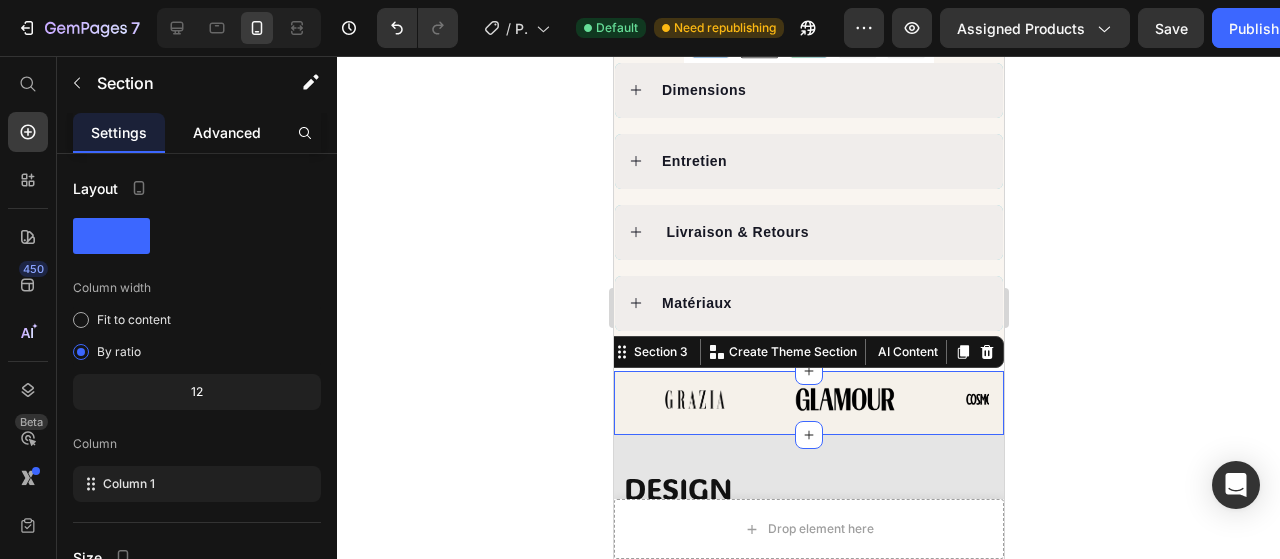 click on "Advanced" at bounding box center [227, 132] 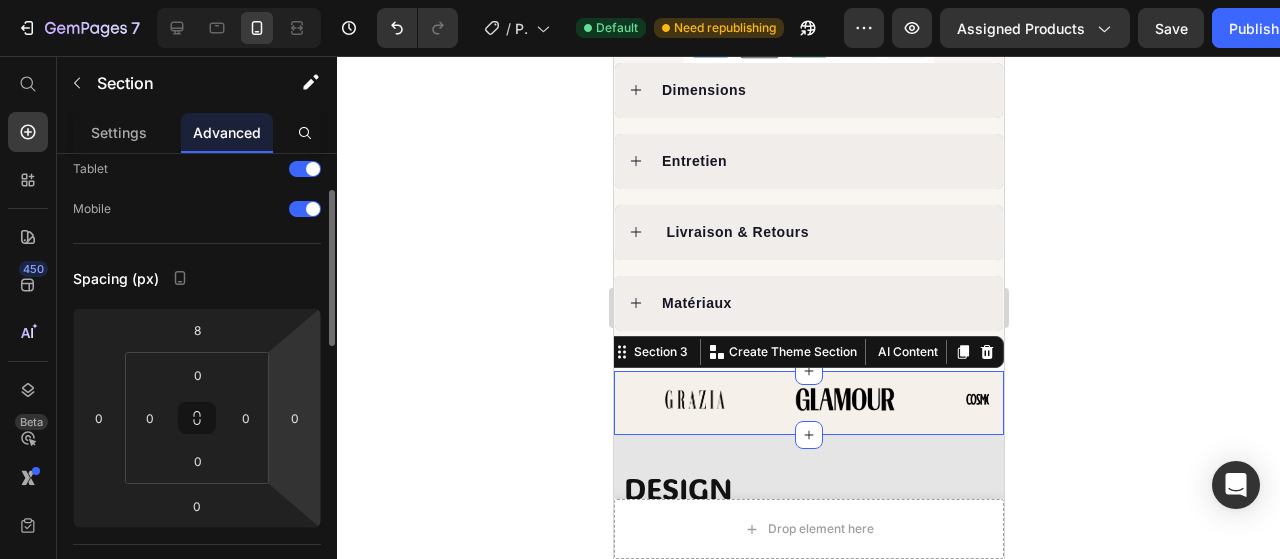 scroll, scrollTop: 0, scrollLeft: 0, axis: both 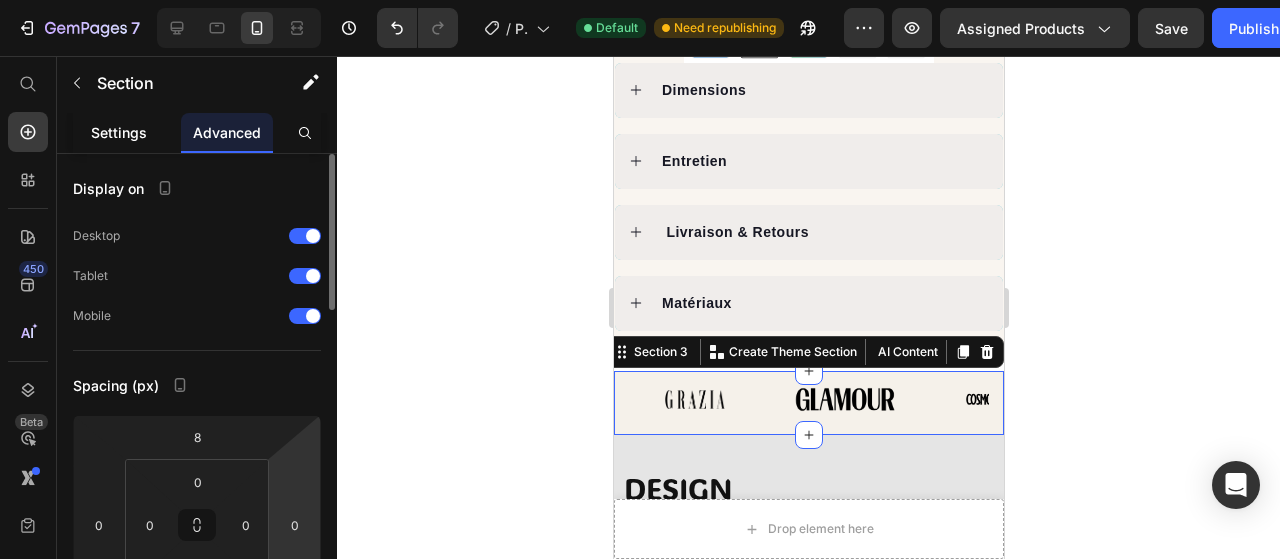 click on "Settings" at bounding box center (119, 132) 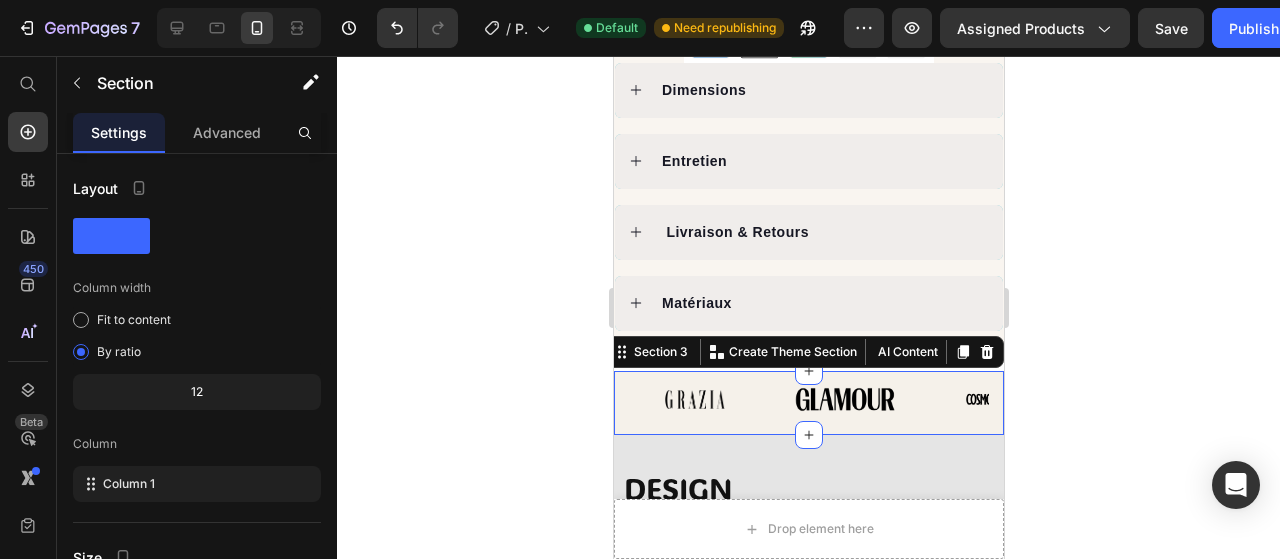 scroll, scrollTop: 416, scrollLeft: 0, axis: vertical 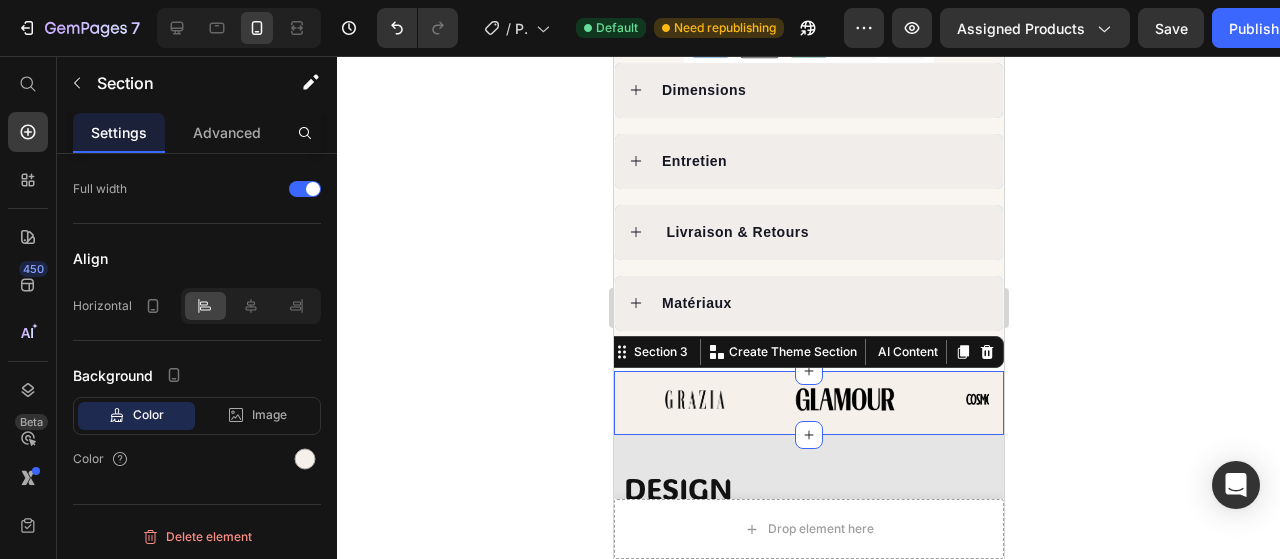 click 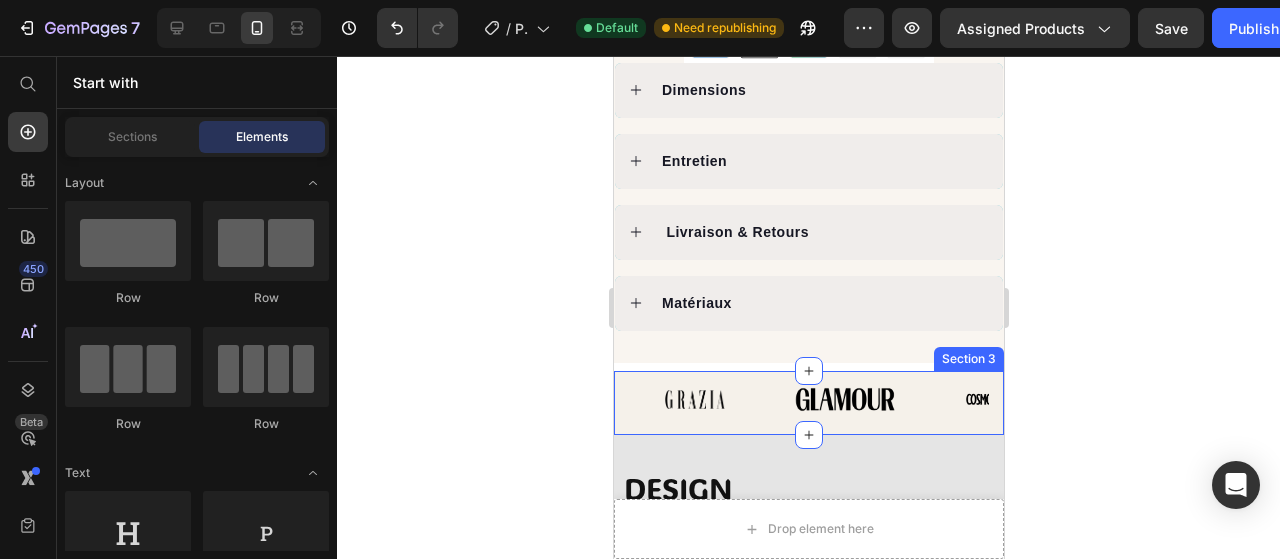 click on "Image Image Image Image Image Image Image Image Image Image Marquee Section 3" at bounding box center [808, 403] 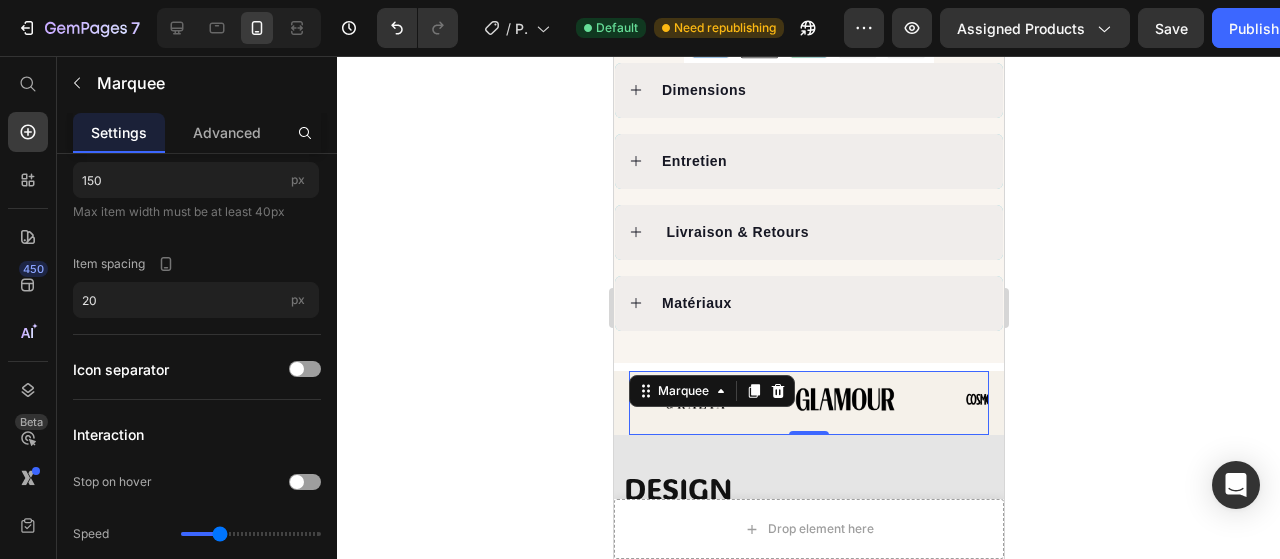 click on "Image Image Image Image Image" at bounding box center (1004, 399) 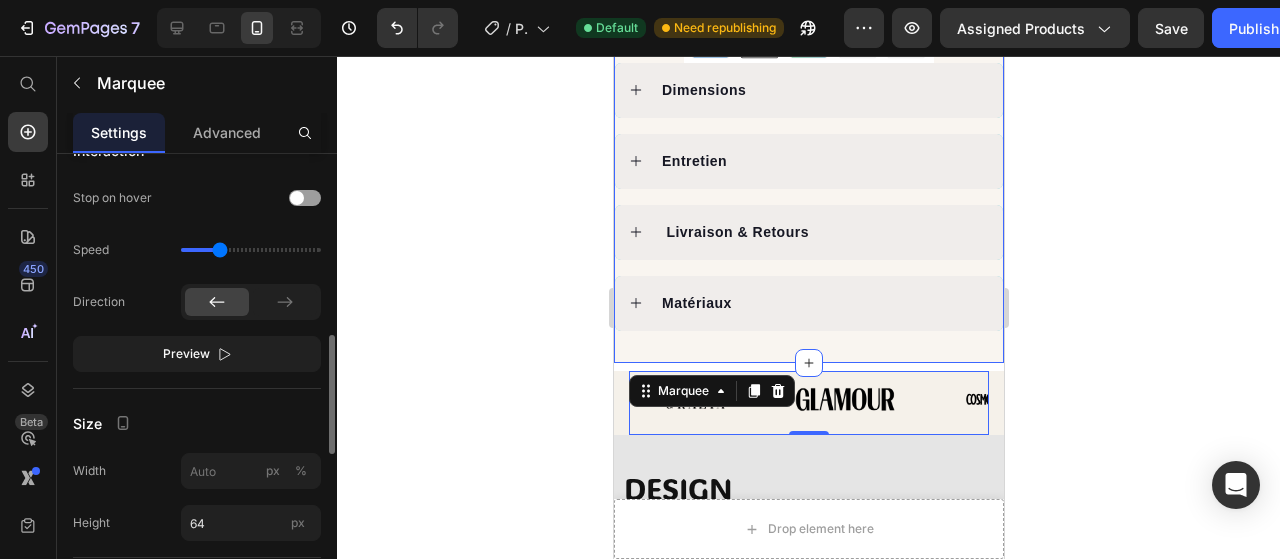 scroll, scrollTop: 800, scrollLeft: 0, axis: vertical 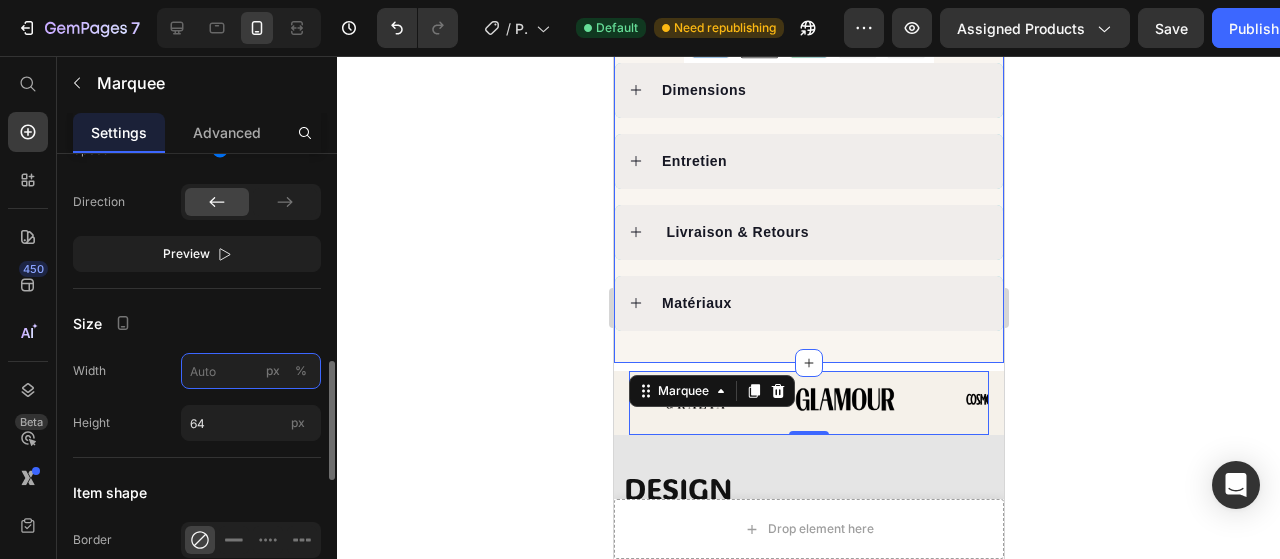 click on "px %" at bounding box center [251, 371] 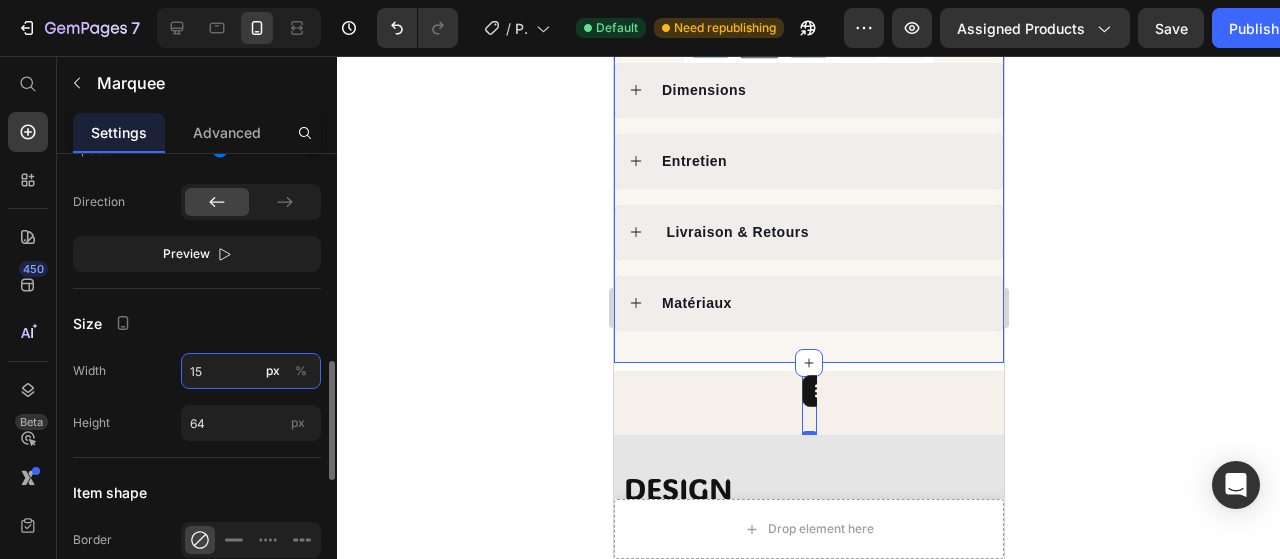 type on "1" 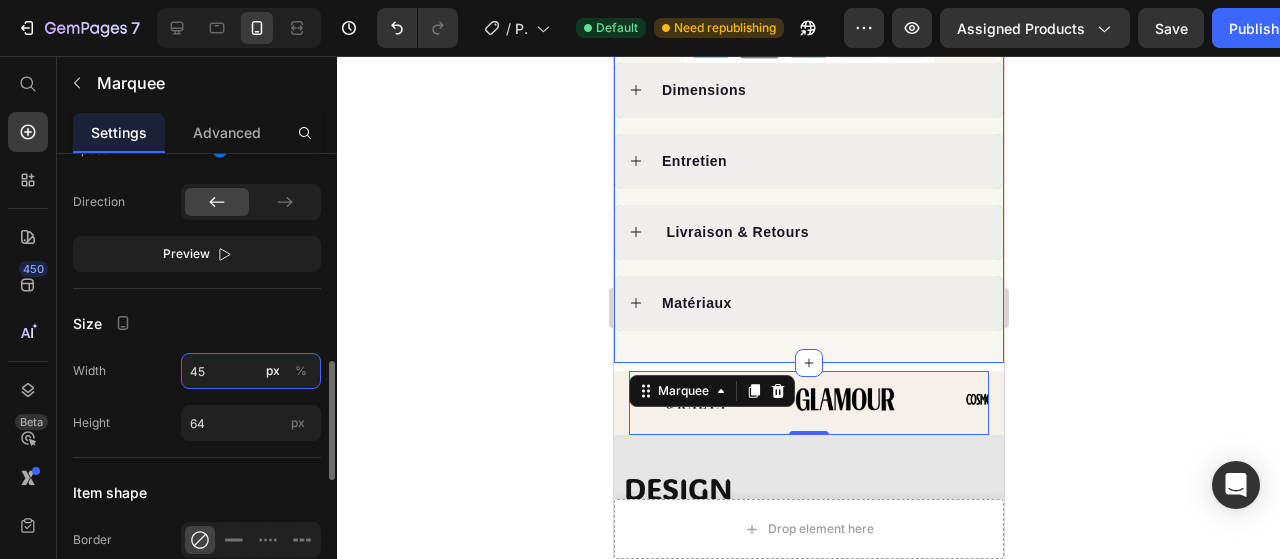 type on "4" 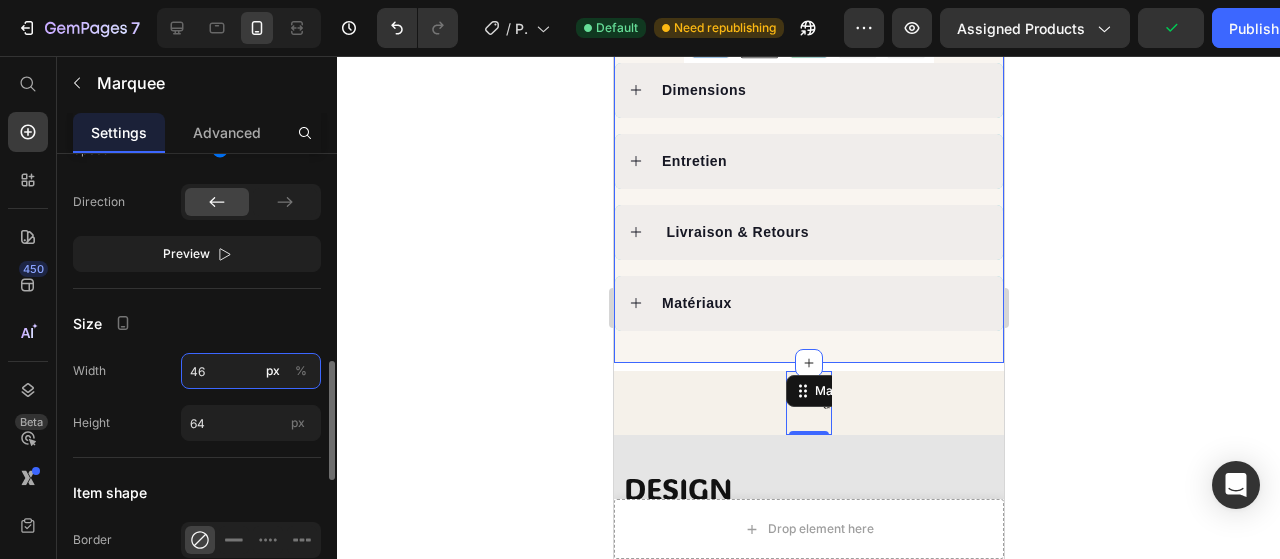 type on "4" 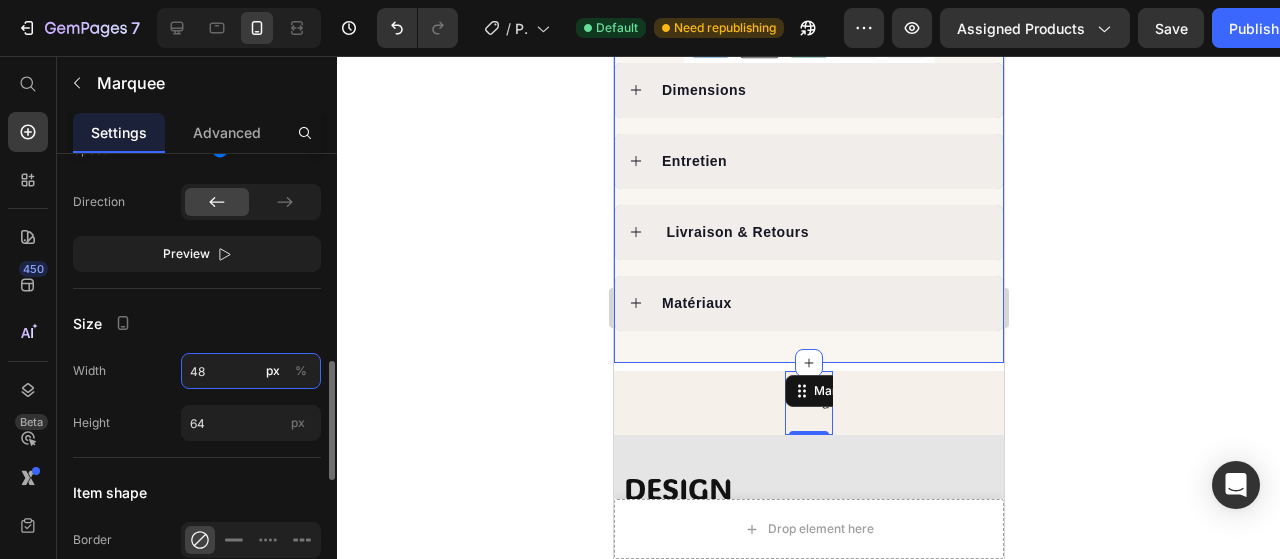 type on "4" 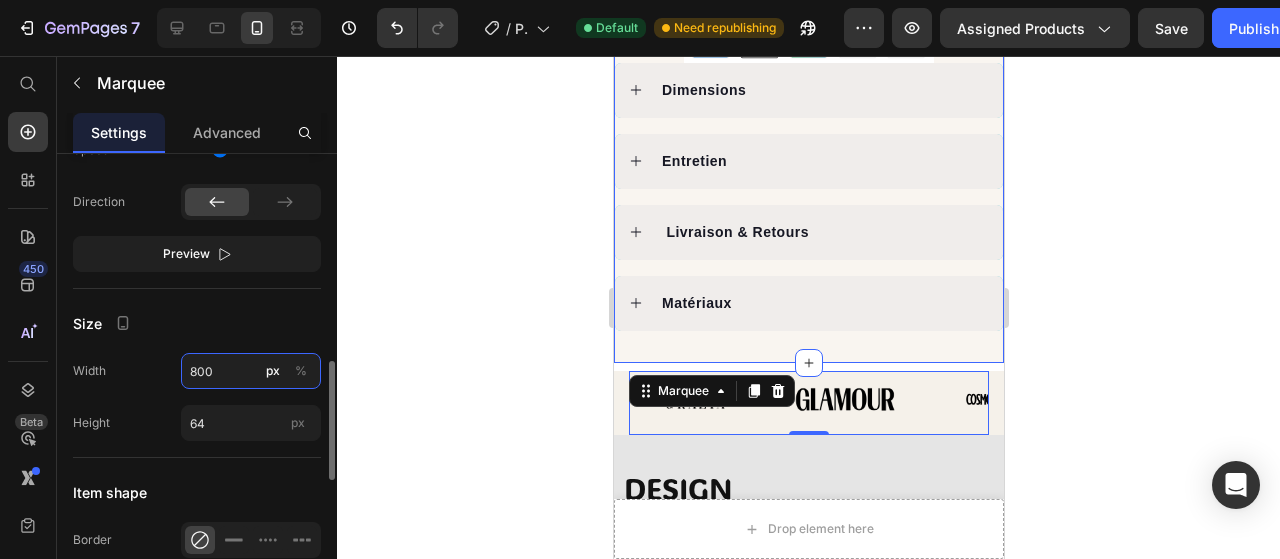 type on "800" 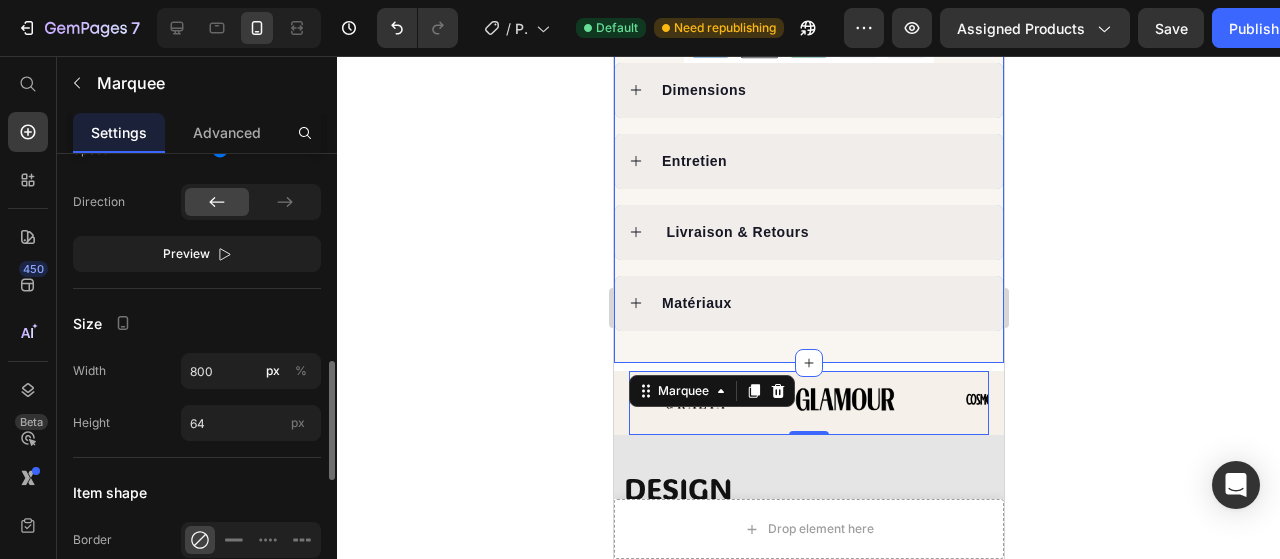 click on "Size" at bounding box center (197, 323) 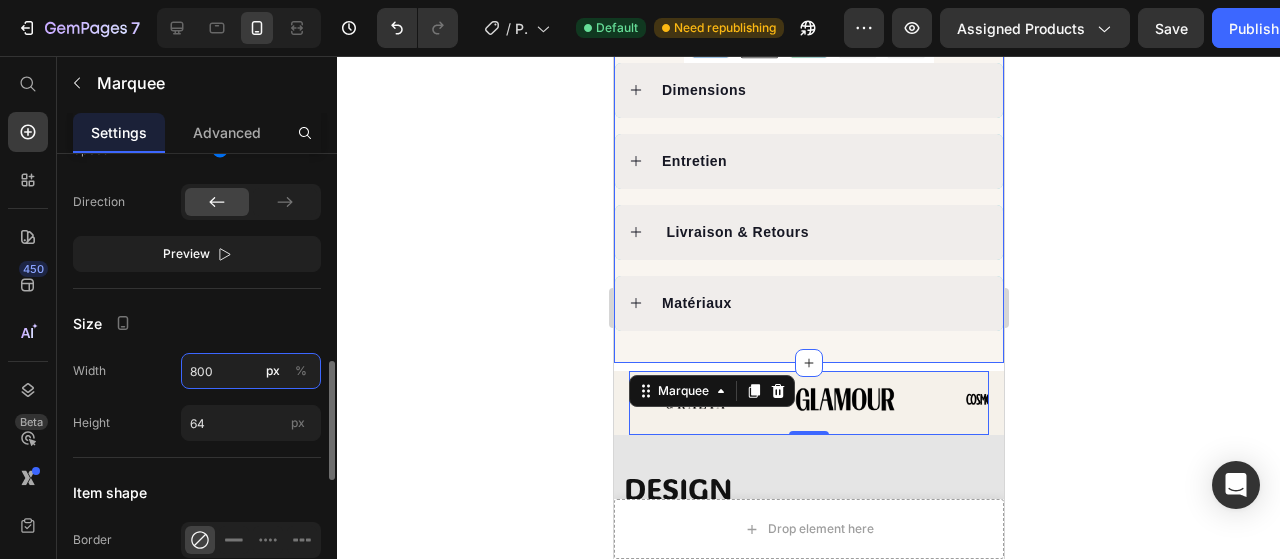 click on "800" at bounding box center (251, 371) 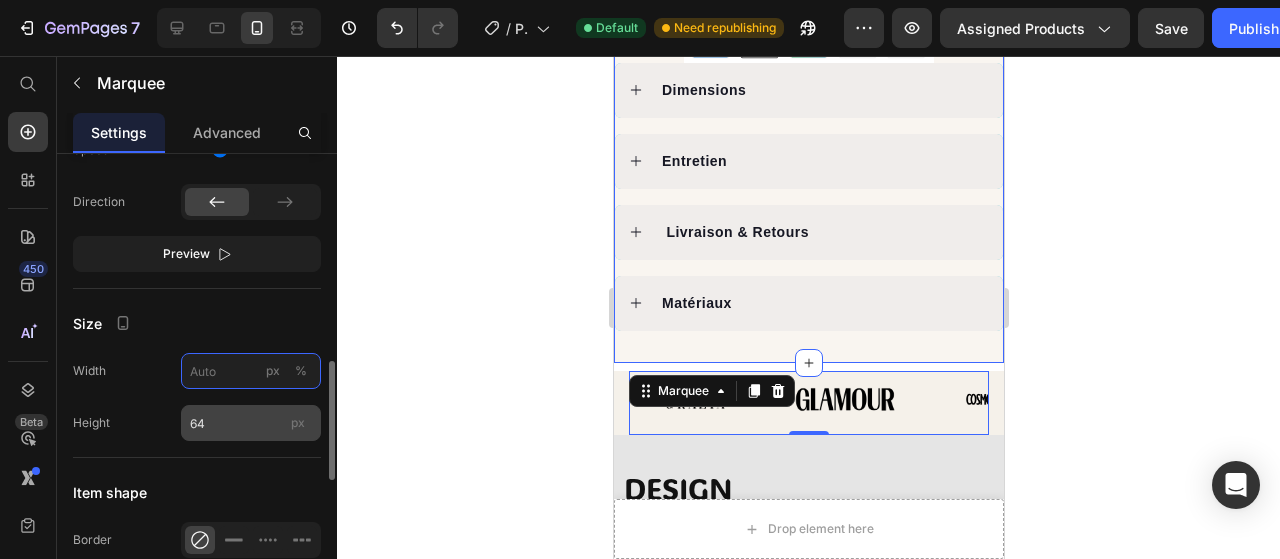 type 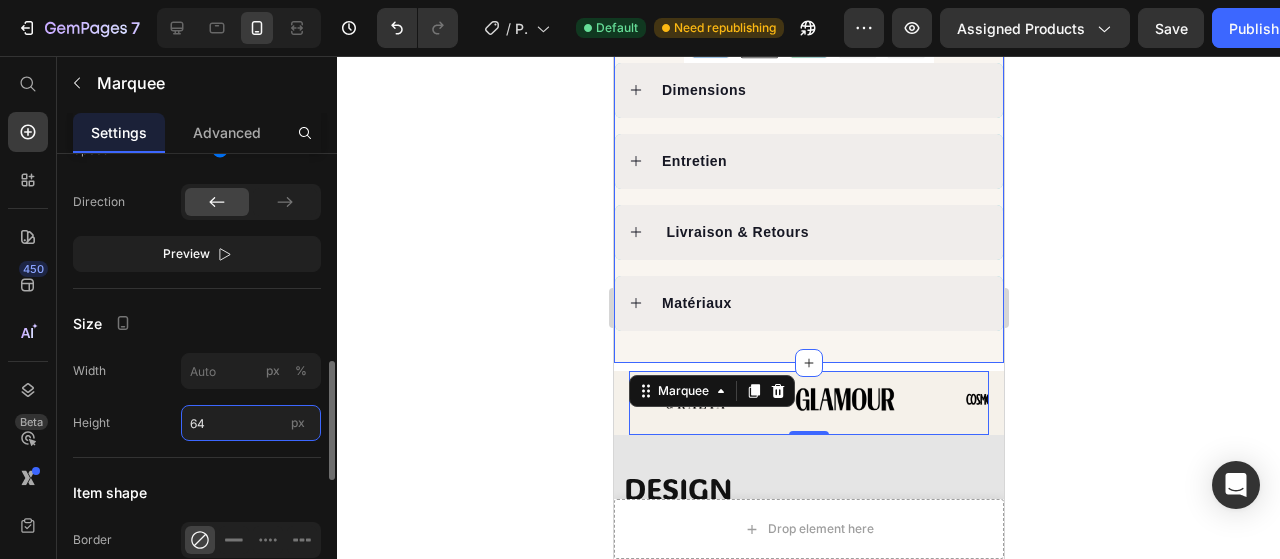 click on "64" at bounding box center [251, 423] 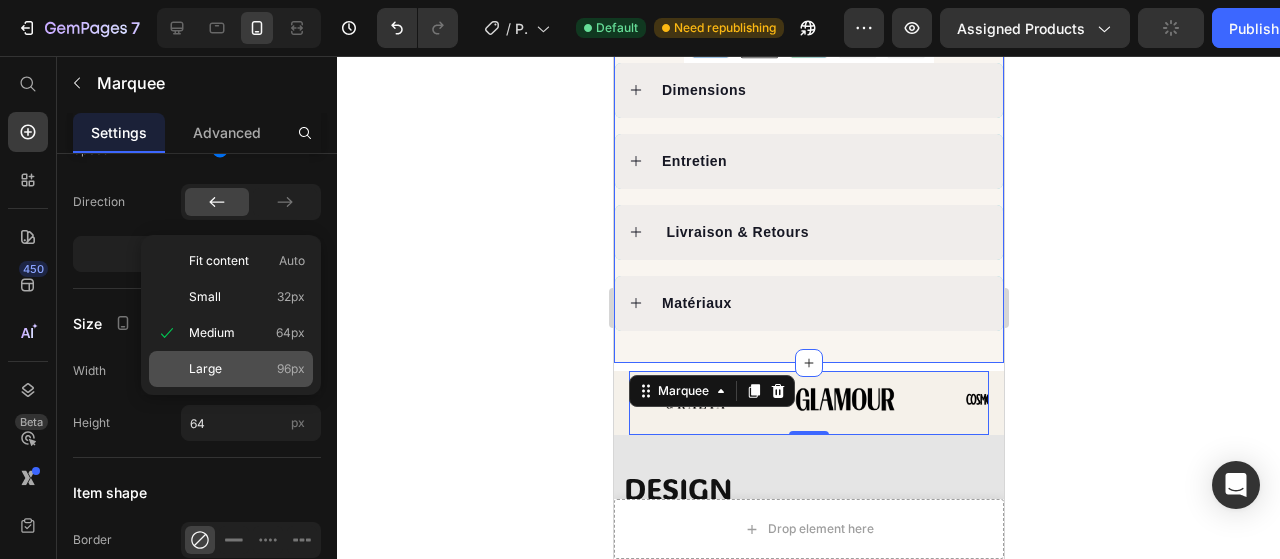 click on "Large 96px" at bounding box center [247, 369] 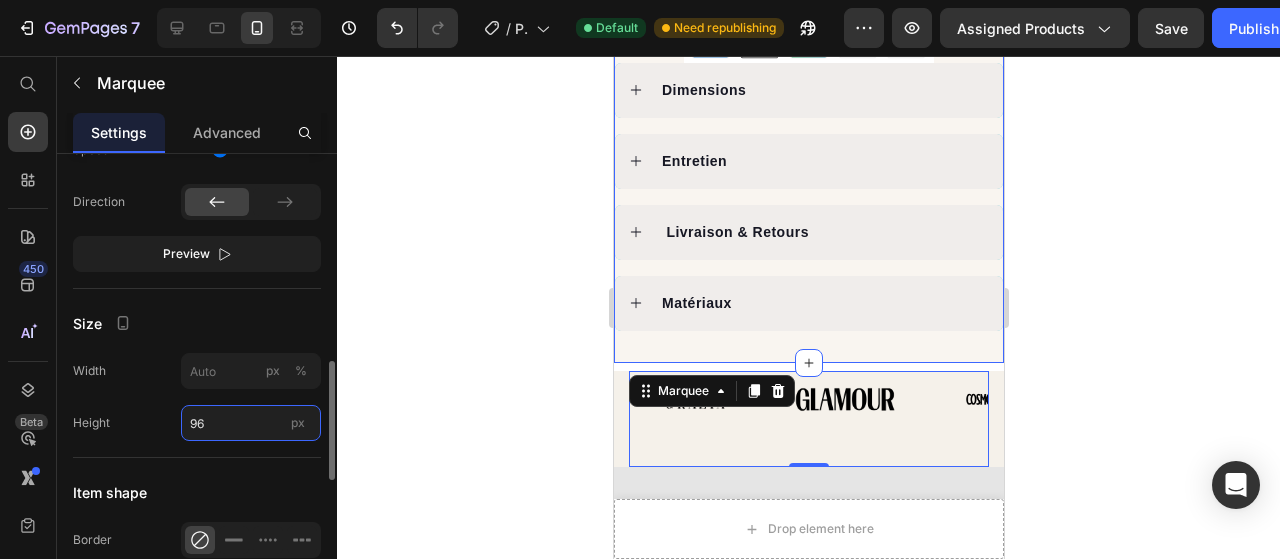 click on "96" at bounding box center [251, 423] 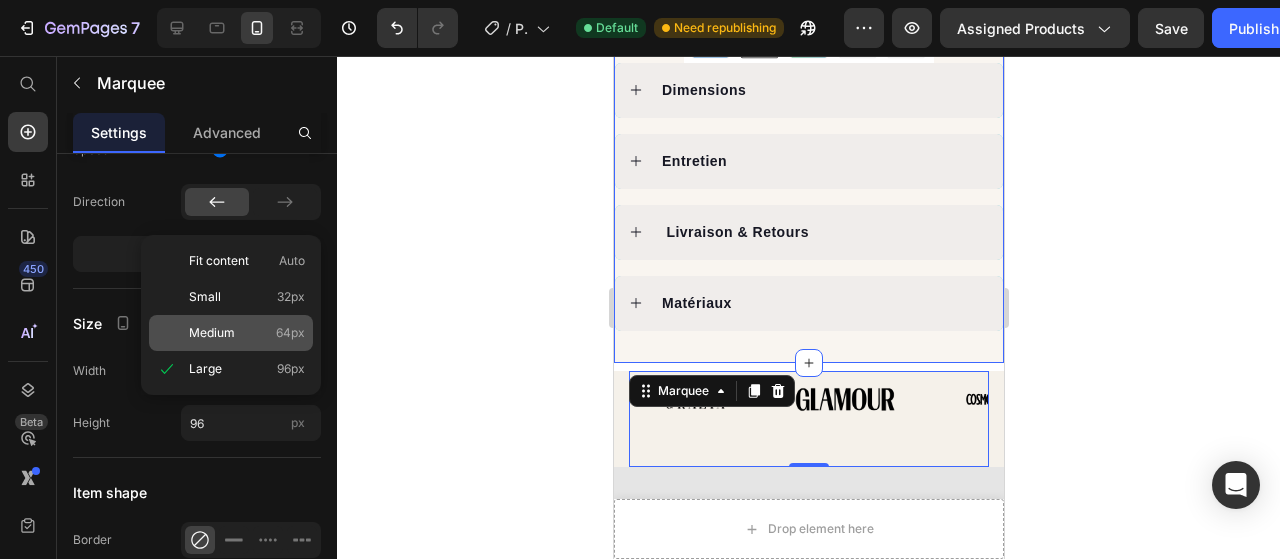 click on "Medium" at bounding box center (212, 333) 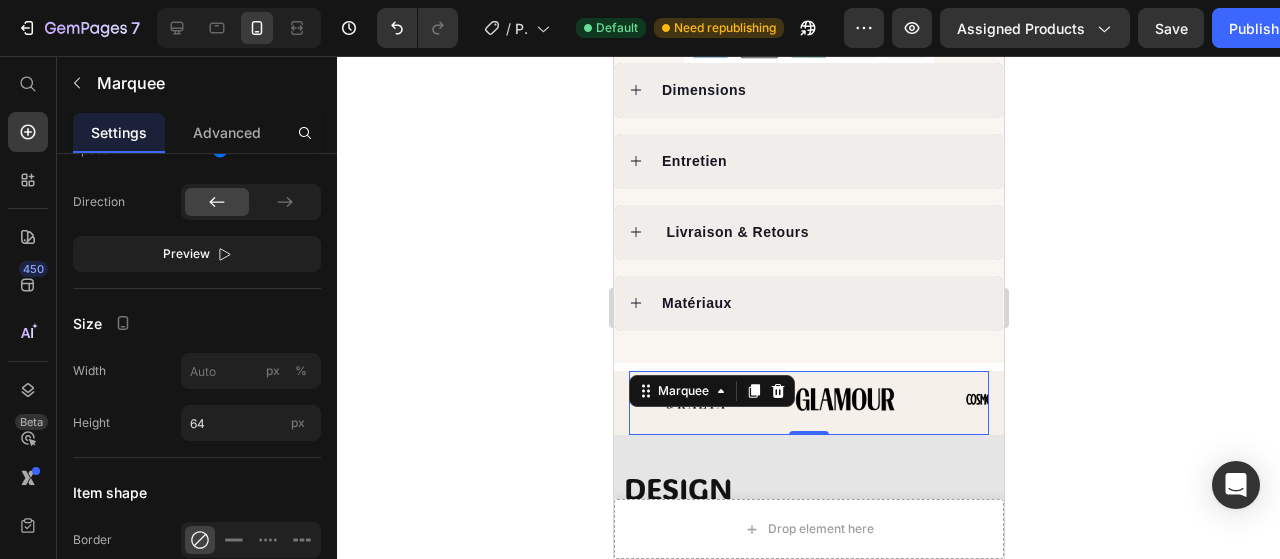 click 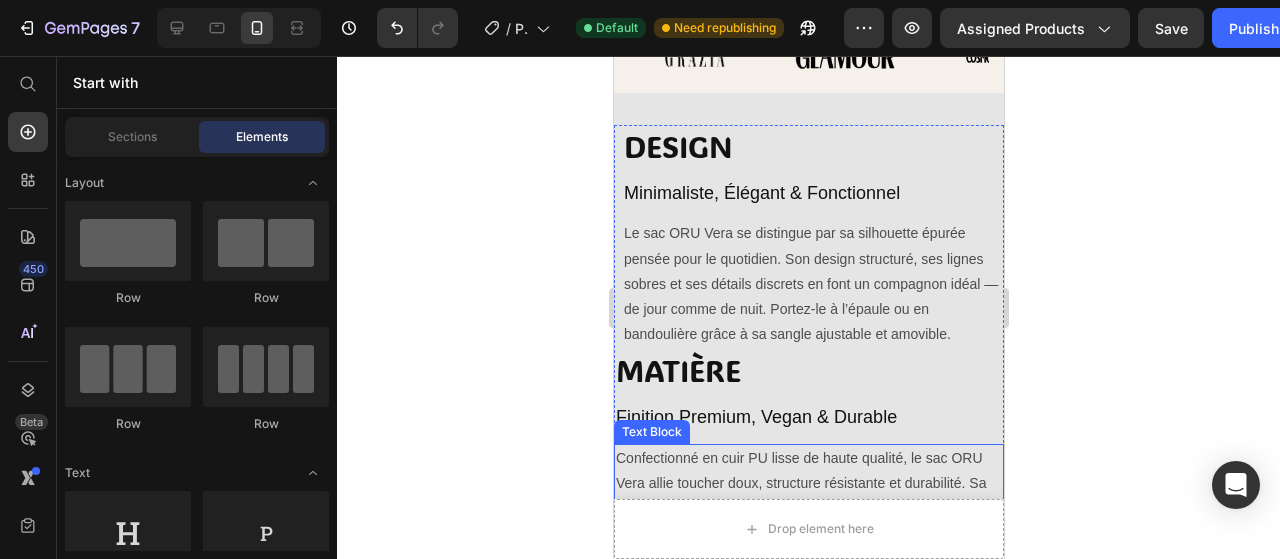 scroll, scrollTop: 1500, scrollLeft: 0, axis: vertical 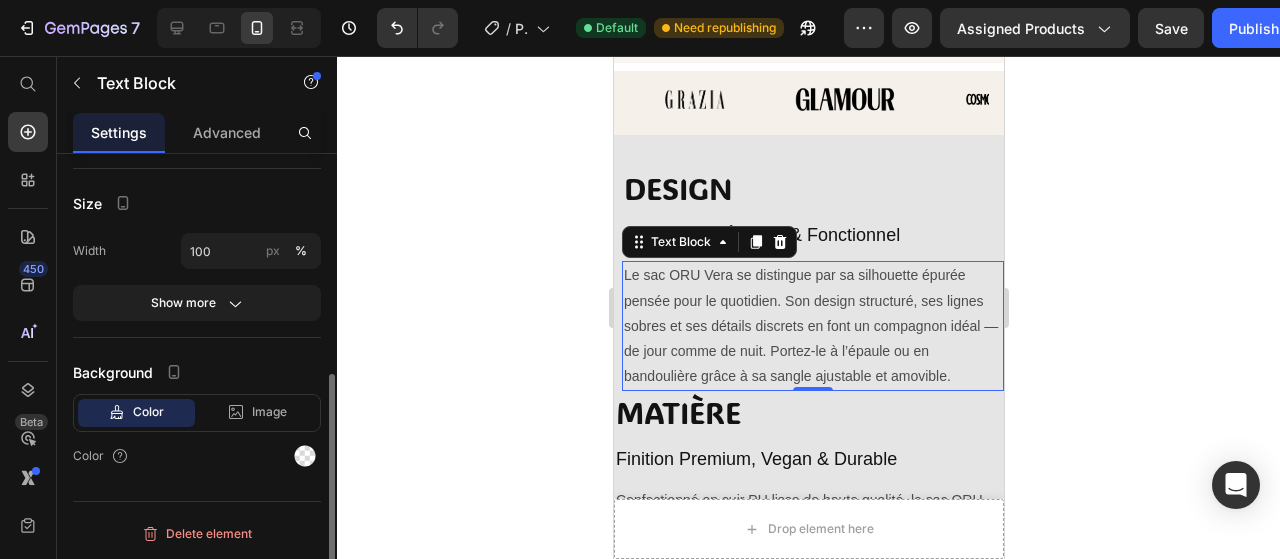 click on "Le sac ORU Vera se distingue par sa silhouette épurée pensée pour le quotidien. Son design structuré, ses lignes sobres et ses détails discrets en font un compagnon idéal — de jour comme de nuit. Portez-le à l’épaule ou en bandoulière grâce à sa sangle ajustable et amovible." at bounding box center (812, 326) 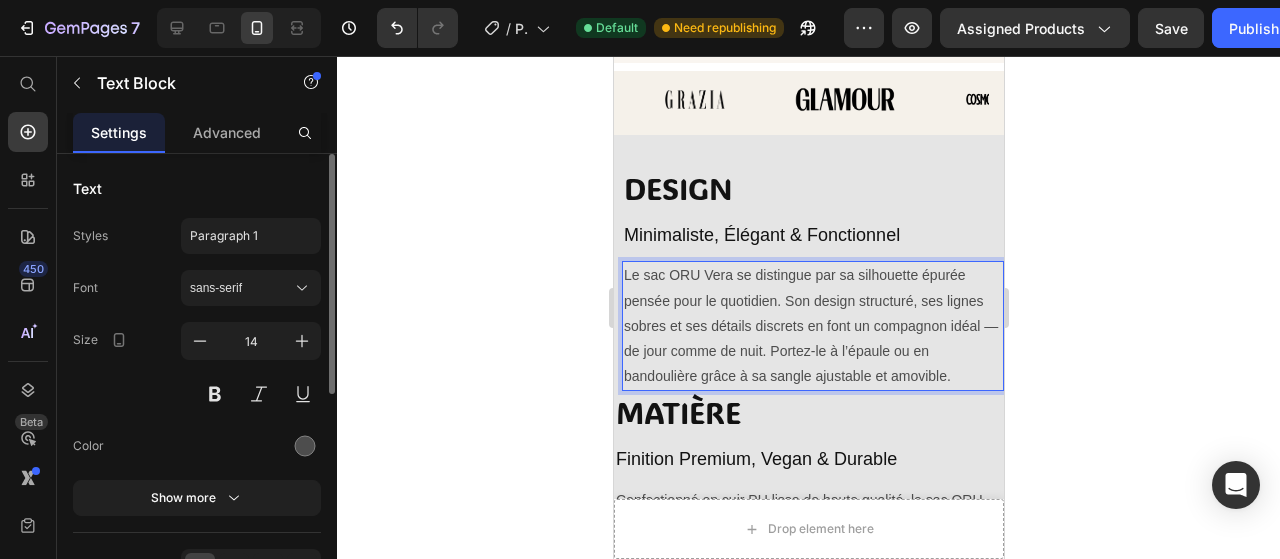 click on "Le sac ORU Vera se distingue par sa silhouette épurée pensée pour le quotidien. Son design structuré, ses lignes sobres et ses détails discrets en font un compagnon idéal — de jour comme de nuit. Portez-le à l’épaule ou en bandoulière grâce à sa sangle ajustable et amovible." at bounding box center [812, 326] 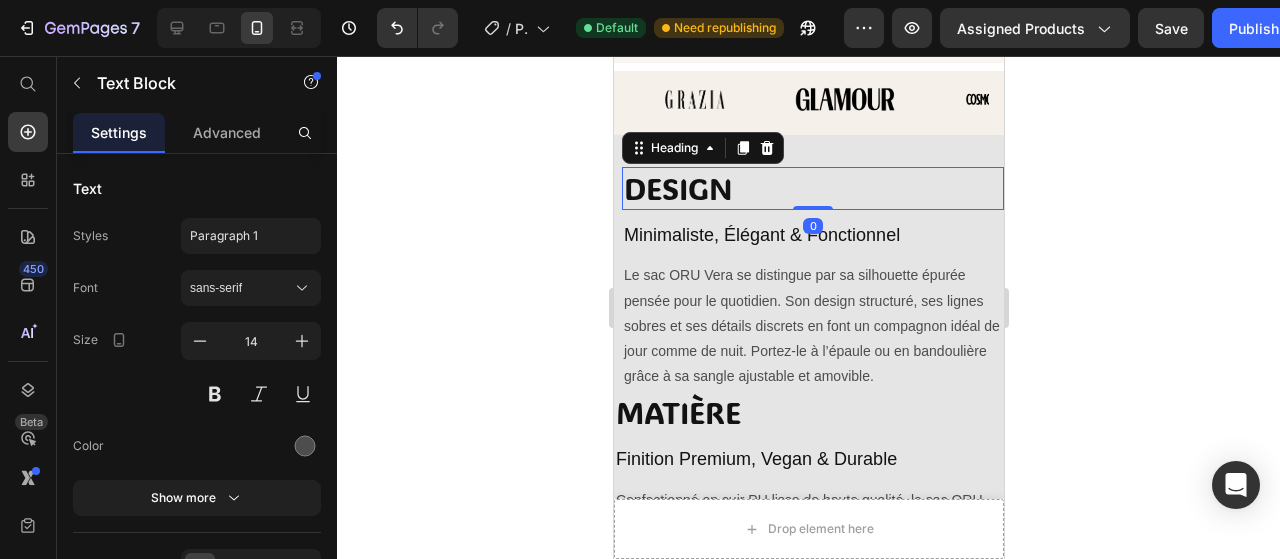 click on "DESIGN" at bounding box center (812, 188) 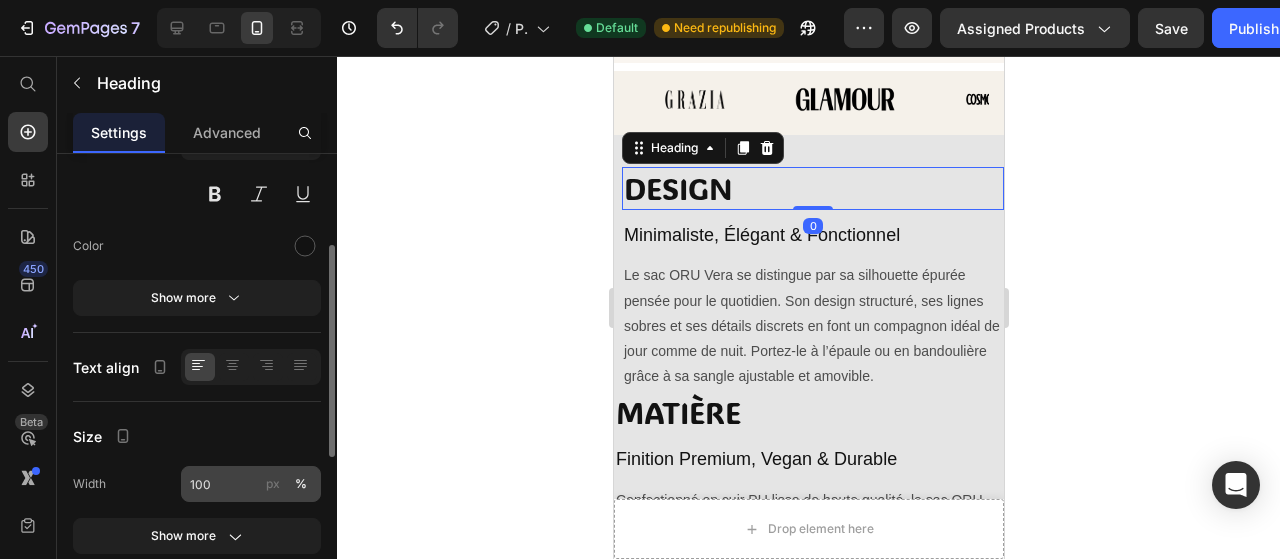 scroll, scrollTop: 300, scrollLeft: 0, axis: vertical 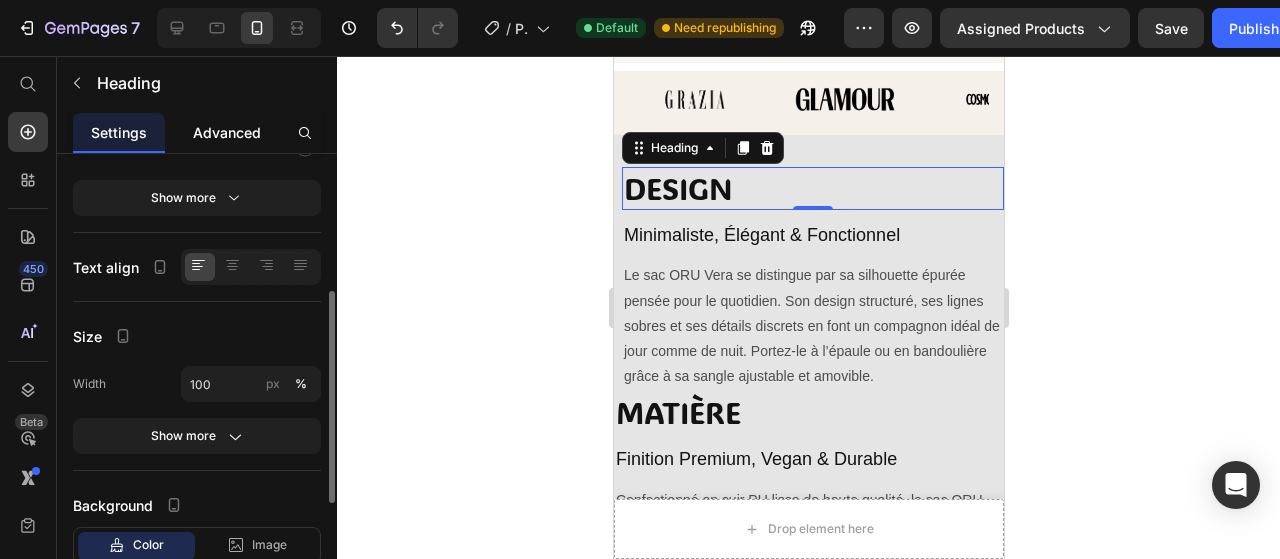 click on "Advanced" at bounding box center [227, 132] 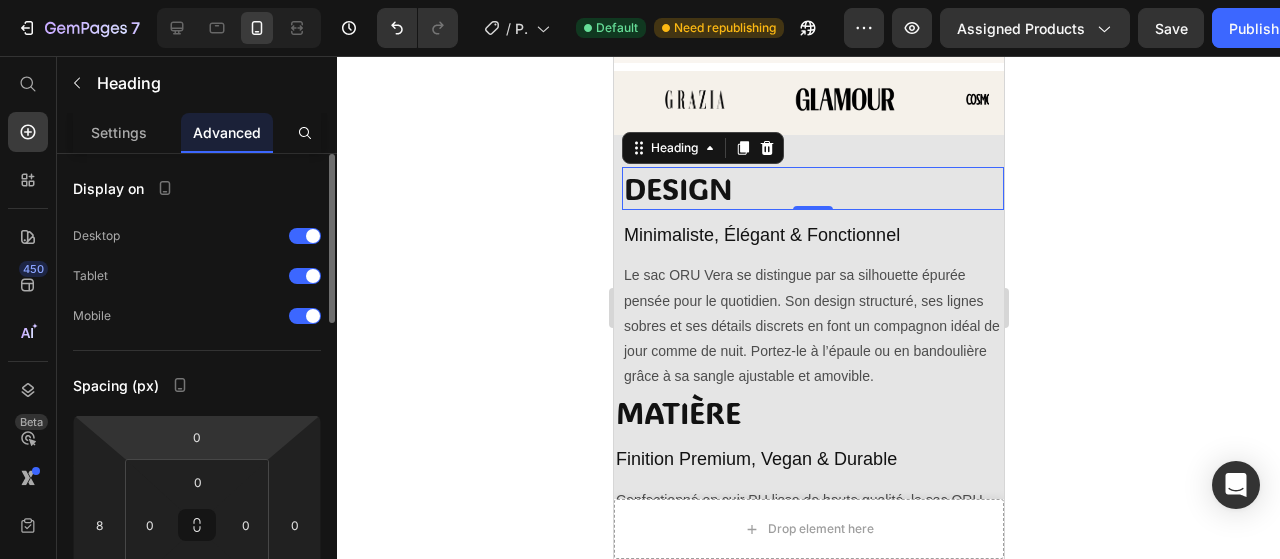 scroll, scrollTop: 100, scrollLeft: 0, axis: vertical 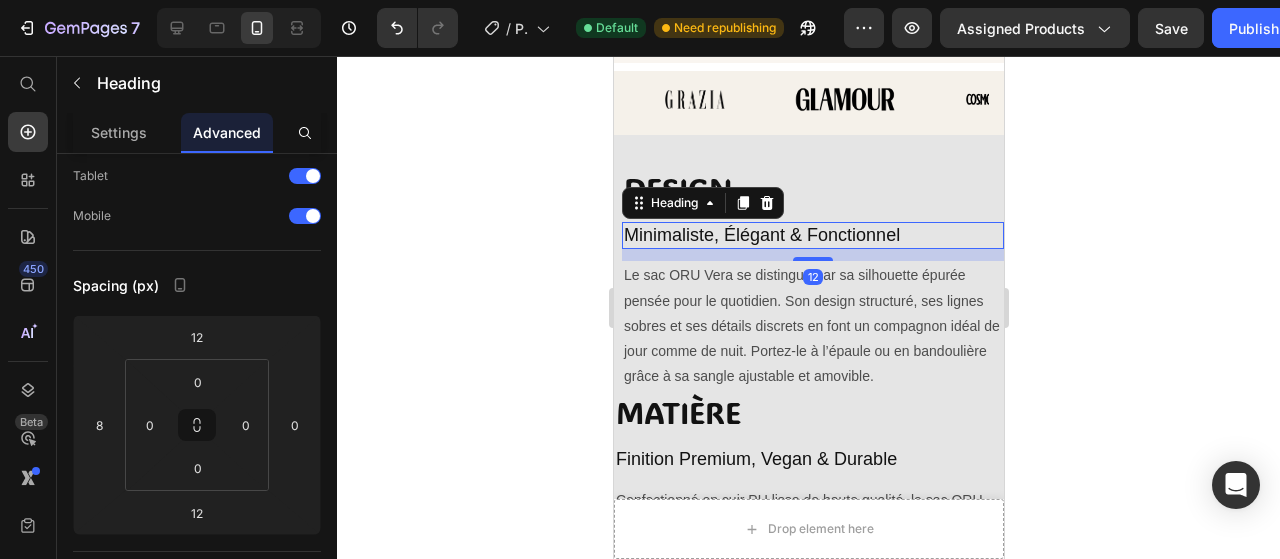 click on "Minimaliste, Élégant & Fonctionnel" at bounding box center [812, 235] 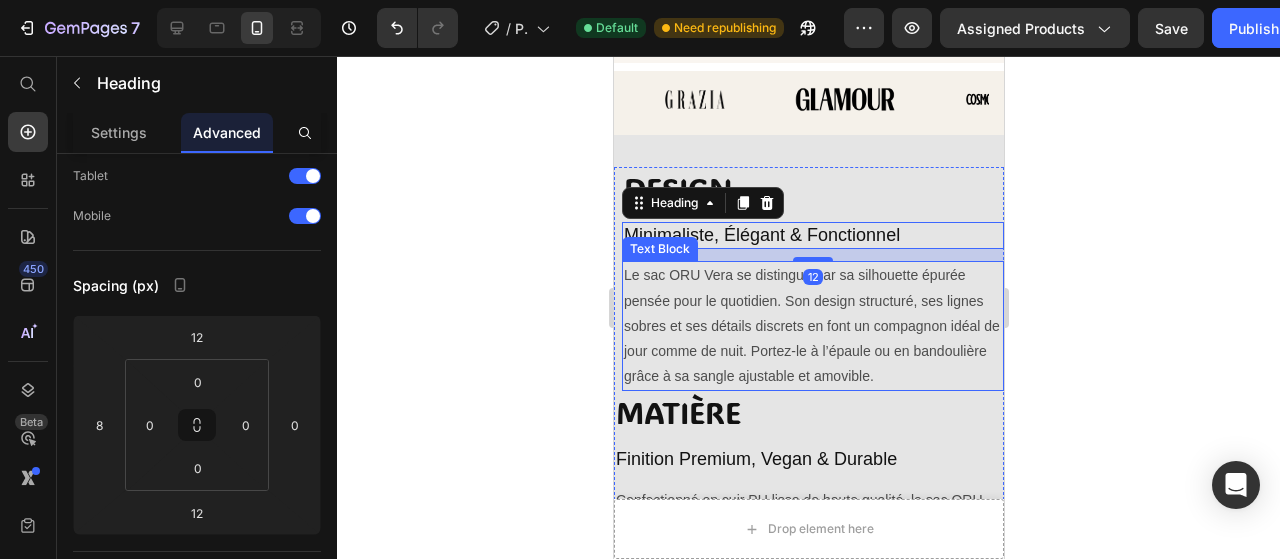click on "Le sac ORU Vera se distingue par sa silhouette épurée pensée pour le quotidien. Son design structuré, ses lignes sobres et ses détails discrets en font un compagnon idéal de jour comme de nuit. Portez-le à l’épaule ou en bandoulière grâce à sa sangle ajustable et amovible." at bounding box center (812, 326) 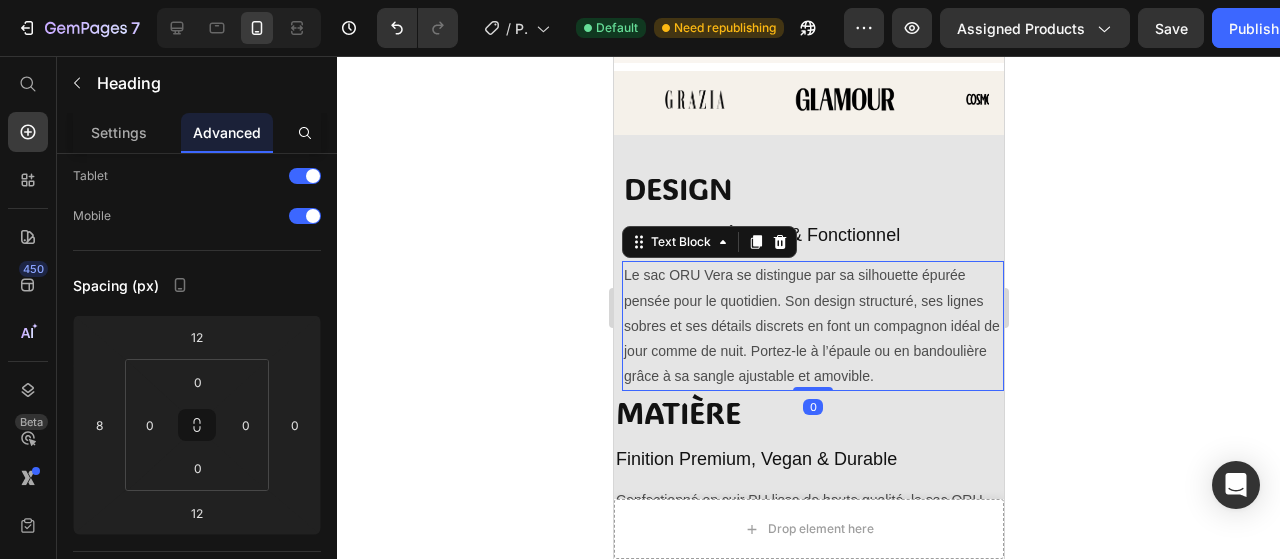 scroll, scrollTop: 0, scrollLeft: 0, axis: both 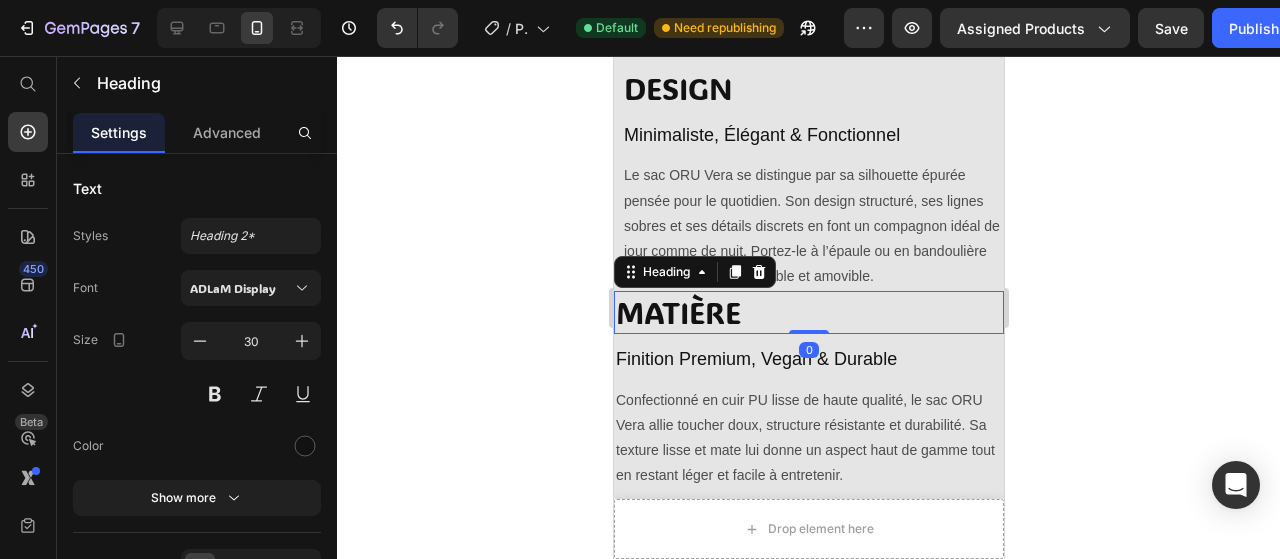 click on "MATIÈRE" at bounding box center (808, 312) 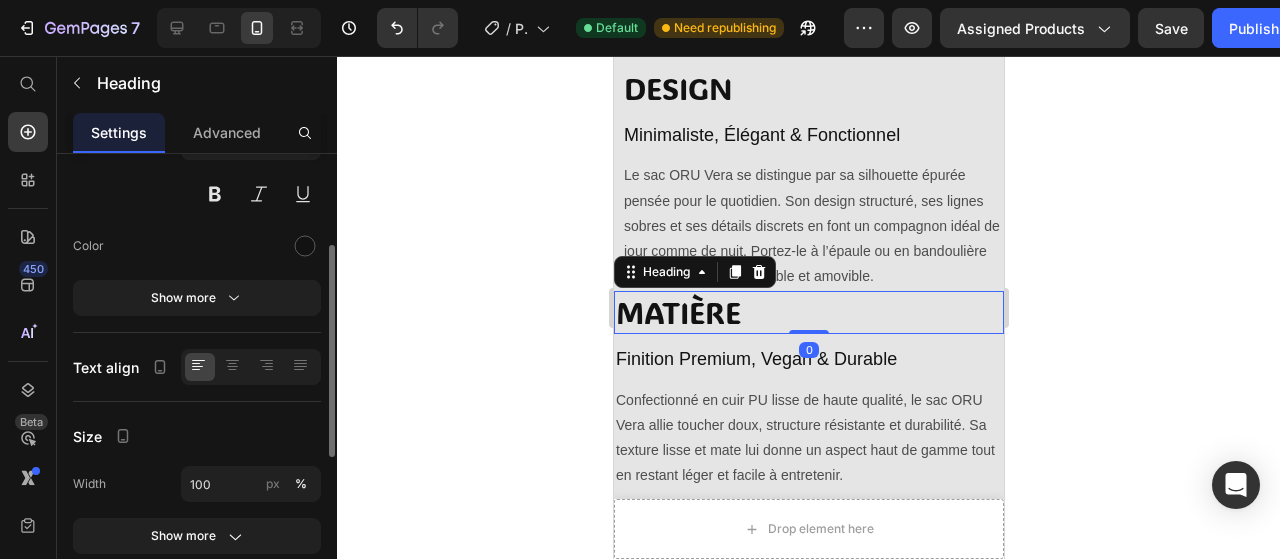 scroll, scrollTop: 400, scrollLeft: 0, axis: vertical 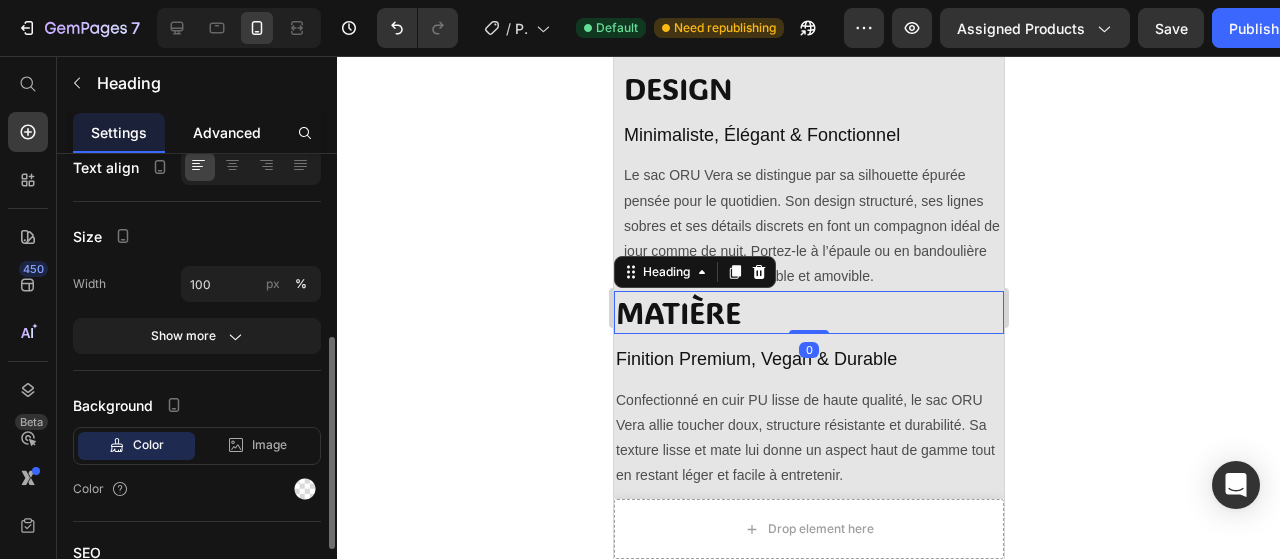 click on "Advanced" at bounding box center (227, 132) 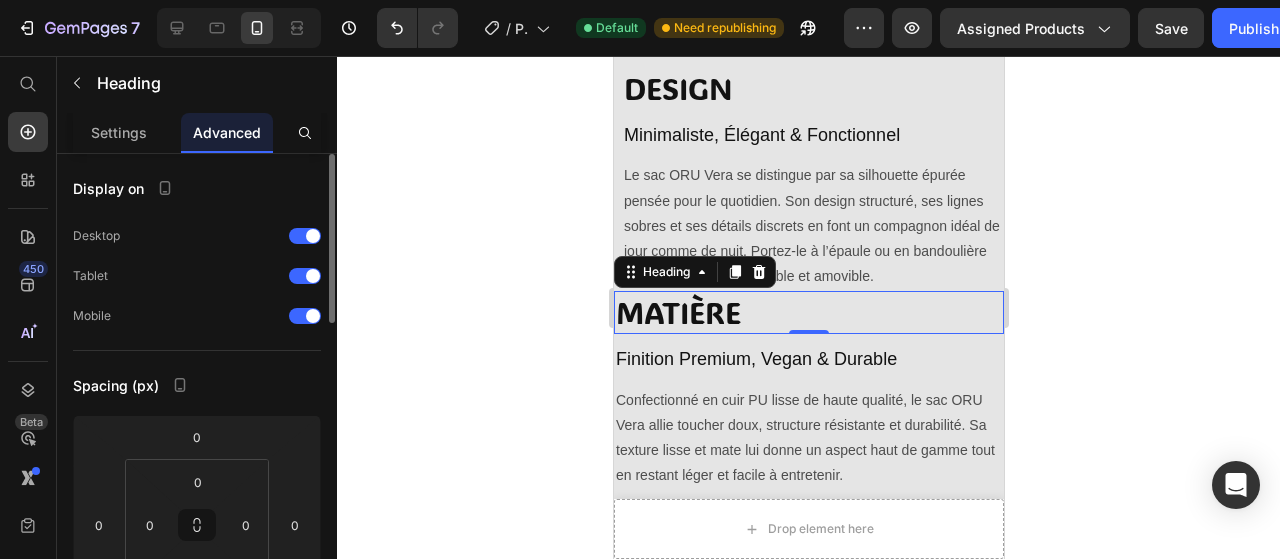 scroll, scrollTop: 100, scrollLeft: 0, axis: vertical 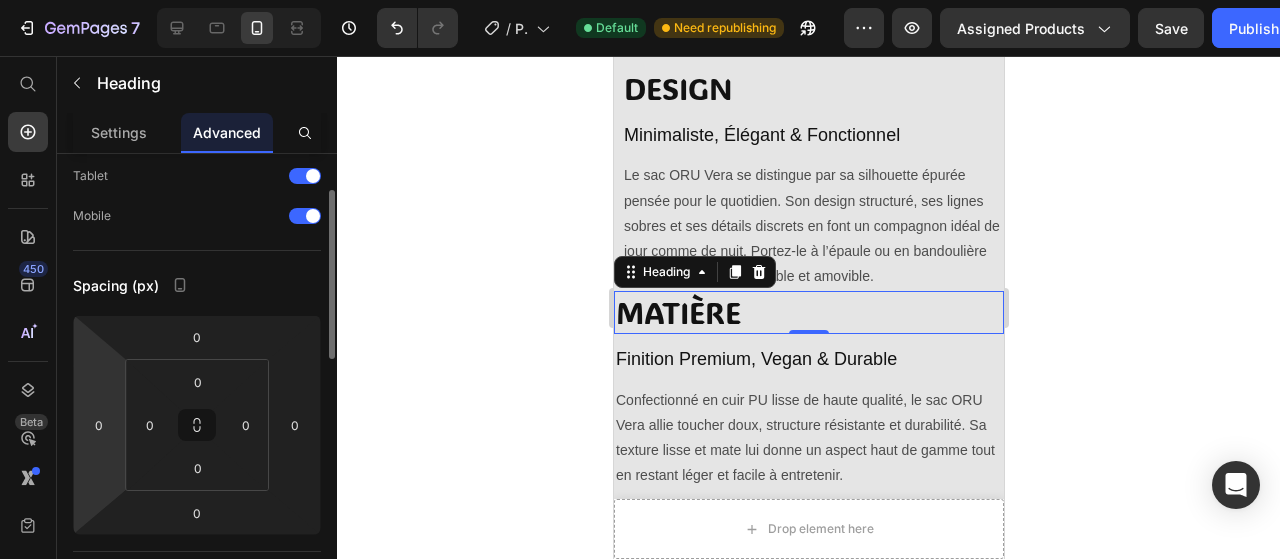 click on "0" at bounding box center (99, 425) 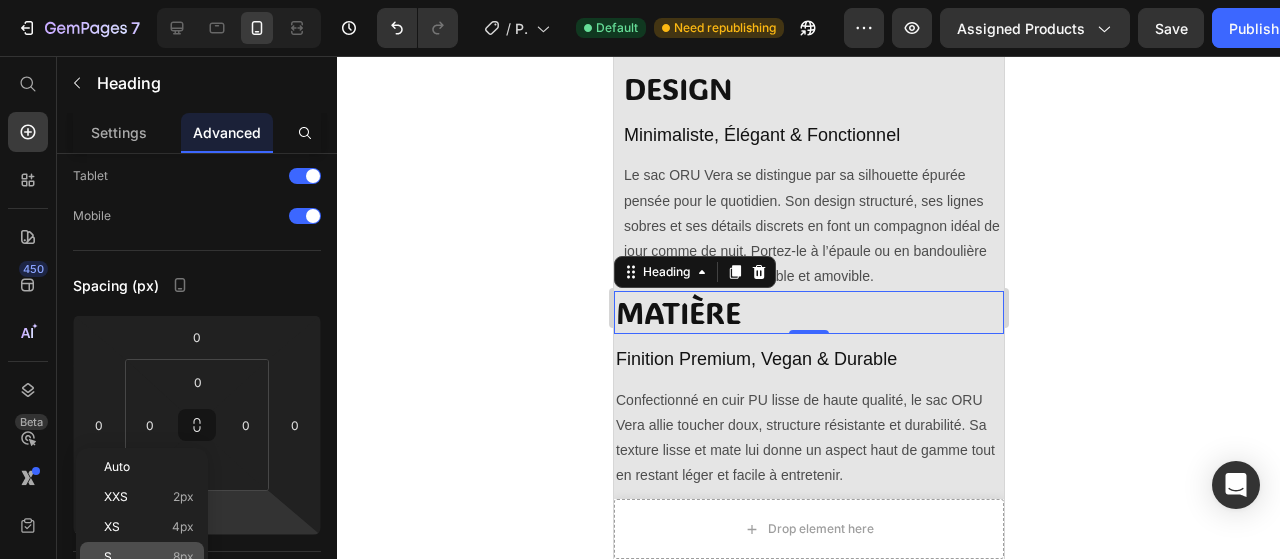 click on "S 8px" 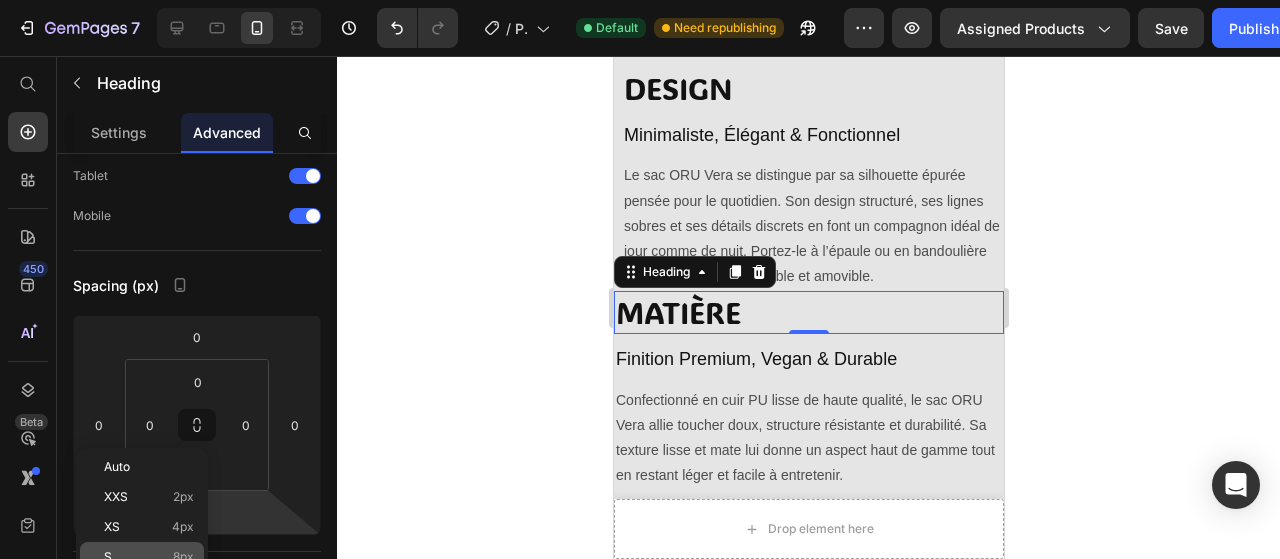 type on "8" 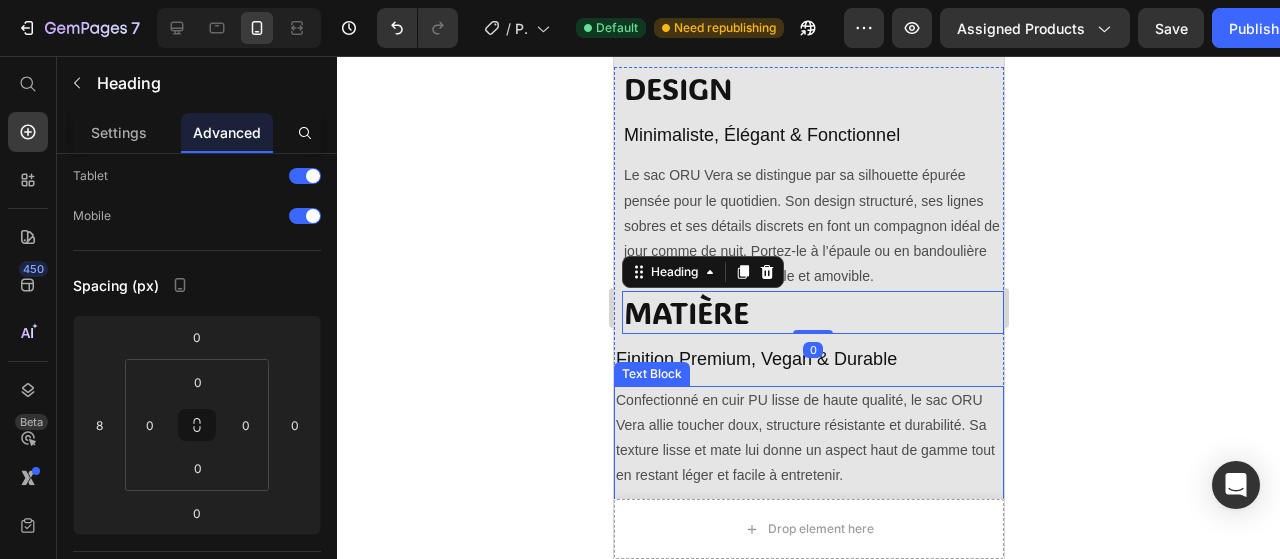 click on "Text Block" at bounding box center [651, 374] 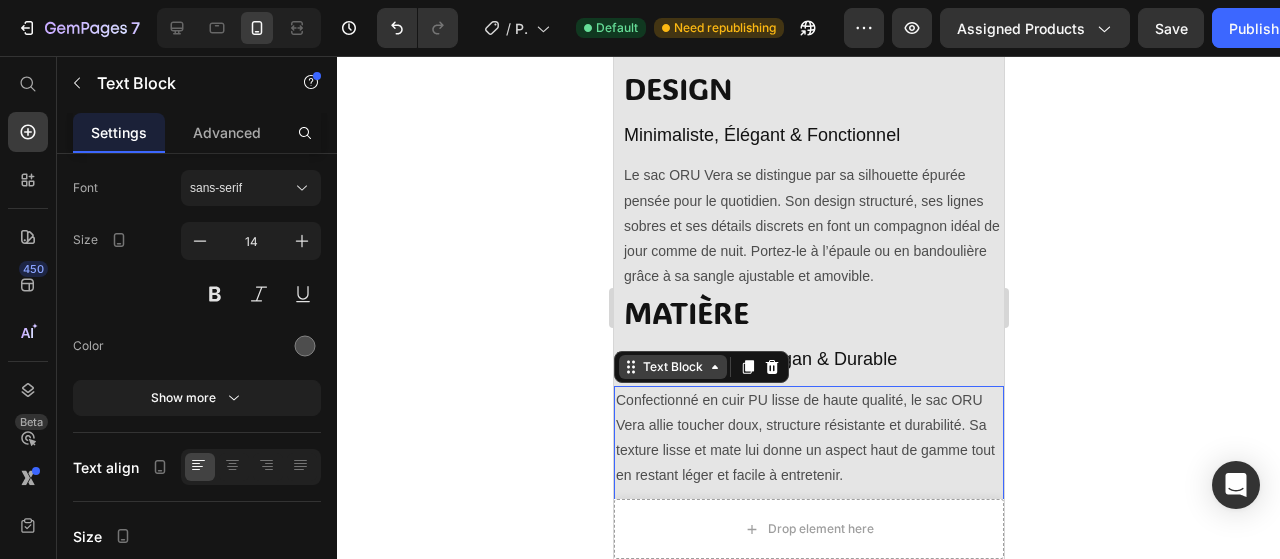 scroll, scrollTop: 0, scrollLeft: 0, axis: both 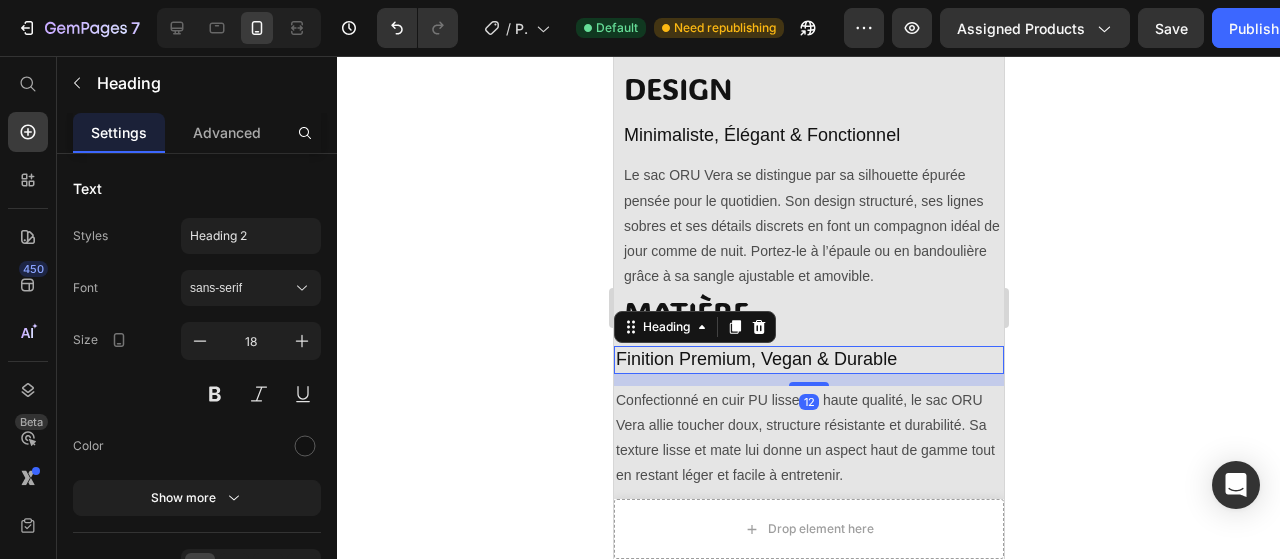 click on "Finition Premium, Vegan & Durable" at bounding box center [808, 359] 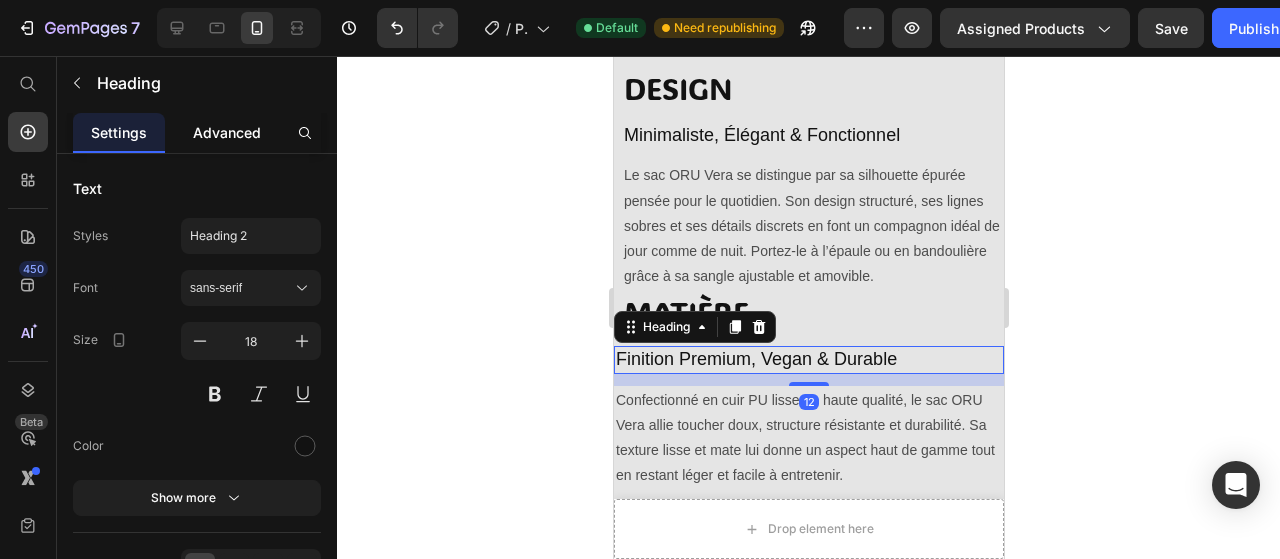 click on "Advanced" at bounding box center (227, 132) 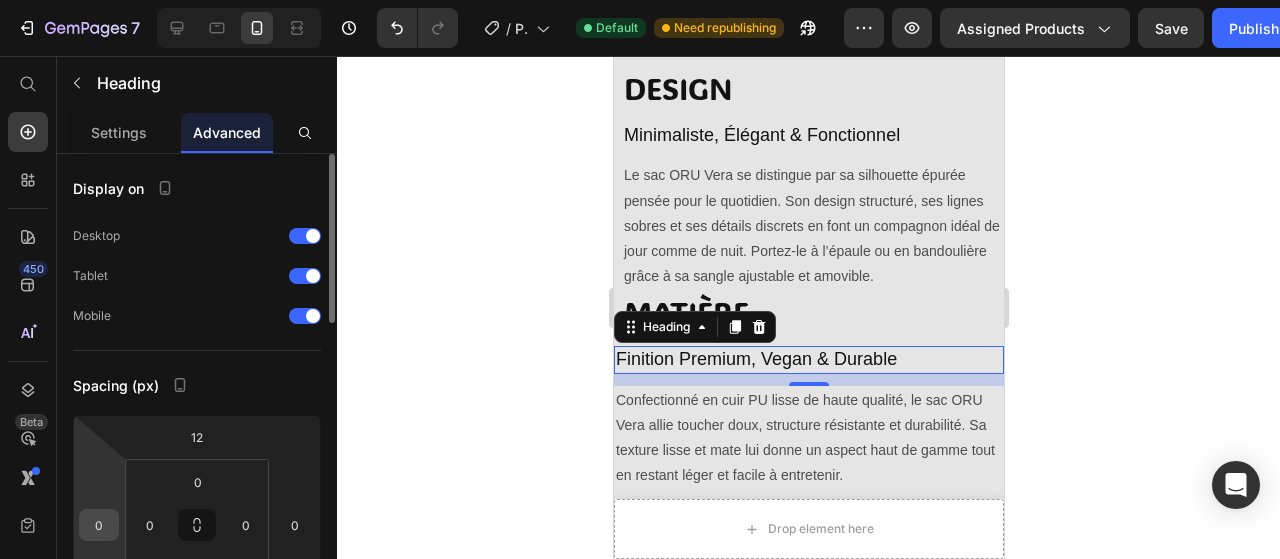 click on "0" at bounding box center (99, 525) 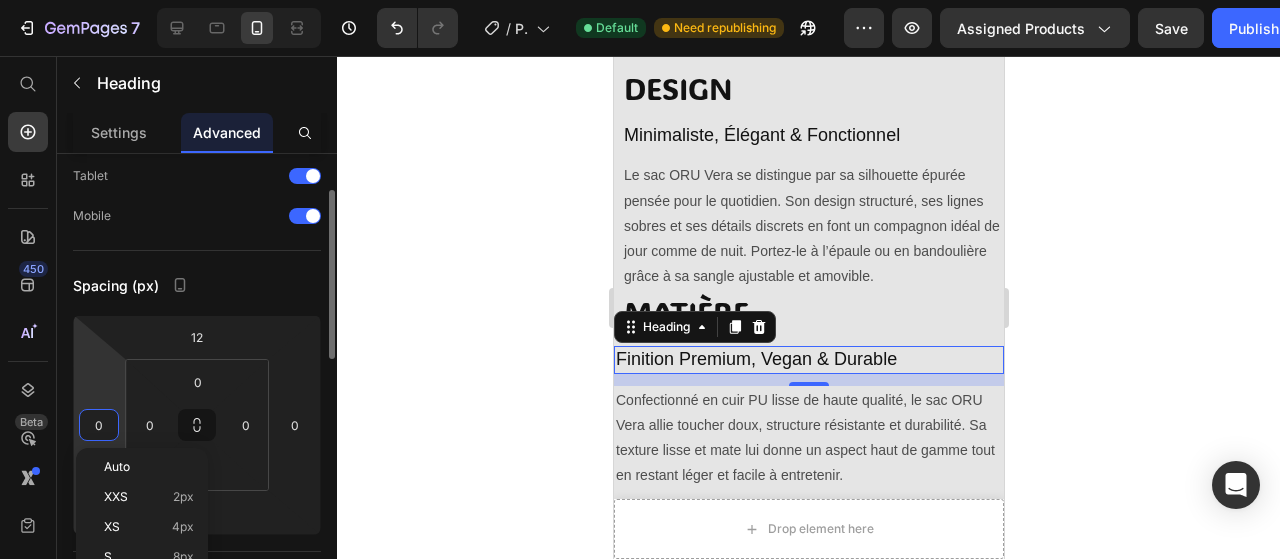 scroll, scrollTop: 200, scrollLeft: 0, axis: vertical 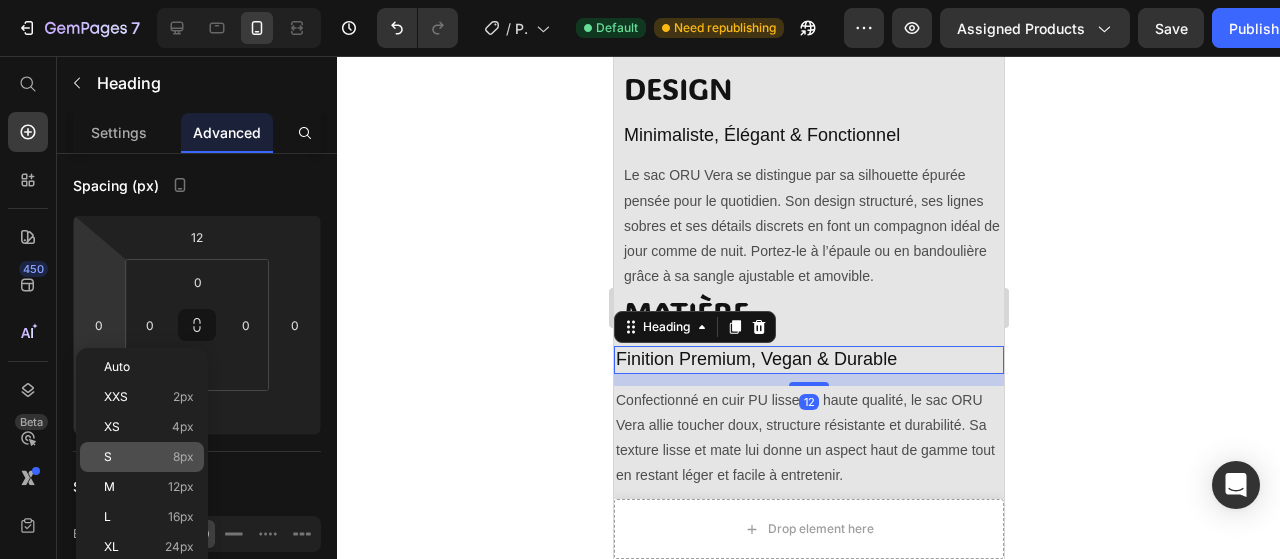 click on "S 8px" 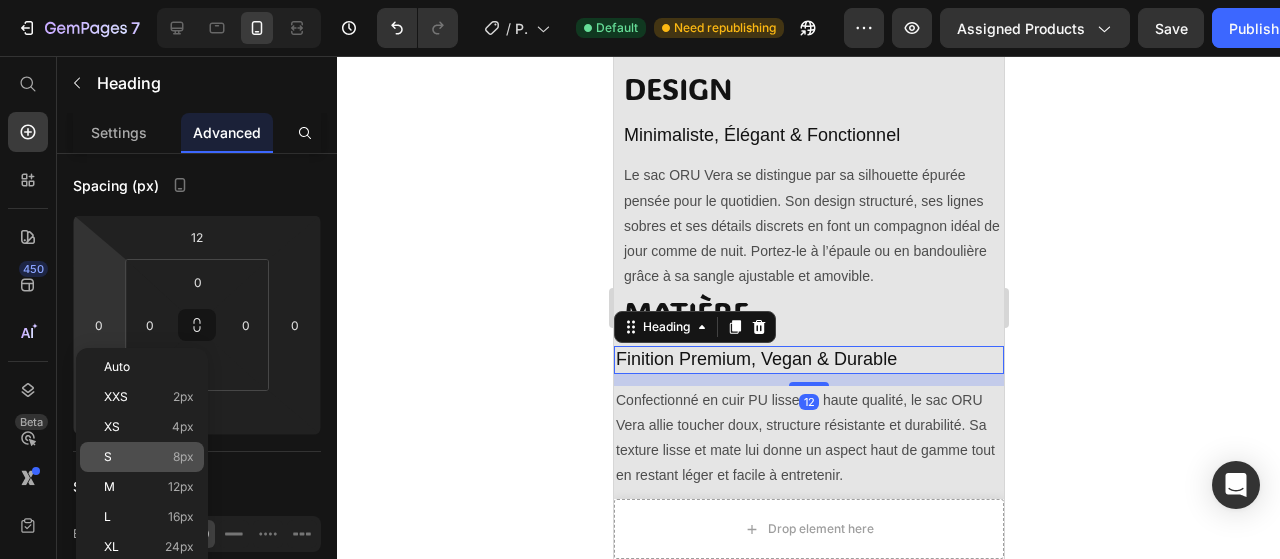 type on "8" 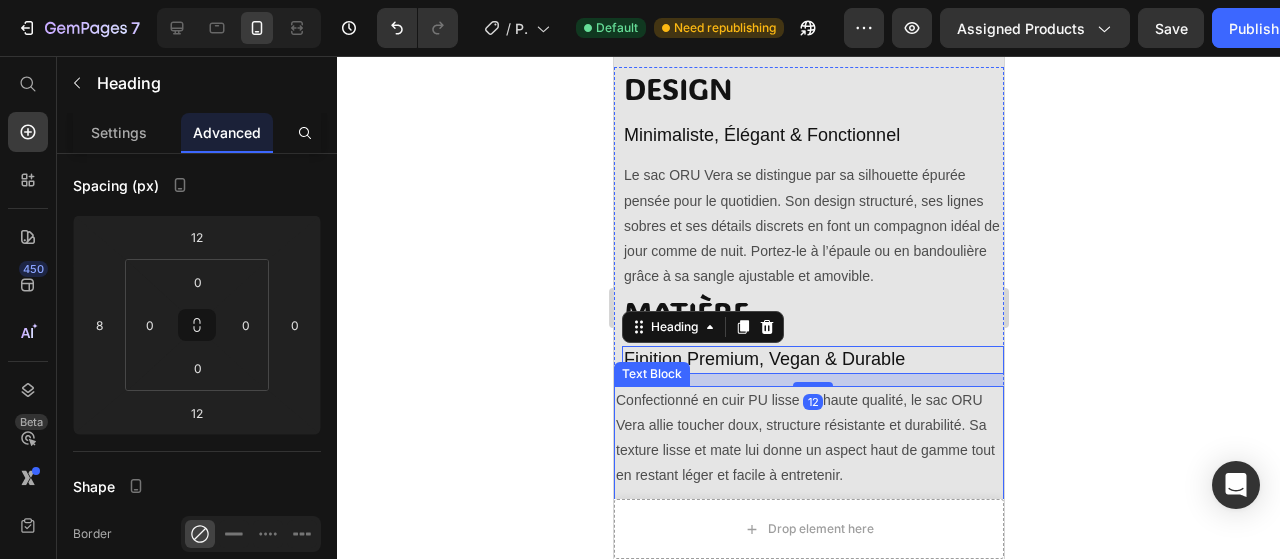 click on "Confectionné en cuir PU lisse de haute qualité, le sac ORU Vera allie toucher doux, structure résistante et durabilité. Sa texture lisse et mate lui donne un aspect haut de gamme tout en restant léger et facile à entretenir." at bounding box center (808, 438) 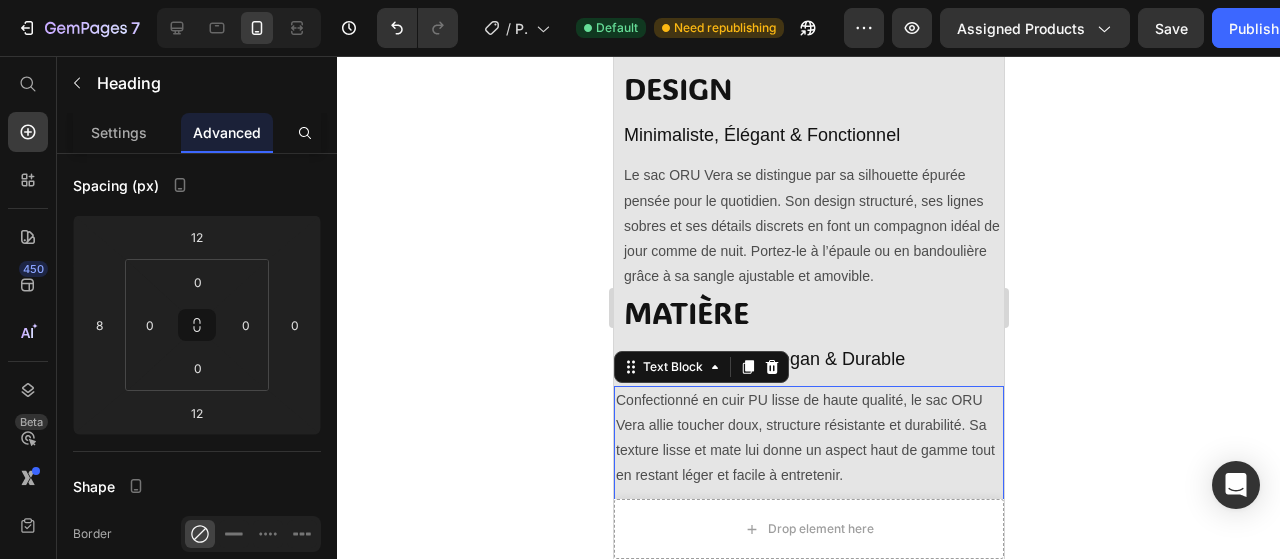 scroll, scrollTop: 0, scrollLeft: 0, axis: both 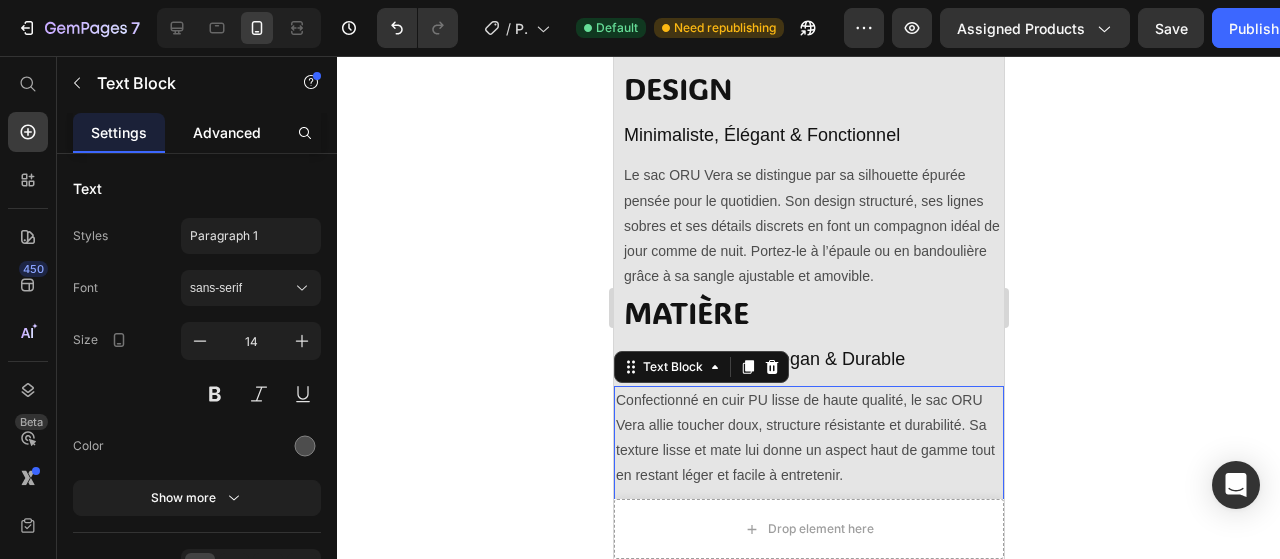 click on "Advanced" at bounding box center (227, 132) 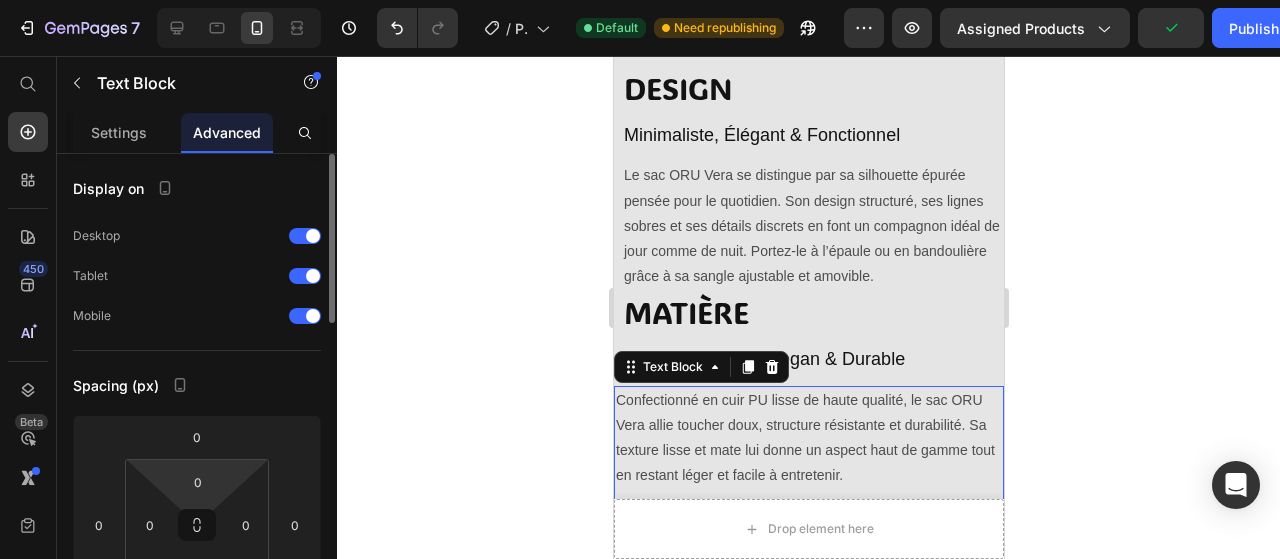 scroll, scrollTop: 200, scrollLeft: 0, axis: vertical 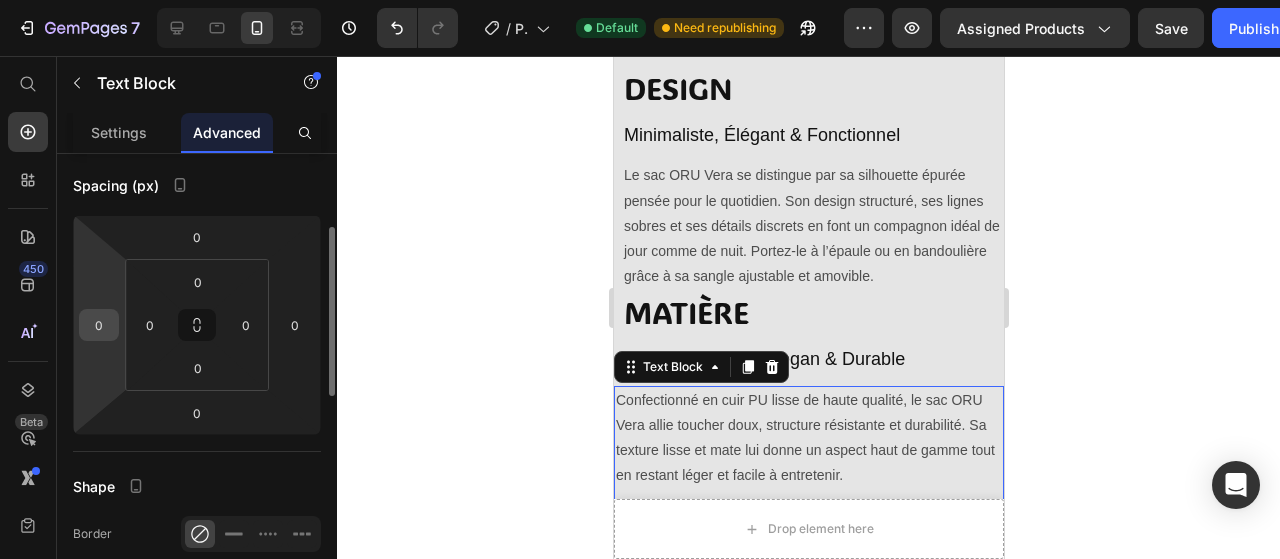 click on "0" at bounding box center [99, 325] 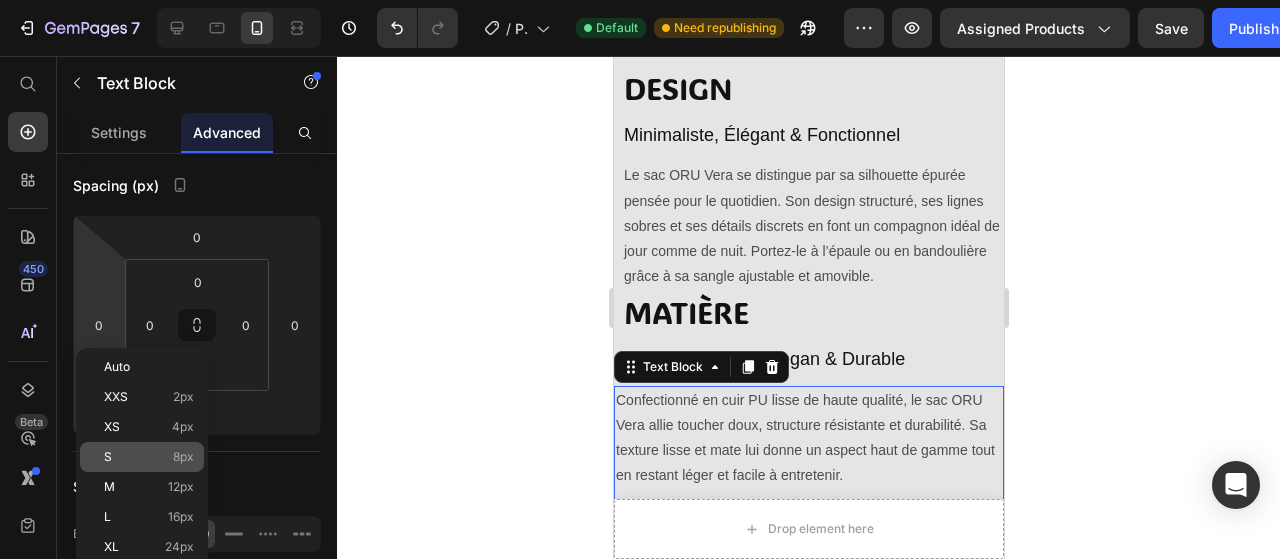 click on "8px" at bounding box center (183, 457) 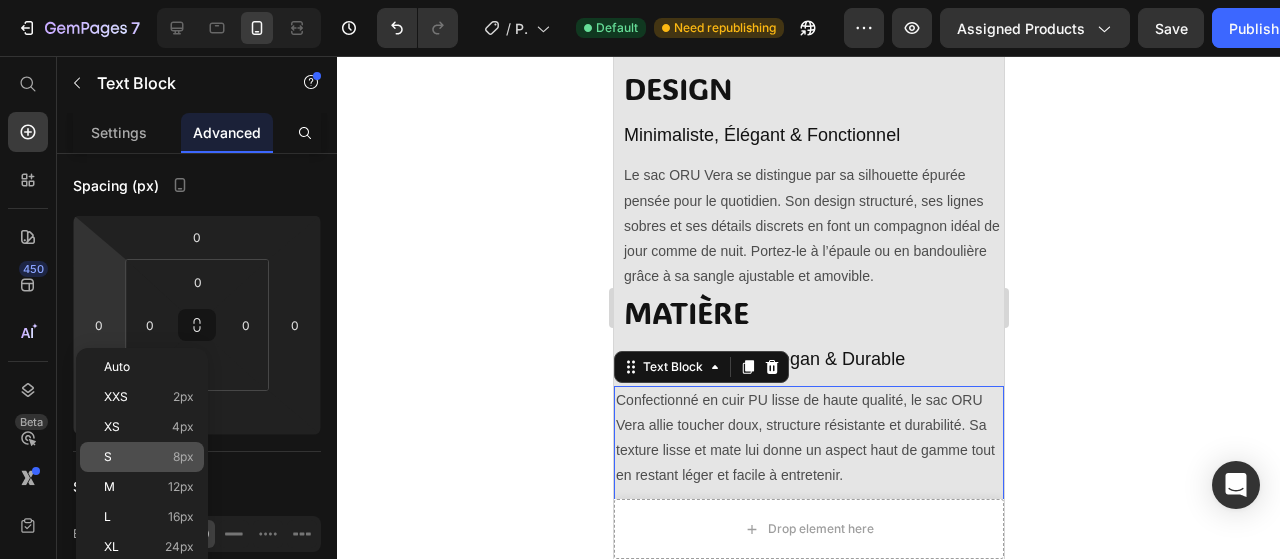 type on "8" 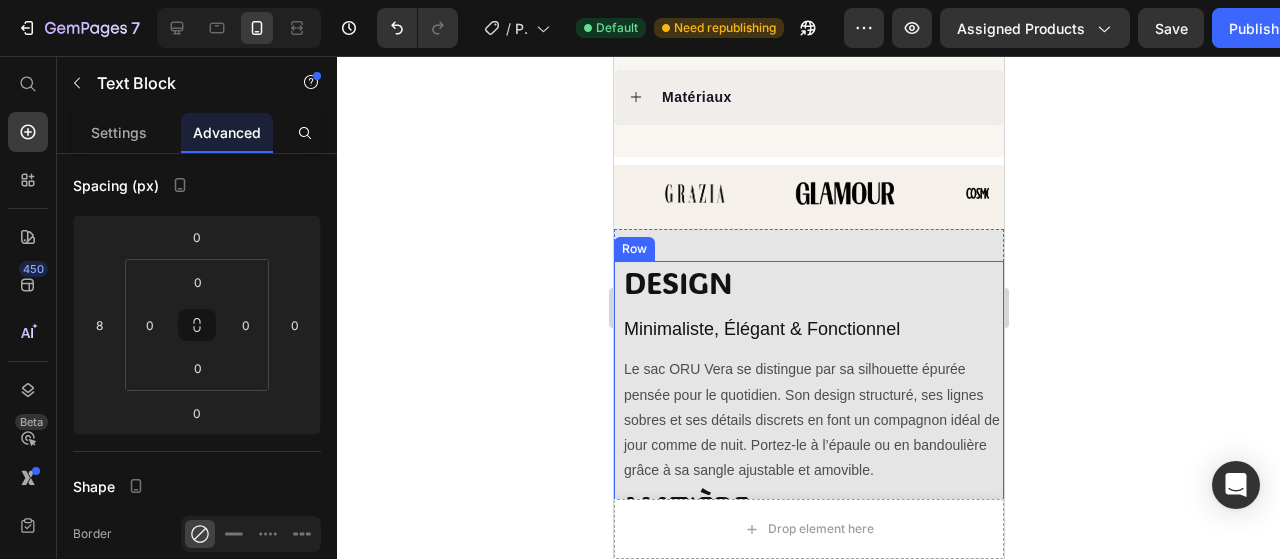 scroll, scrollTop: 1500, scrollLeft: 0, axis: vertical 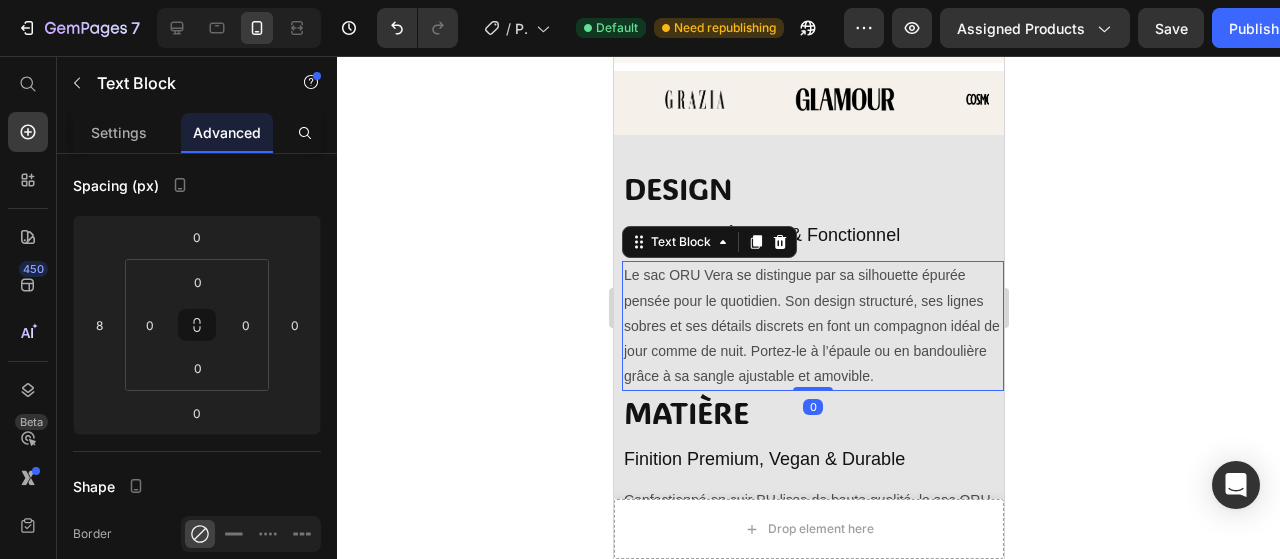 click on "Le sac ORU Vera se distingue par sa silhouette épurée pensée pour le quotidien. Son design structuré, ses lignes sobres et ses détails discrets en font un compagnon idéal de jour comme de nuit. Portez-le à l’épaule ou en bandoulière grâce à sa sangle ajustable et amovible." at bounding box center [812, 326] 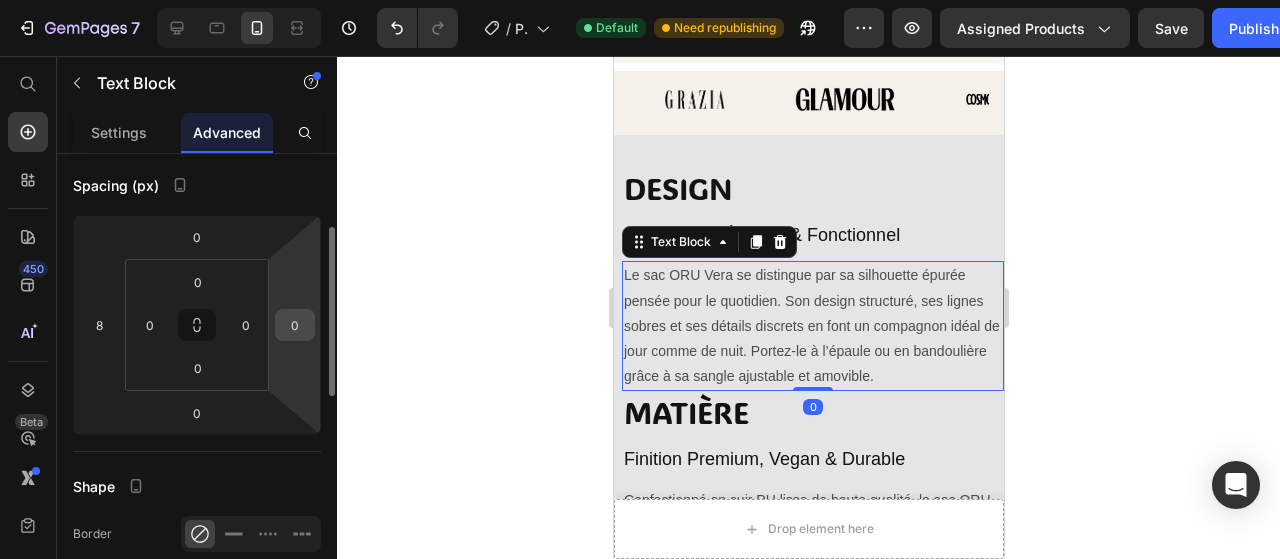 click on "0" at bounding box center [295, 325] 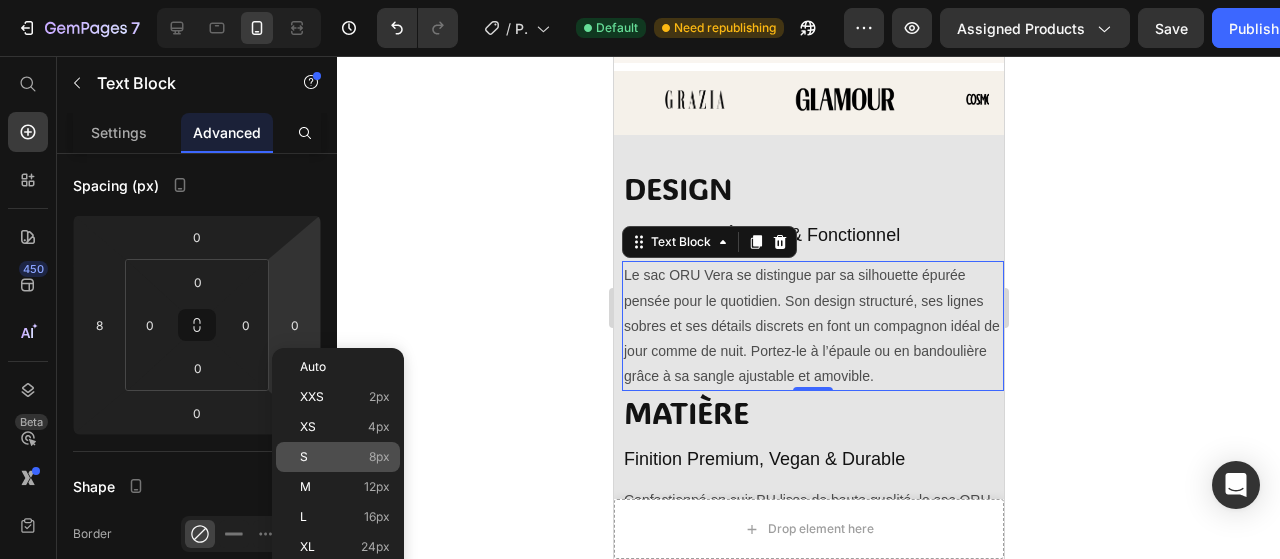 click on "S 8px" 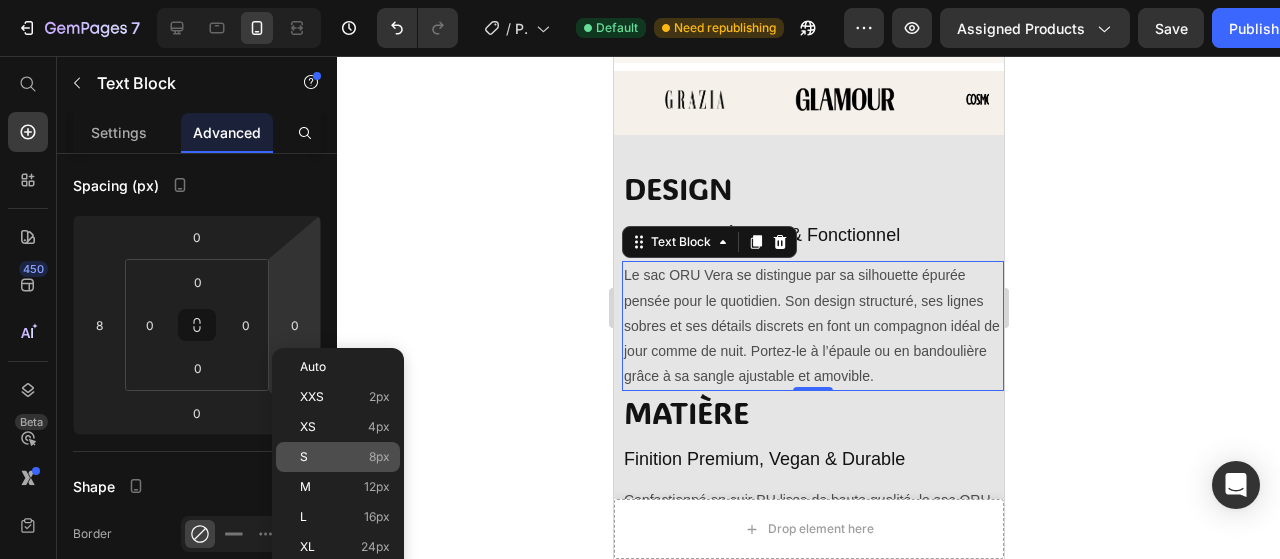 type on "8" 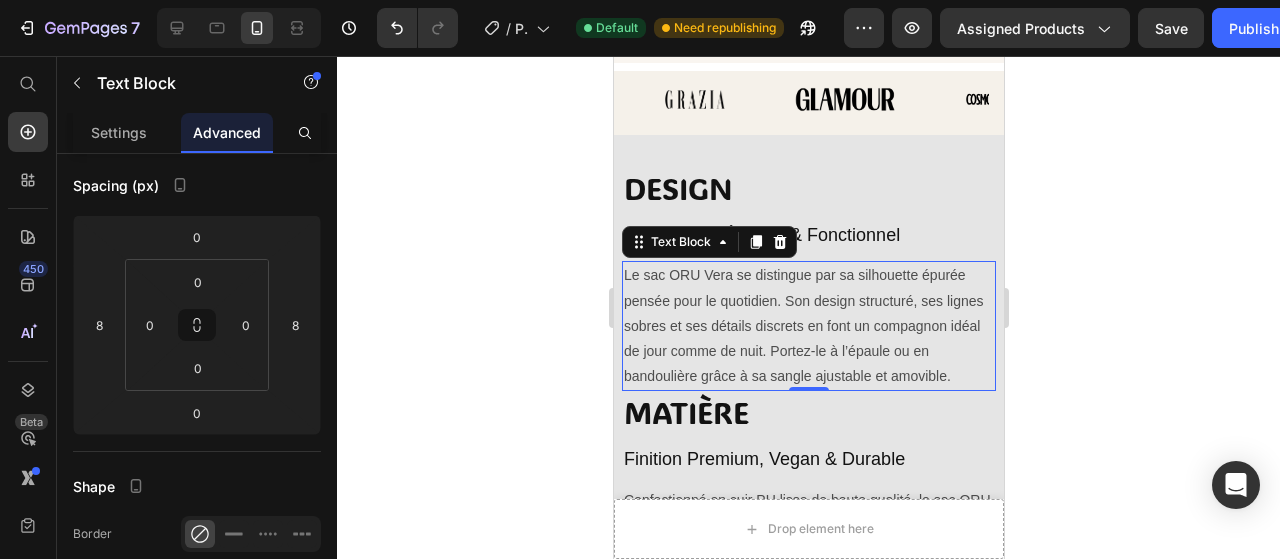 click 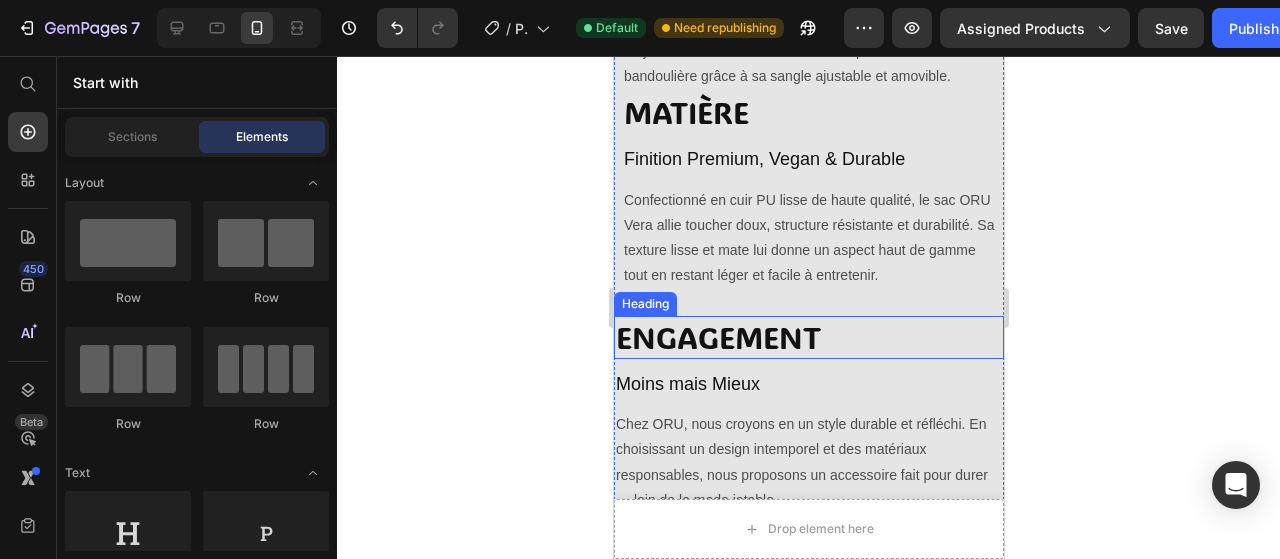 scroll, scrollTop: 1900, scrollLeft: 0, axis: vertical 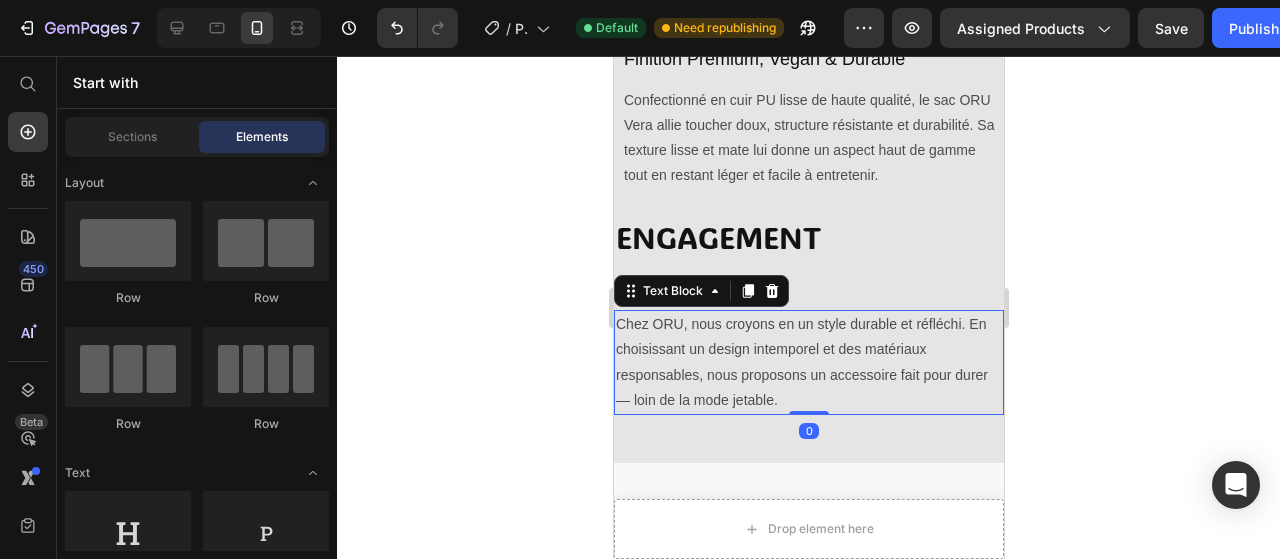 click on "Chez ORU, nous croyons en un style durable et réfléchi. En choisissant un design intemporel et des matériaux responsables, nous proposons un accessoire fait pour durer — loin de la mode jetable." at bounding box center [808, 362] 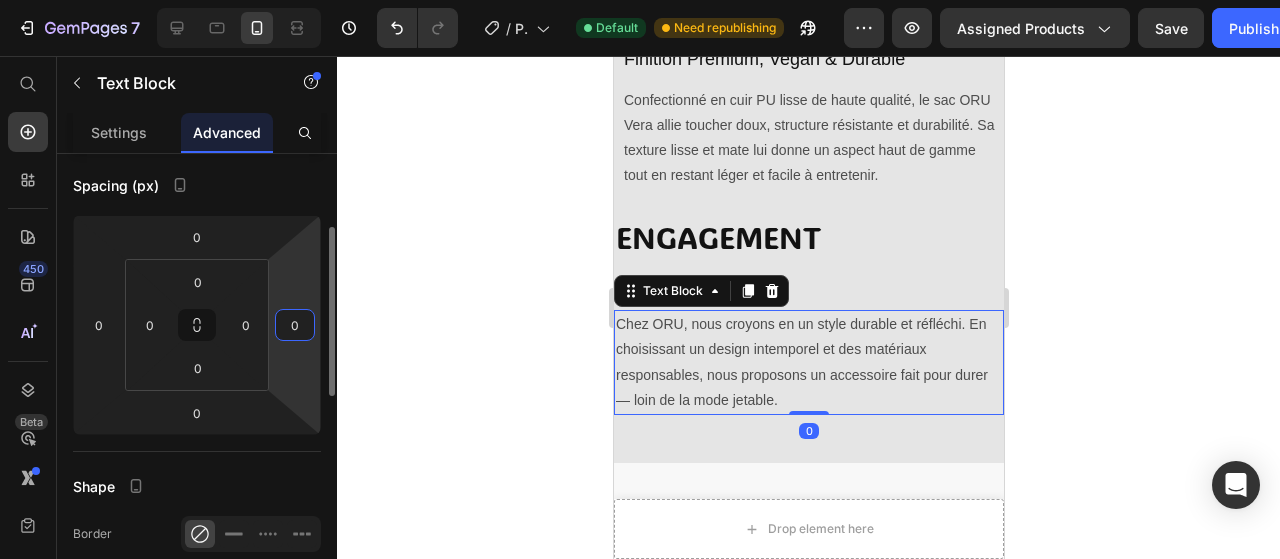 click on "0" at bounding box center [295, 325] 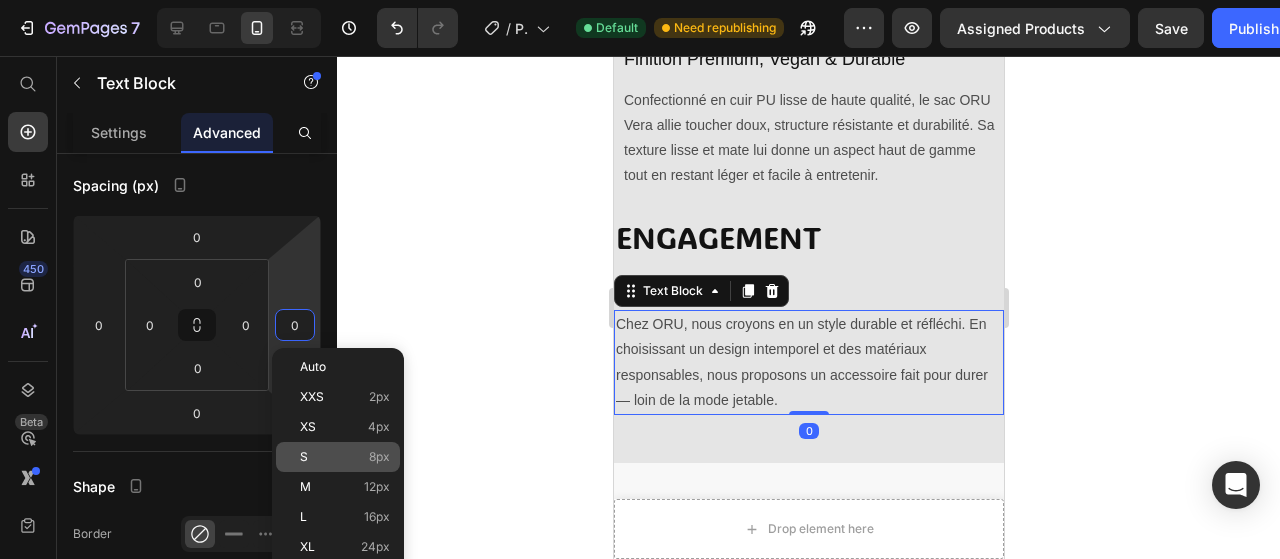 click on "8px" at bounding box center (379, 457) 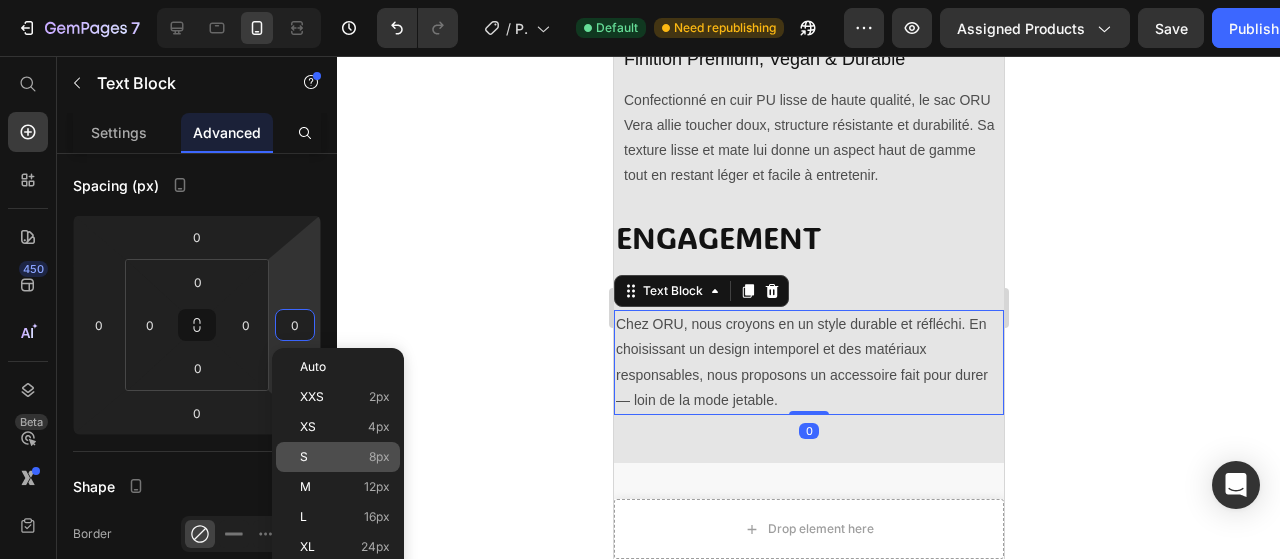 type on "8" 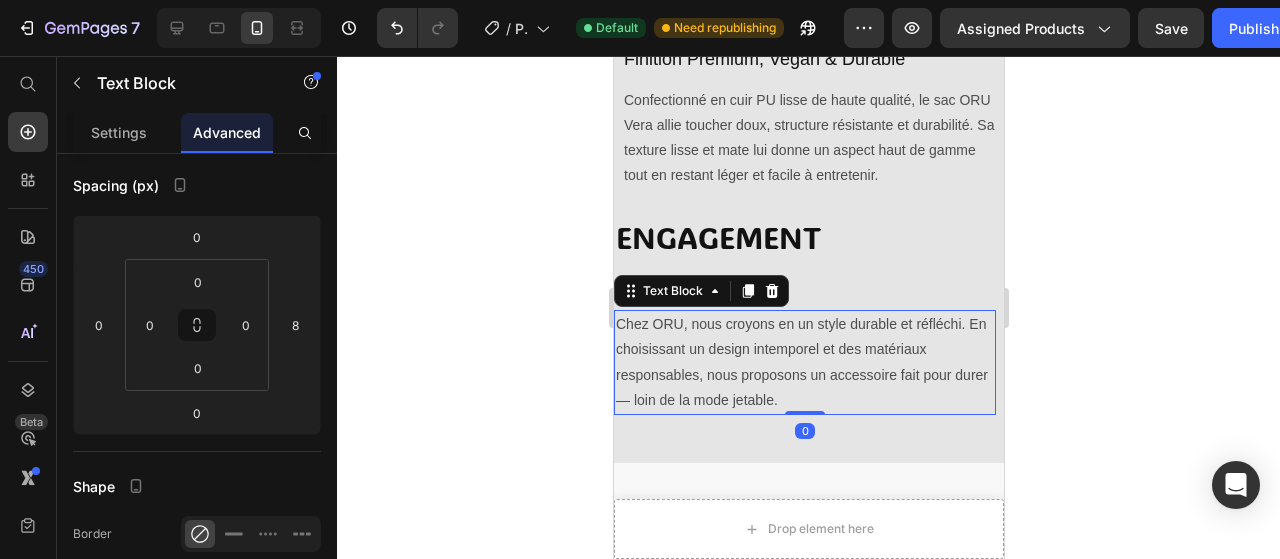 click 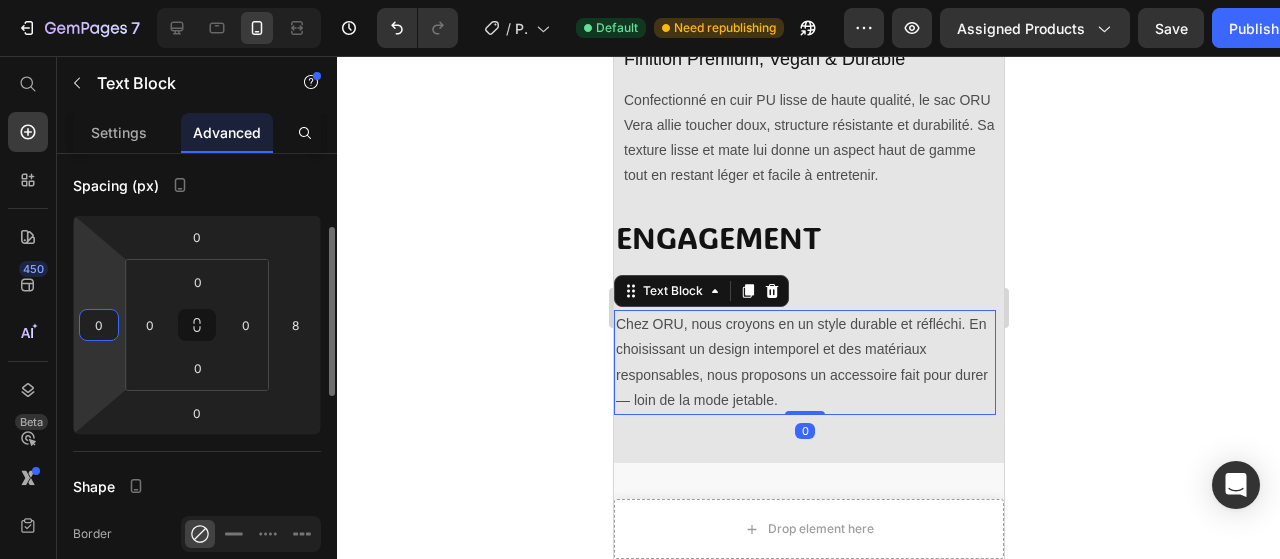click on "0" at bounding box center [99, 325] 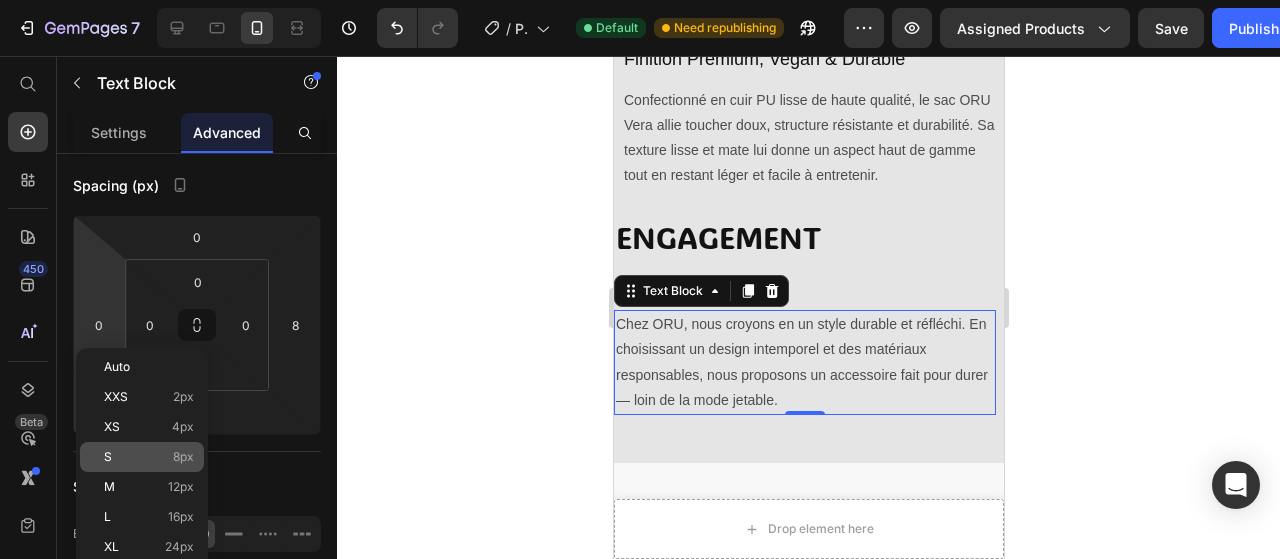 click on "8px" at bounding box center (183, 457) 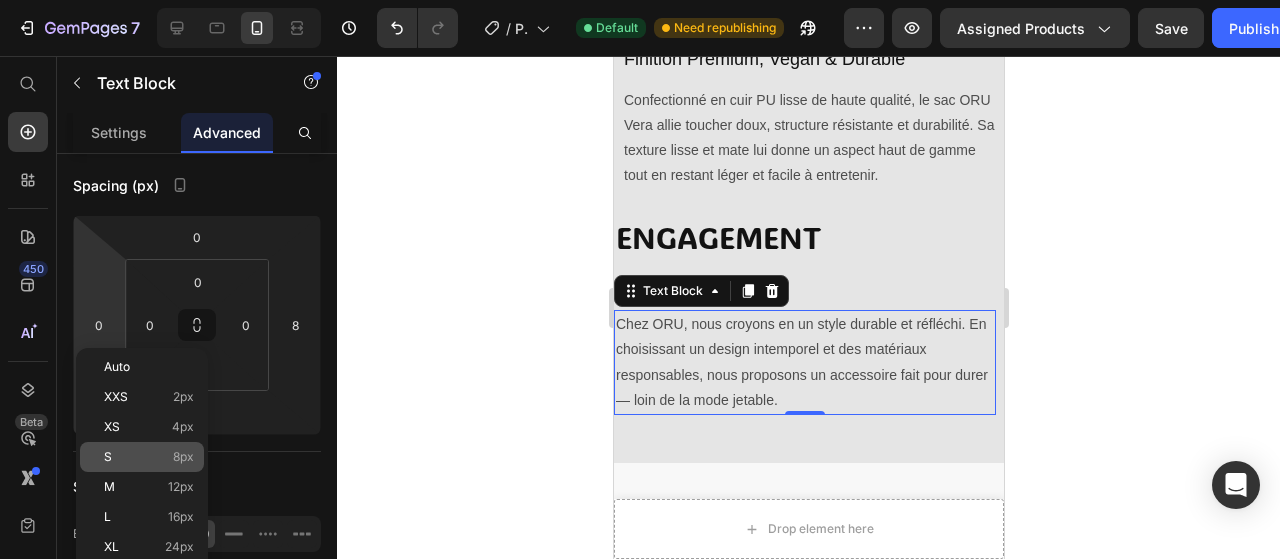 type on "8" 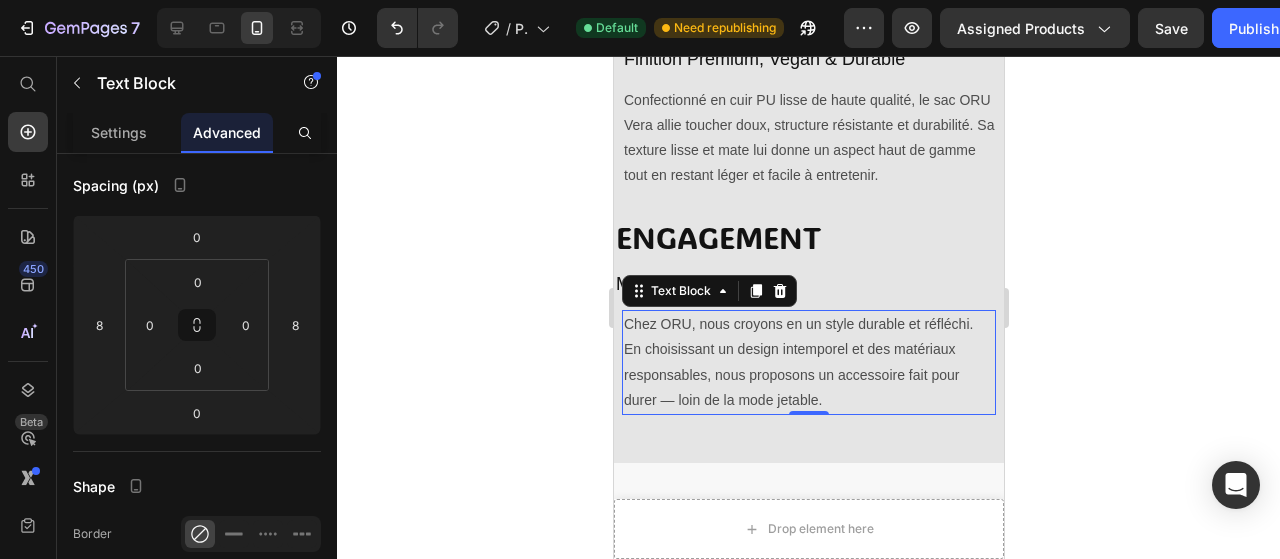 click 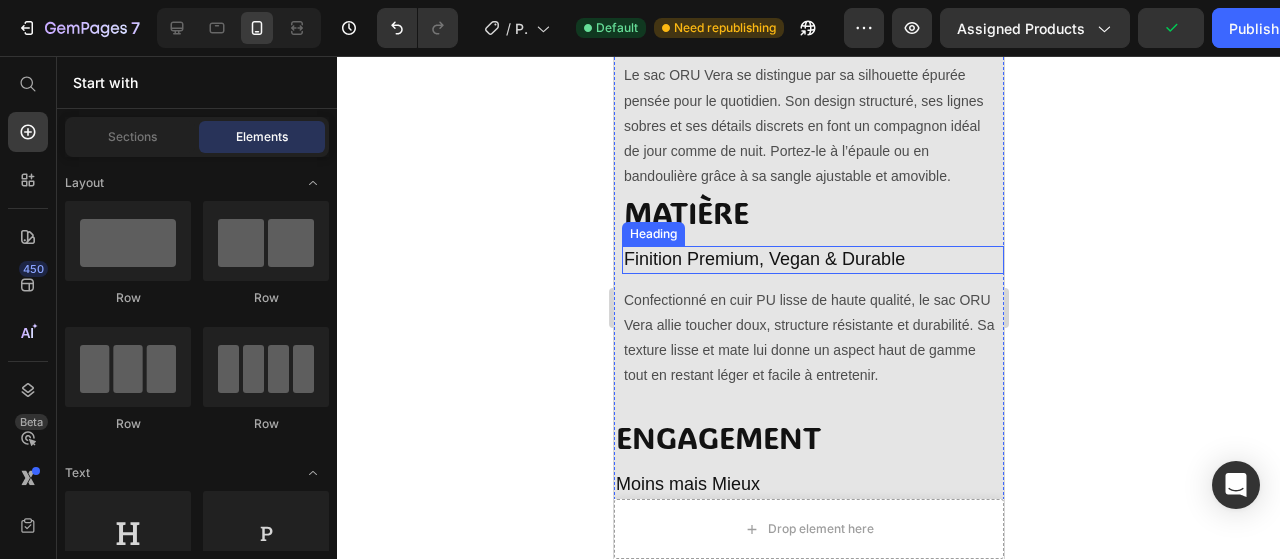 scroll, scrollTop: 1900, scrollLeft: 0, axis: vertical 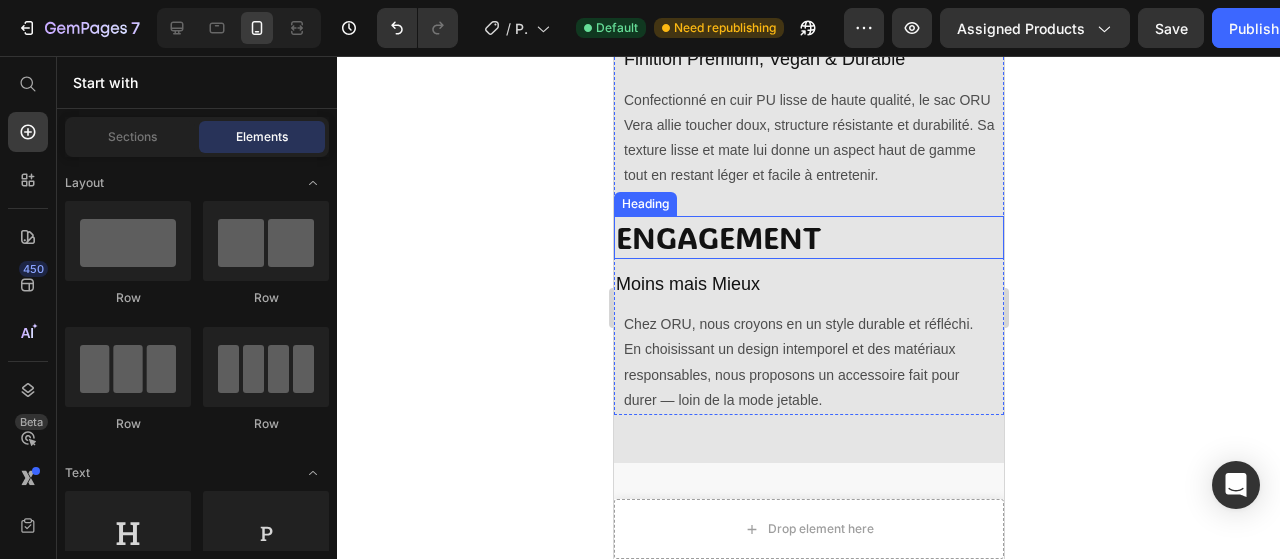 click on "ENGAGEMENT" at bounding box center (808, 237) 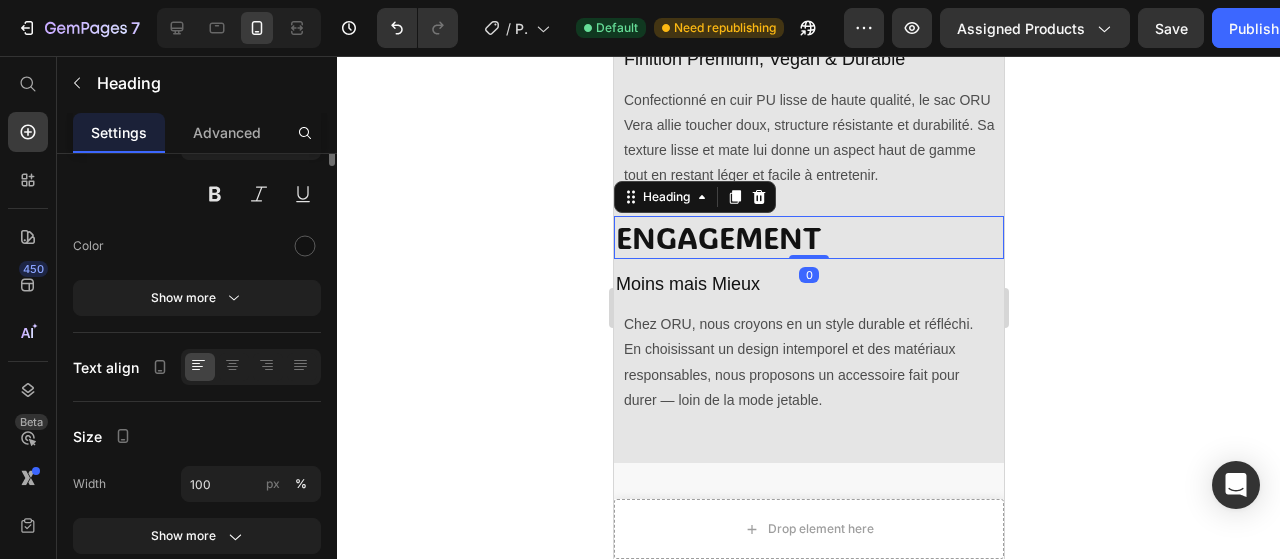 scroll, scrollTop: 0, scrollLeft: 0, axis: both 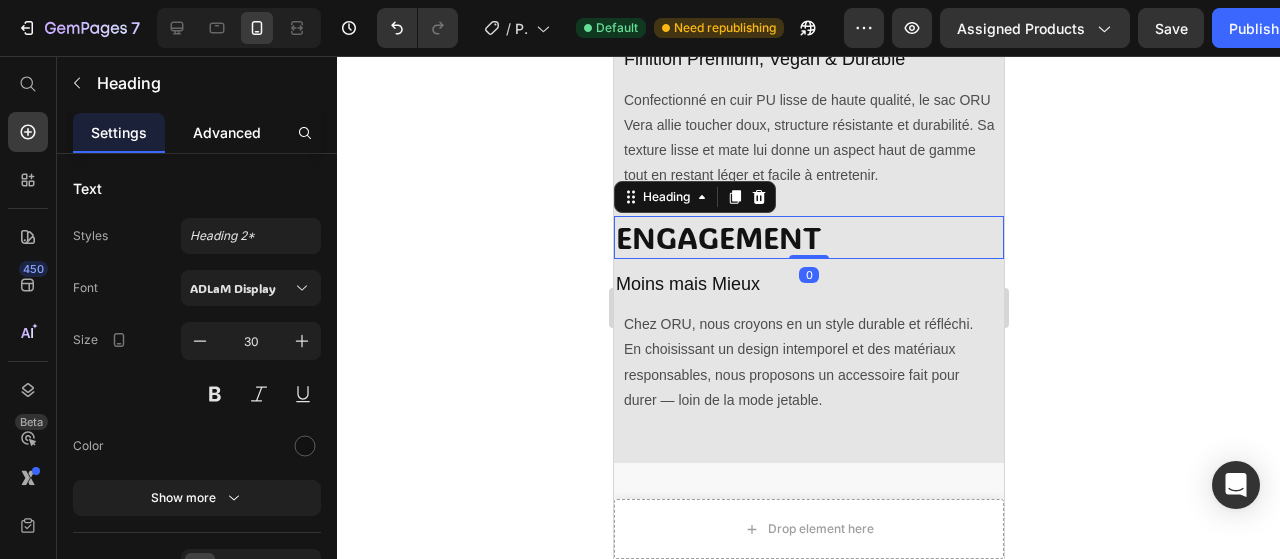 click on "Advanced" at bounding box center (227, 132) 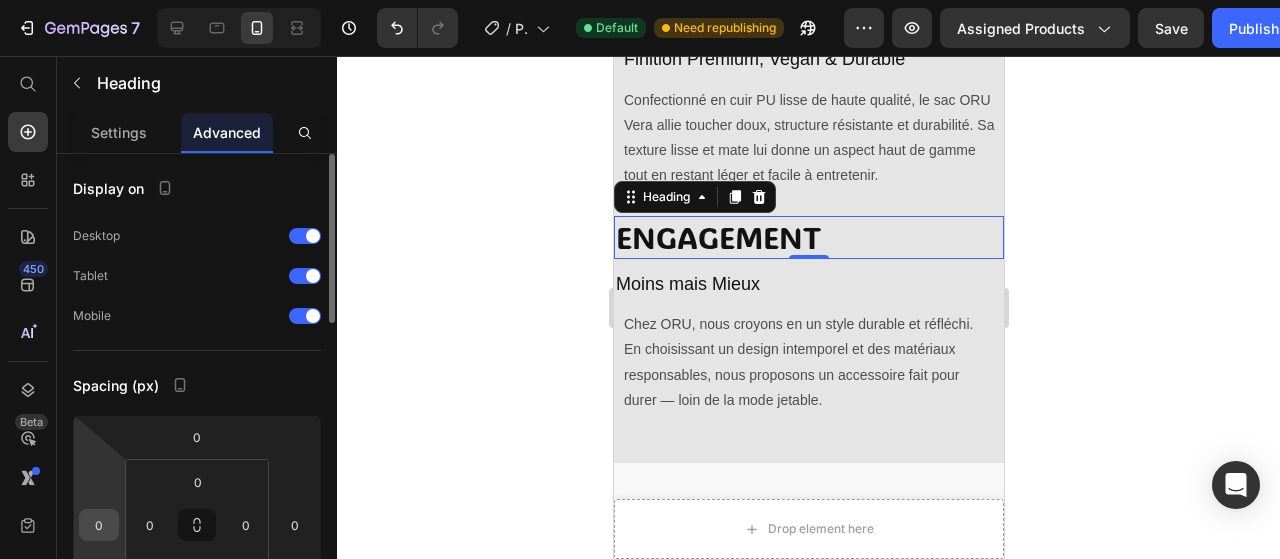 click on "0" at bounding box center [99, 525] 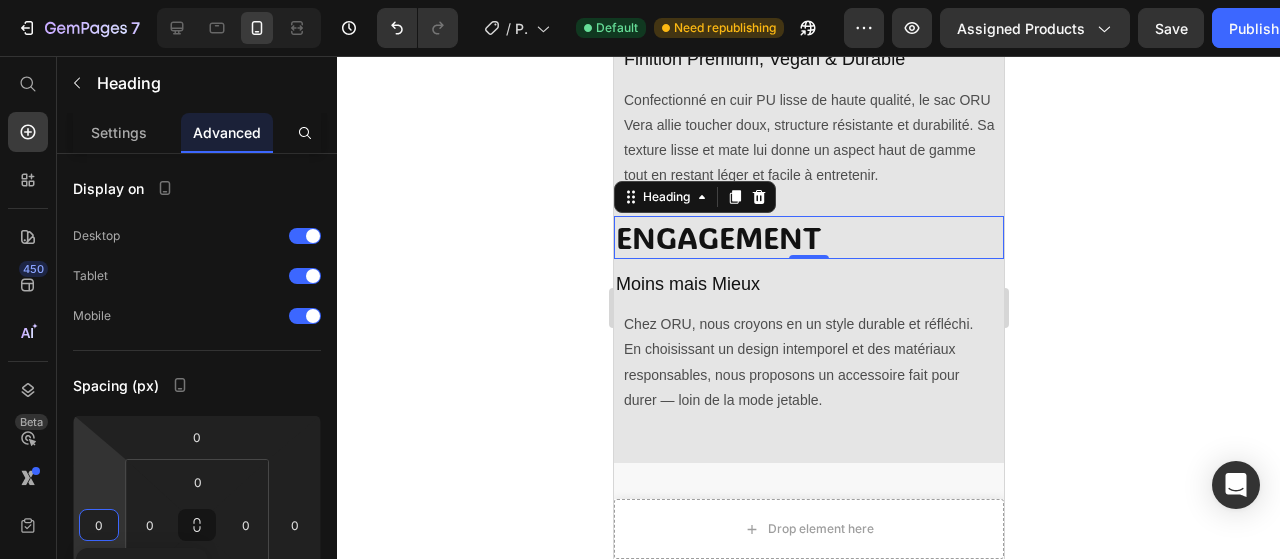 scroll, scrollTop: 100, scrollLeft: 0, axis: vertical 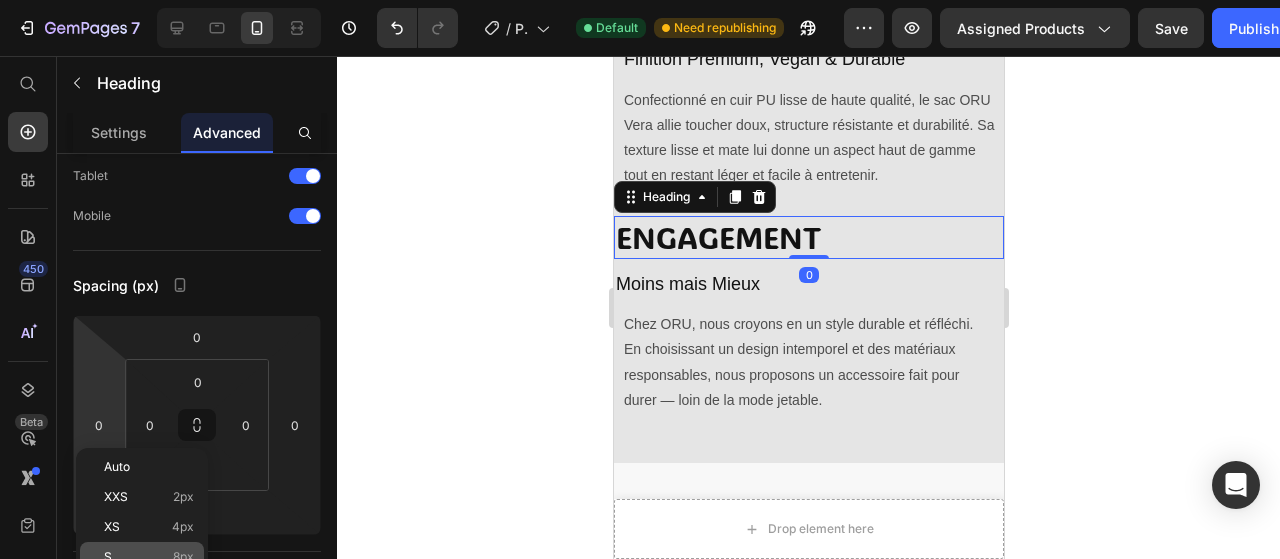 click on "8px" at bounding box center [183, 557] 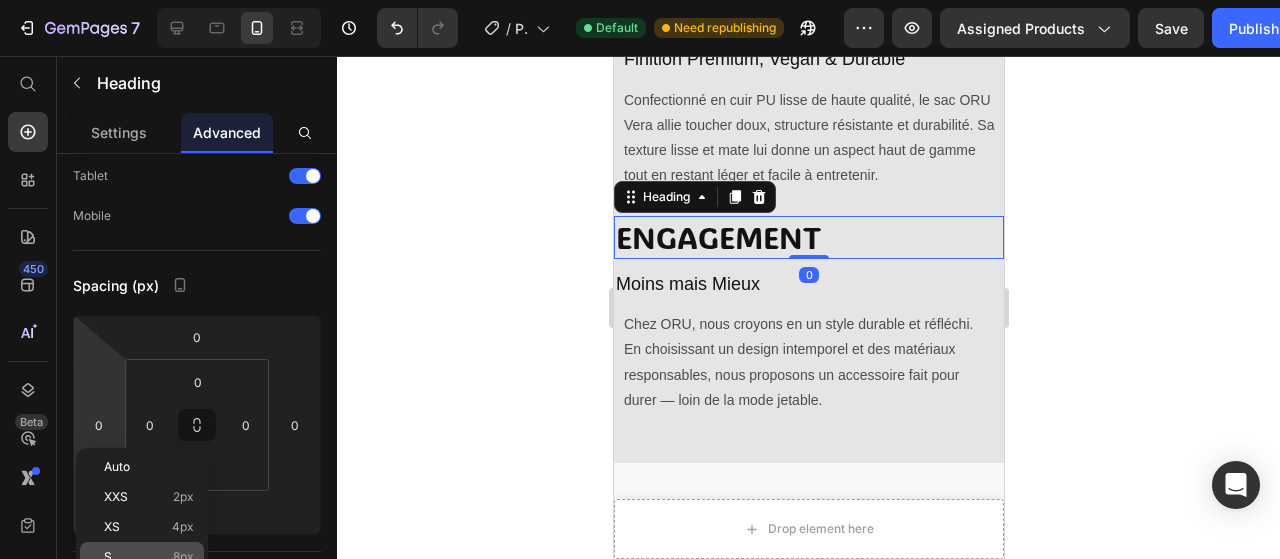 type on "8" 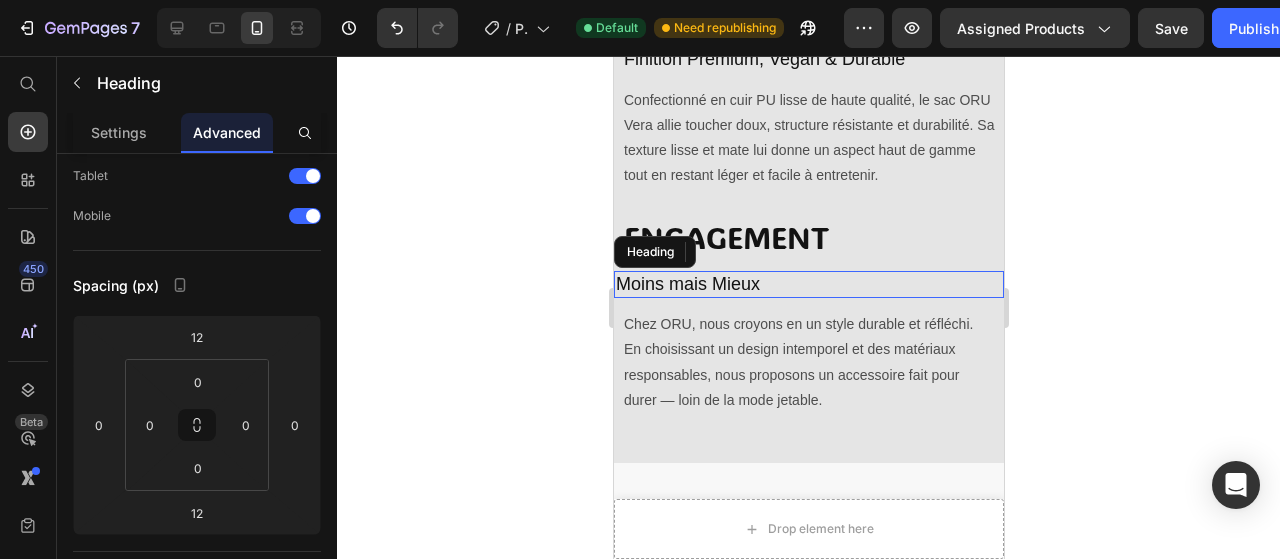 click on "Moins mais Mieux" at bounding box center [808, 284] 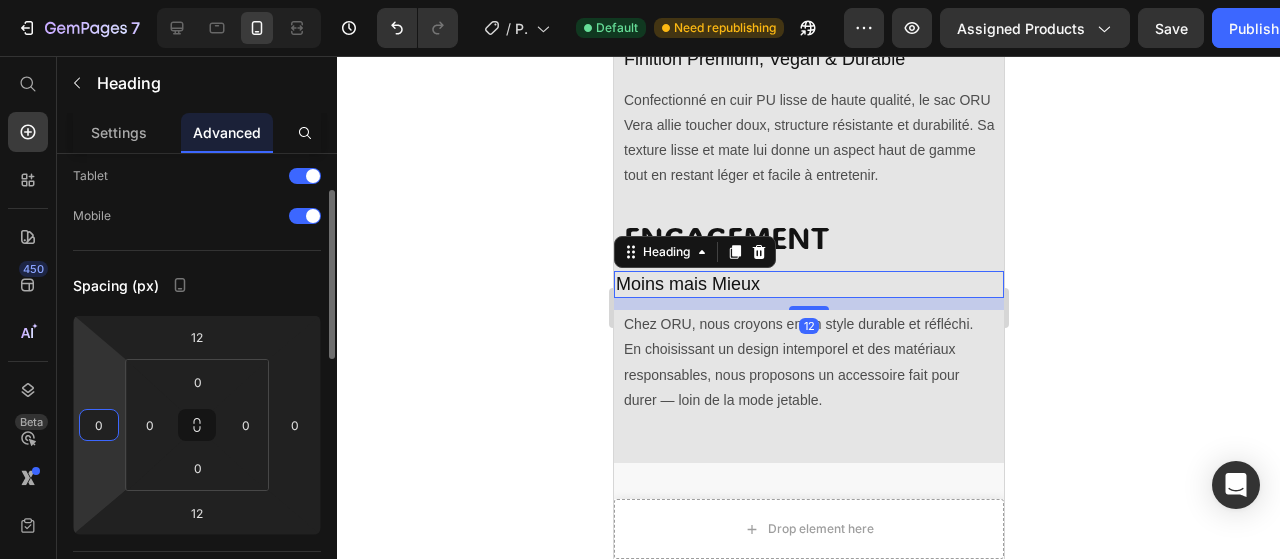 click on "0" at bounding box center (99, 425) 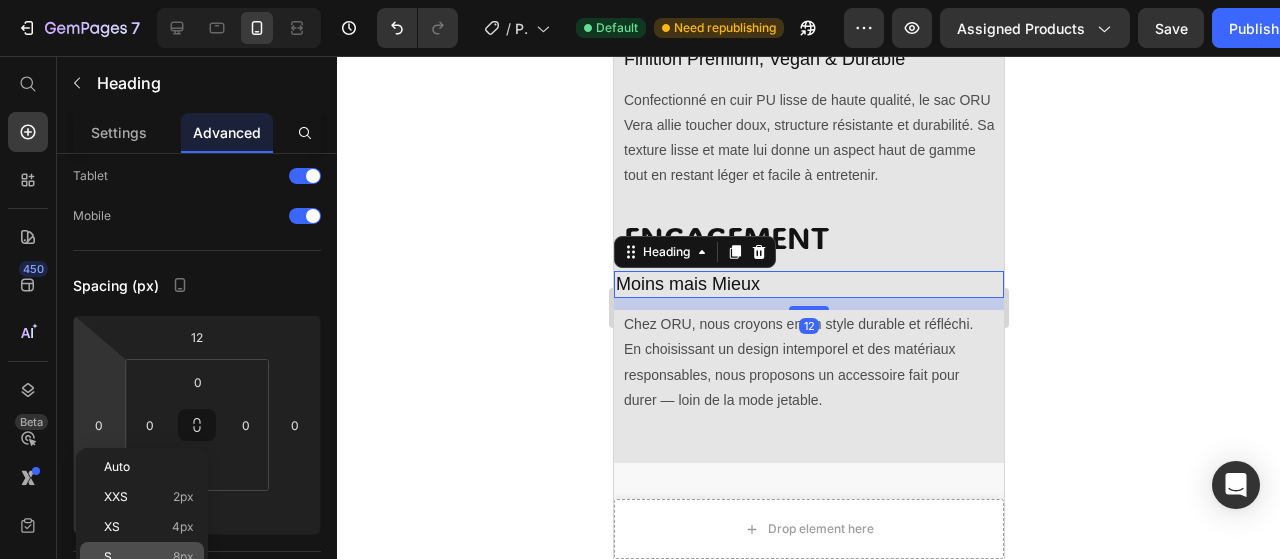 click on "S 8px" 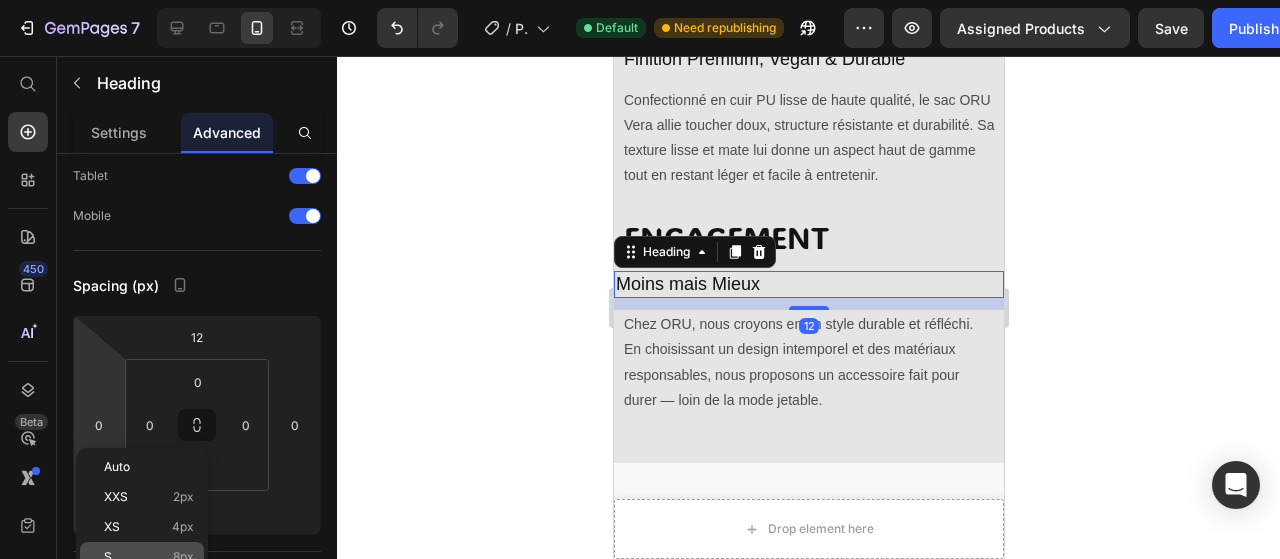 type on "8" 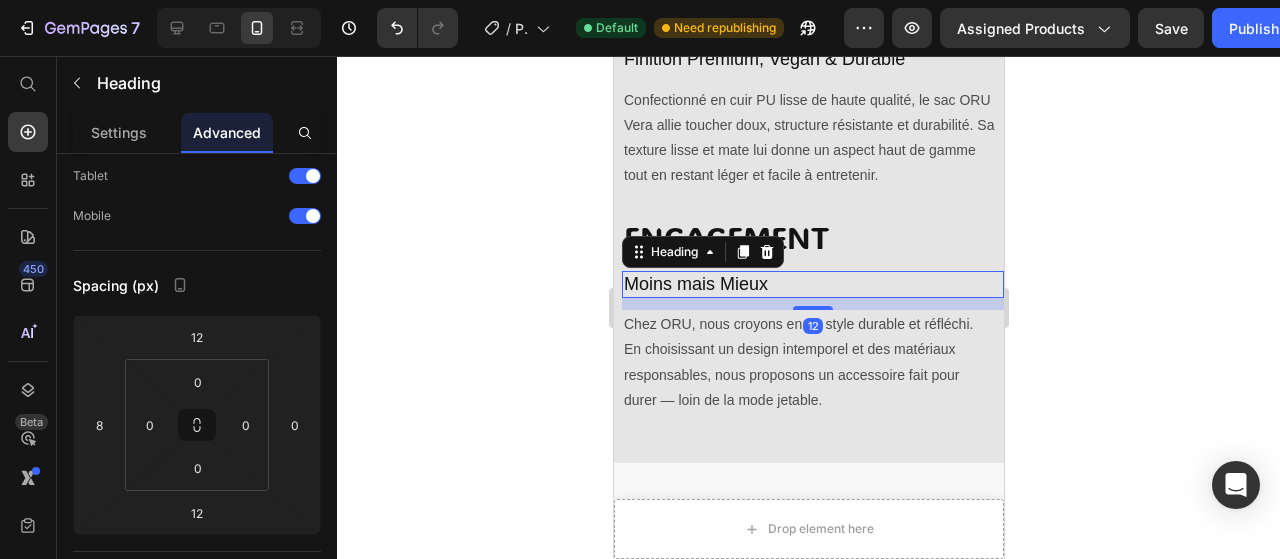 click 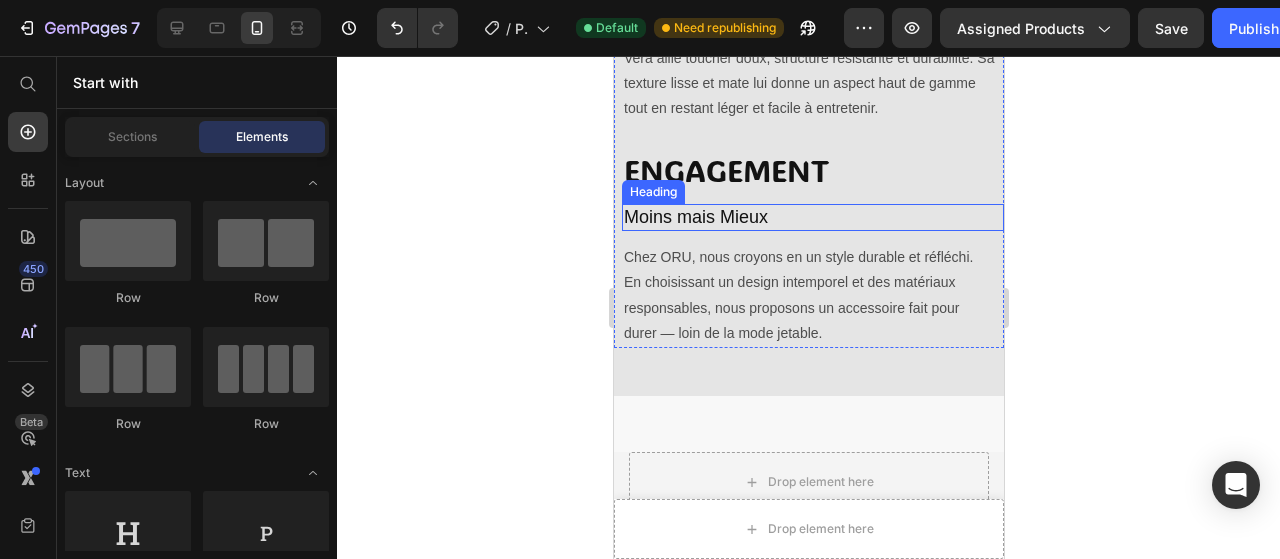 scroll, scrollTop: 2000, scrollLeft: 0, axis: vertical 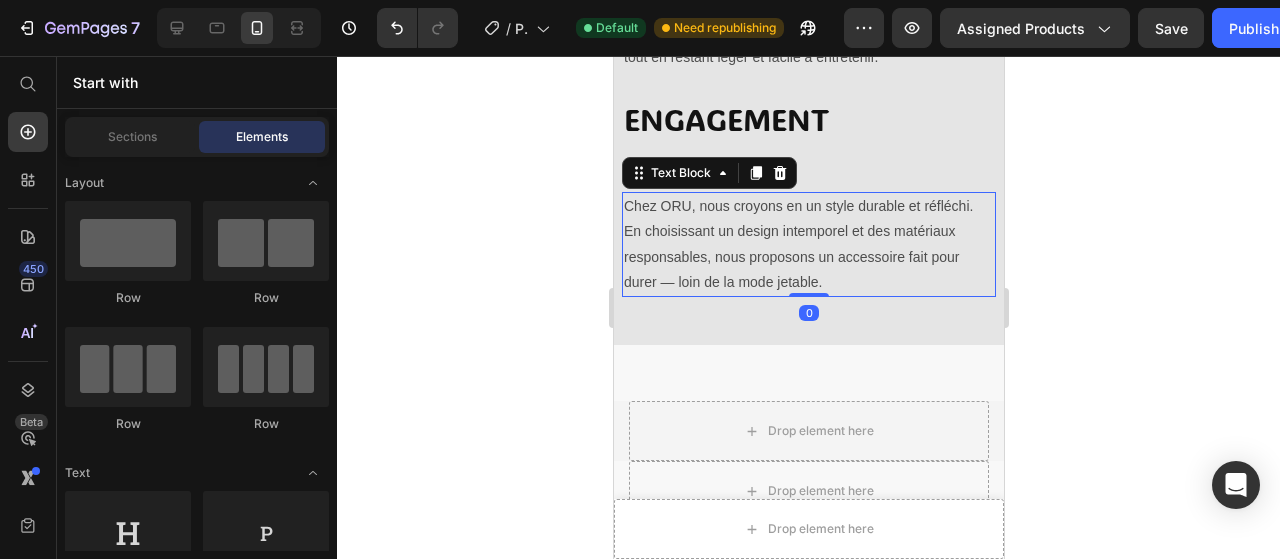 click on "Chez ORU, nous croyons en un style durable et réfléchi. En choisissant un design intemporel et des matériaux responsables, nous proposons un accessoire fait pour durer — loin de la mode jetable." at bounding box center [808, 244] 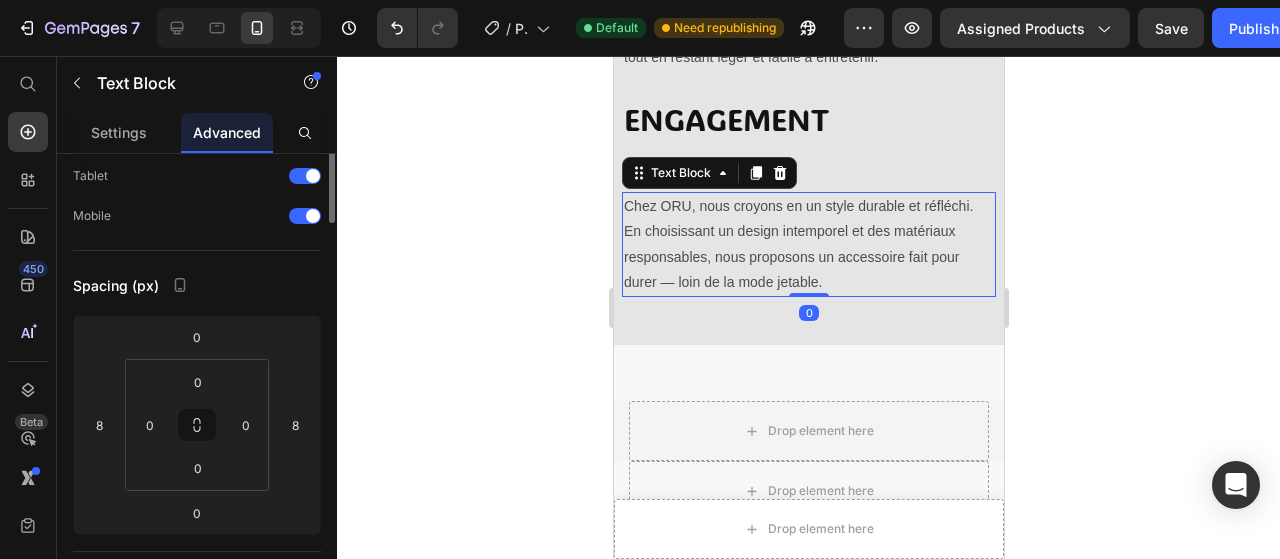 scroll, scrollTop: 0, scrollLeft: 0, axis: both 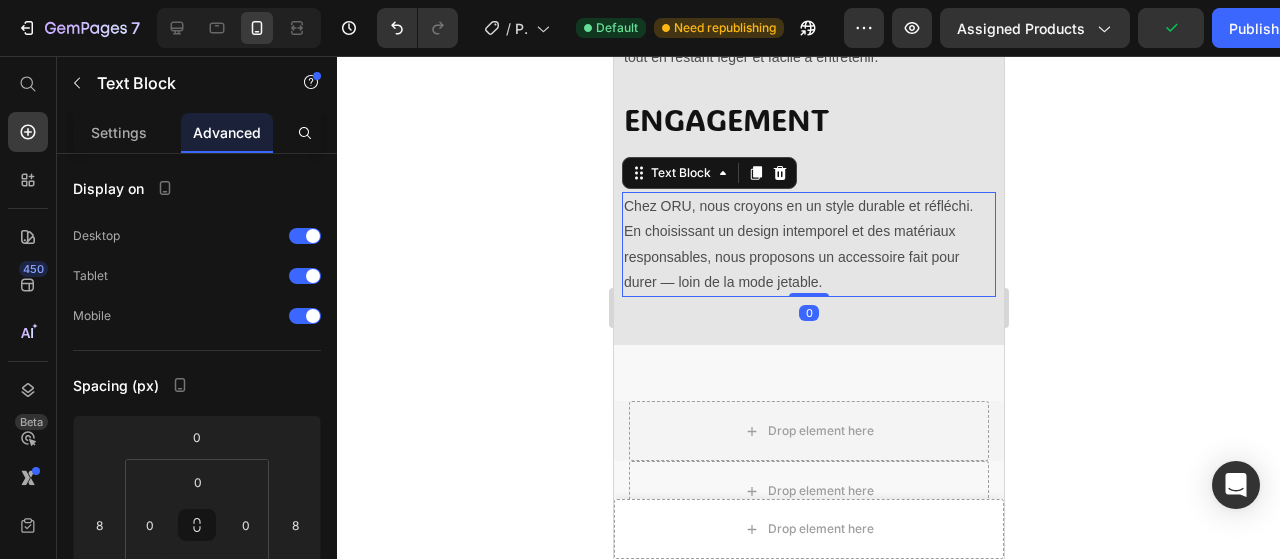 click on "Chez ORU, nous croyons en un style durable et réfléchi. En choisissant un design intemporel et des matériaux responsables, nous proposons un accessoire fait pour durer — loin de la mode jetable." at bounding box center (808, 244) 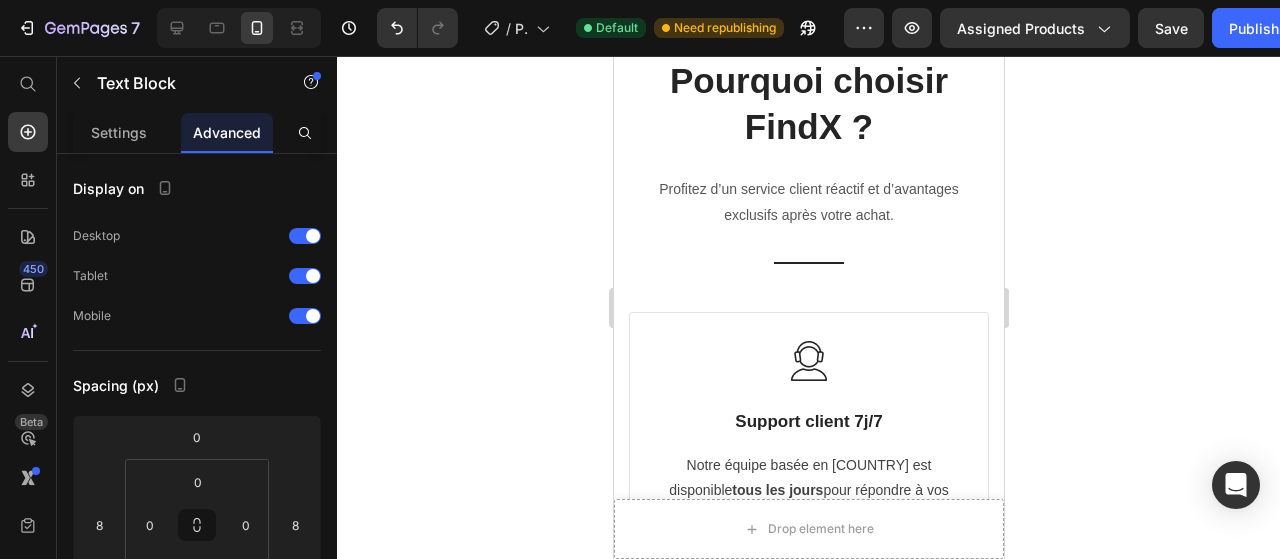 scroll, scrollTop: 3927, scrollLeft: 0, axis: vertical 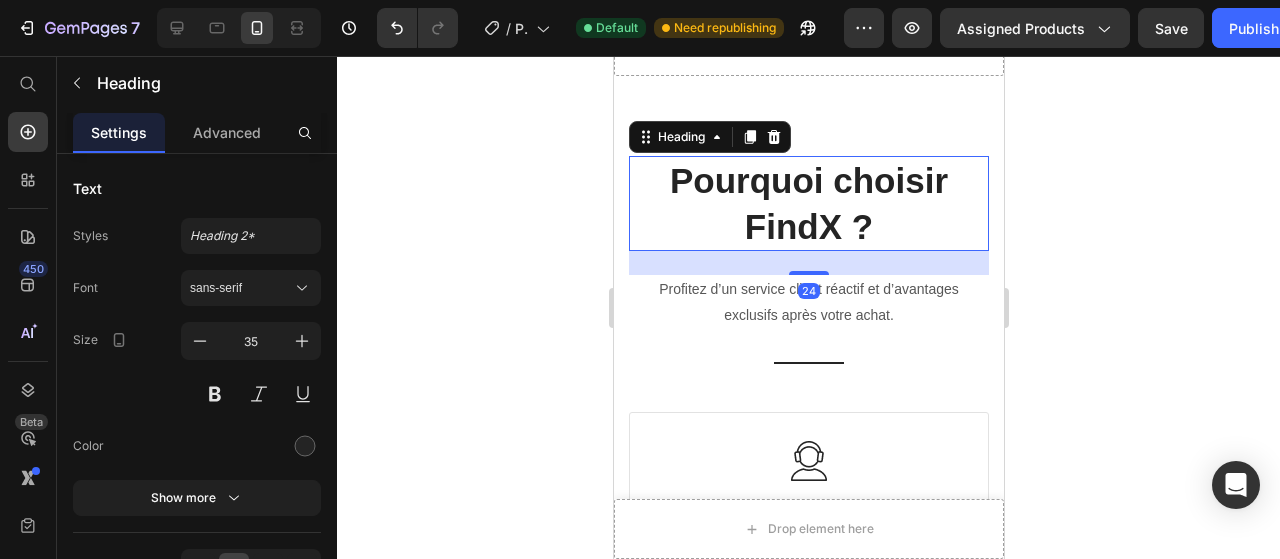 click on "Pourquoi choisir FindX ?" at bounding box center [808, 203] 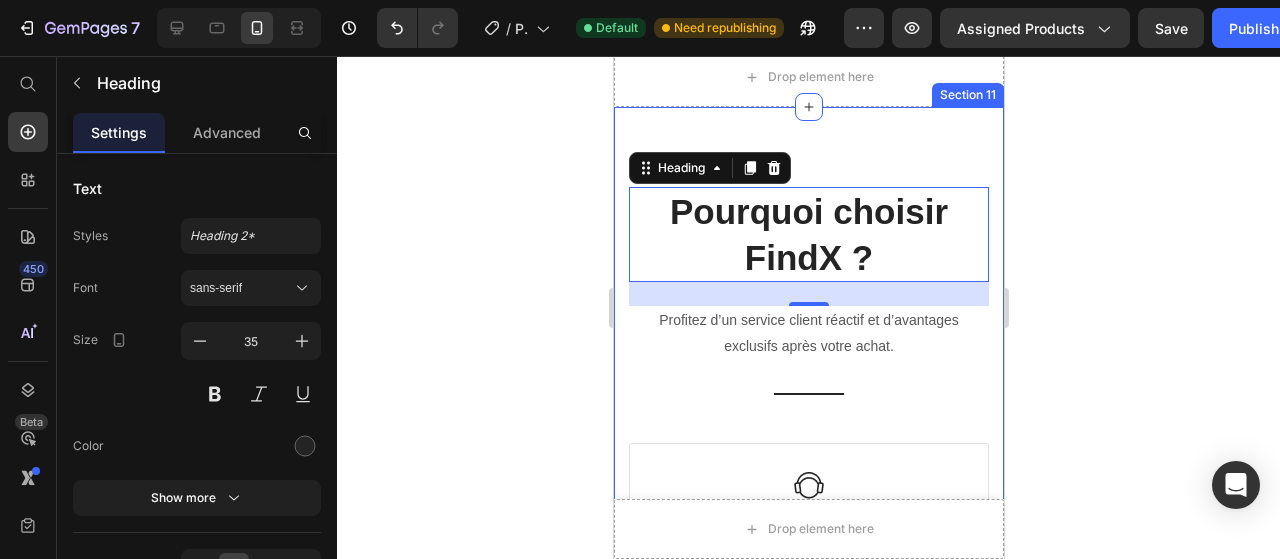 scroll, scrollTop: 3927, scrollLeft: 0, axis: vertical 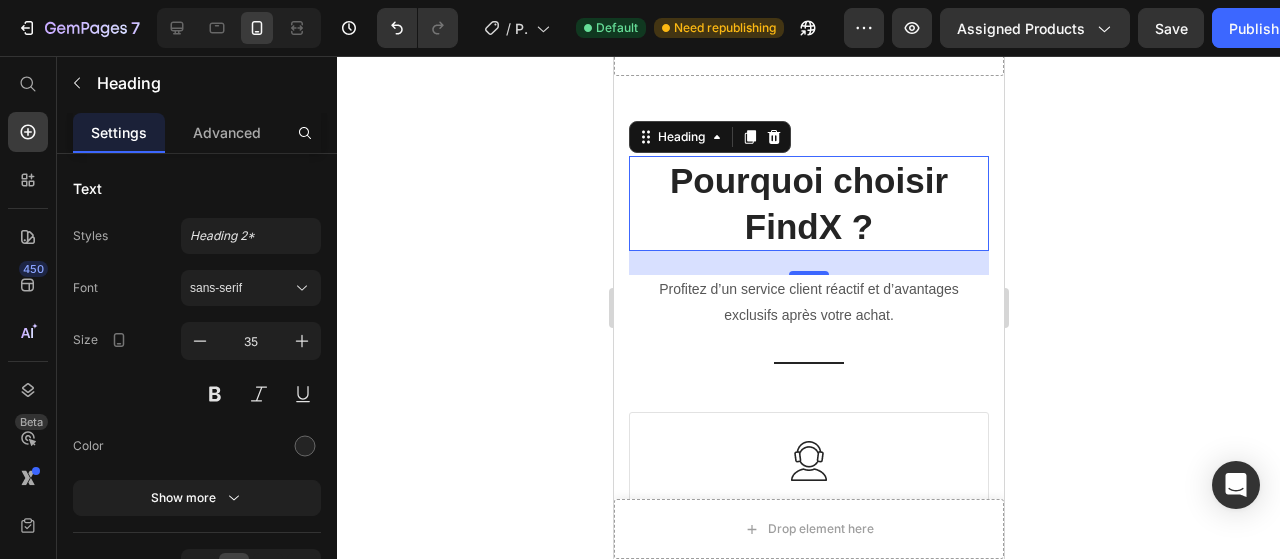 click on "Pourquoi choisir FindX ?" at bounding box center [808, 203] 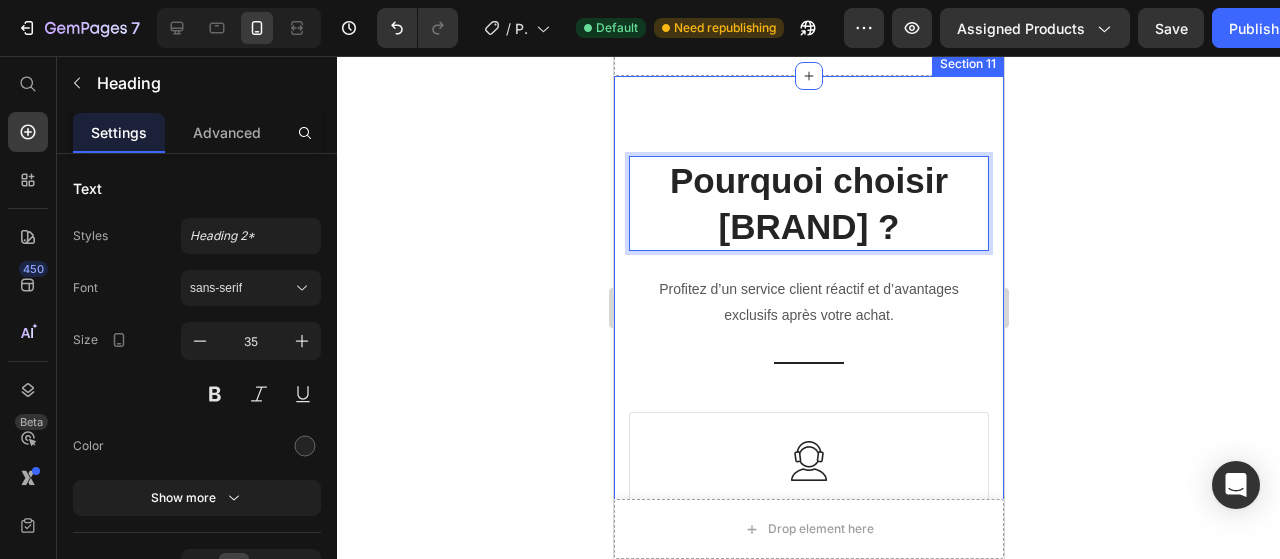 scroll, scrollTop: 3827, scrollLeft: 0, axis: vertical 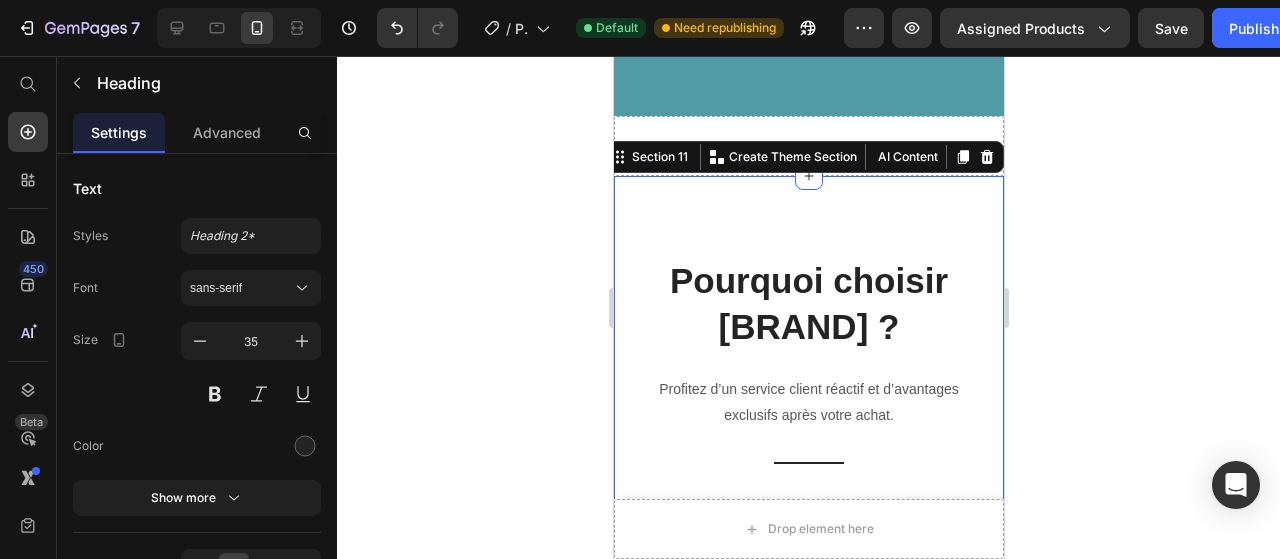 click on "Pourquoi choisir F ? Heading Profitez d’un service client réactif et d’avantages exclusifs après votre achat. Text block                Title Line Row Image Support client 7j/7 Heading Notre équipe basée en France est disponible  tous les jours  pour répondre à vos questions. Text block Row Image Livraison offerte Heading Livraison gratuite pour toute commande  à partir de 40 €  en France métropolitaine. Text block Row Image Paiement 100 % sécurisé Heading Réglez en toute confiance avec  Stripe, Apple Pay ou carte bancaire . Text block Row Image Satisfait ou remboursé Heading Vous n’êtes pas convaincu ? Retournez votre produit sous  30 jours  pour un remboursement complet. Text block Row Row Section 11   You can create reusable sections Create Theme Section AI Content Write with GemAI What would you like to describe here? Tone and Voice Persuasive Product VERA Show more Generate" at bounding box center (808, 852) 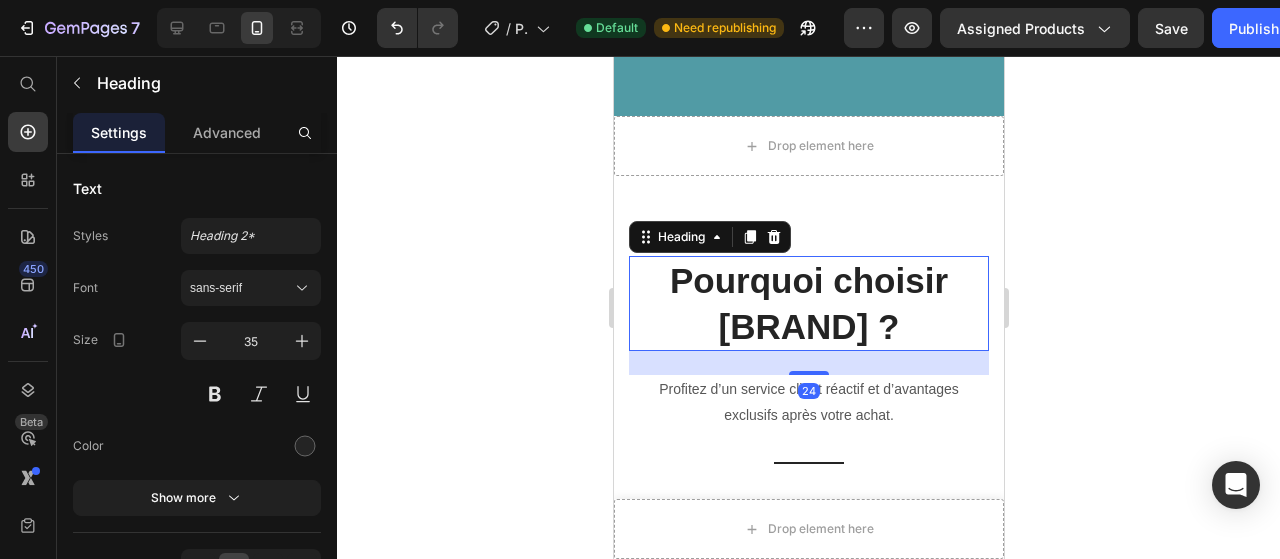 click on "Pourquoi choisir [BRAND] ?" at bounding box center [808, 303] 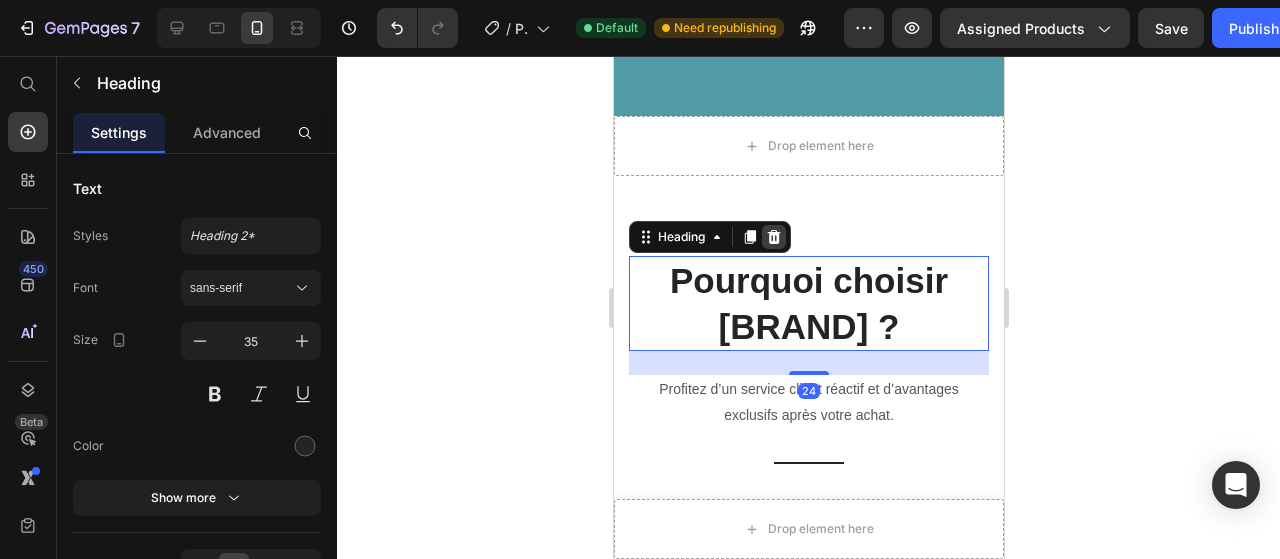 click 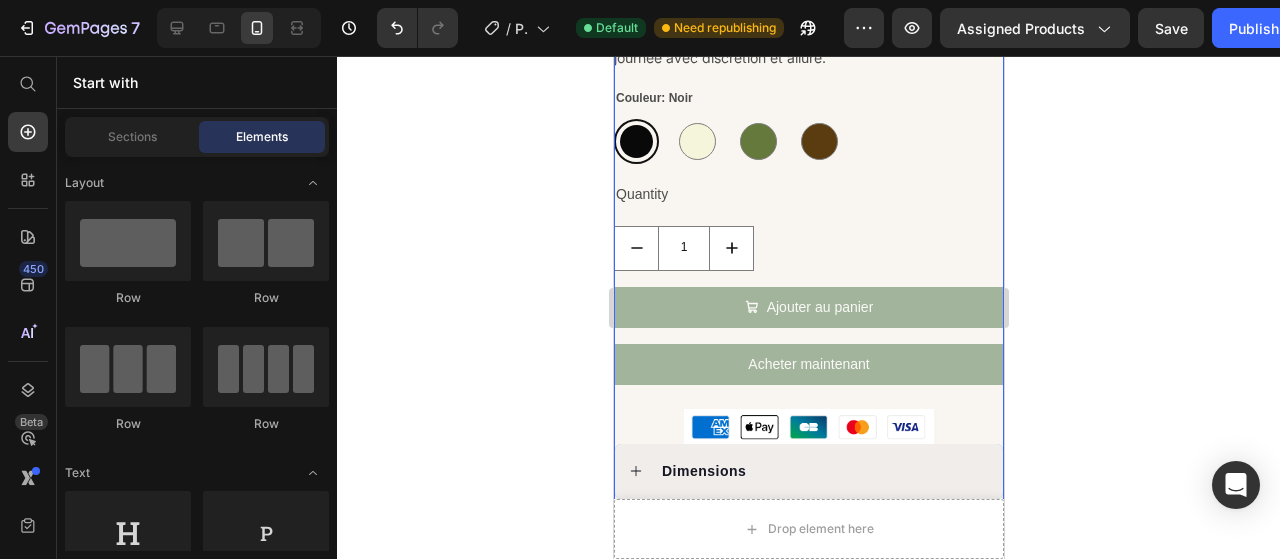 scroll, scrollTop: 727, scrollLeft: 0, axis: vertical 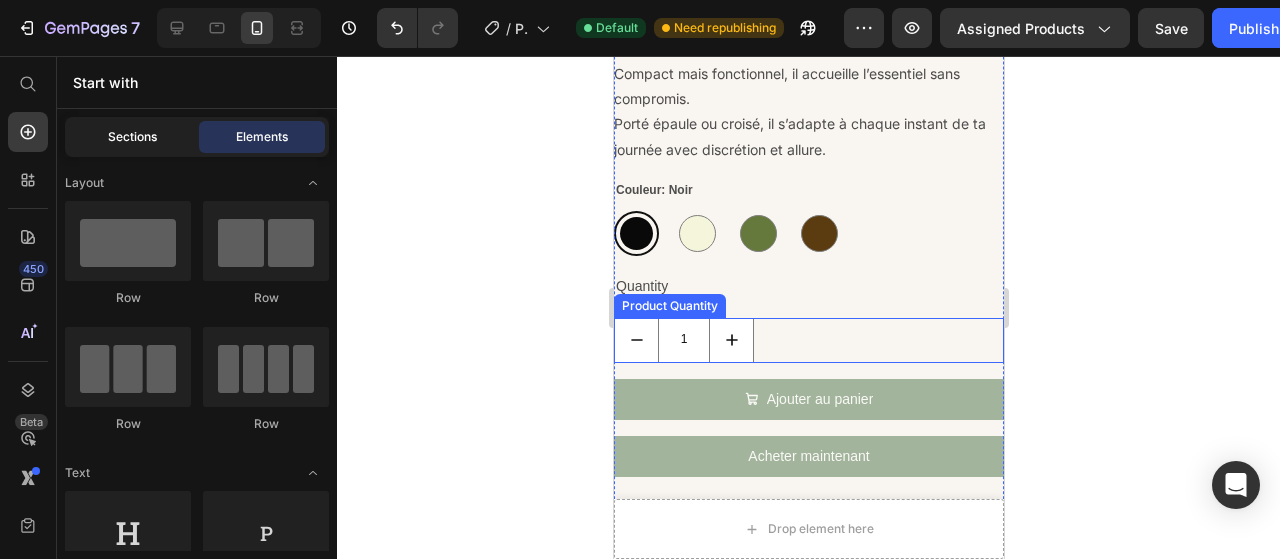 click on "Sections" at bounding box center (132, 137) 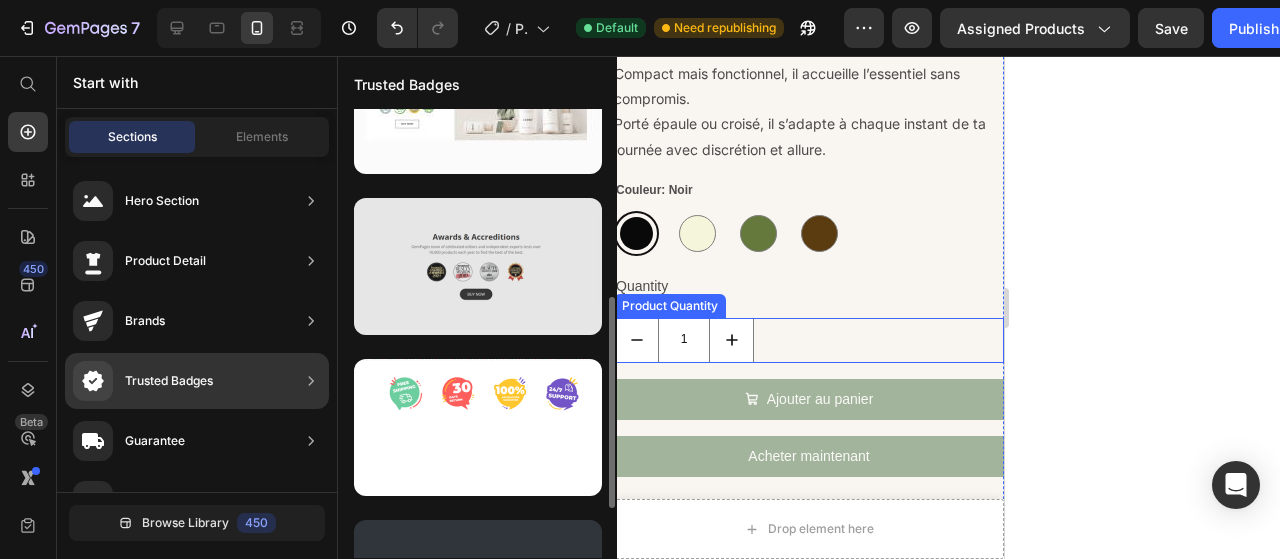scroll, scrollTop: 504, scrollLeft: 0, axis: vertical 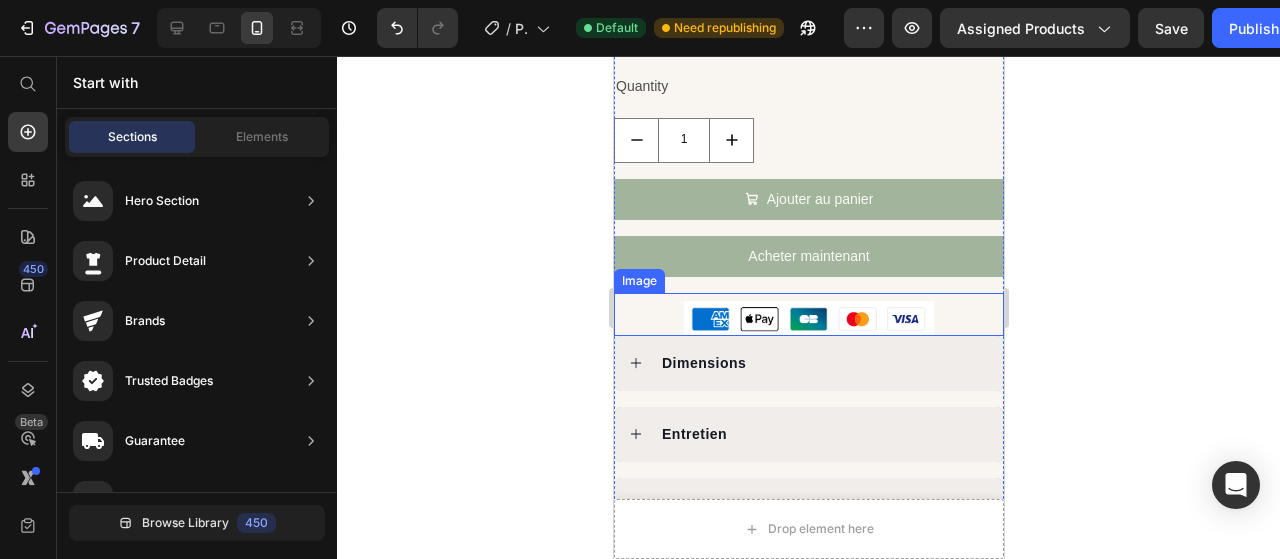 click at bounding box center (808, 314) 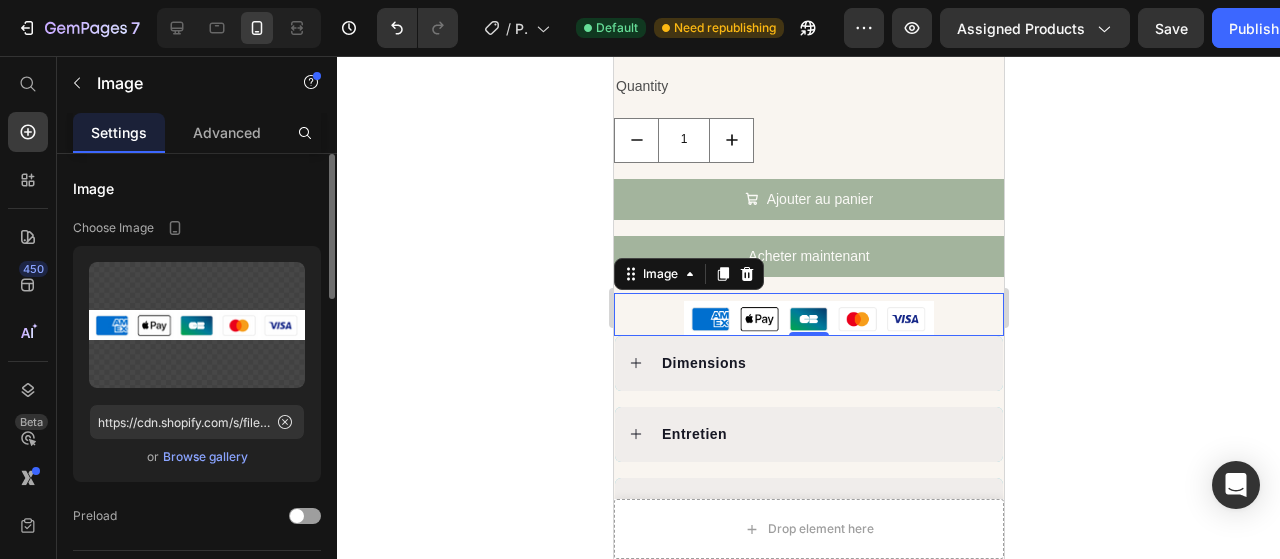 click on "Browse gallery" at bounding box center [205, 457] 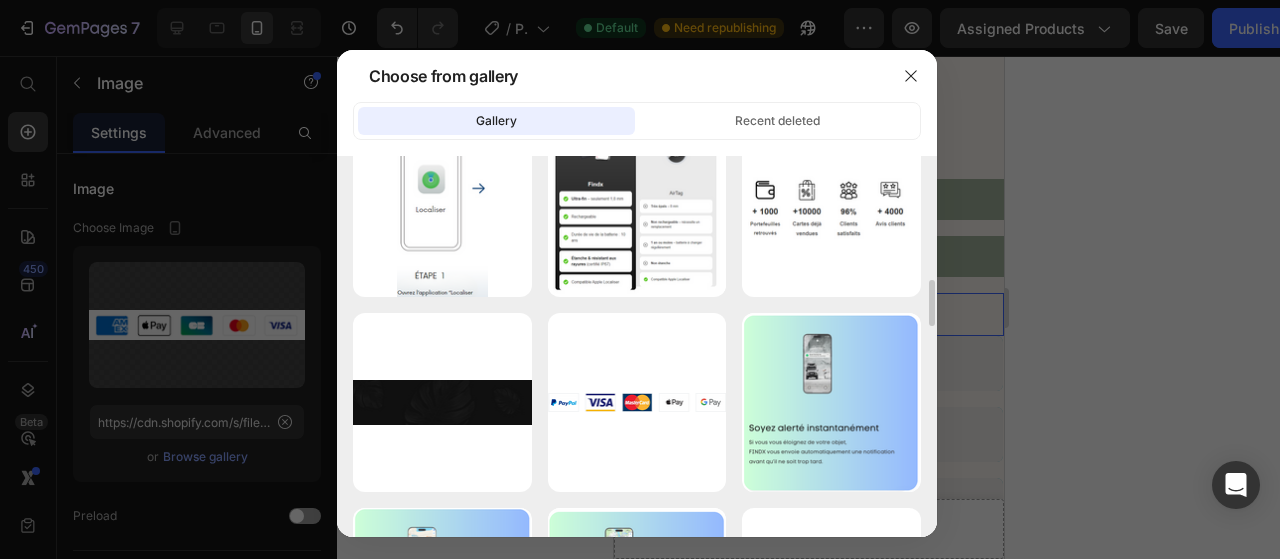 scroll, scrollTop: 2100, scrollLeft: 0, axis: vertical 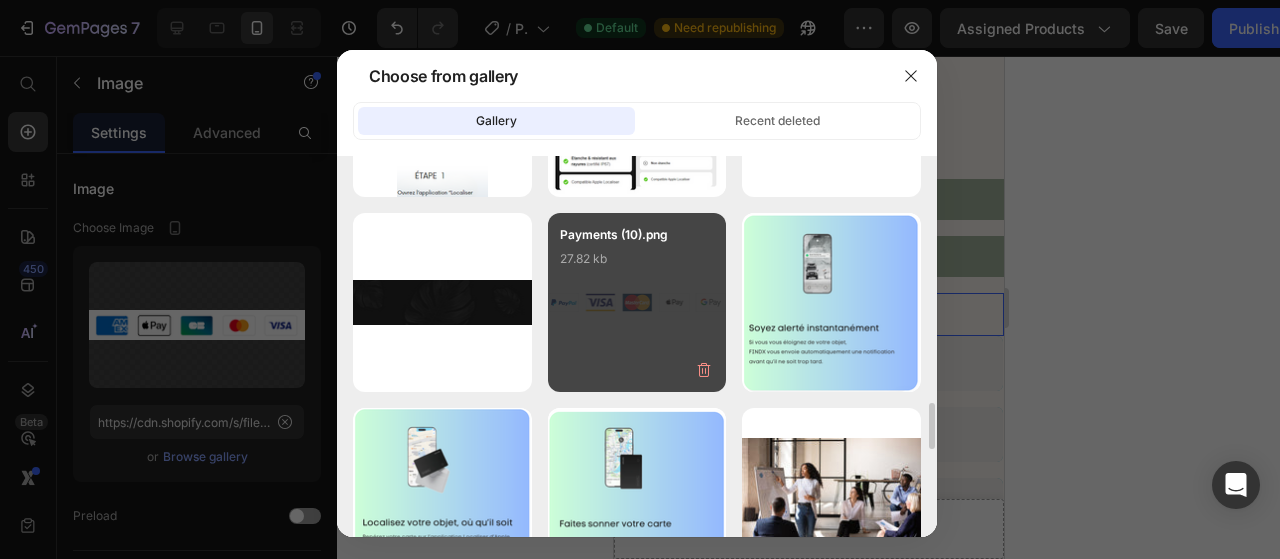 click on "Payments (10).png 27.82 kb" at bounding box center (637, 265) 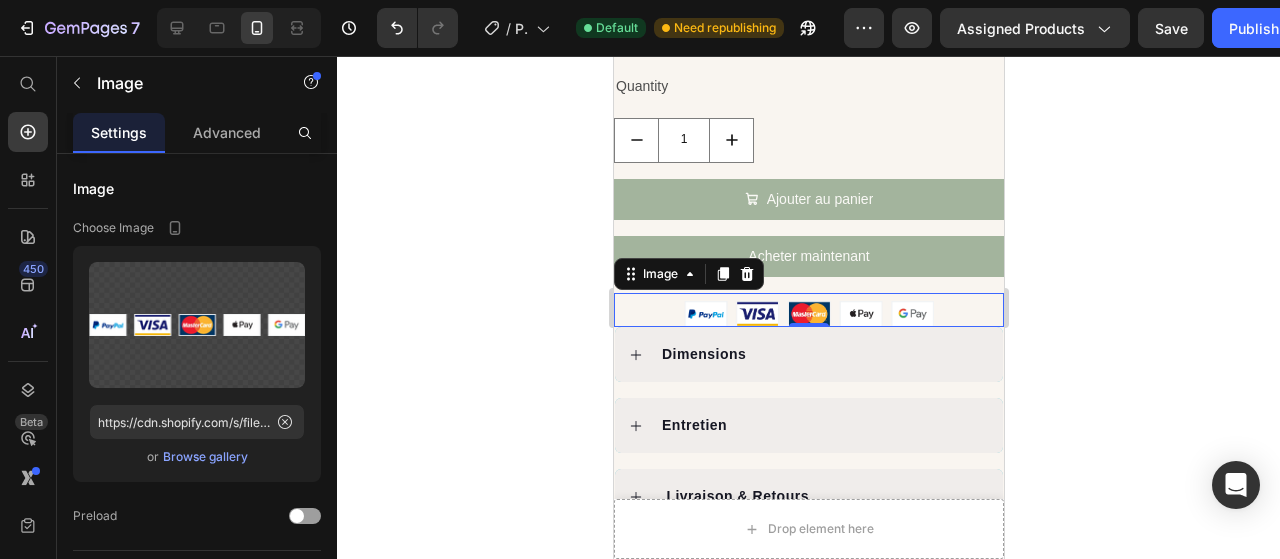 click 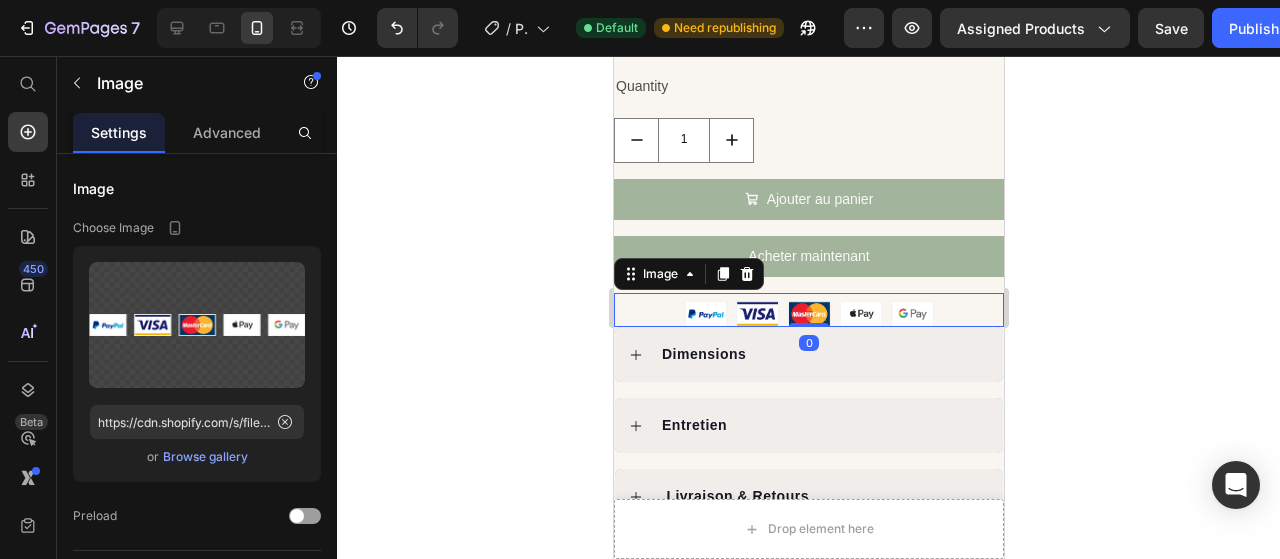 click at bounding box center [808, 310] 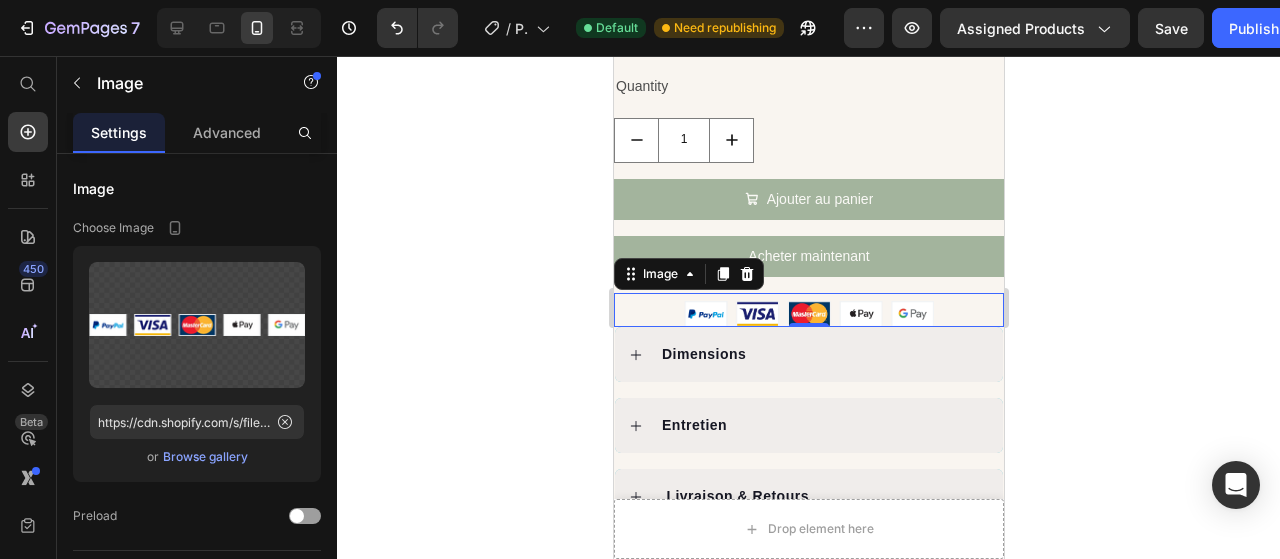 click 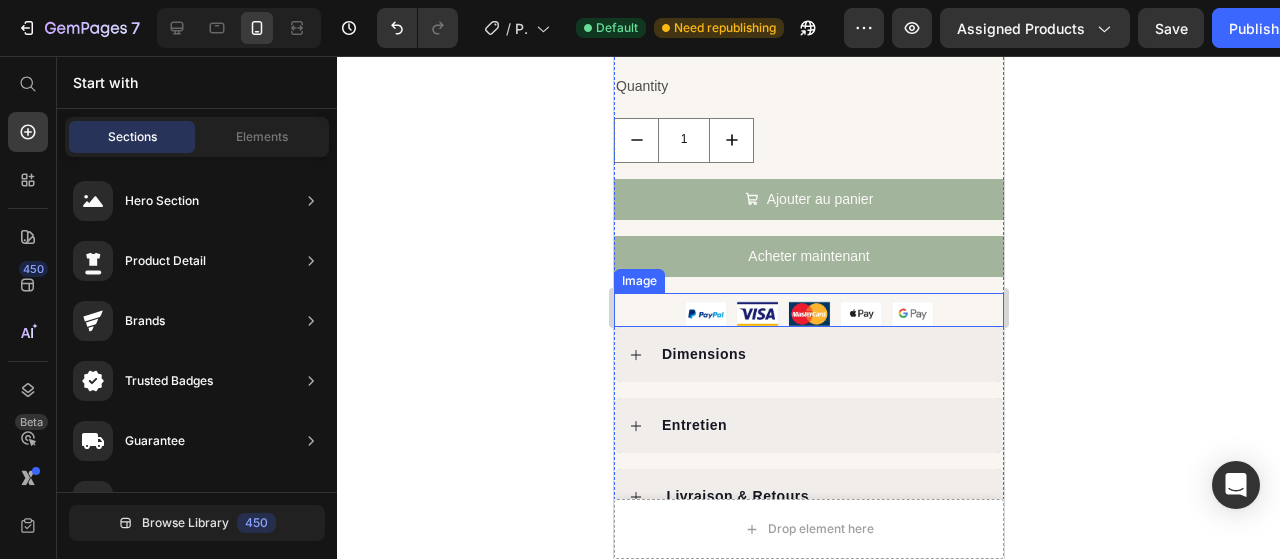 click at bounding box center [808, 310] 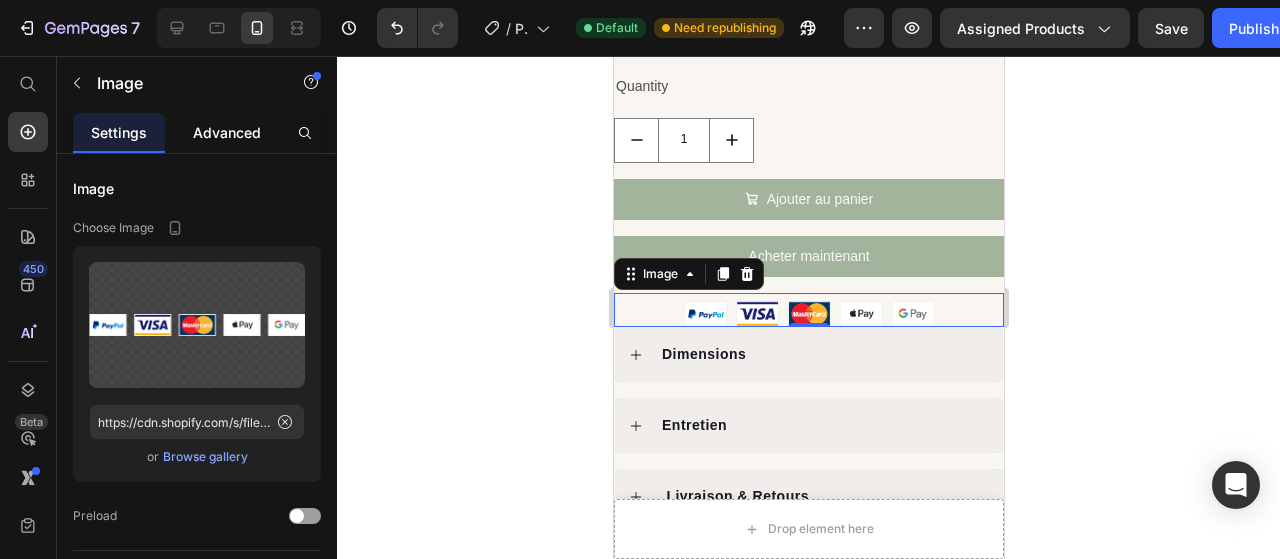 click on "Advanced" at bounding box center [227, 132] 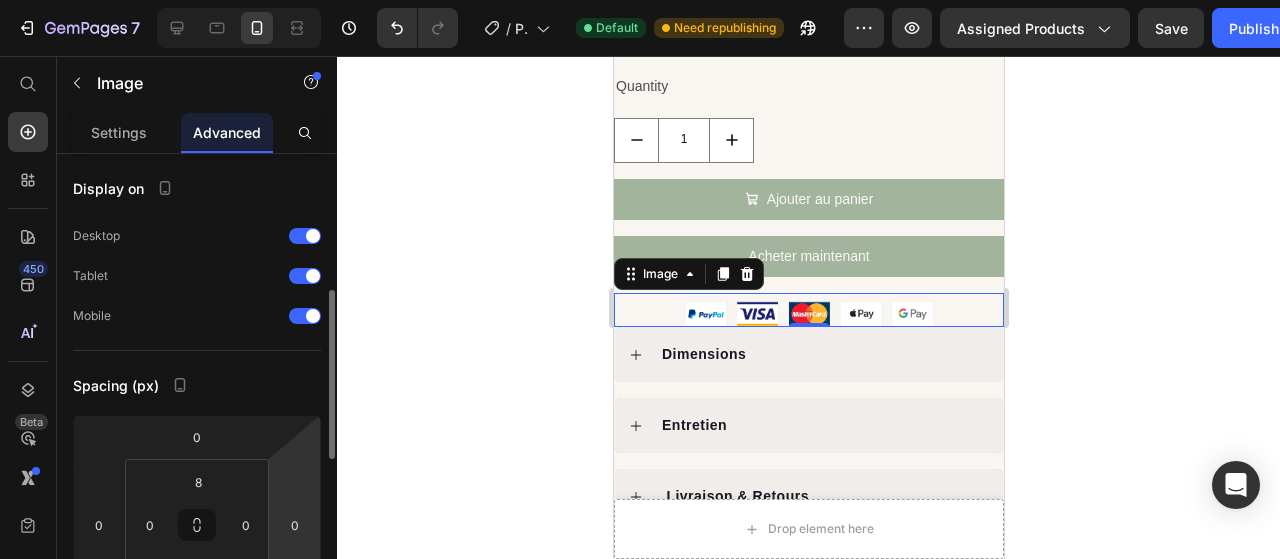 scroll, scrollTop: 100, scrollLeft: 0, axis: vertical 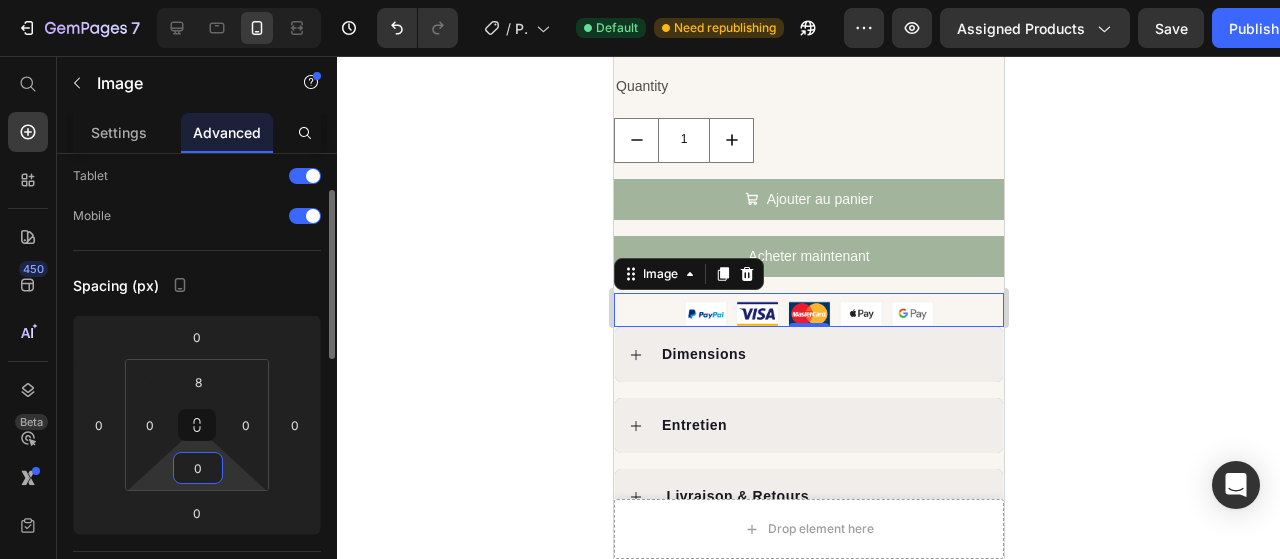 click on "0" at bounding box center (198, 468) 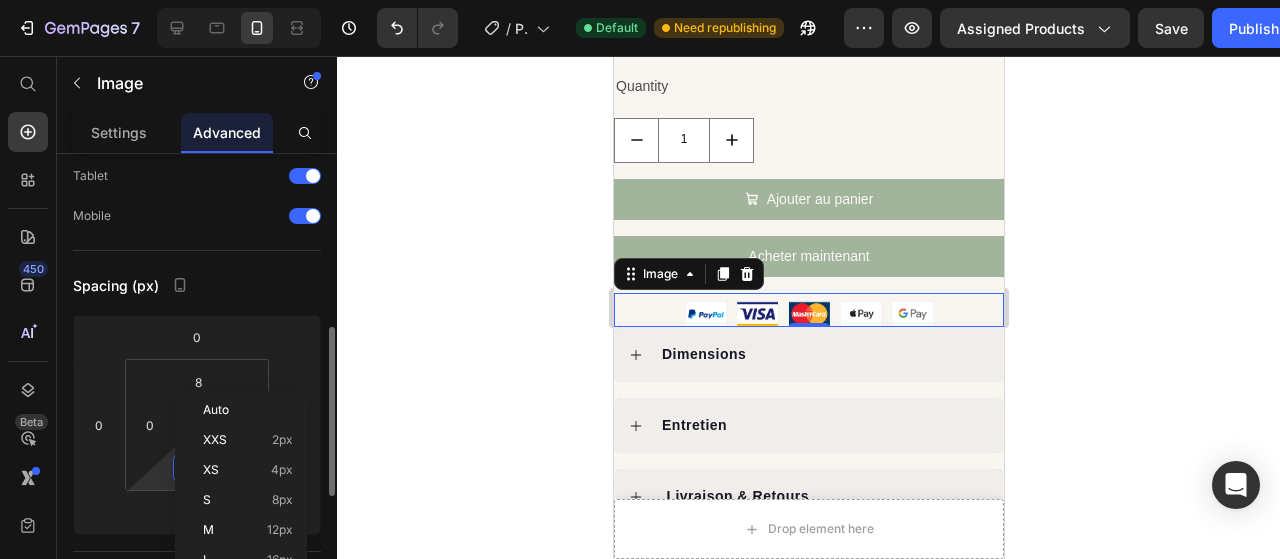scroll, scrollTop: 200, scrollLeft: 0, axis: vertical 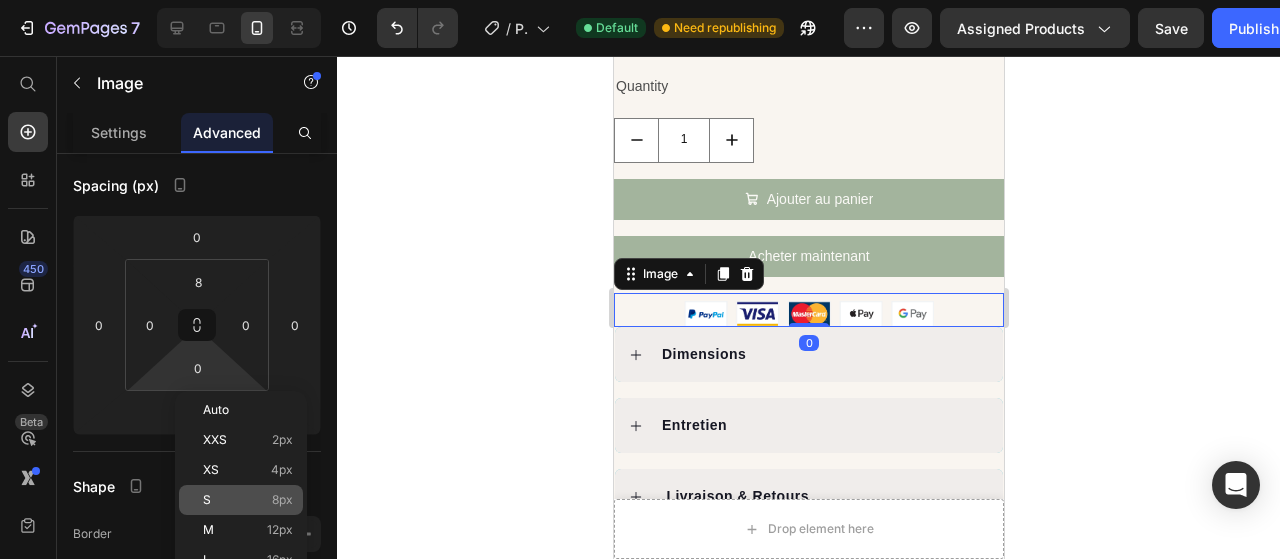 click on "8px" at bounding box center (282, 500) 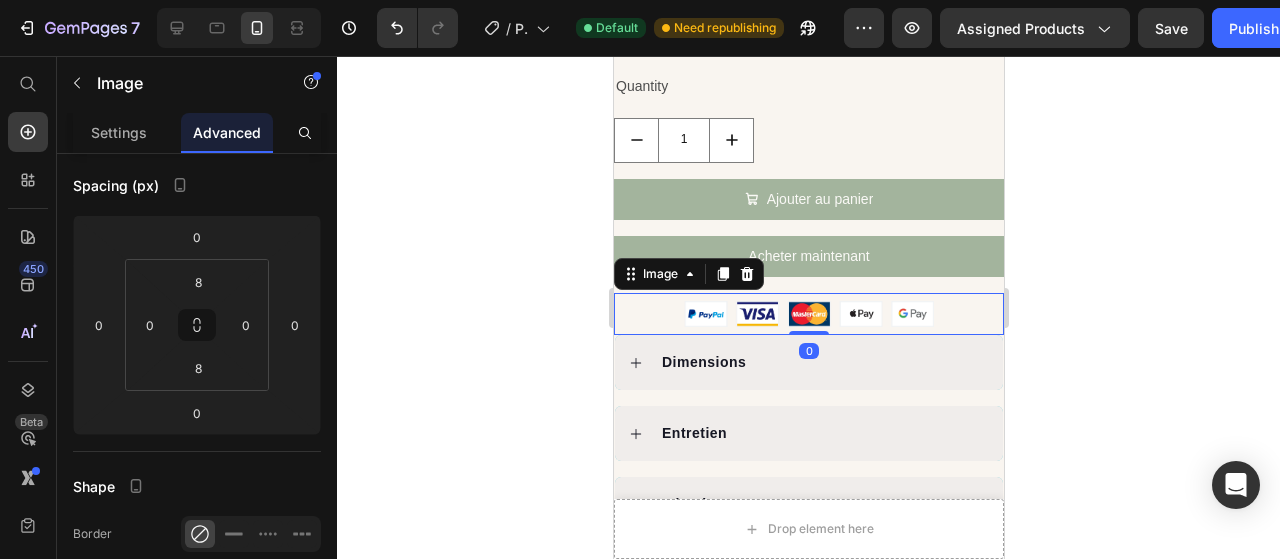click 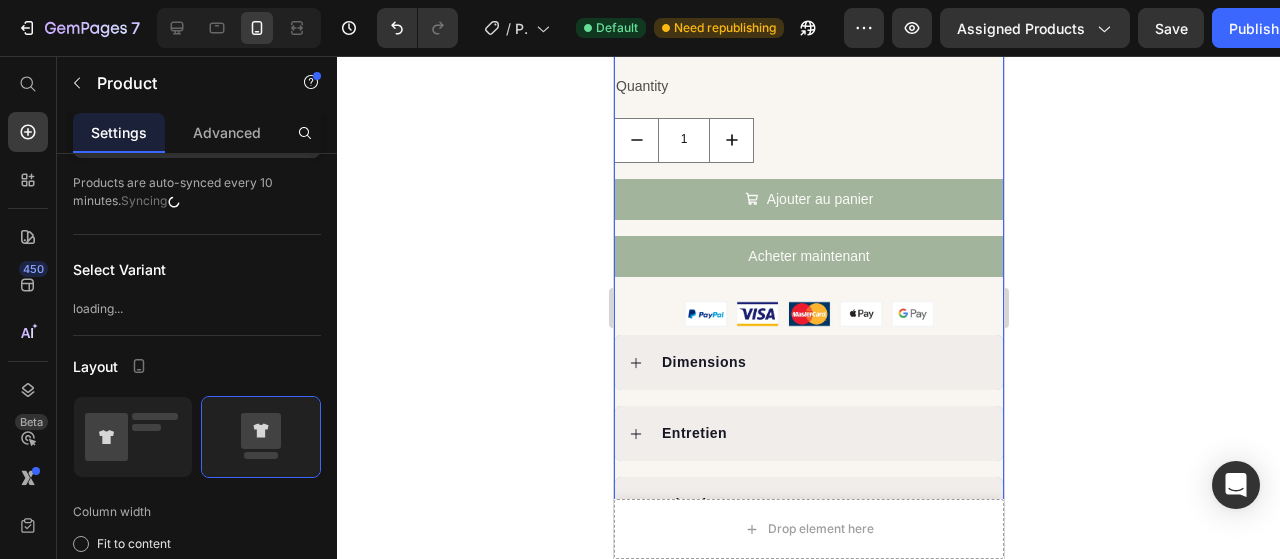 click on "VERA Product Title €49,00 Product Price €79,00 Product Price Row L’élégance, simplement.
Le sac  Vera  mêle lignes épurées et détails dorés pour un style minimaliste et raffiné. Compact mais fonctionnel, il accueille l’essentiel sans compromis. Porté épaule ou croisé, il s’adapte à chaque instant de ta journée avec discrétion et allure. Product Description Couleur: Noir Noir Noir Beige Beige Kaki Kaki Marron Marron Product Variants & Swatches Quantity Text Block 1 Product Quantity
Ajouter au panier Add to Cart Acheter maintenant Dynamic Checkout Image
Dimensions
Entretien
Livraison & Retours
Matériaux  Accordion" at bounding box center [808, 145] 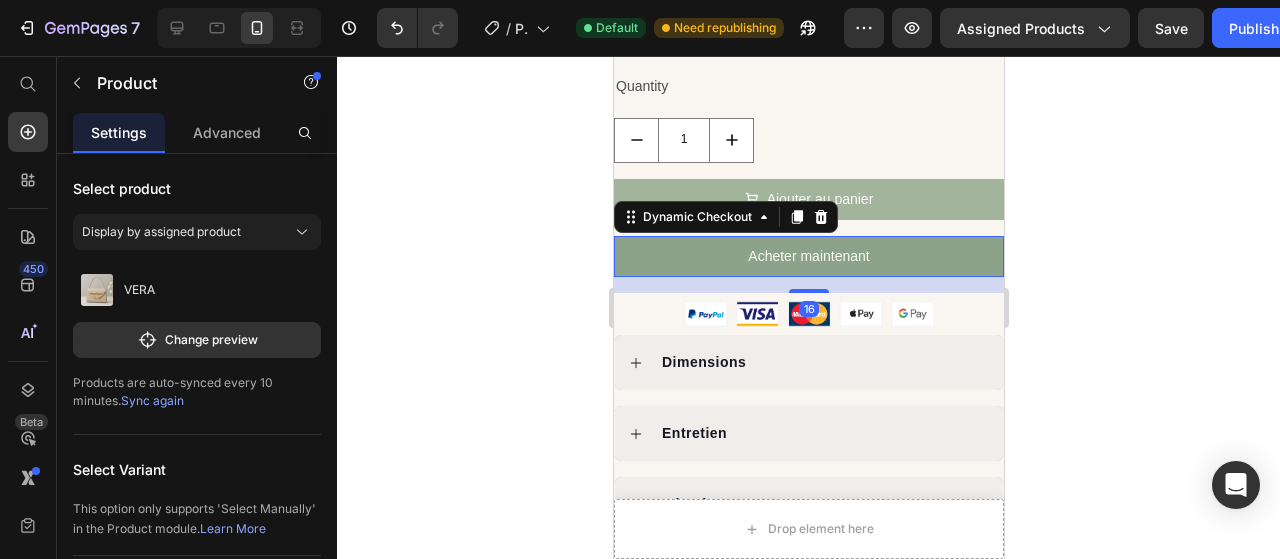 click on "Acheter maintenant" at bounding box center [808, 256] 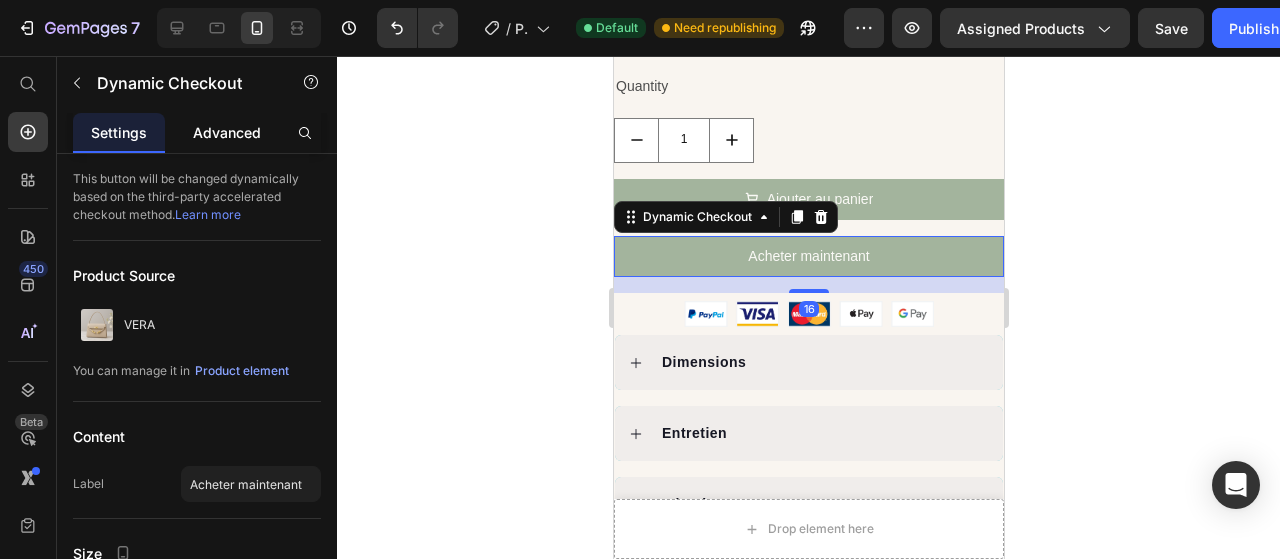 click on "Advanced" at bounding box center (227, 132) 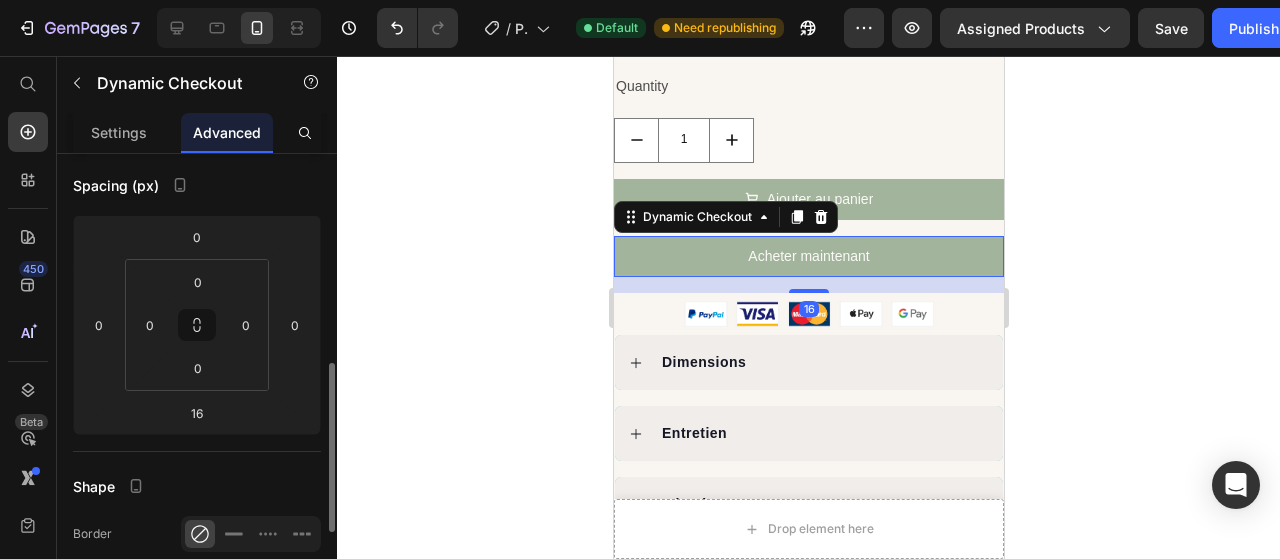 scroll, scrollTop: 300, scrollLeft: 0, axis: vertical 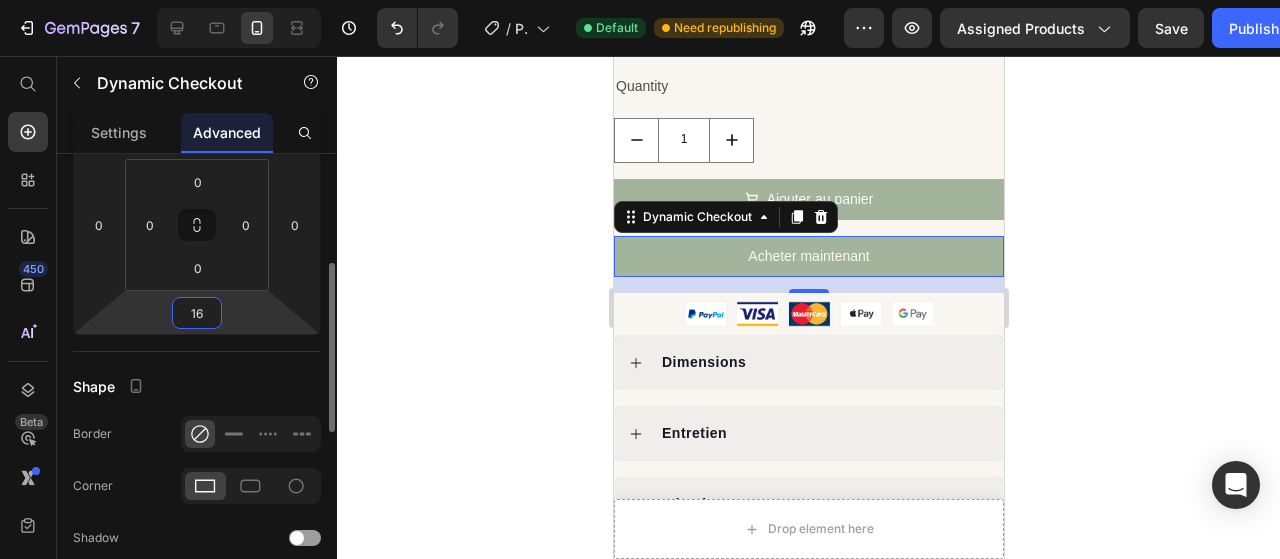 click on "16" at bounding box center [197, 313] 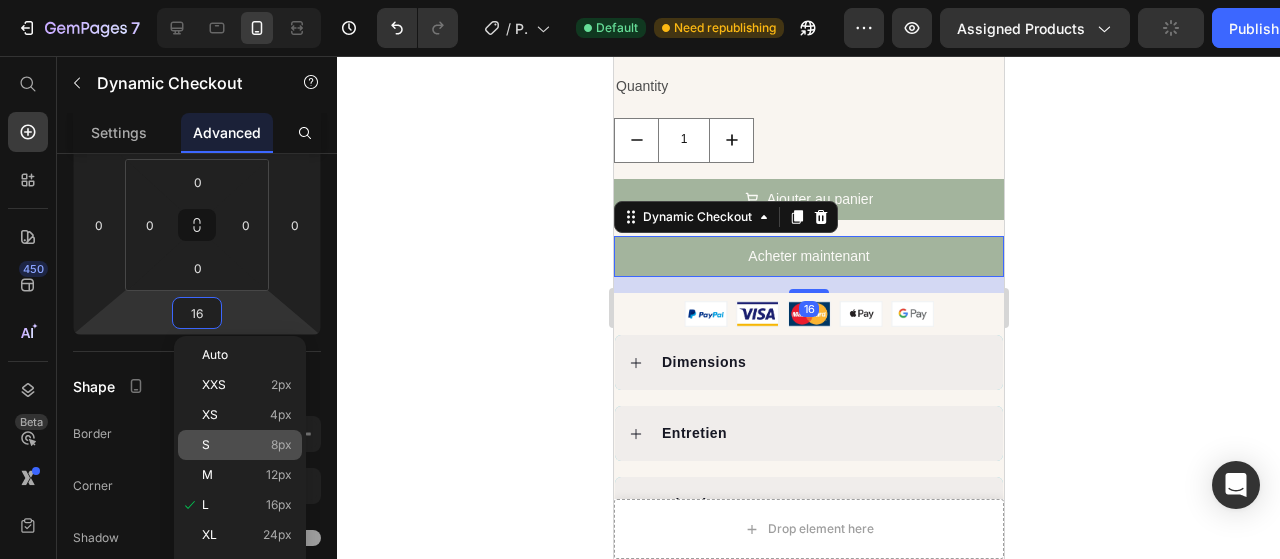 click on "S 8px" 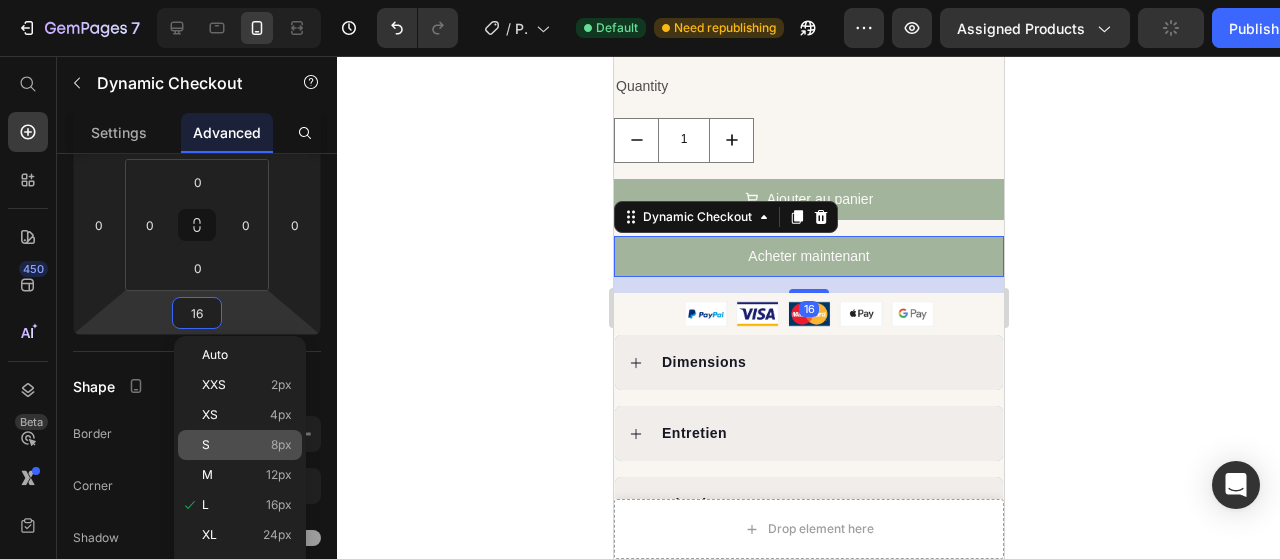 type on "8" 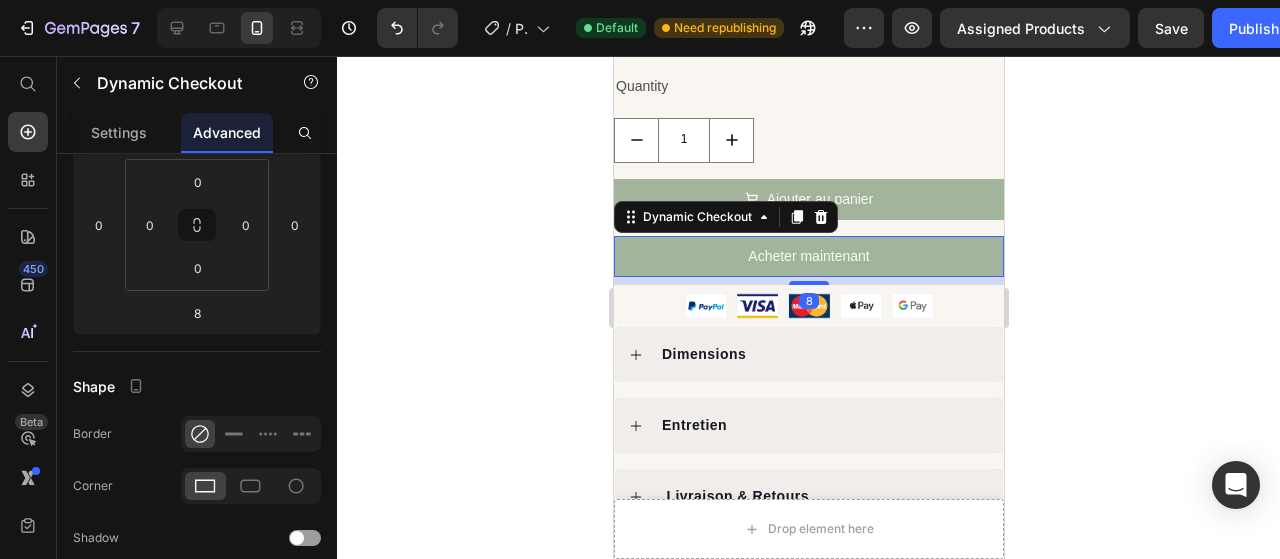 click 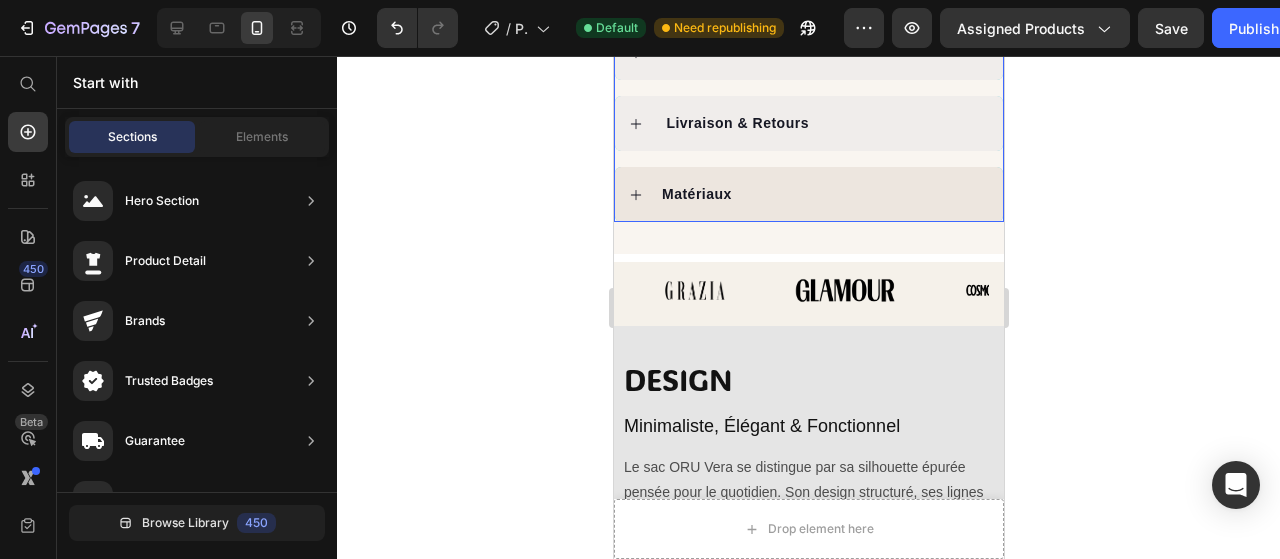 scroll, scrollTop: 1400, scrollLeft: 0, axis: vertical 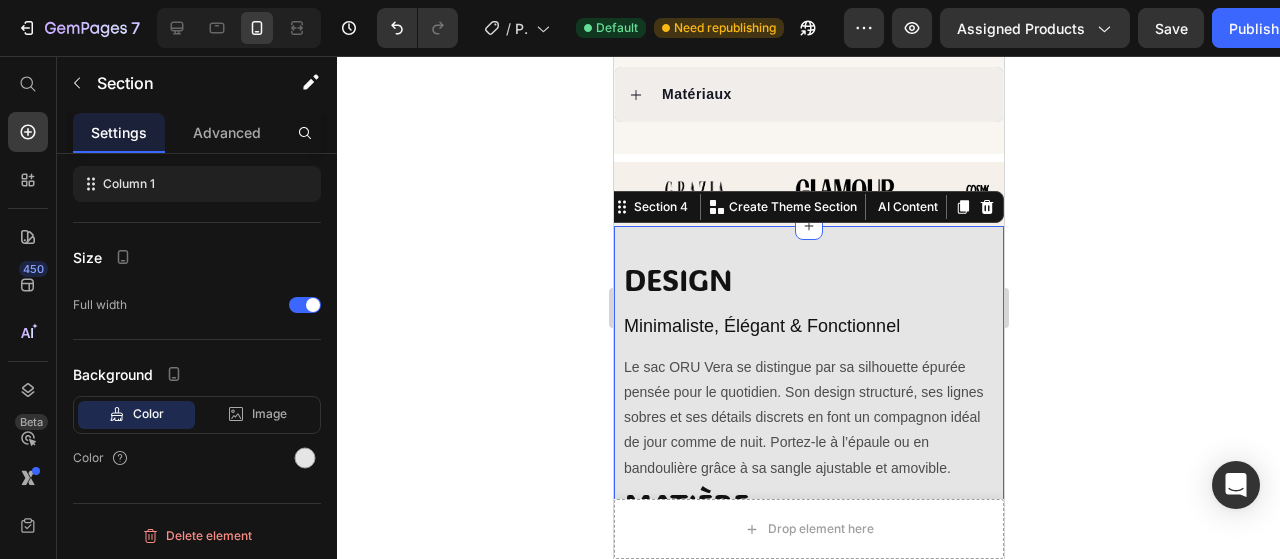 click on "DESIGN Heading Minimaliste, Élégant & Fonctionnel Heading Le sac ORU Vera se distingue par sa silhouette épurée pensée pour le quotidien. Son design structuré, ses lignes sobres et ses détails discrets en font un compagnon idéal de jour comme de nuit. Portez-le à l’épaule ou en bandoulière grâce à sa sangle ajustable et amovible. Text Block MATIÈRE Heading Finition Premium, Vegan & Durable Heading Confectionné en cuir PU lisse de haute qualité, le sac ORU Vera allie toucher doux, structure résistante et durabilité. Sa texture lisse et mate lui donne un aspect haut de gamme tout en restant léger et facile à entretenir.   Text Block ENGAGEMENT Heading Moins mais Mieux Heading Chez ORU, nous croyons en un style durable et réfléchi. En choisissant un design intemporel et des matériaux responsables, nous proposons un accessoire fait pour durer — loin de la mode jetable. Text Block Row Section 4   You can create reusable sections Create Theme Section AI Content Write with GemAI Product" at bounding box center [808, 590] 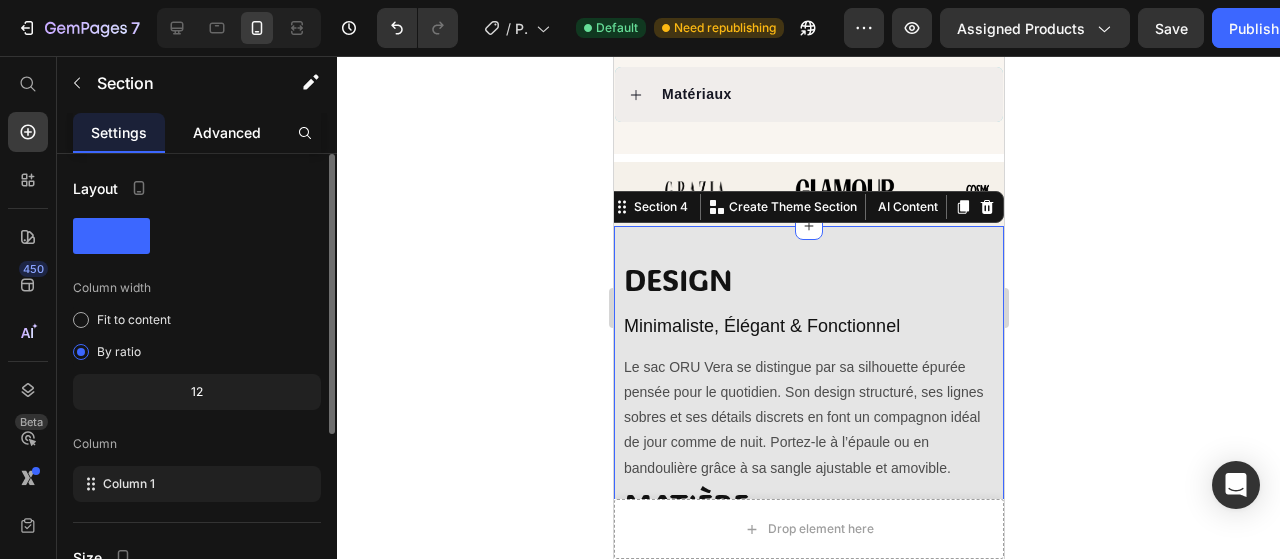 click on "Advanced" at bounding box center [227, 132] 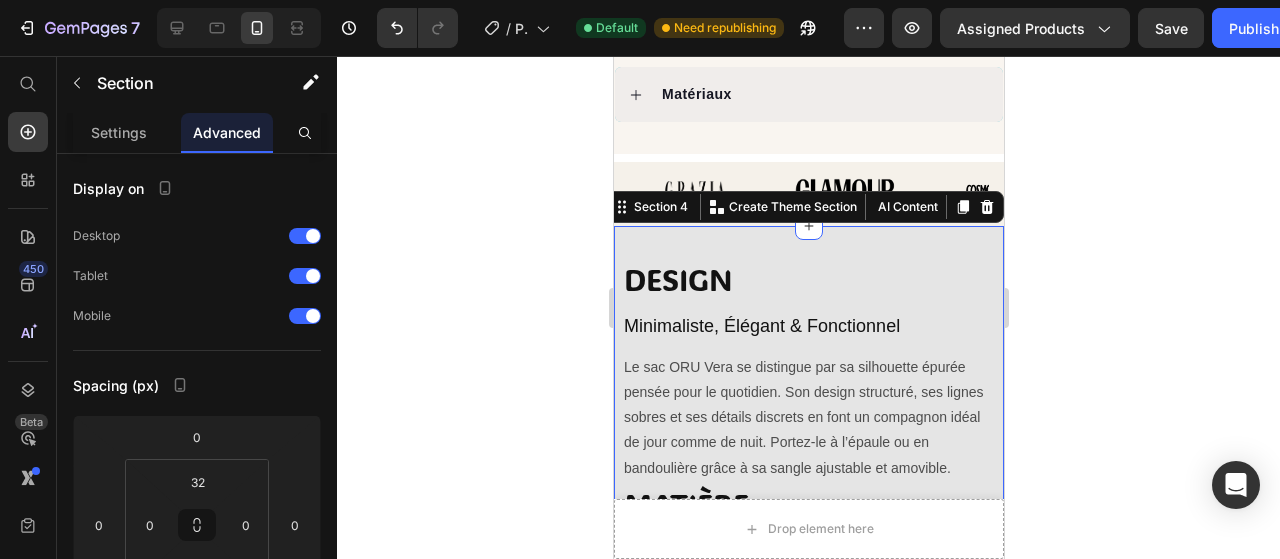 click 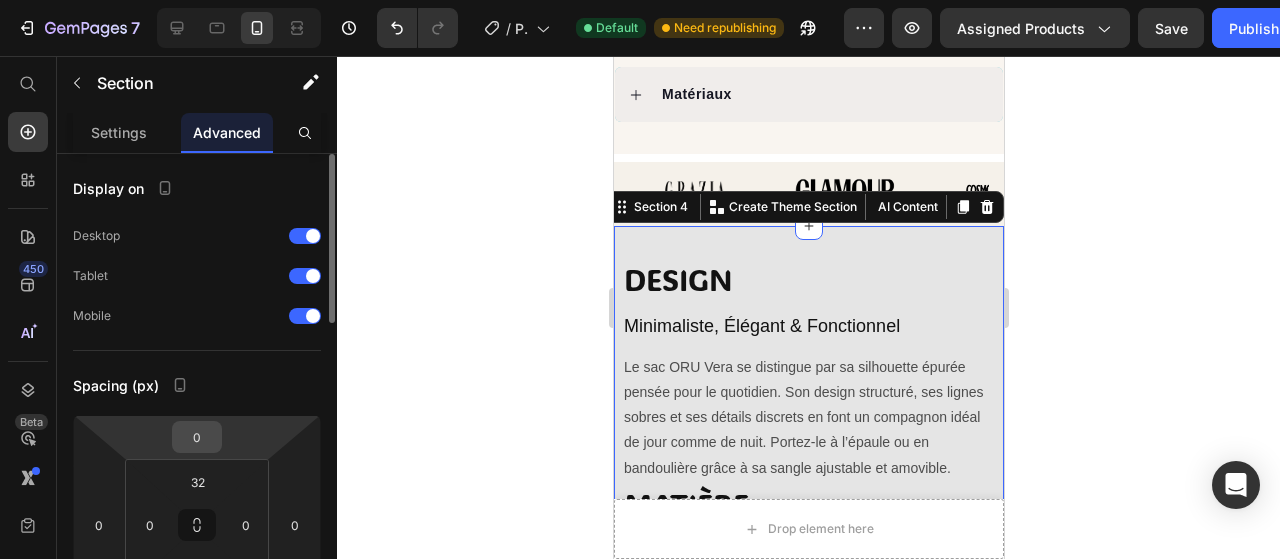 click on "0" at bounding box center (197, 437) 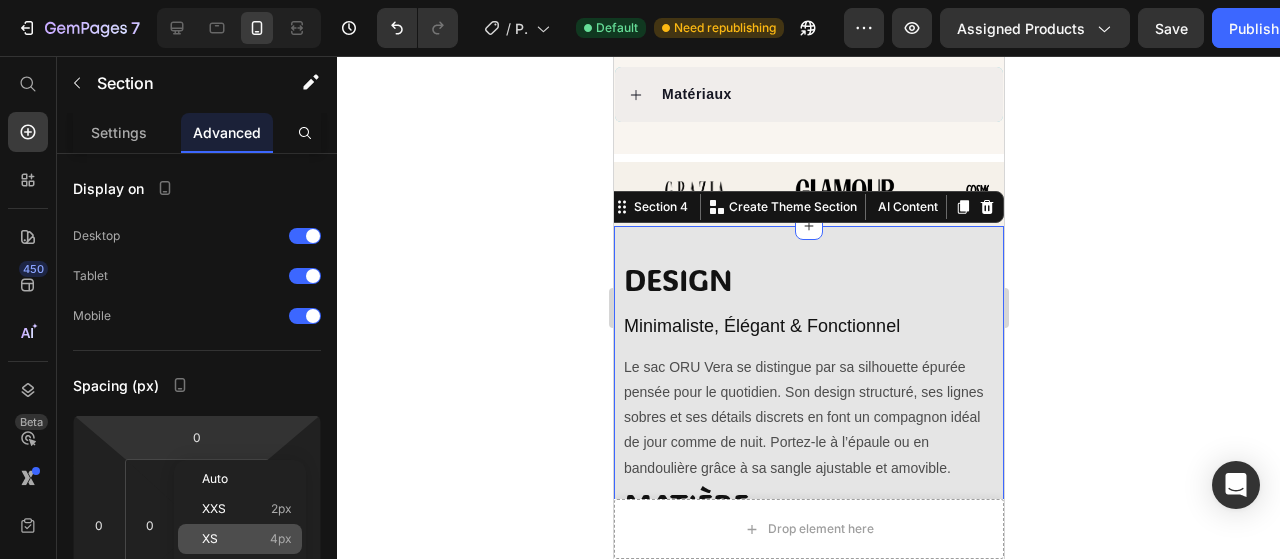 click on "XS 4px" at bounding box center (247, 539) 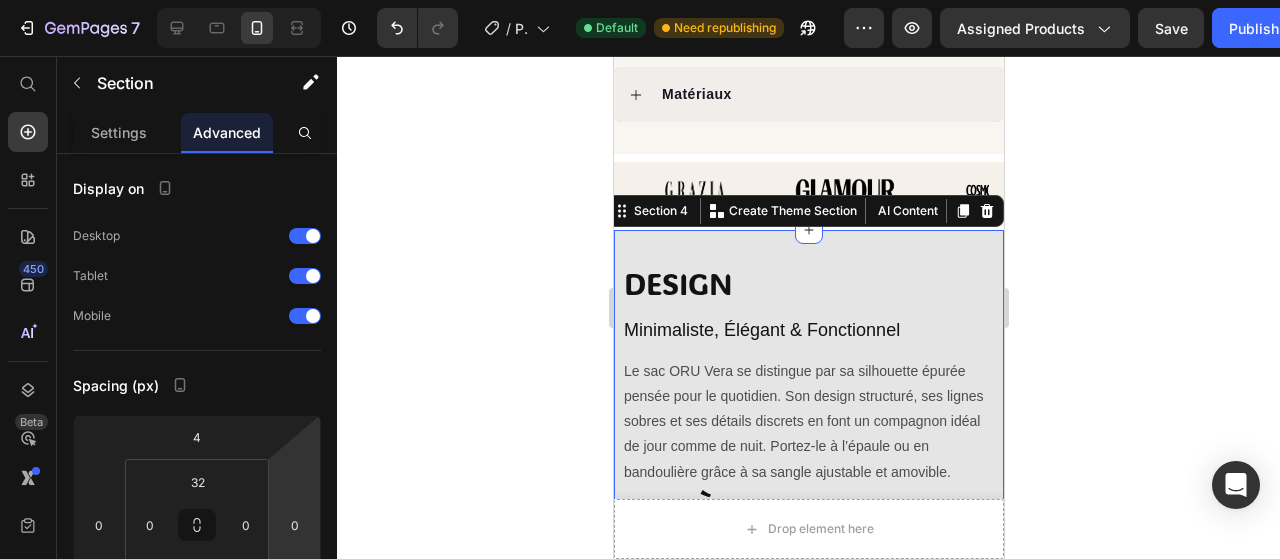 click 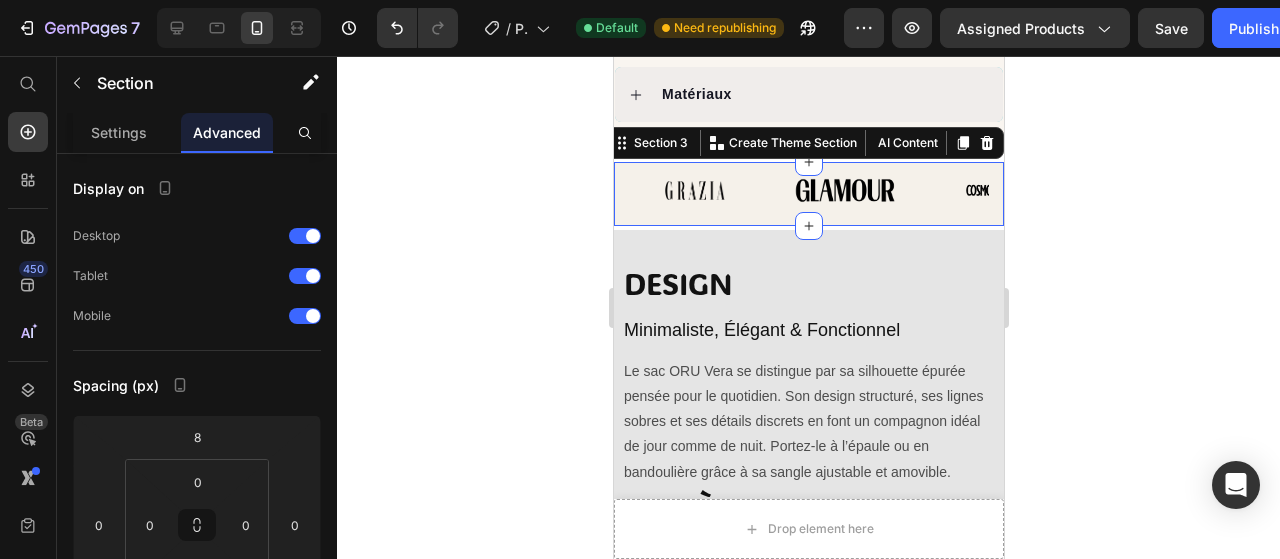 click on "Image Image Image Image Image Image Image Image Image Image Marquee Section 3   You can create reusable sections Create Theme Section AI Content Write with GemAI What would you like to describe here? Tone and Voice Persuasive Product VERA Show more Generate" at bounding box center (808, 194) 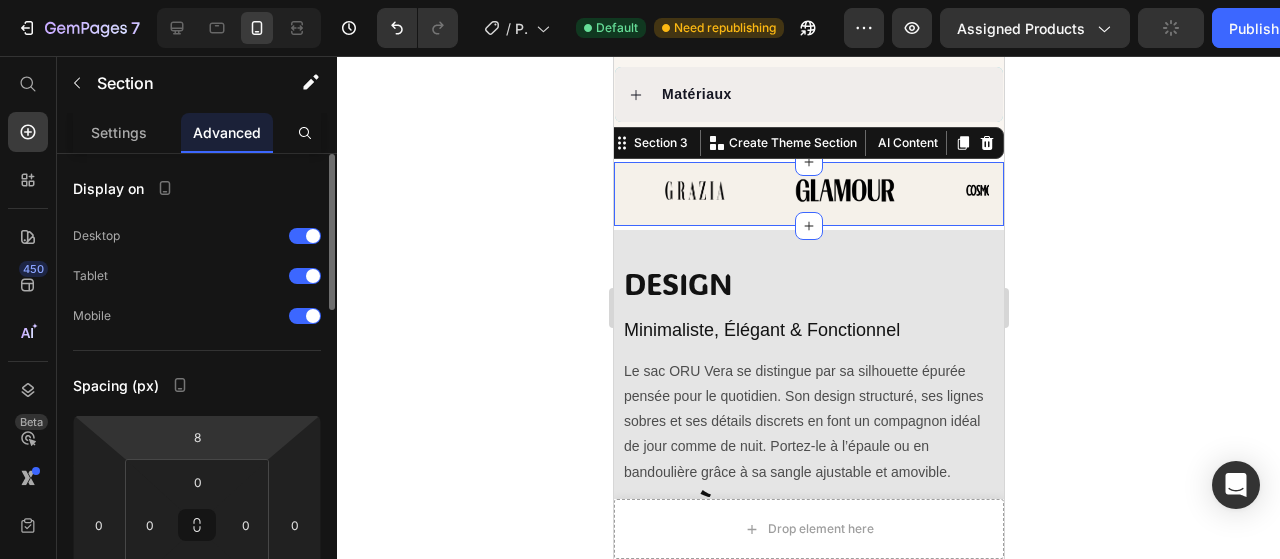 click on "7  Version history  /  Product Page ORU - May 30, 15:11:33 Default Need republishing Preview Assigned Products  Publish  450 Beta Start with Sections Elements Hero Section Product Detail Brands Trusted Badges Guarantee Product Breakdown How to use Testimonials Compare Bundle FAQs Social Proof Brand Story Product List Collection Blog List Contact Sticky Add to Cart Custom Footer Browse Library 450 Layout
Row
Row
Row
Row Text
Heading
Text Block Button
Button
Button
Sticky Back to top Media" at bounding box center [640, 0] 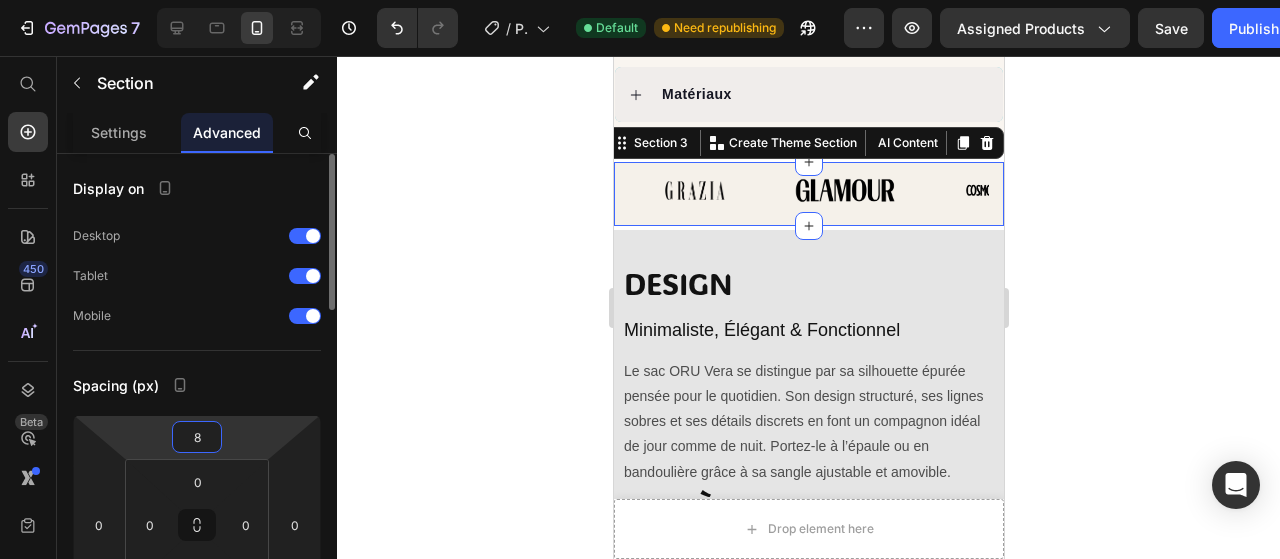 click on "8" at bounding box center (197, 437) 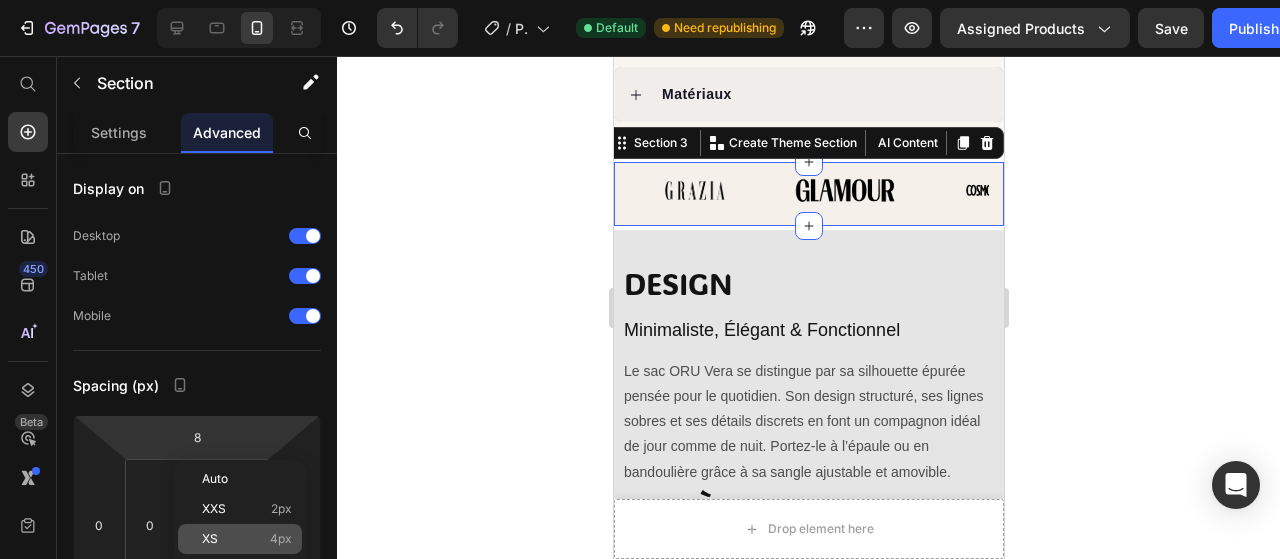 click on "XS 4px" 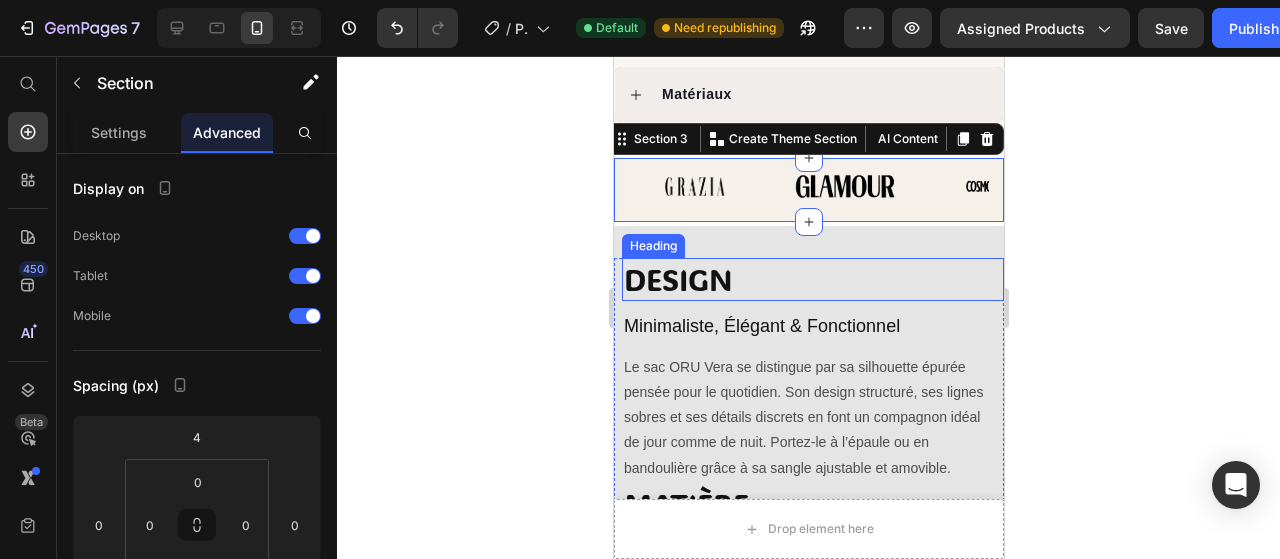click 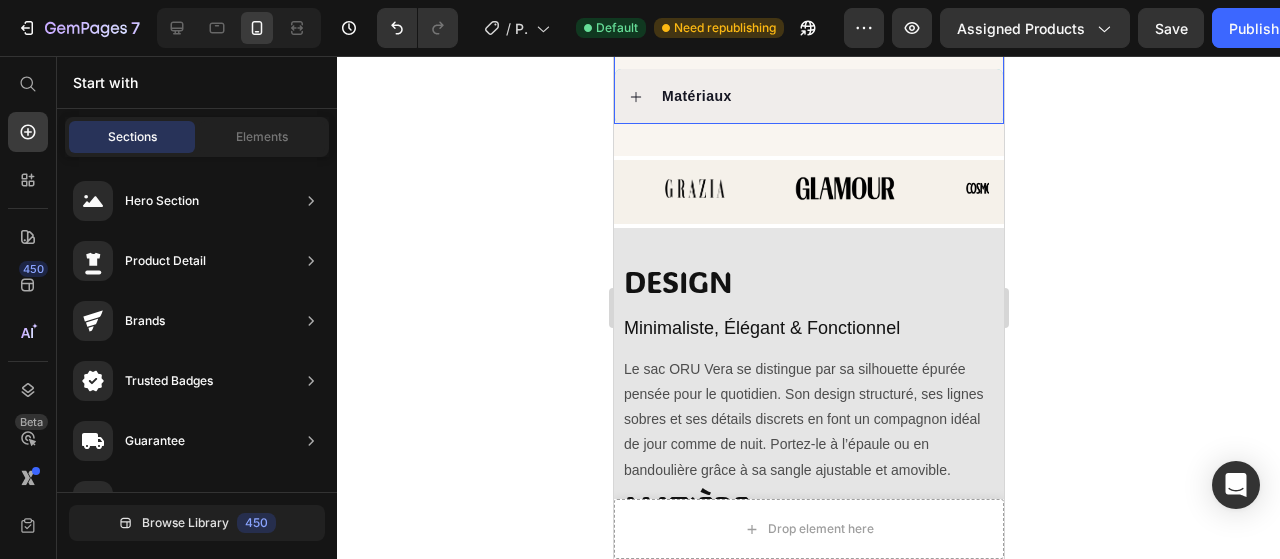 scroll, scrollTop: 1400, scrollLeft: 0, axis: vertical 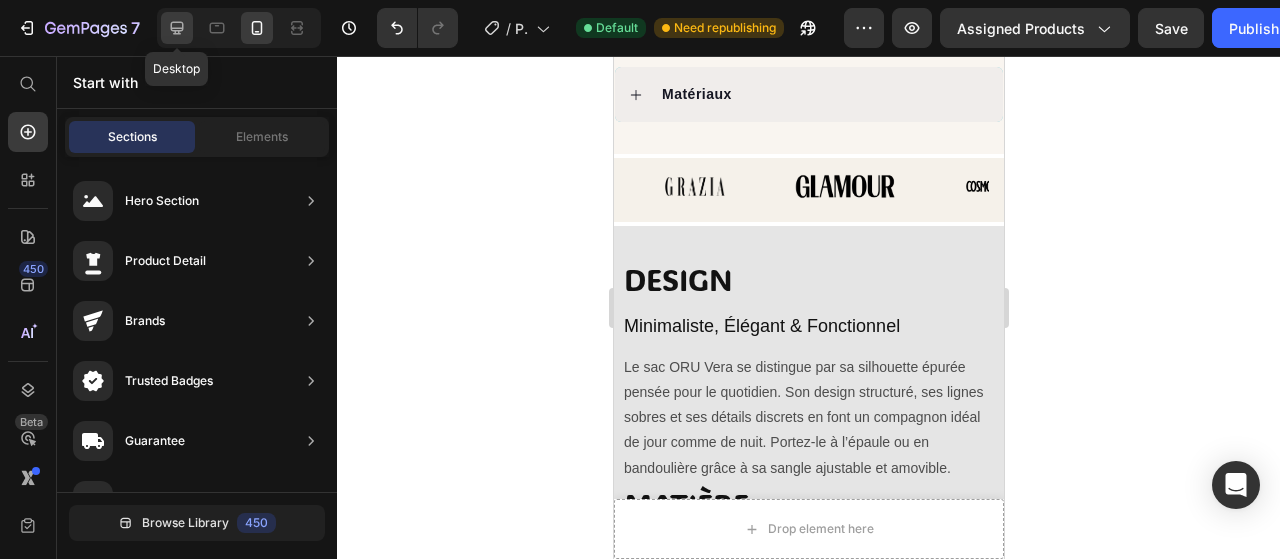 click 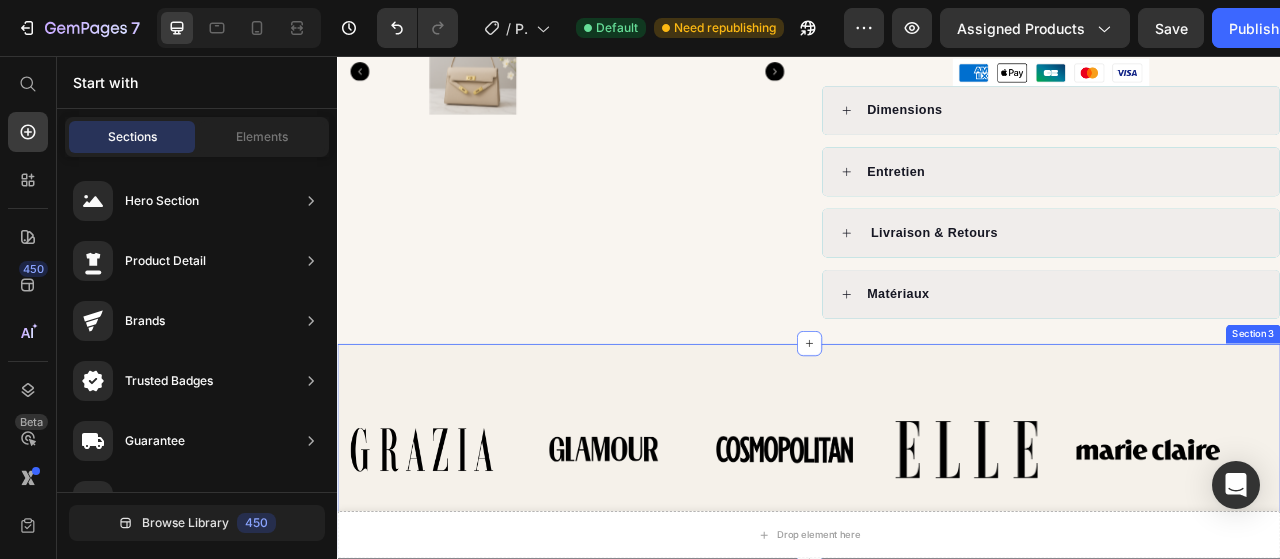 scroll, scrollTop: 800, scrollLeft: 0, axis: vertical 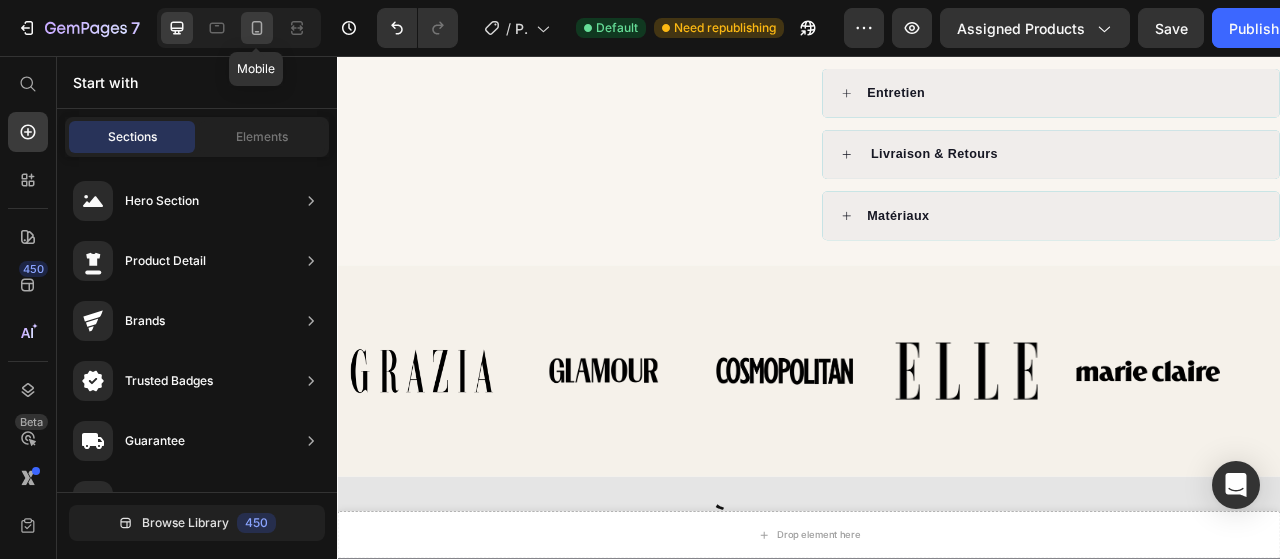 click 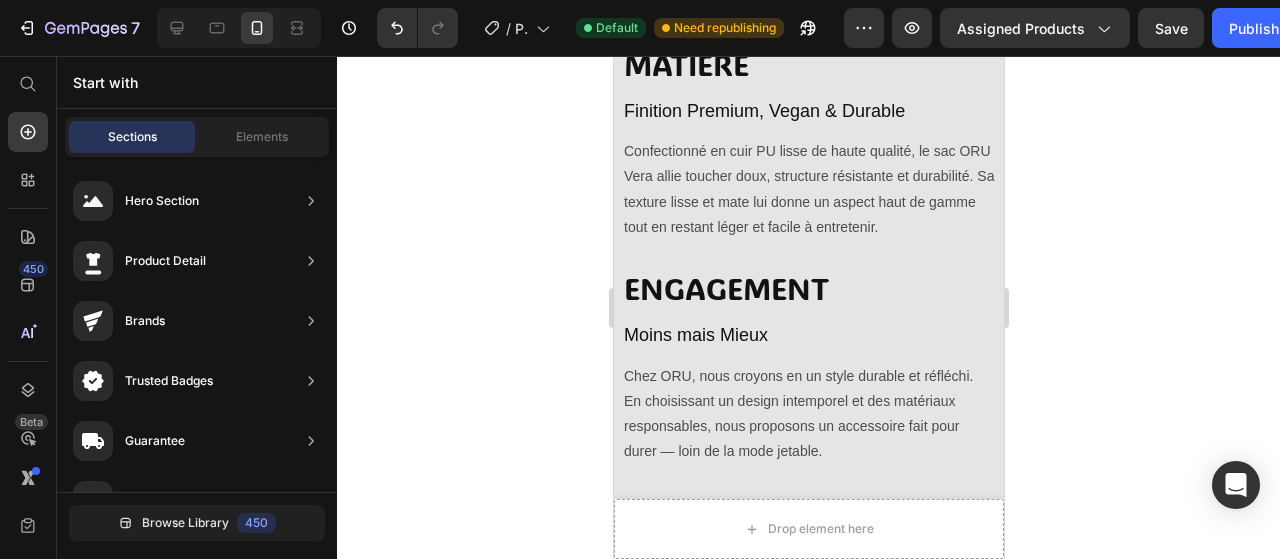 scroll, scrollTop: 1800, scrollLeft: 0, axis: vertical 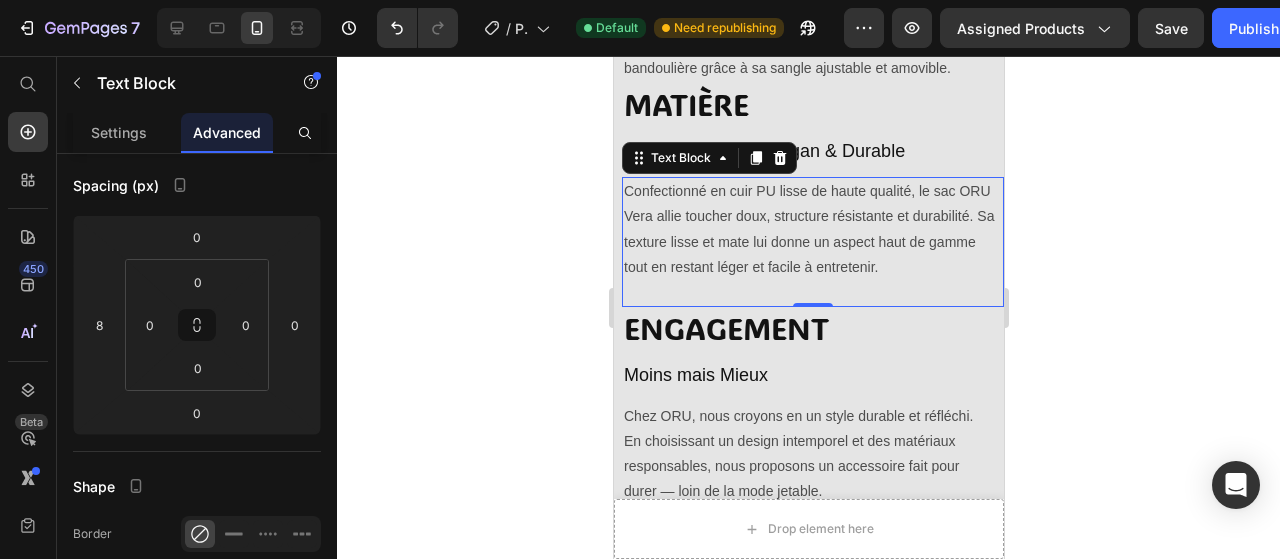 click on "0" at bounding box center (812, 323) 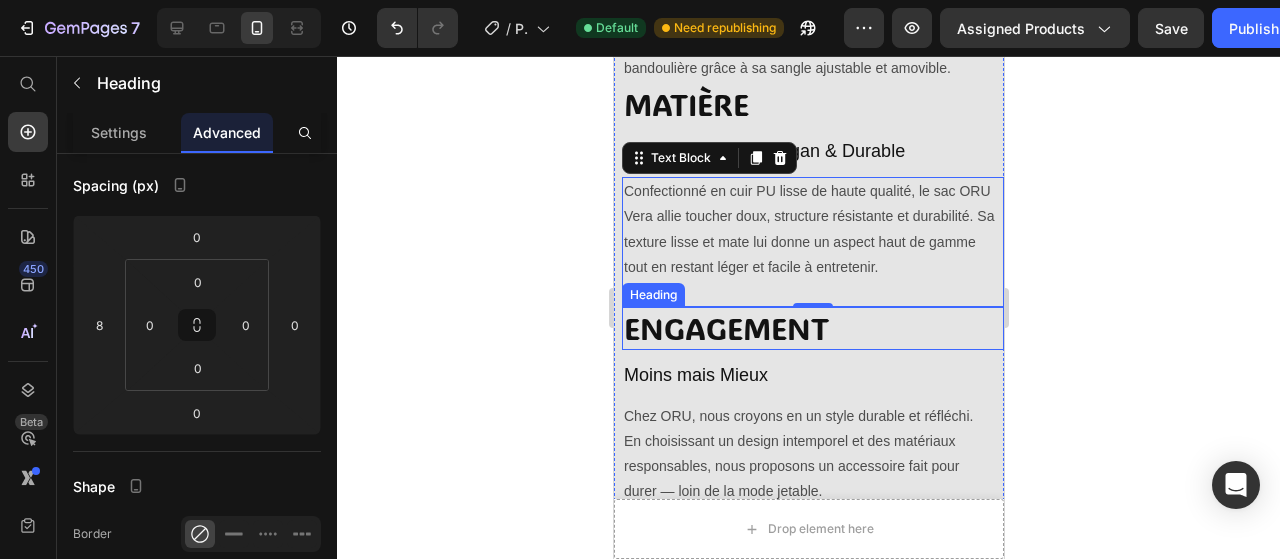 click on "ENGAGEMENT" at bounding box center (812, 328) 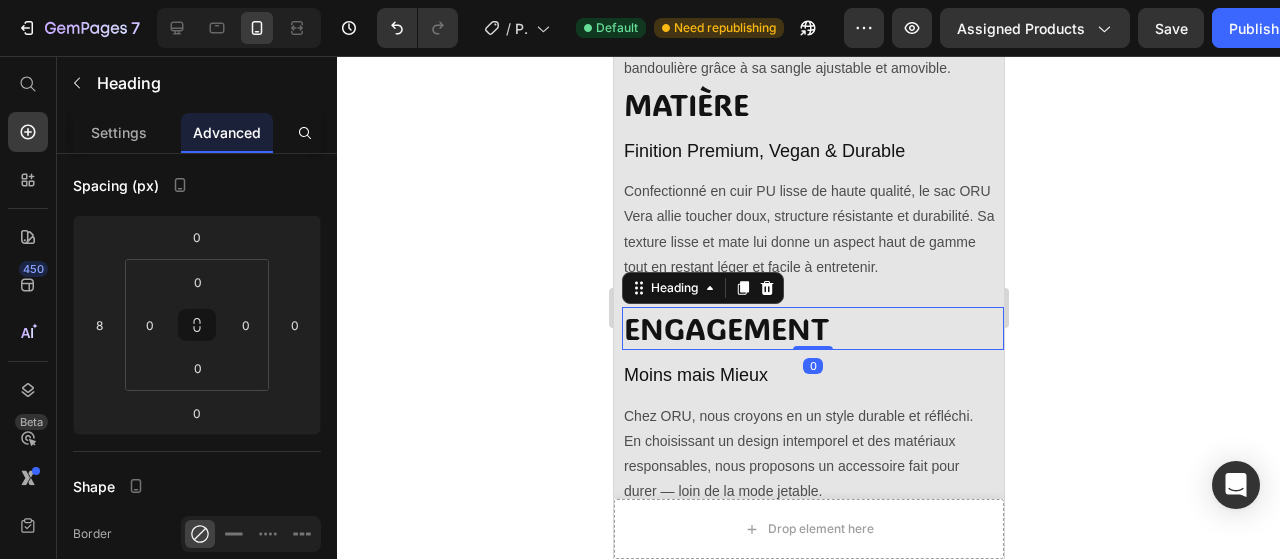 scroll, scrollTop: 0, scrollLeft: 0, axis: both 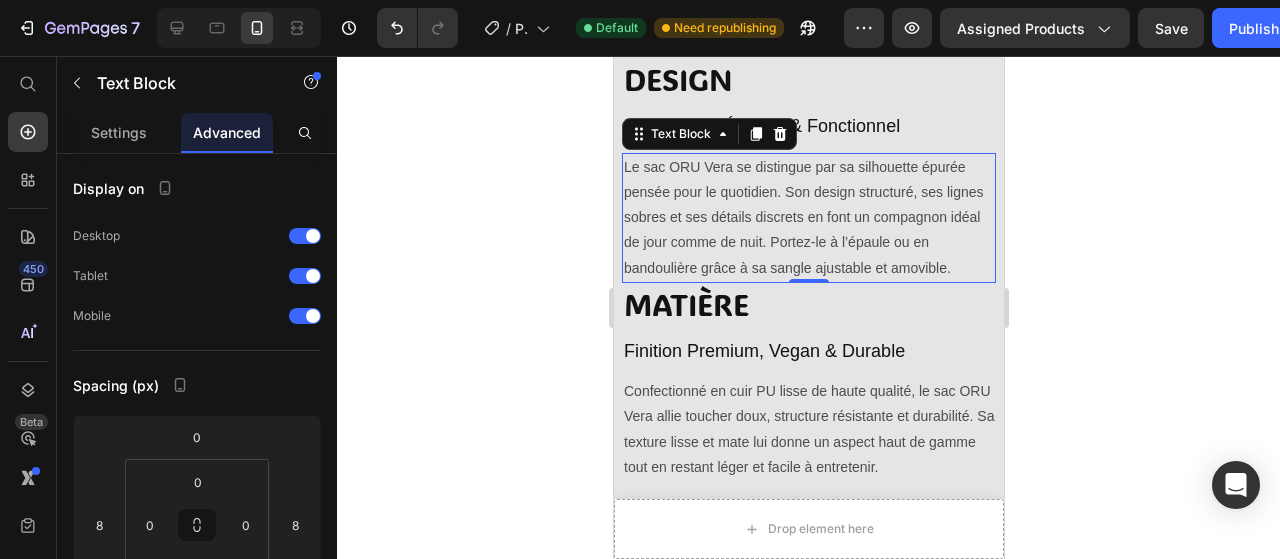 click on "Le sac ORU Vera se distingue par sa silhouette épurée pensée pour le quotidien. Son design structuré, ses lignes sobres et ses détails discrets en font un compagnon idéal de jour comme de nuit. Portez-le à l’épaule ou en bandoulière grâce à sa sangle ajustable et amovible." at bounding box center (808, 218) 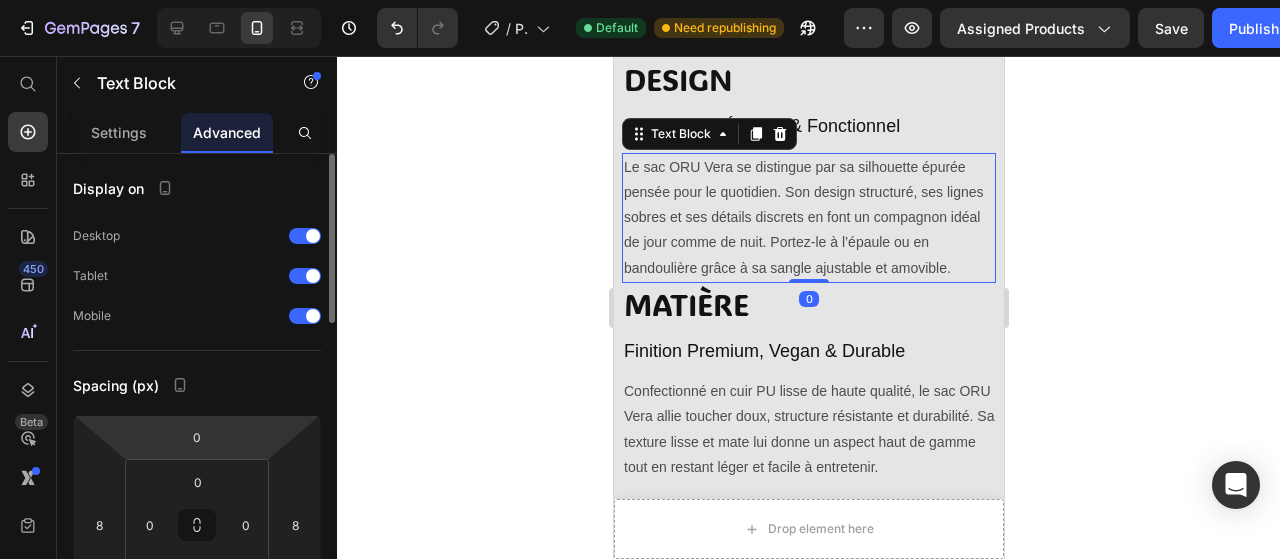 scroll, scrollTop: 200, scrollLeft: 0, axis: vertical 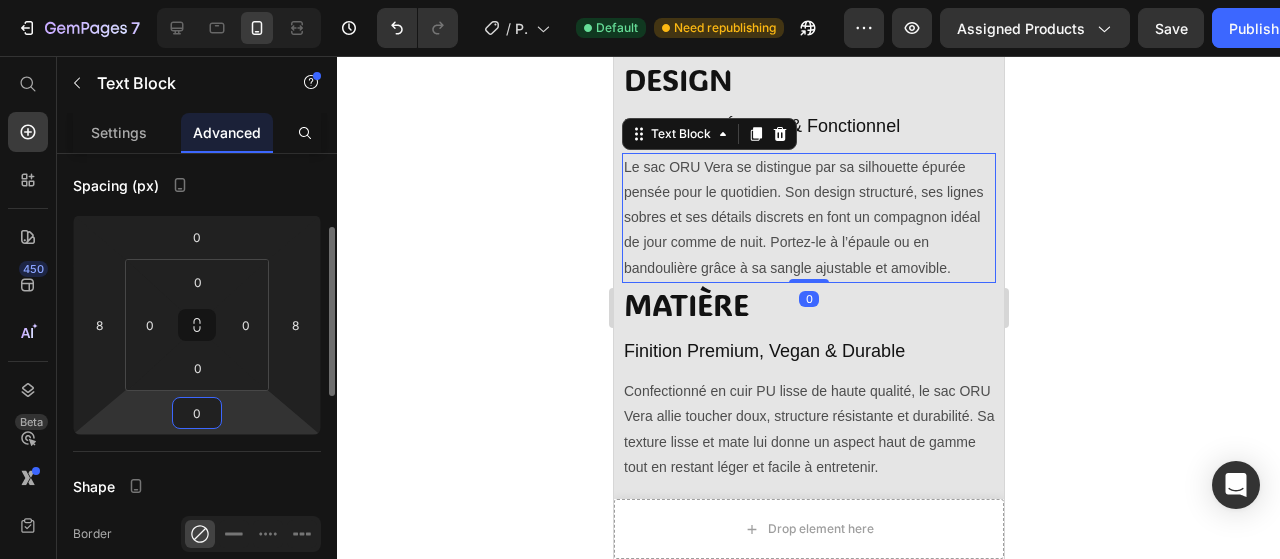 click on "7  Version history  /  Product Page ORU - May 30, 15:11:33 Default Need republishing Preview Assigned Products  Save   Publish  450 Beta Start with Sections Elements Hero Section Product Detail Brands Trusted Badges Guarantee Product Breakdown How to use Testimonials Compare Bundle FAQs Social Proof Brand Story Product List Collection Blog List Contact Sticky Add to Cart Custom Footer Browse Library 450 Layout
Row
Row
Row
Row Text
Heading
Text Block Button
Button
Button
Sticky Back to top Media" at bounding box center (640, 0) 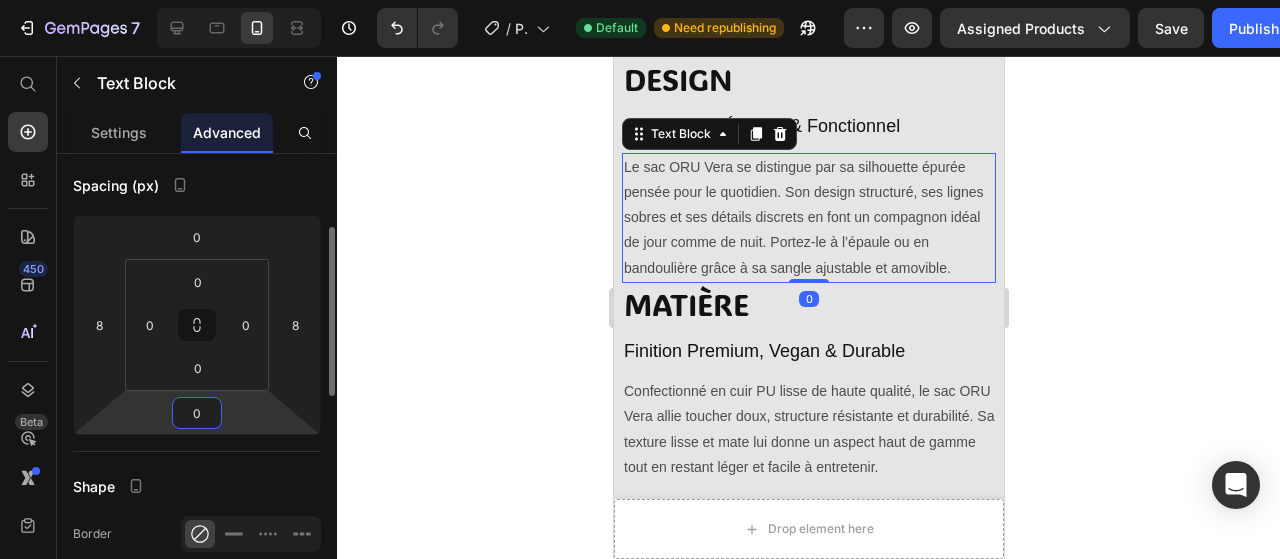 click on "0" at bounding box center (197, 413) 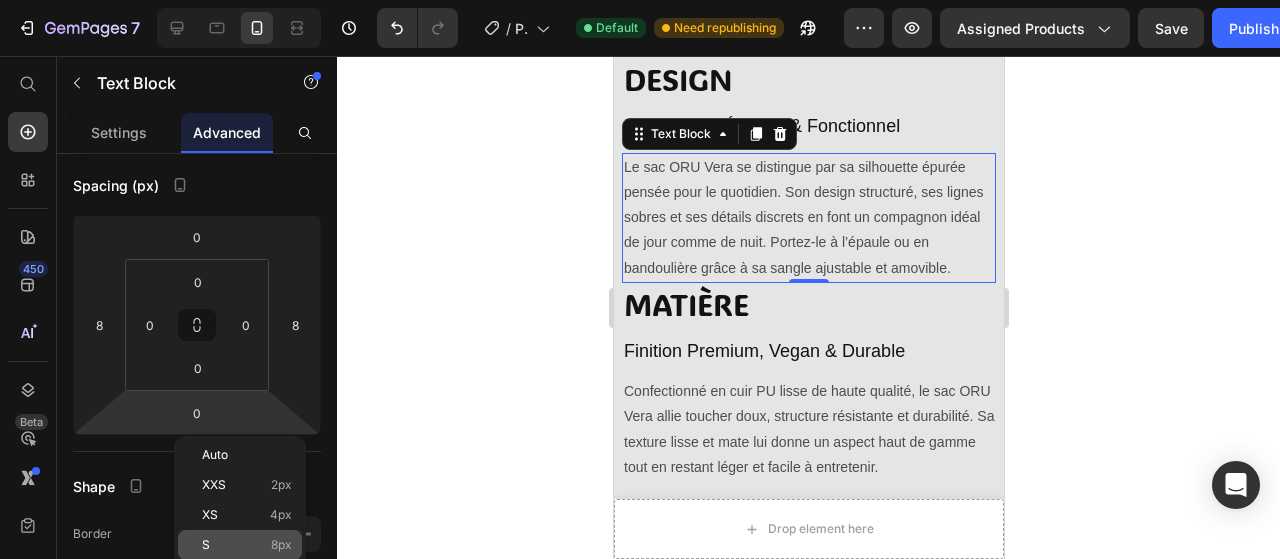 click on "8px" at bounding box center [281, 545] 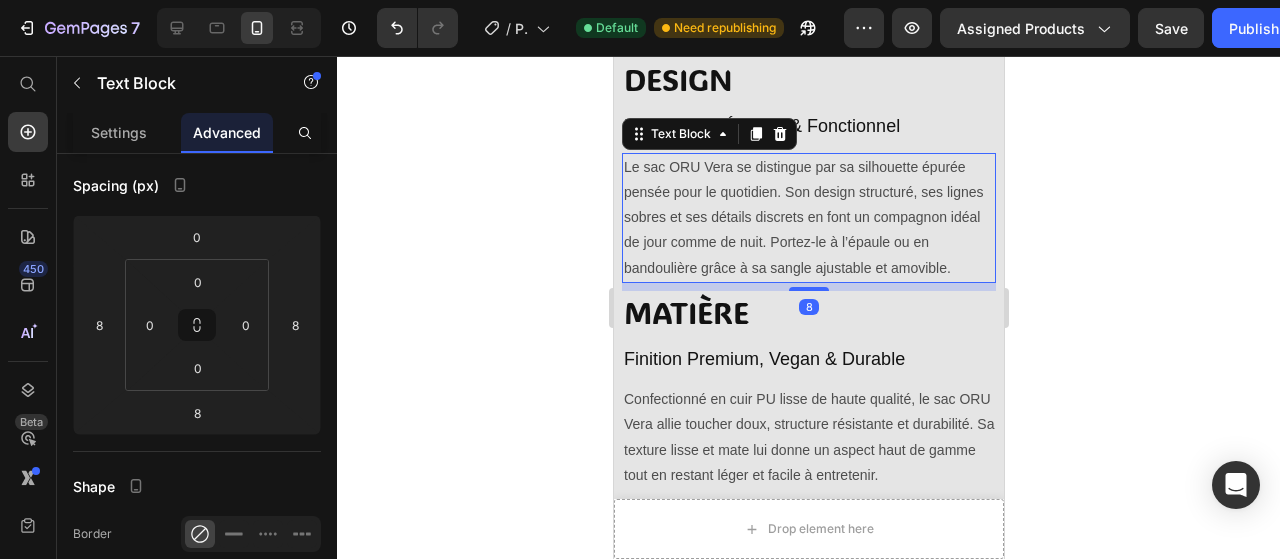click 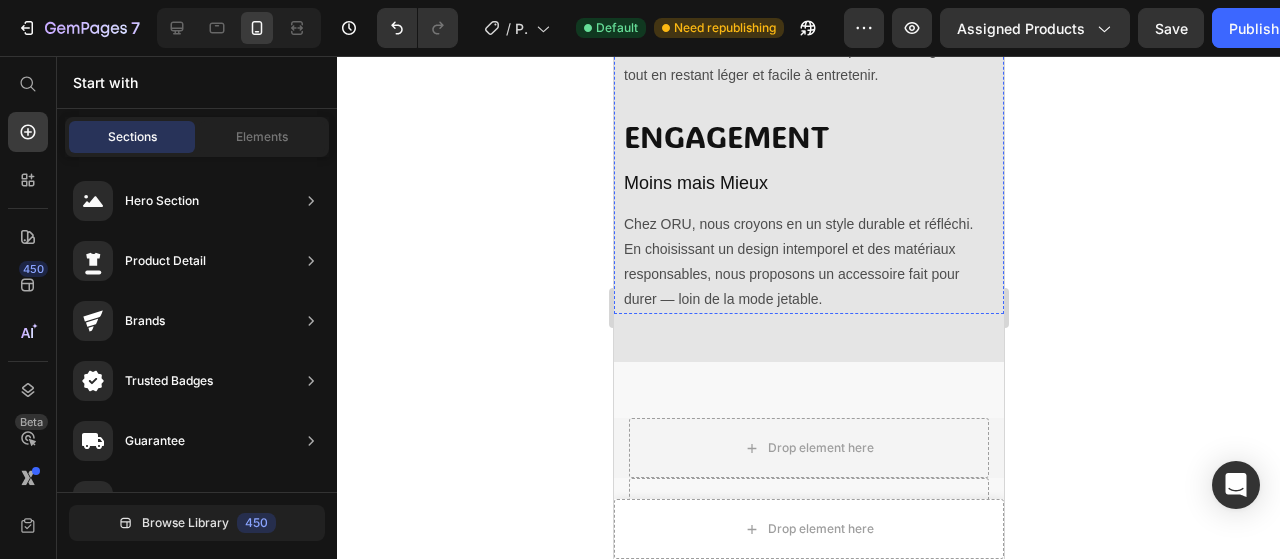 scroll, scrollTop: 1400, scrollLeft: 0, axis: vertical 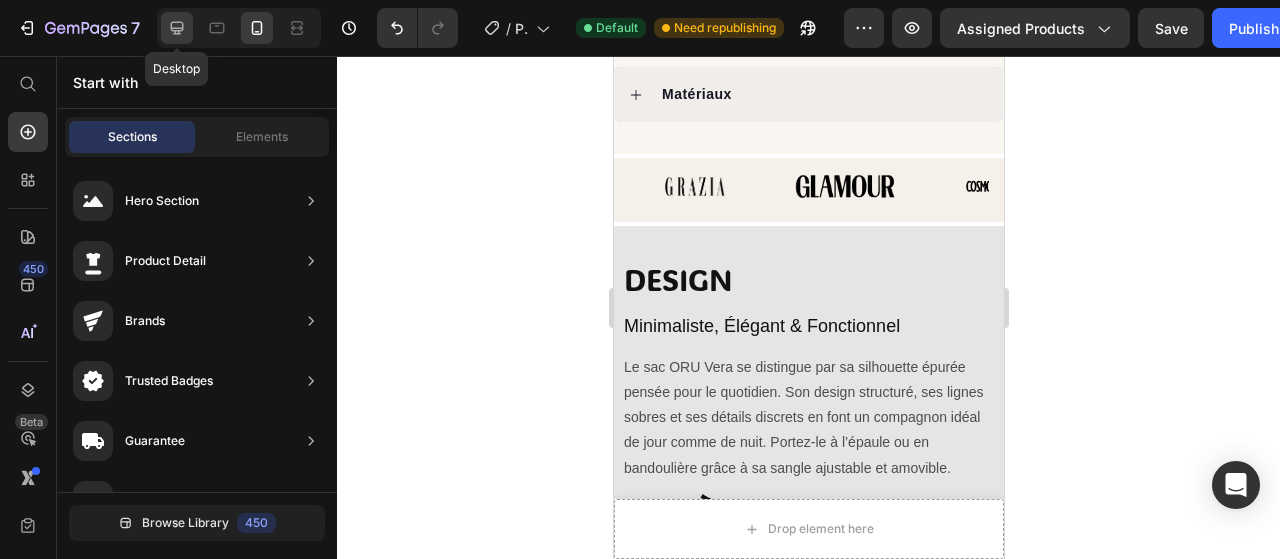 click 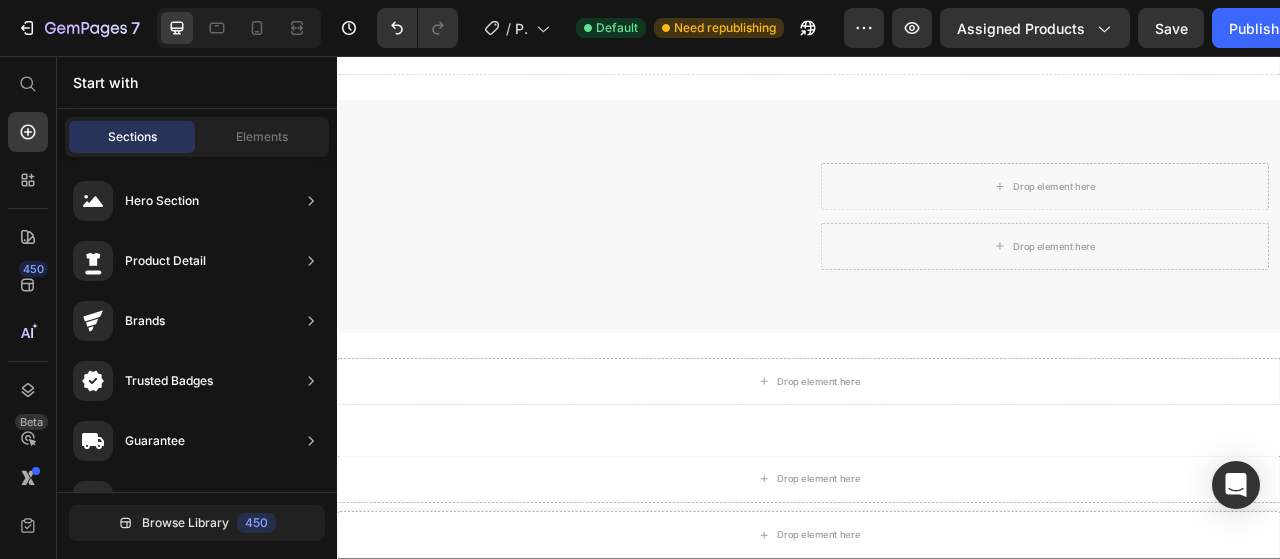 scroll, scrollTop: 1741, scrollLeft: 0, axis: vertical 